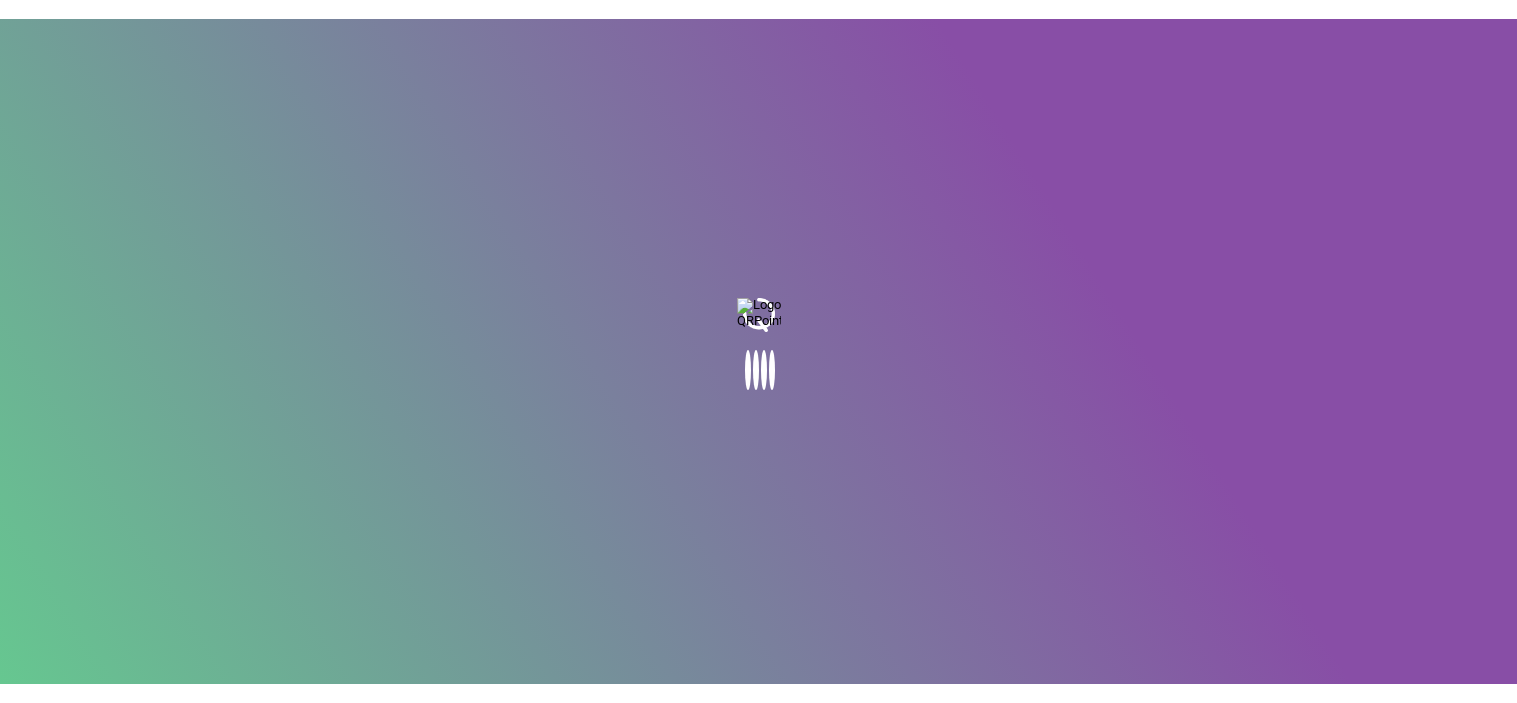scroll, scrollTop: 0, scrollLeft: 0, axis: both 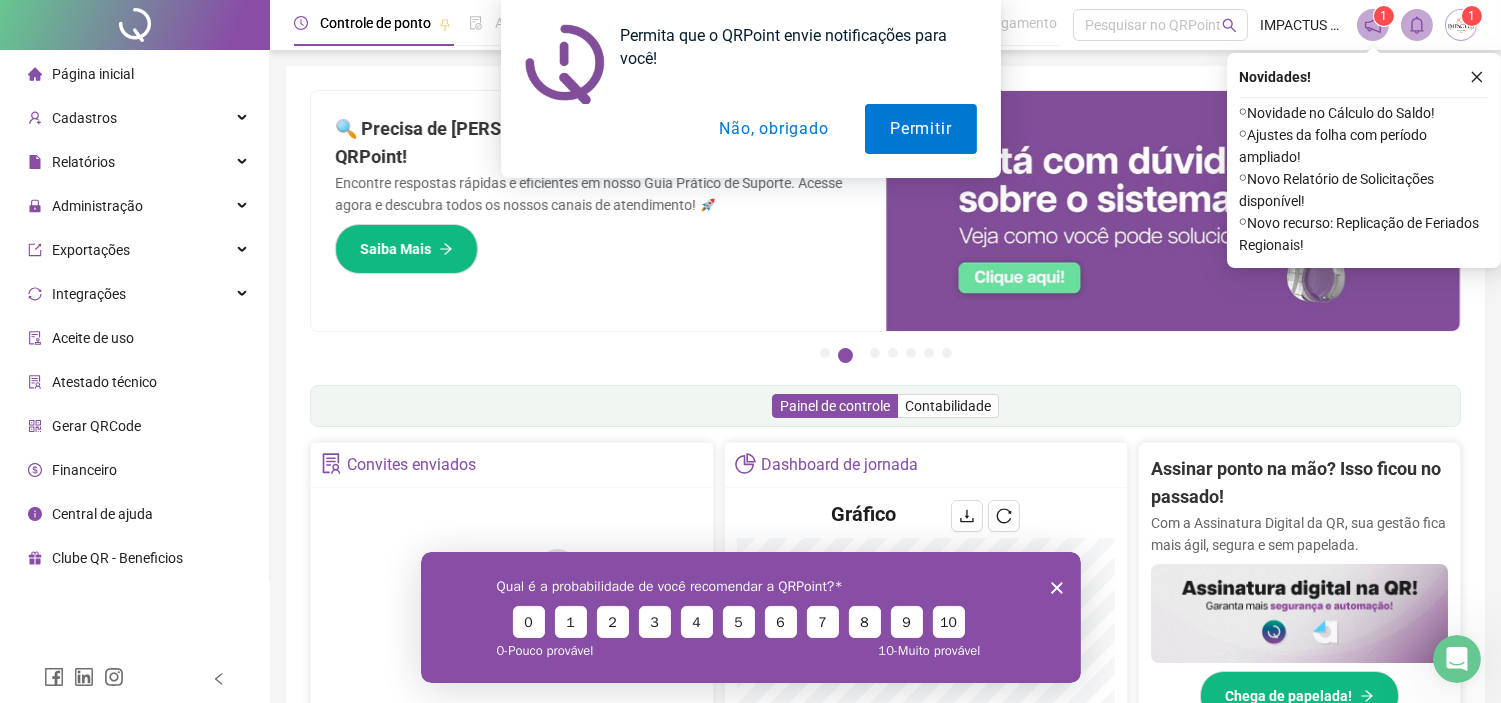 click on "Permita que o QRPoint envie notificações para você! Permitir Não, obrigado" at bounding box center [750, 89] 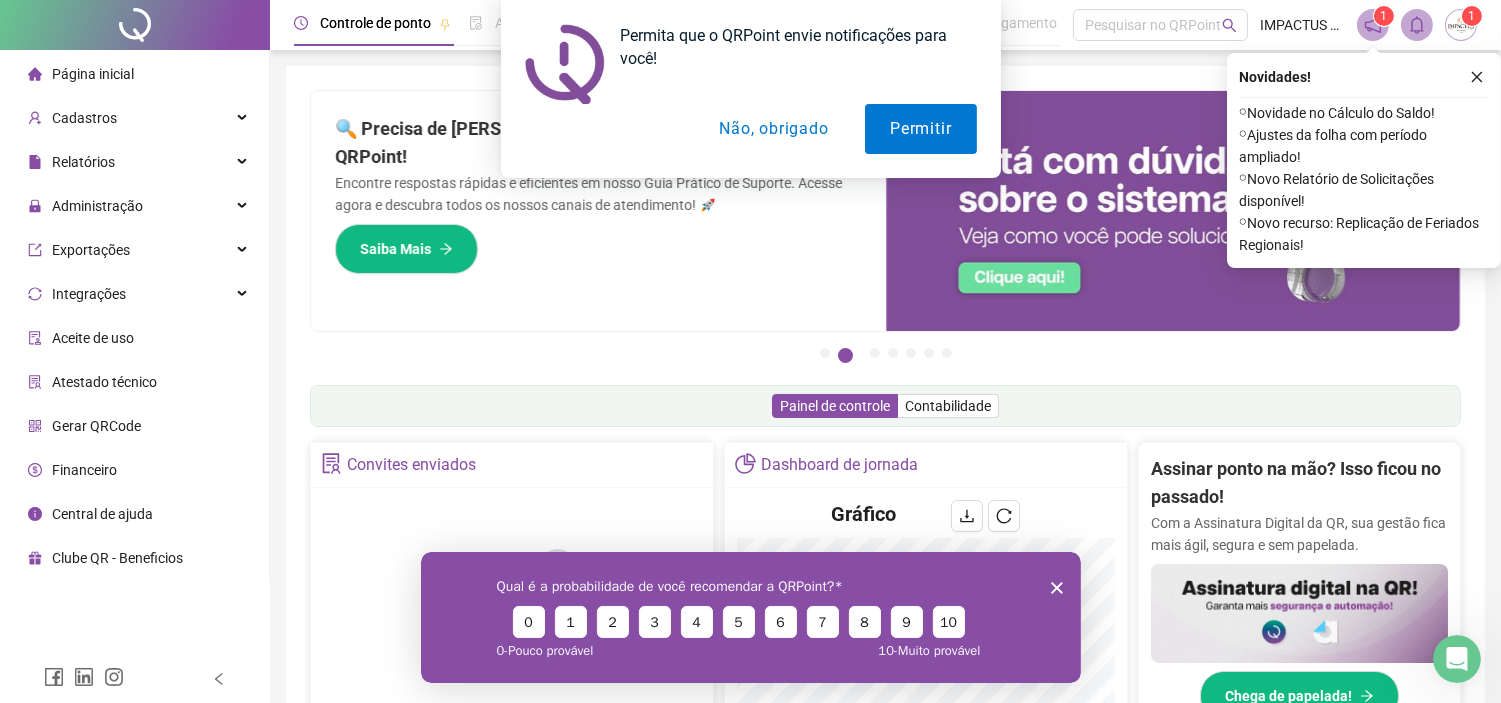 click on "Não, obrigado" at bounding box center [773, 129] 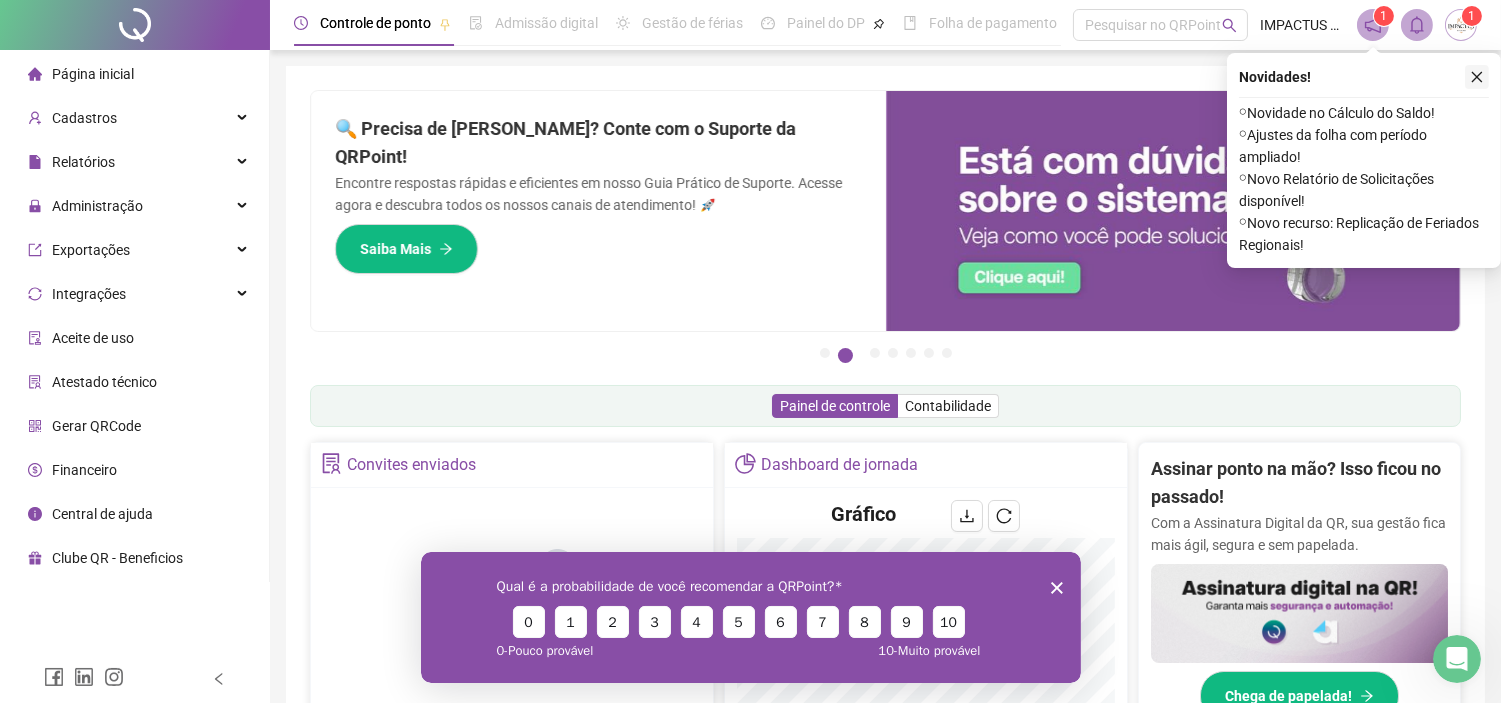click 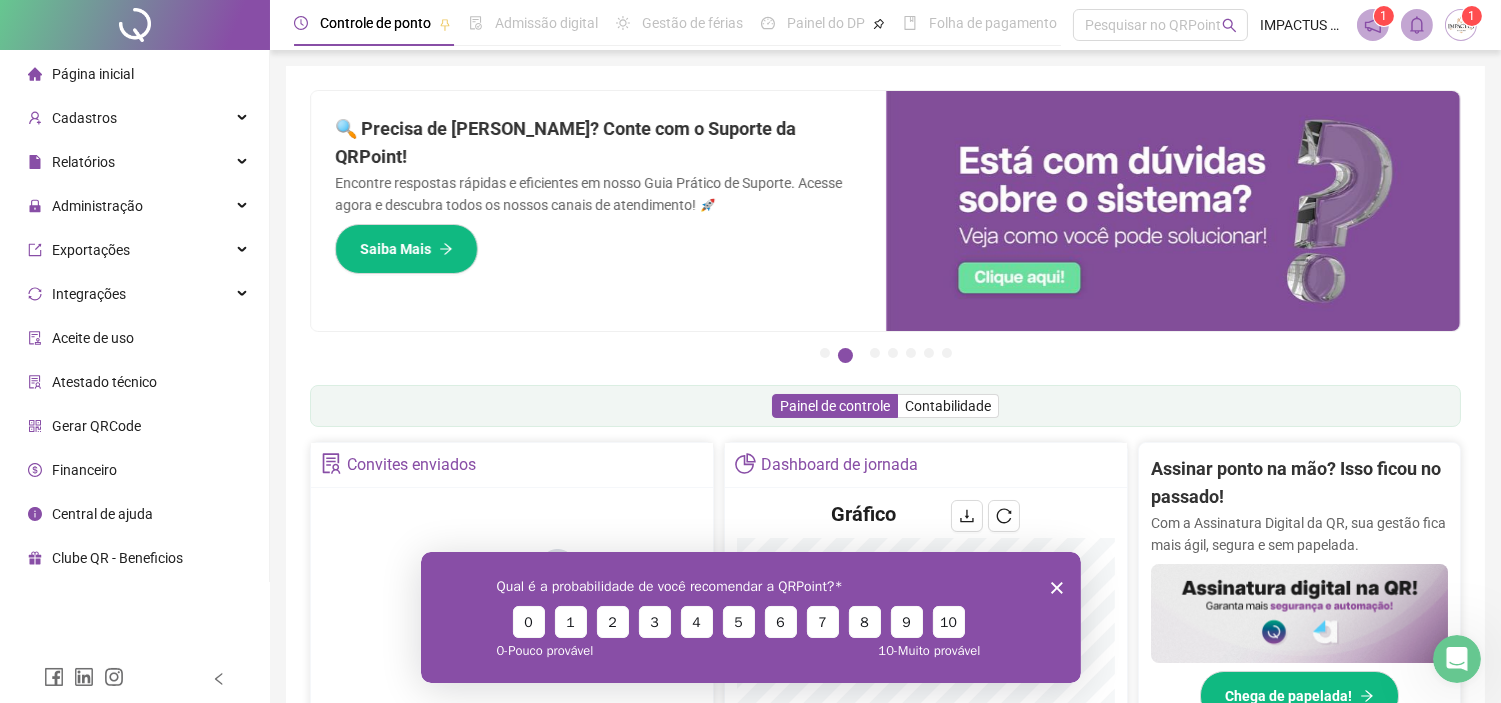 click 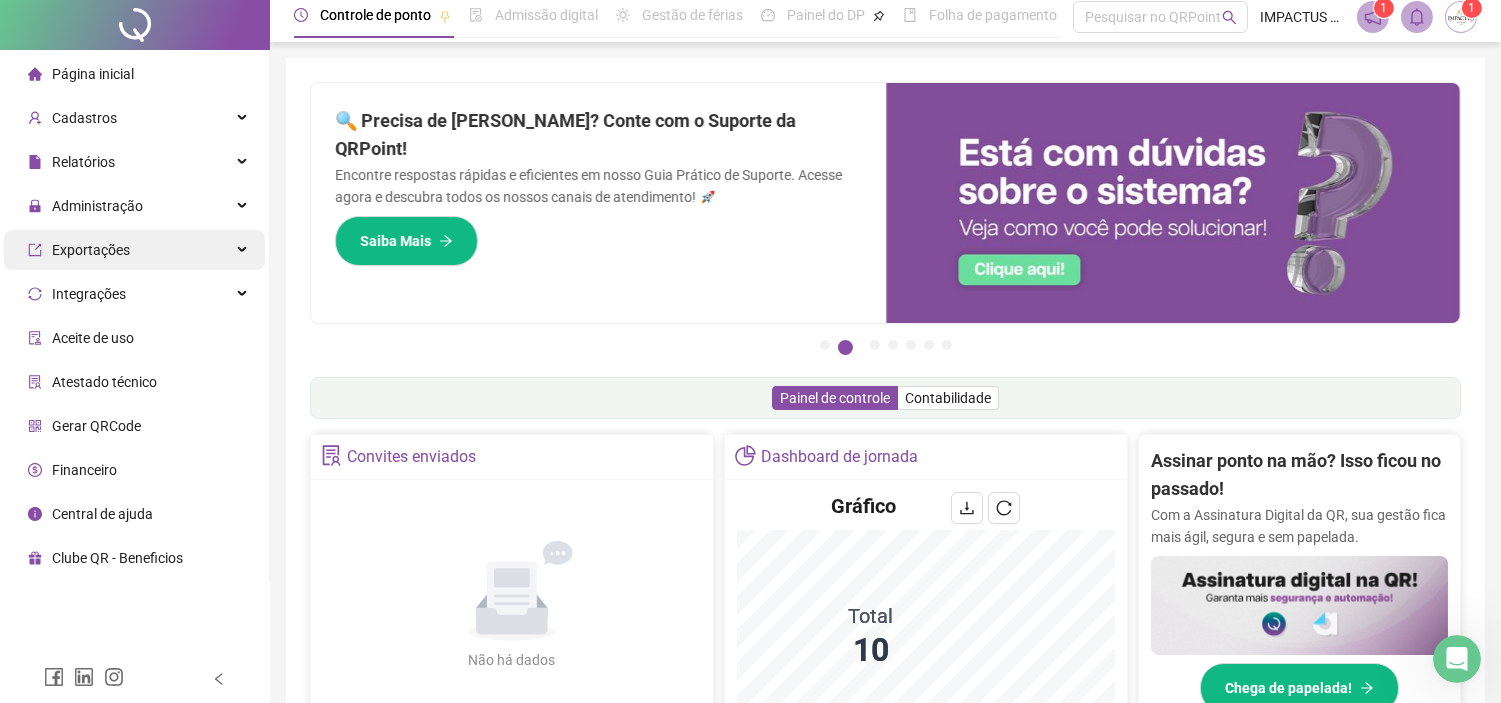 scroll, scrollTop: 0, scrollLeft: 0, axis: both 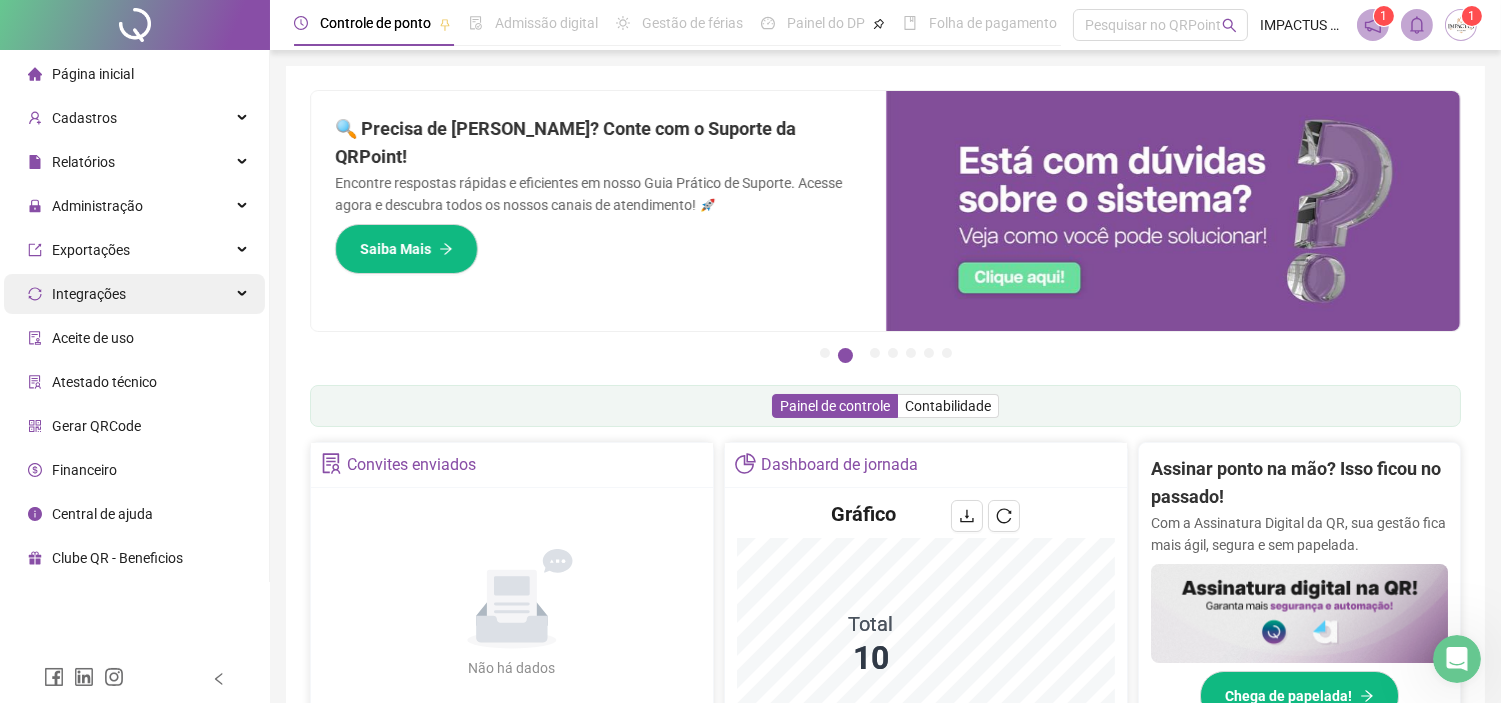 click on "Integrações" at bounding box center (134, 294) 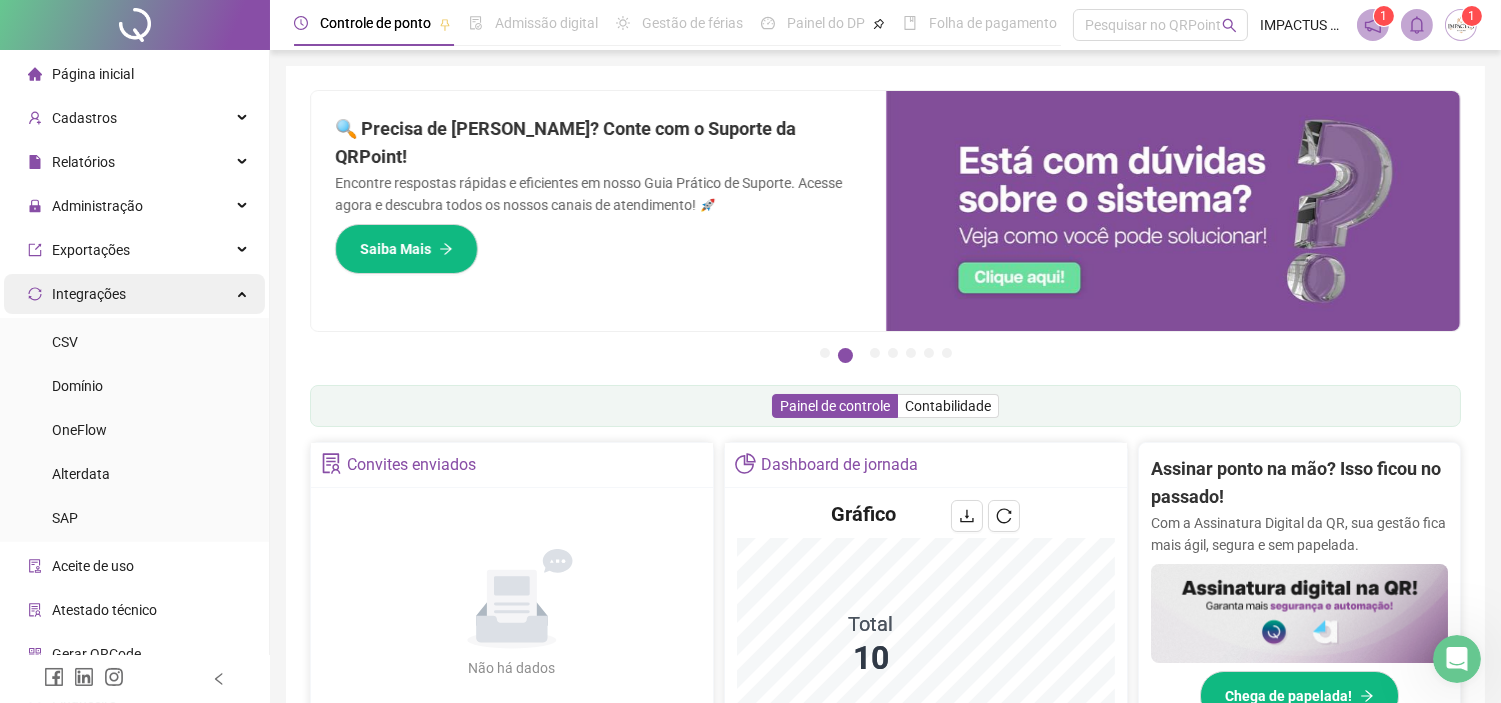 click on "Integrações" at bounding box center [134, 294] 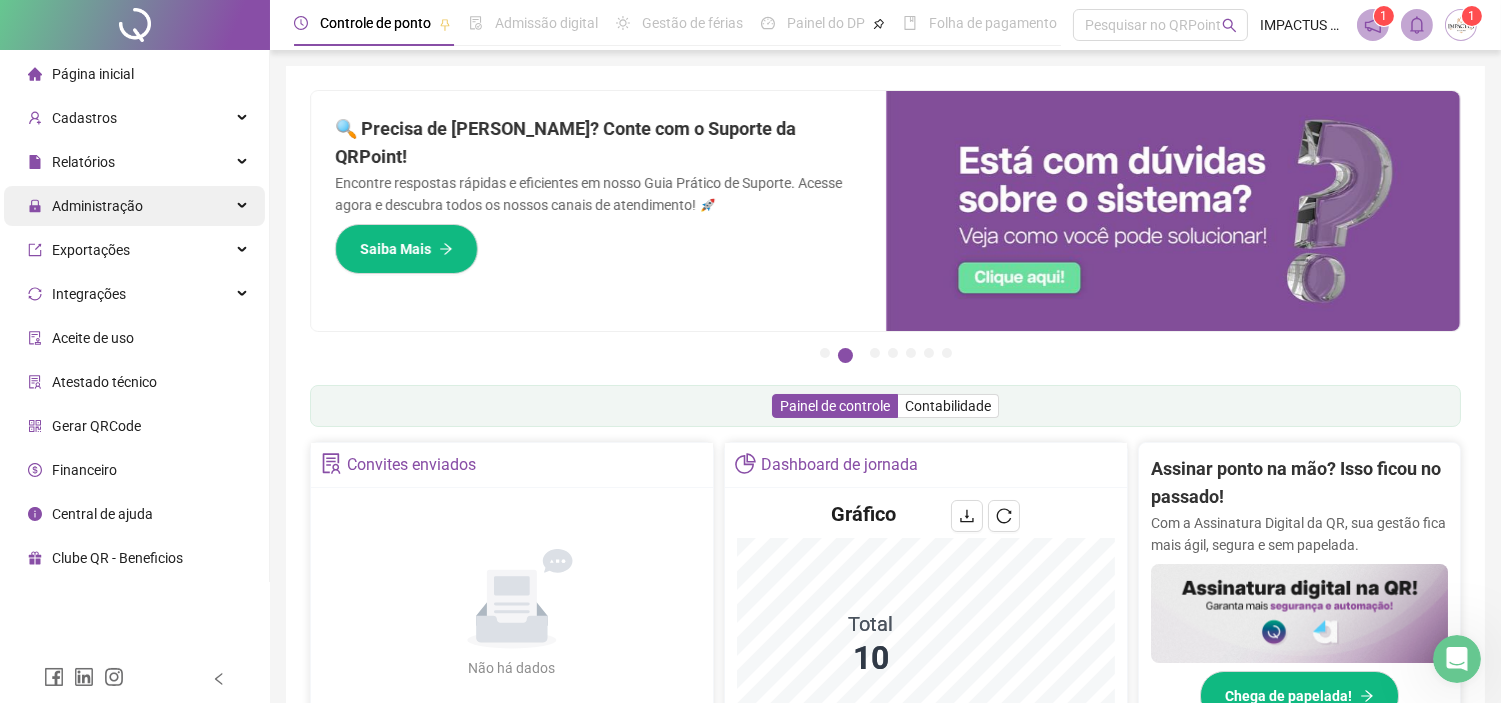 click on "Administração" at bounding box center (134, 206) 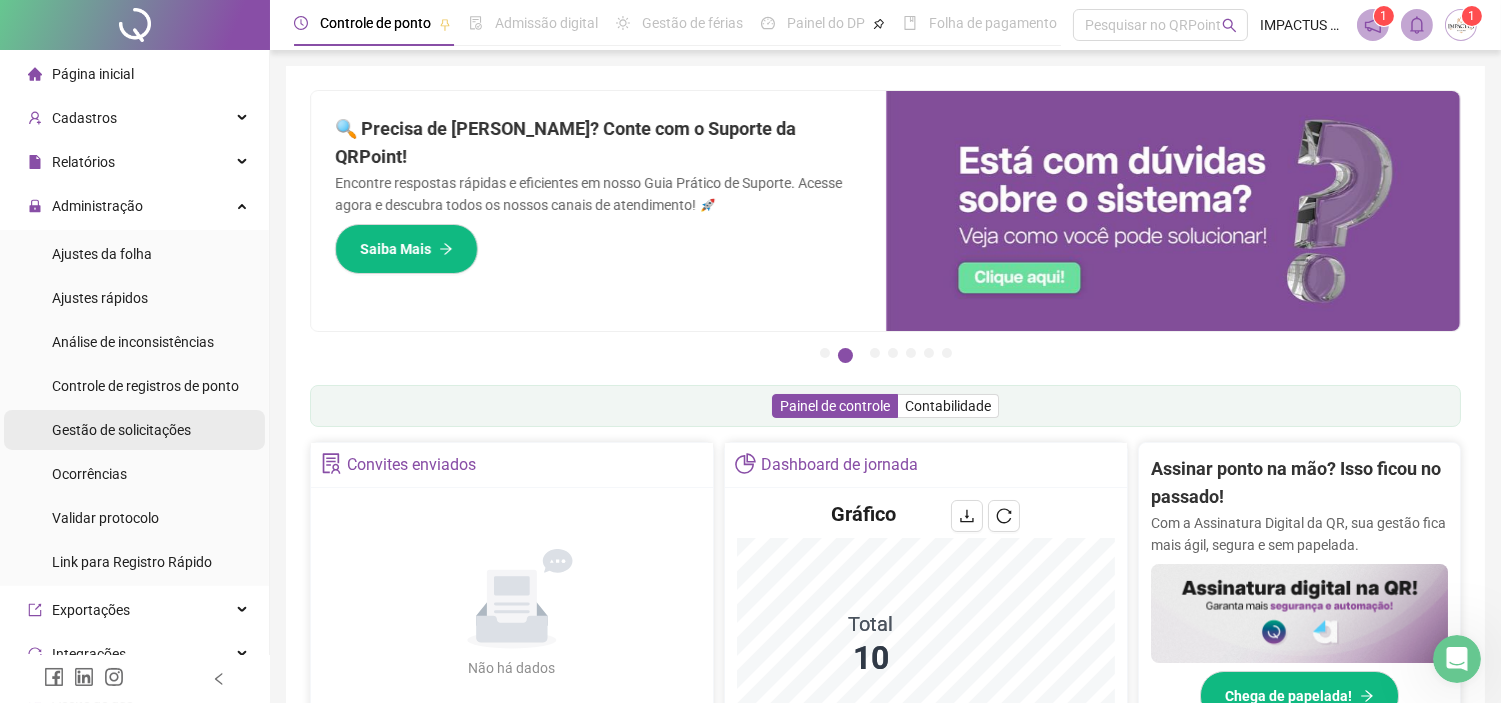click on "Gestão de solicitações" at bounding box center (121, 430) 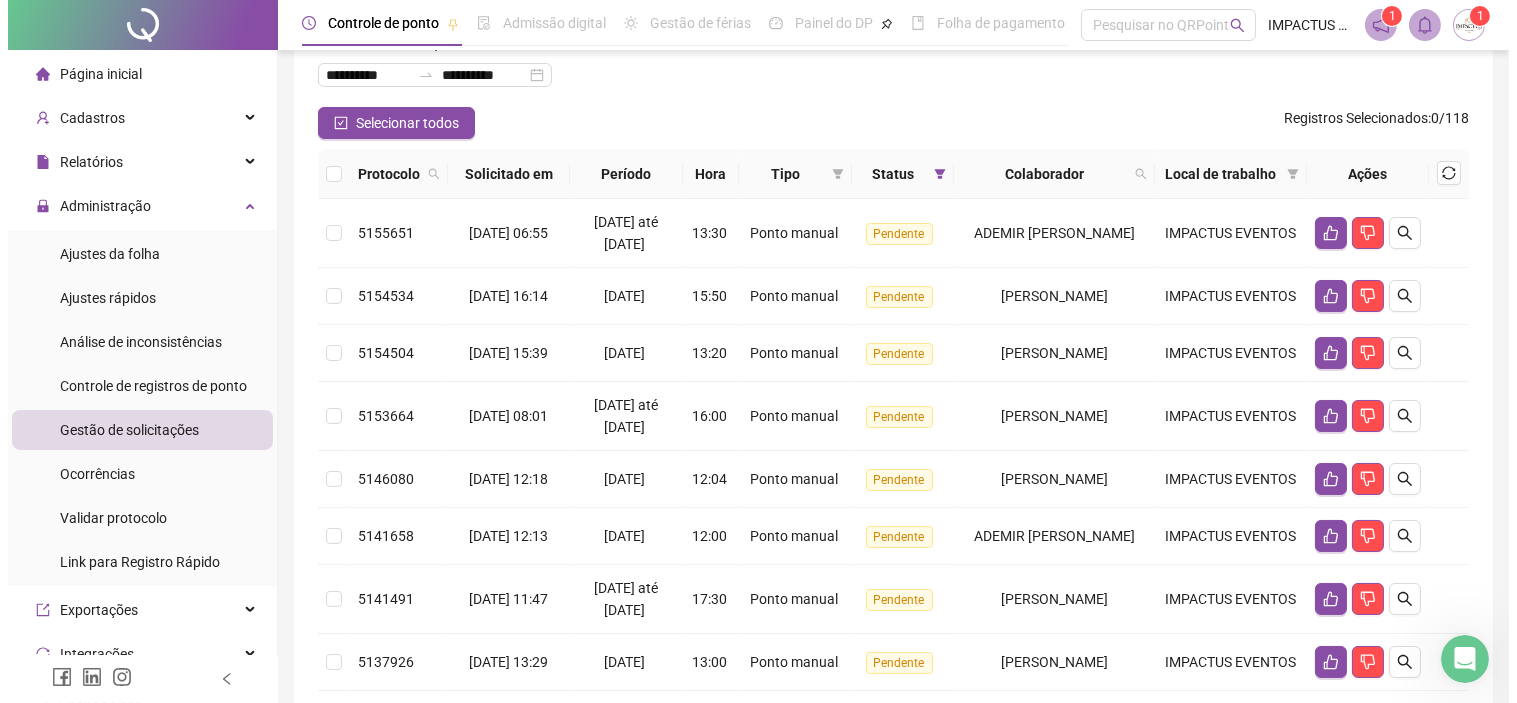 scroll, scrollTop: 187, scrollLeft: 0, axis: vertical 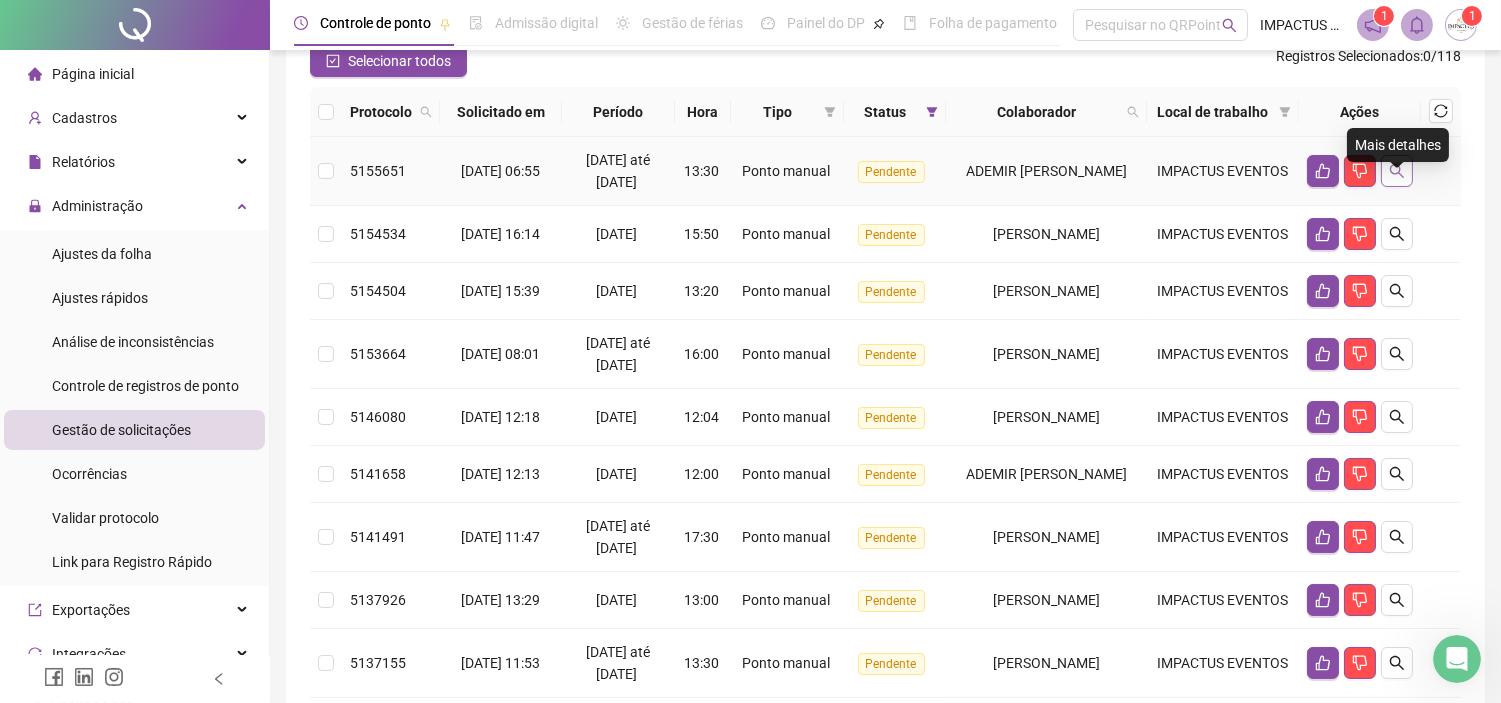 click 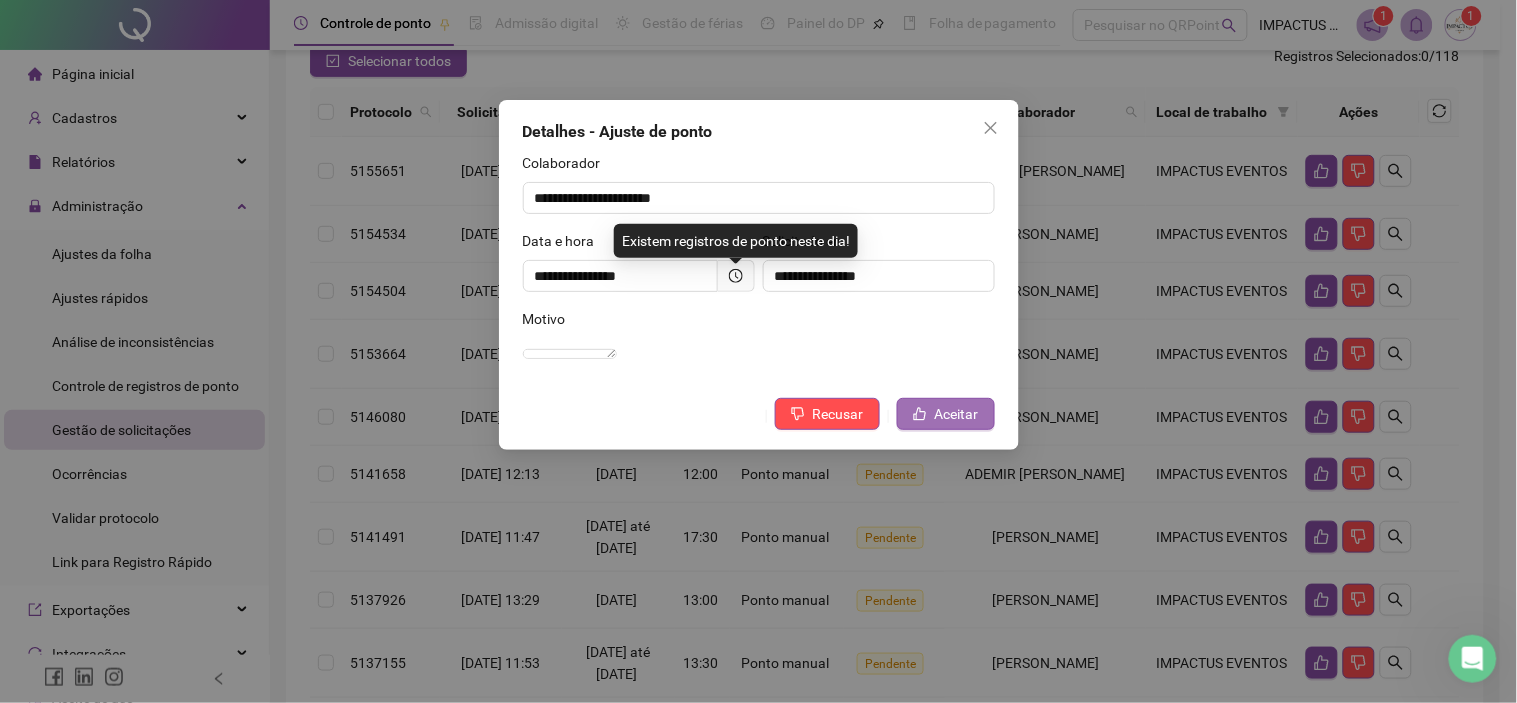 click on "Aceitar" at bounding box center [957, 414] 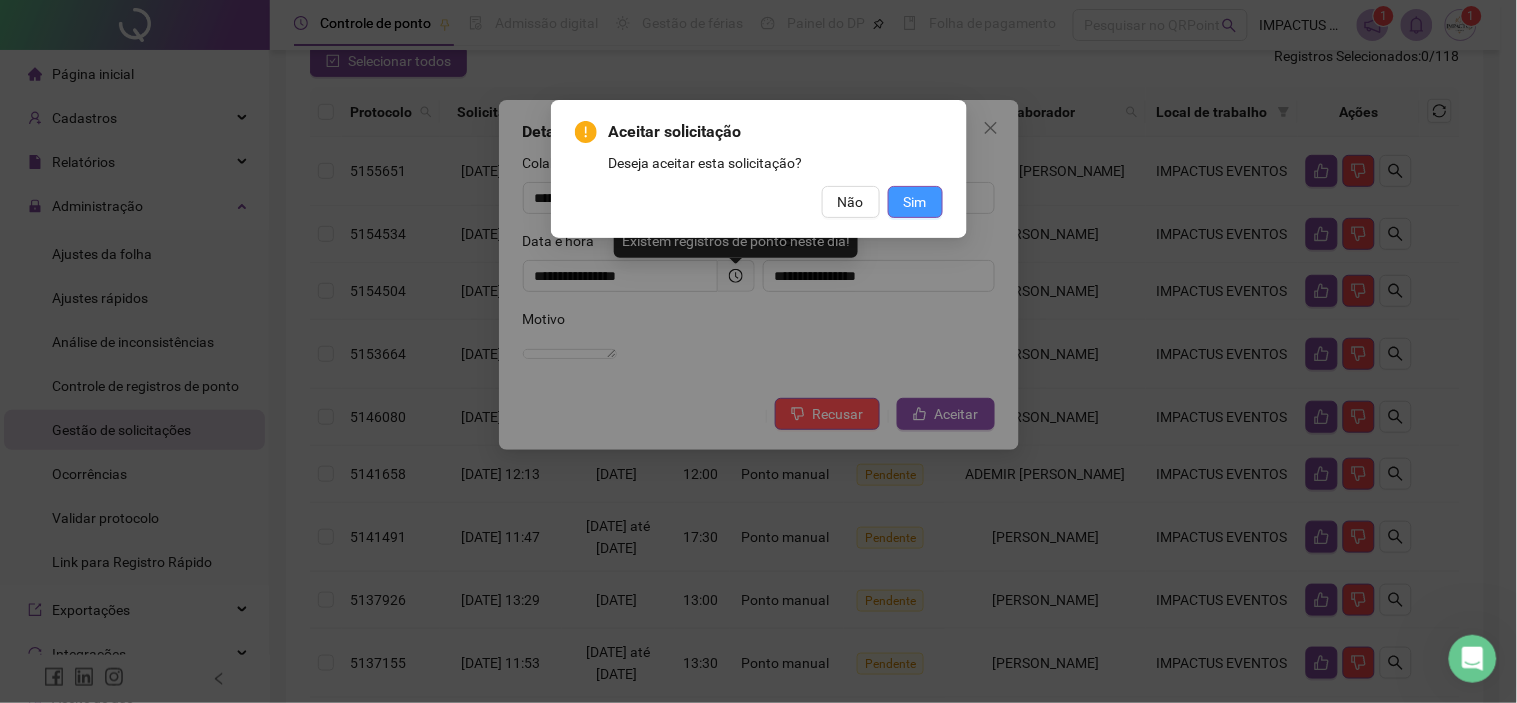 click on "Sim" at bounding box center (915, 202) 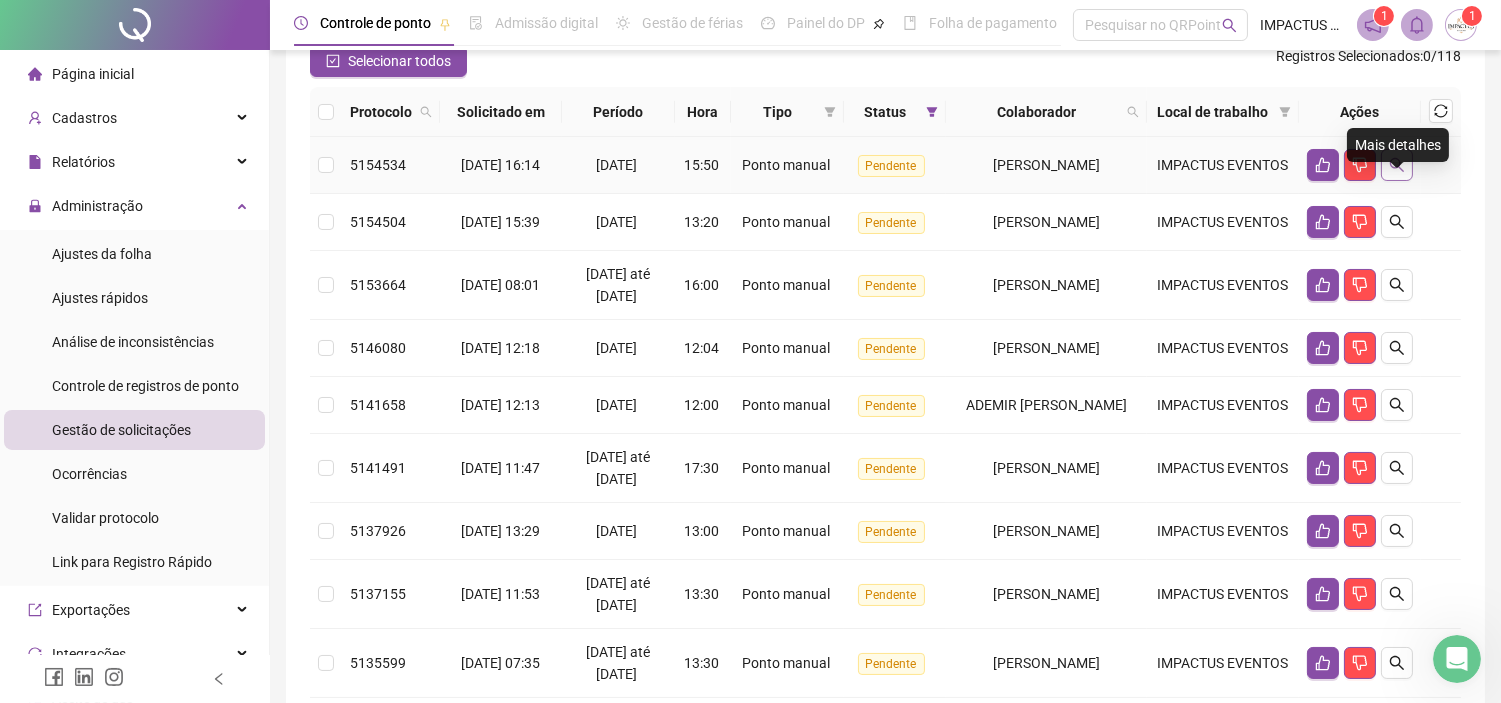click 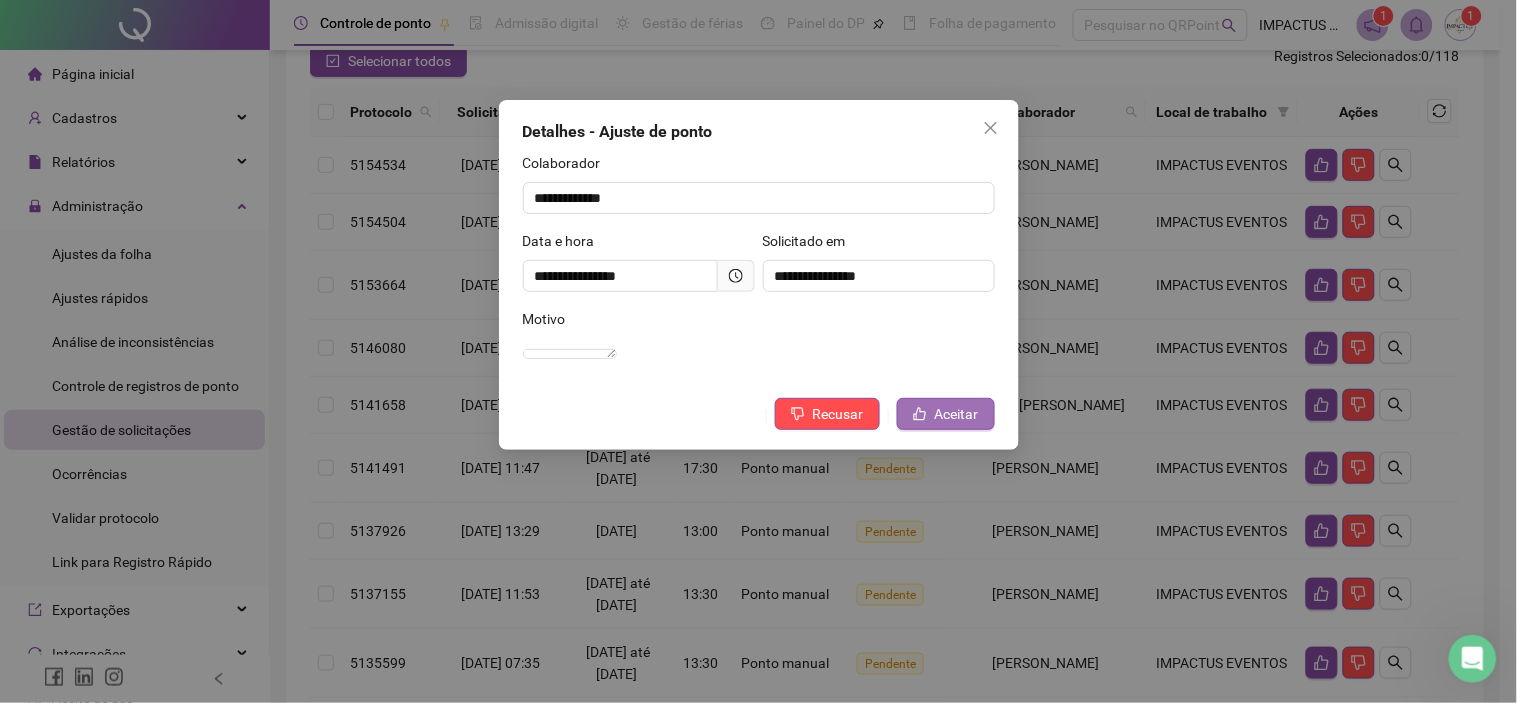click on "Aceitar" at bounding box center (957, 414) 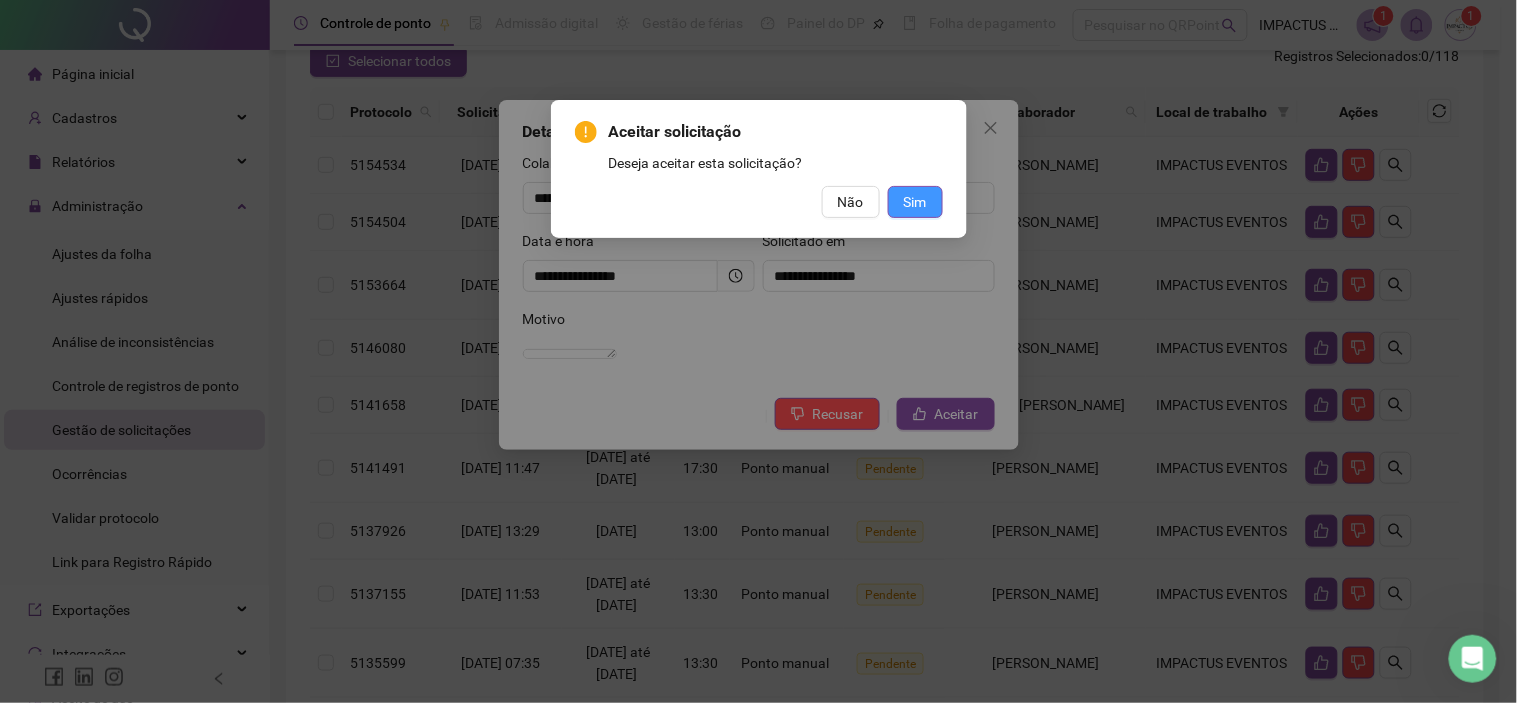 click on "Sim" at bounding box center [915, 202] 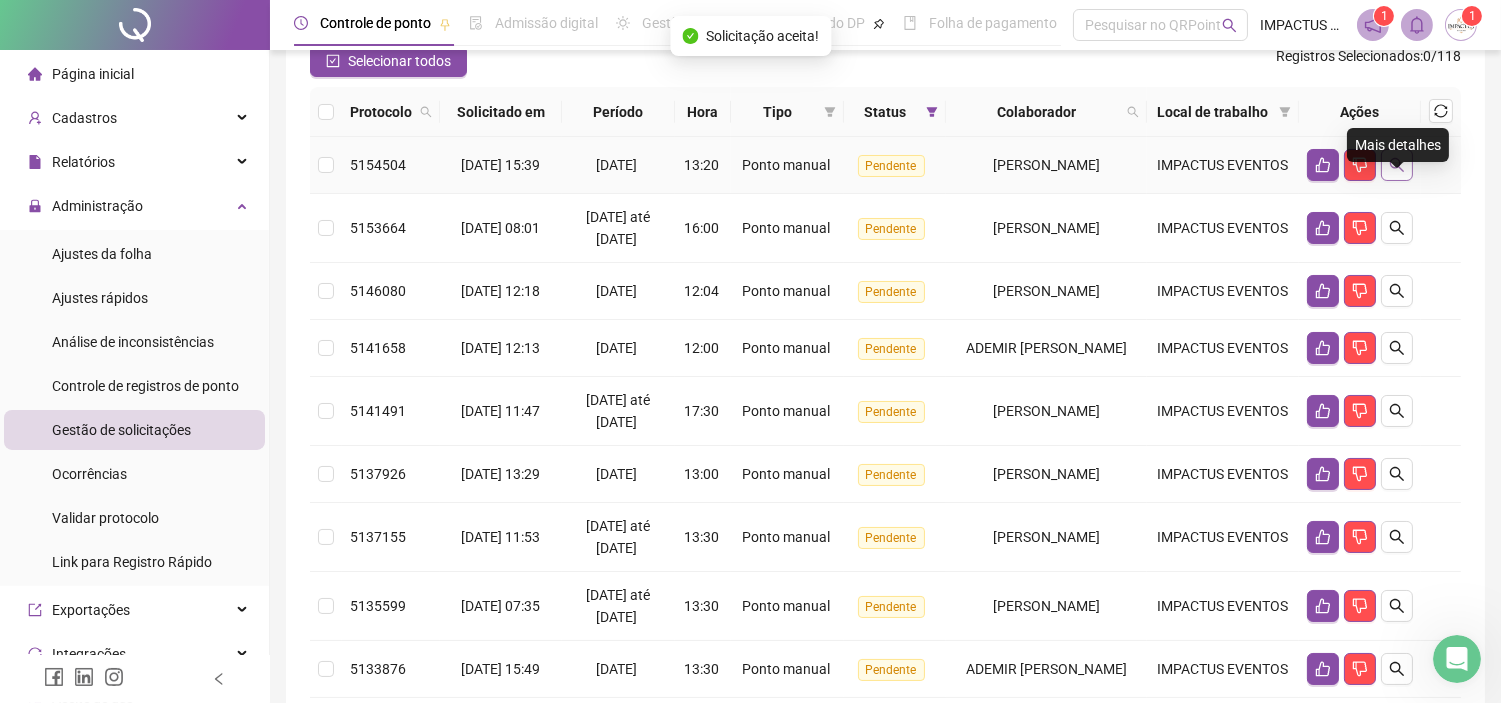 click at bounding box center [1397, 165] 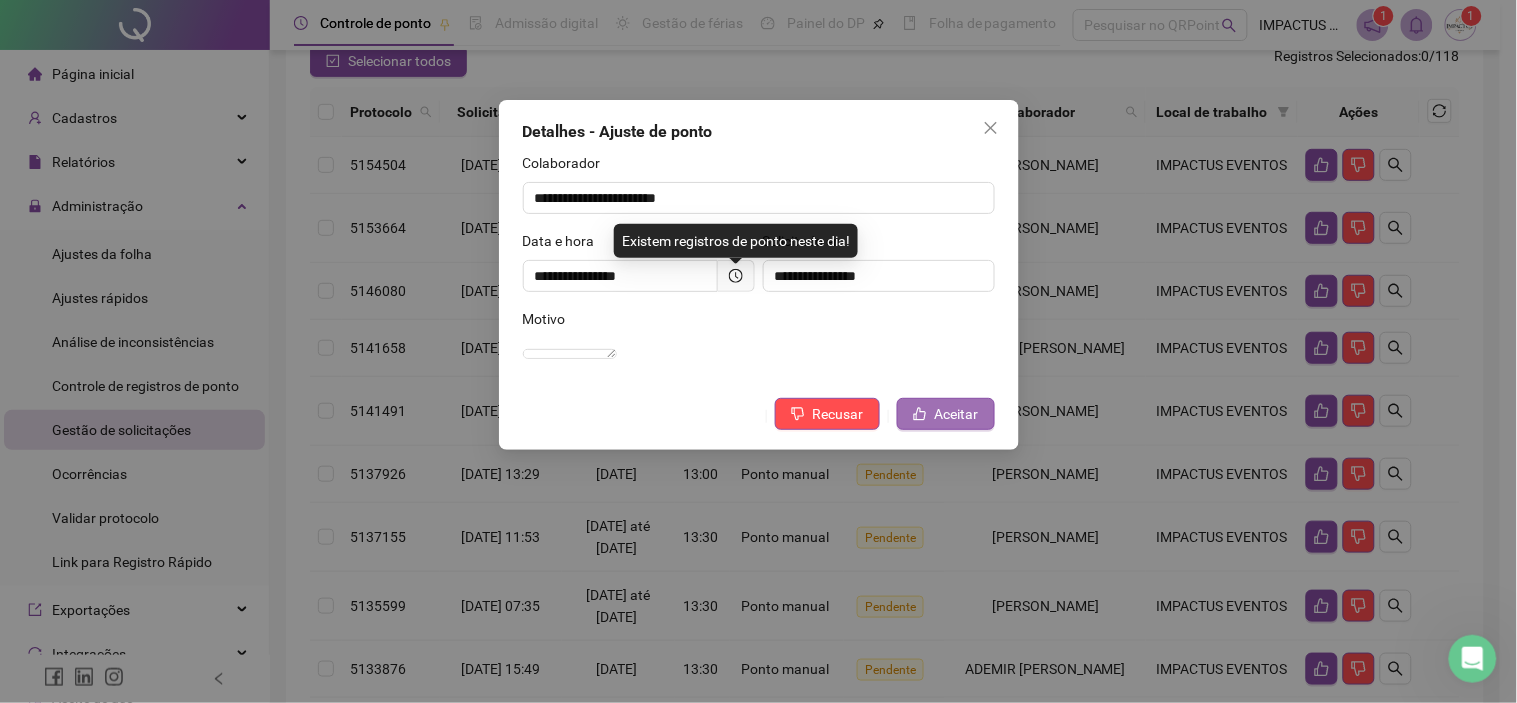 click on "Aceitar" at bounding box center [957, 414] 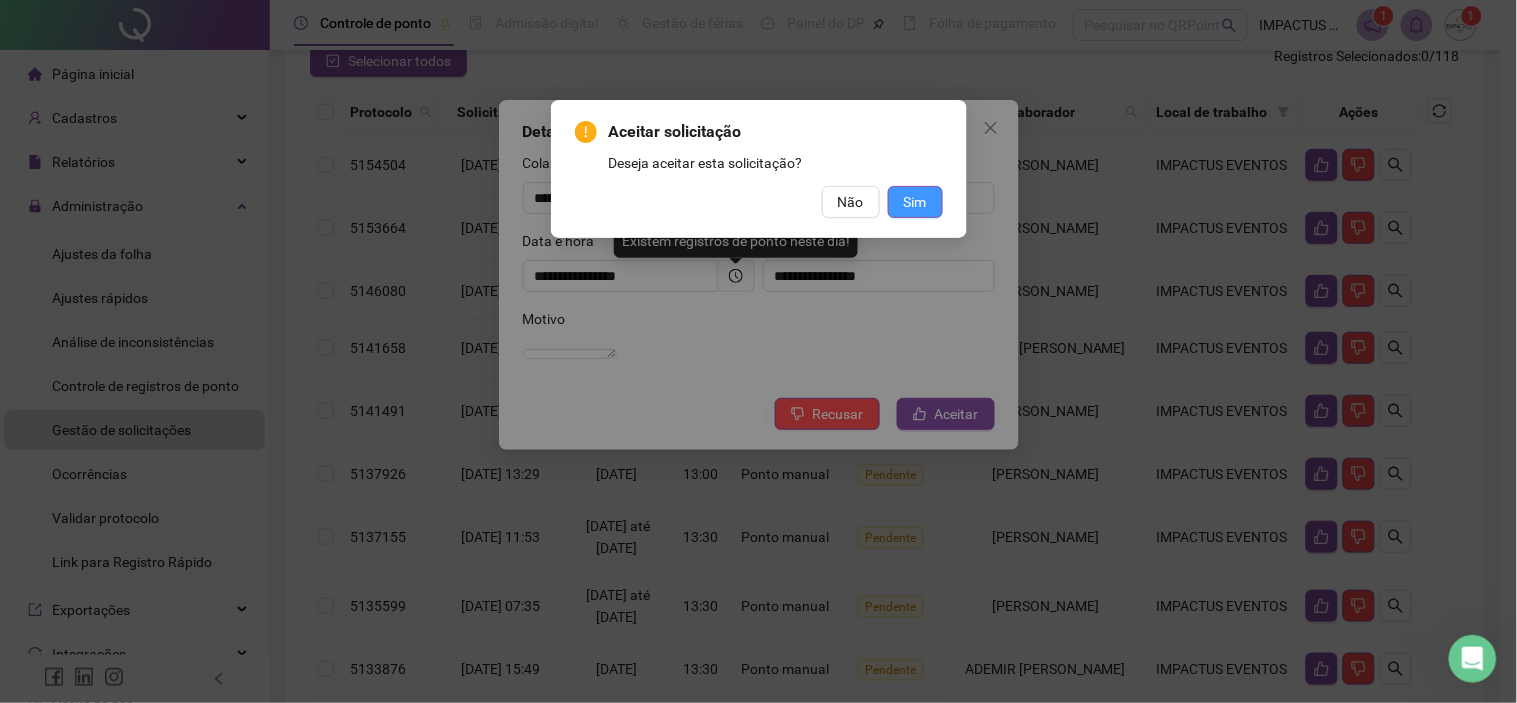 click on "Sim" at bounding box center (915, 202) 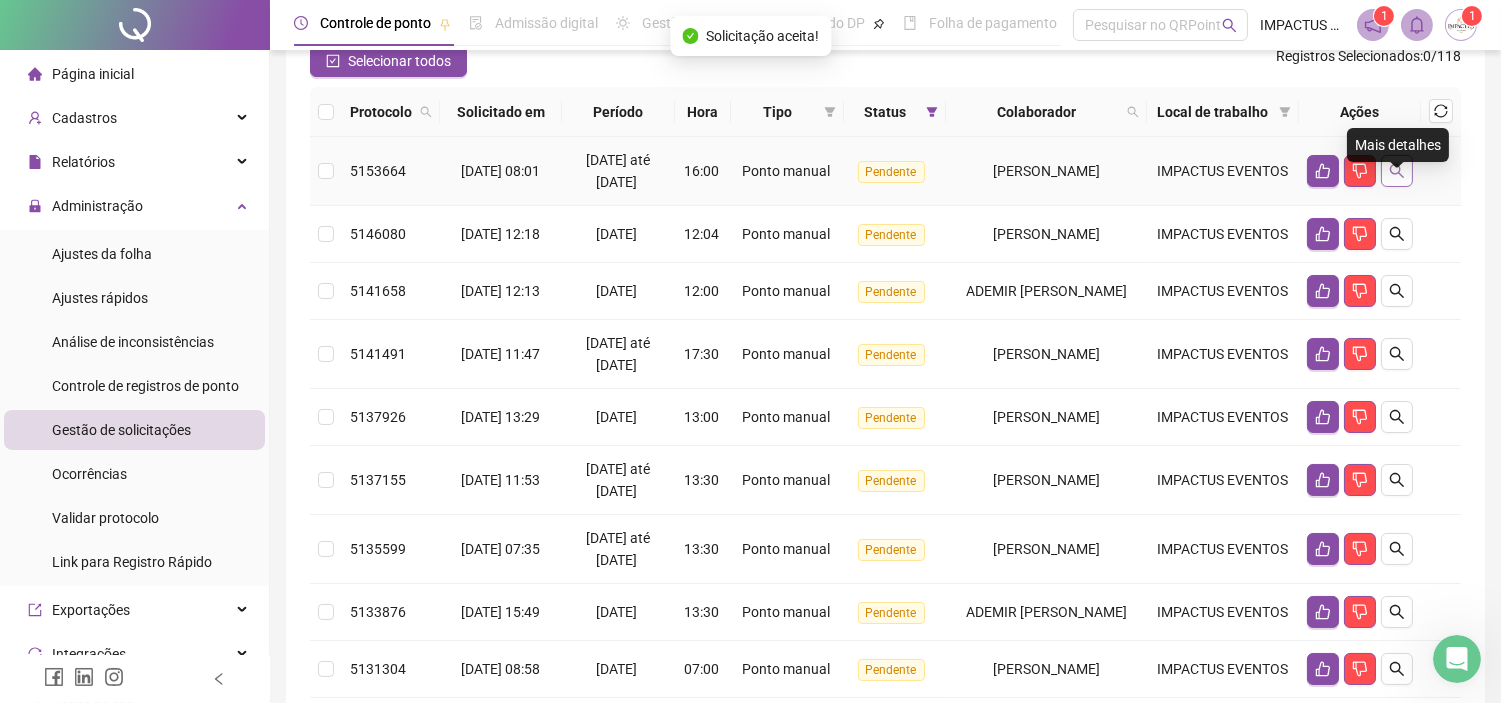 click 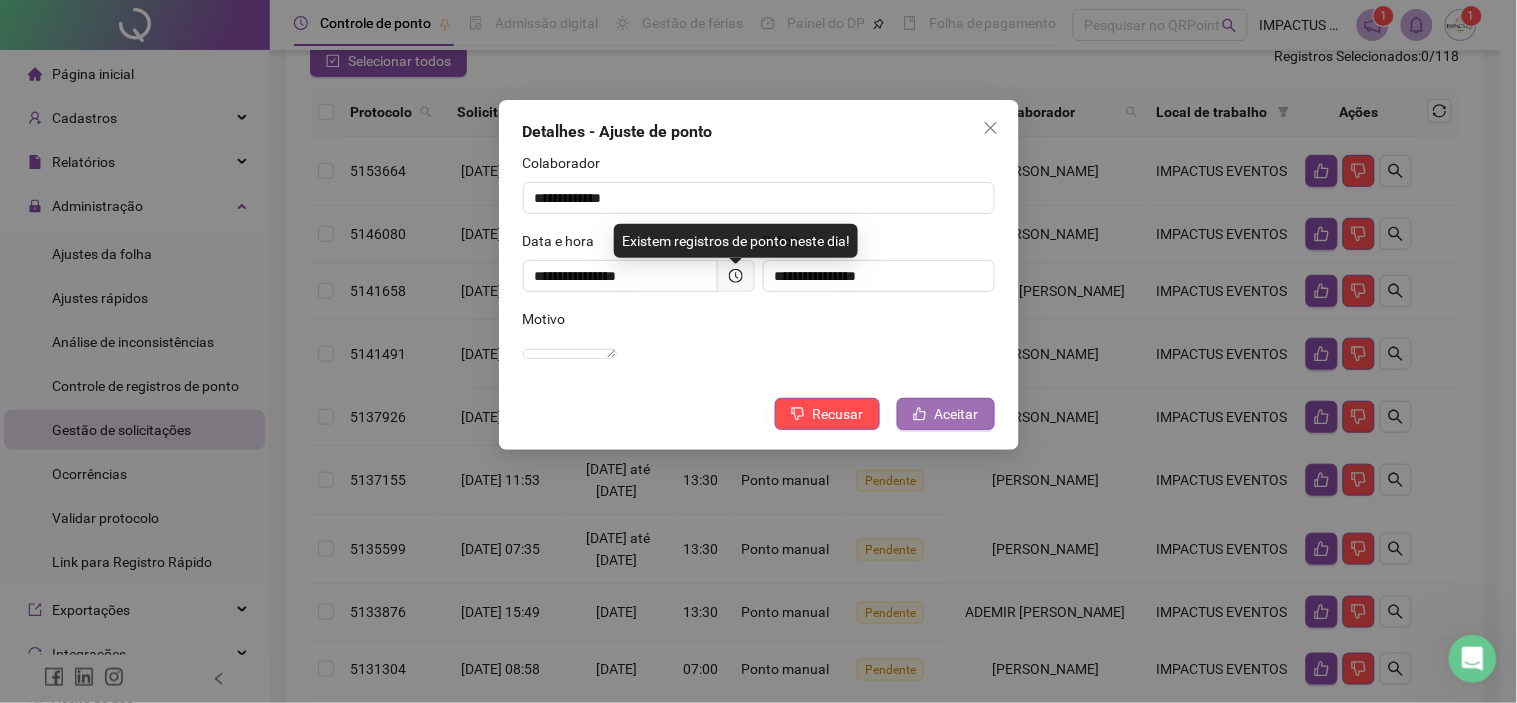 click on "Aceitar" at bounding box center [946, 414] 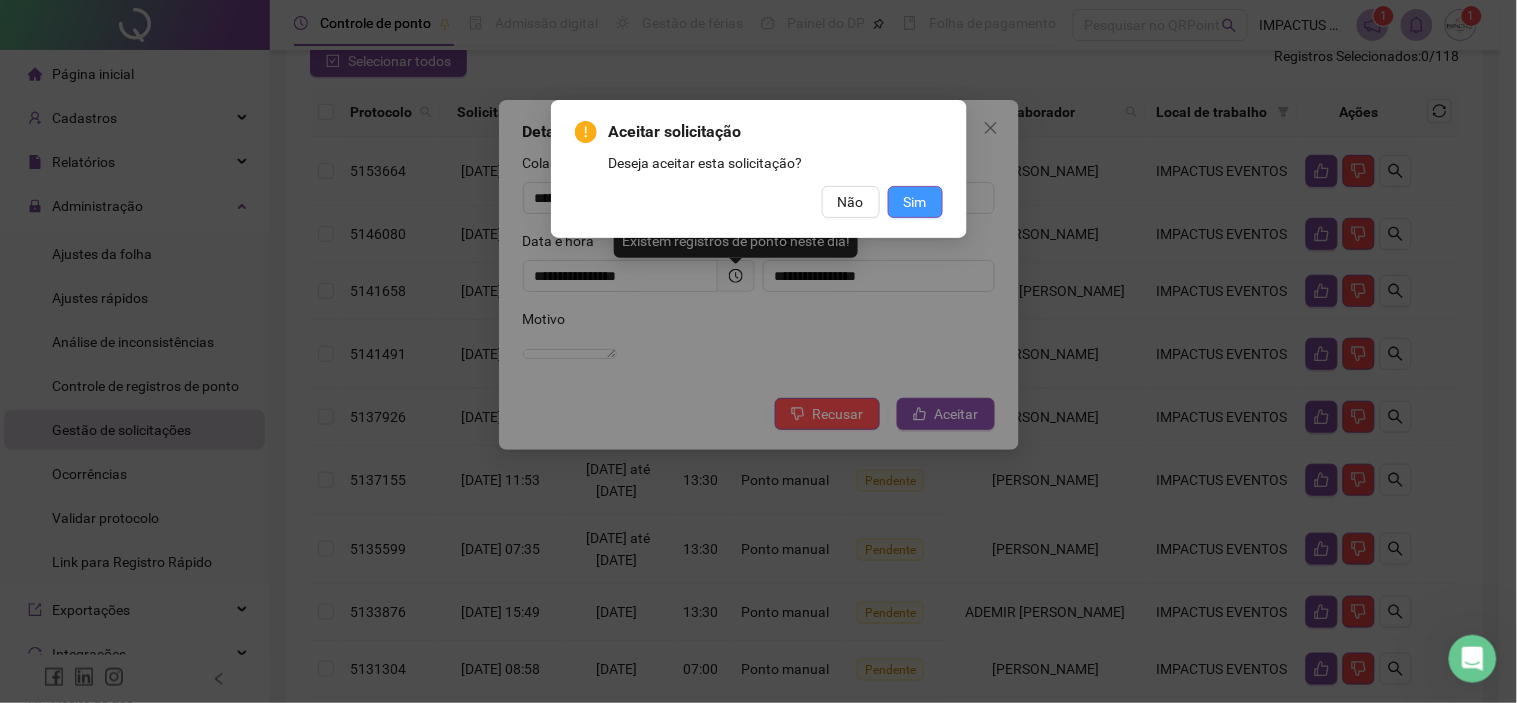 click on "Sim" at bounding box center [915, 202] 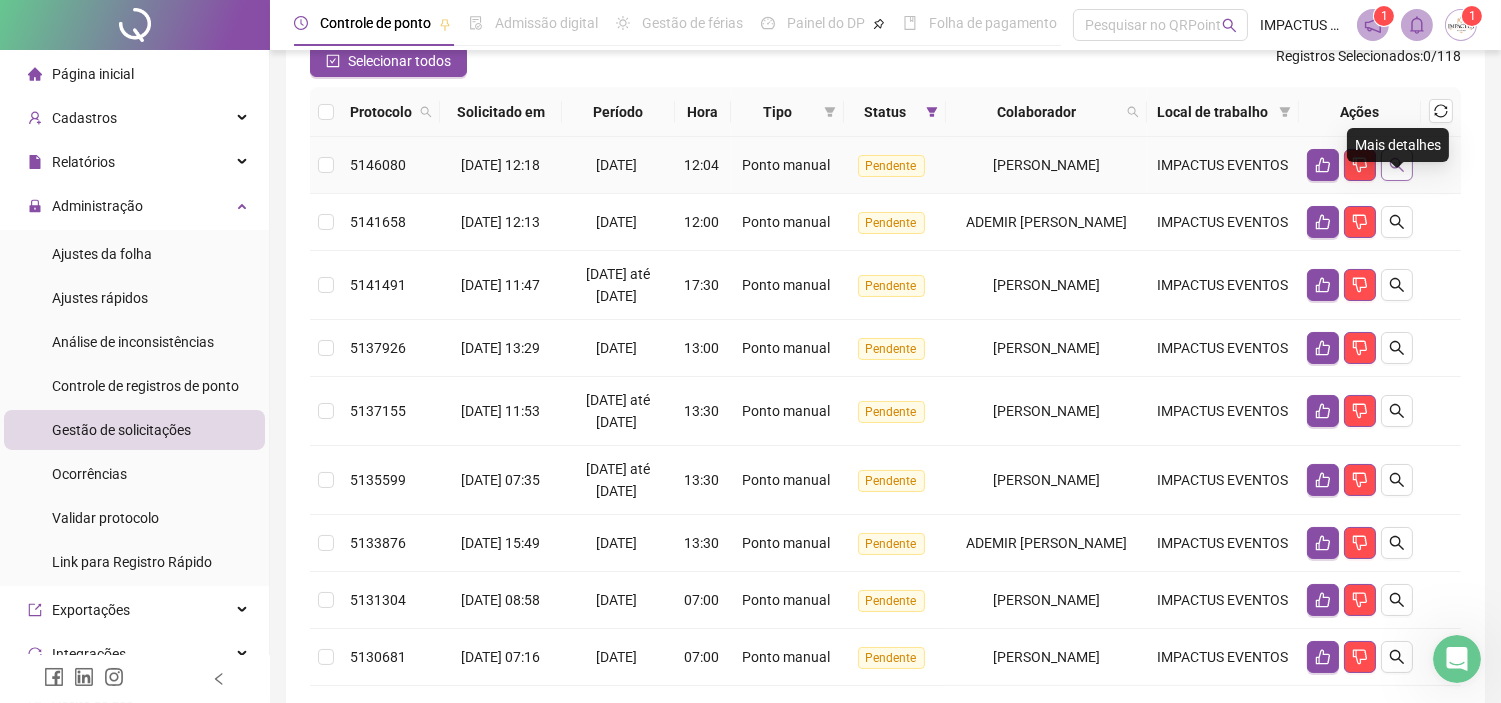click 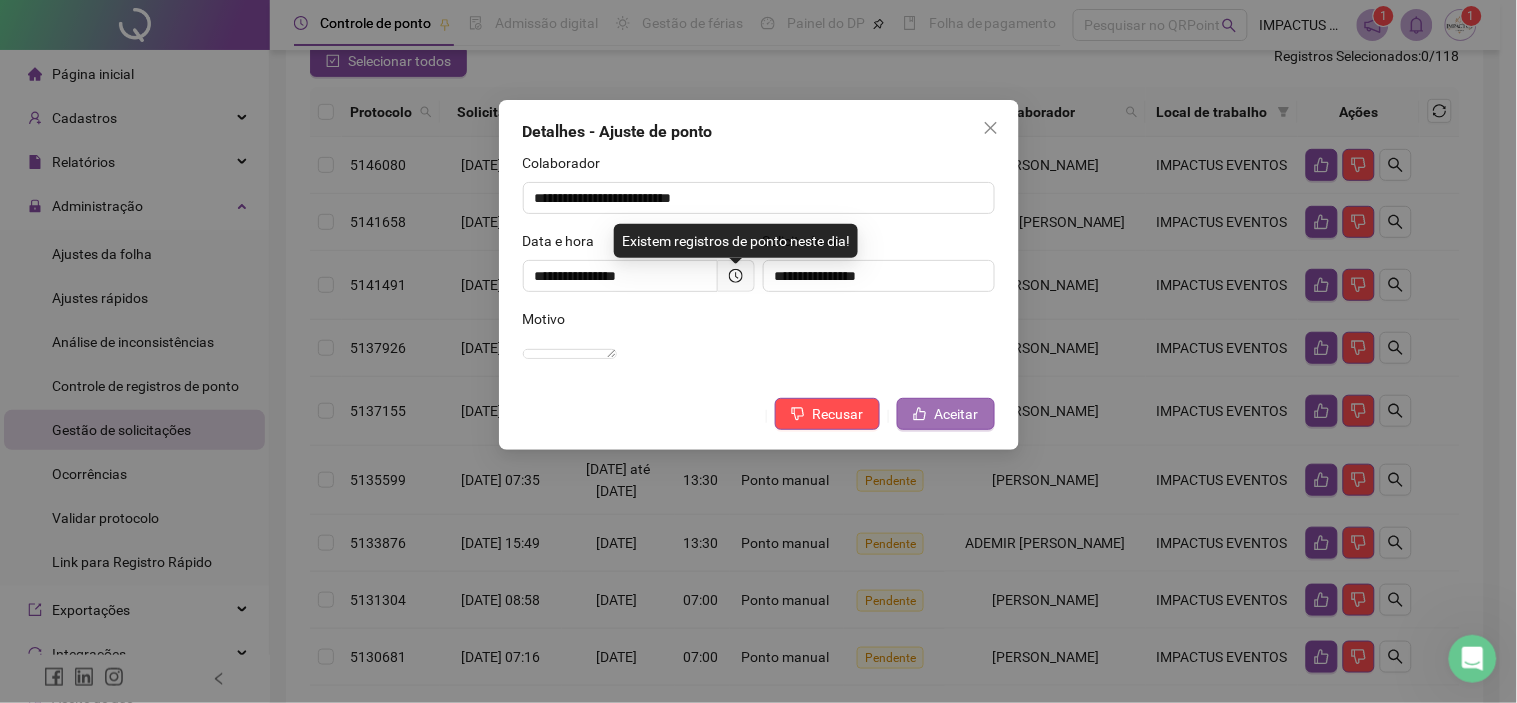 click on "Aceitar" at bounding box center [946, 414] 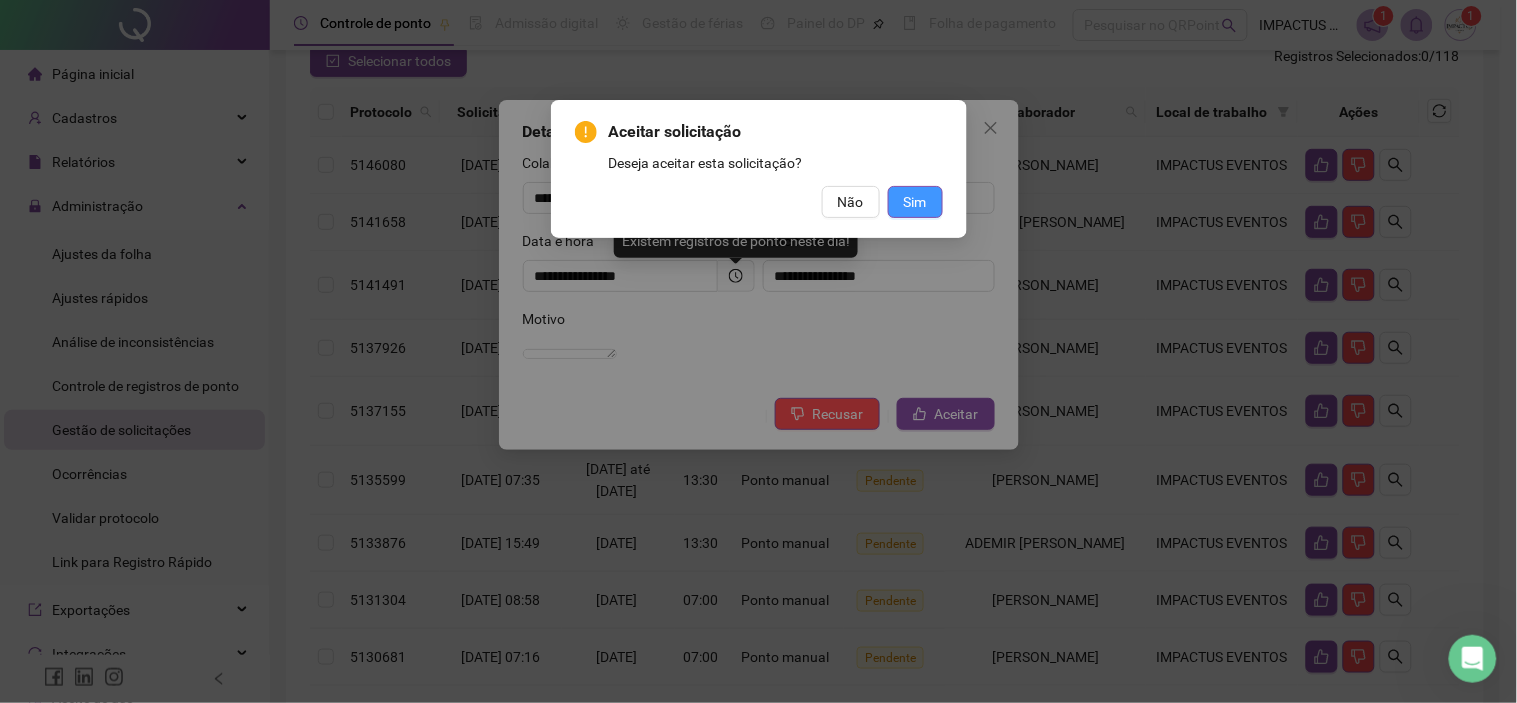 click on "Sim" at bounding box center (915, 202) 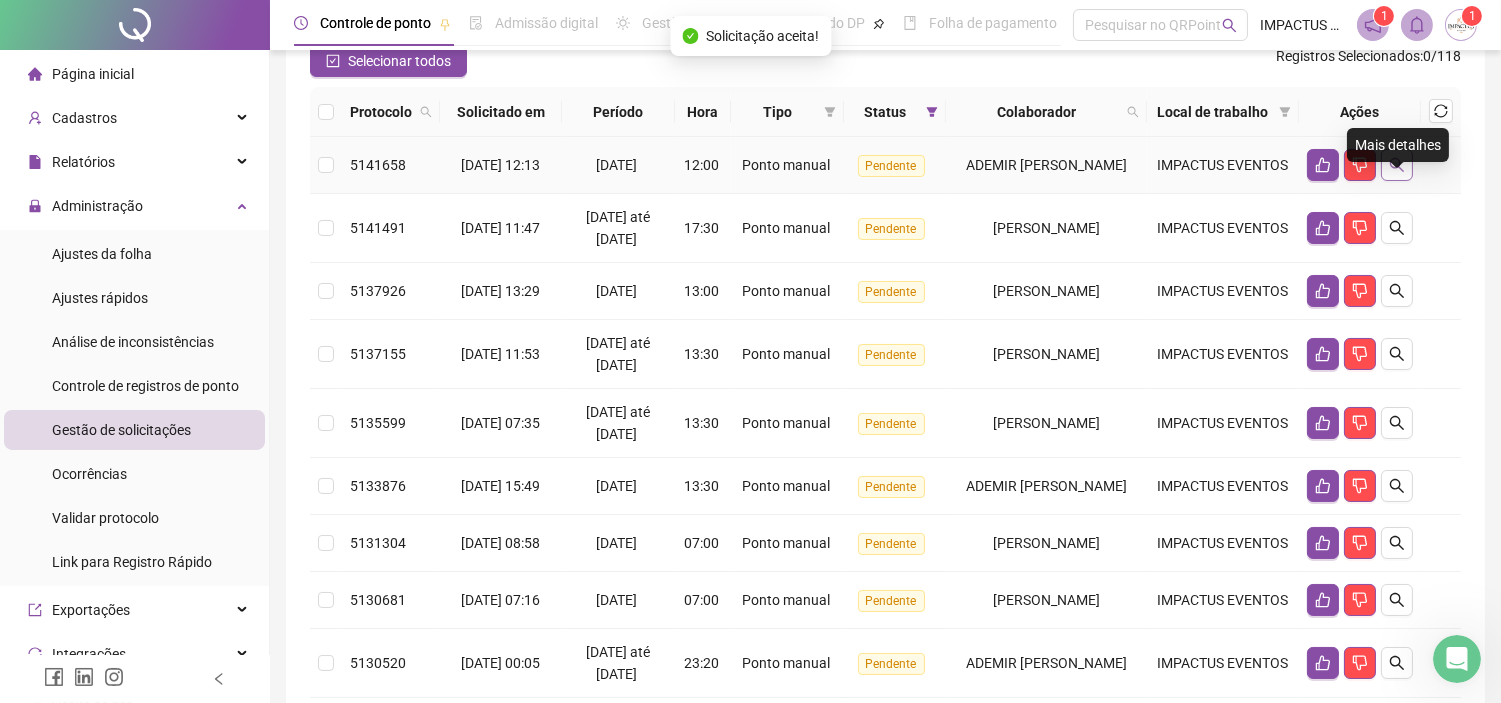 click at bounding box center (1397, 165) 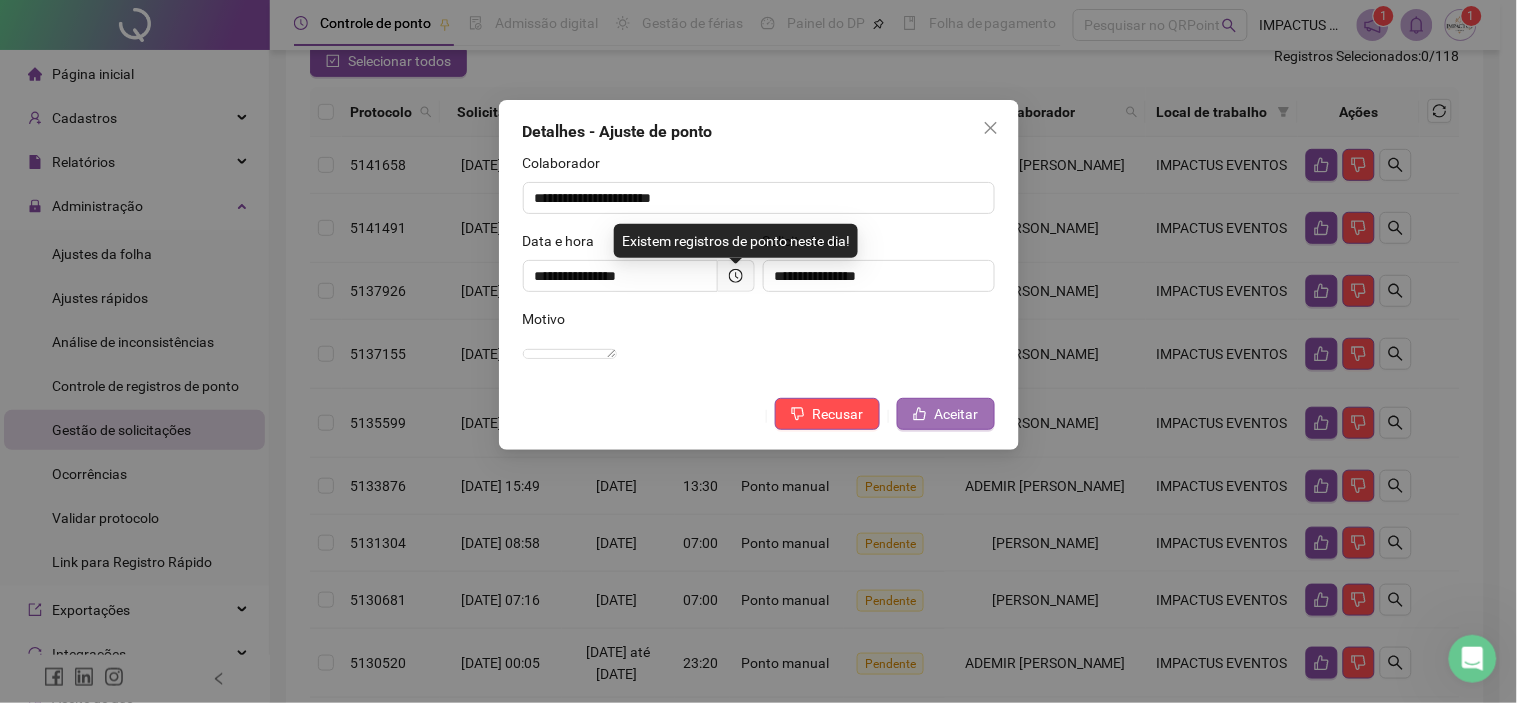 click on "Aceitar" at bounding box center [957, 414] 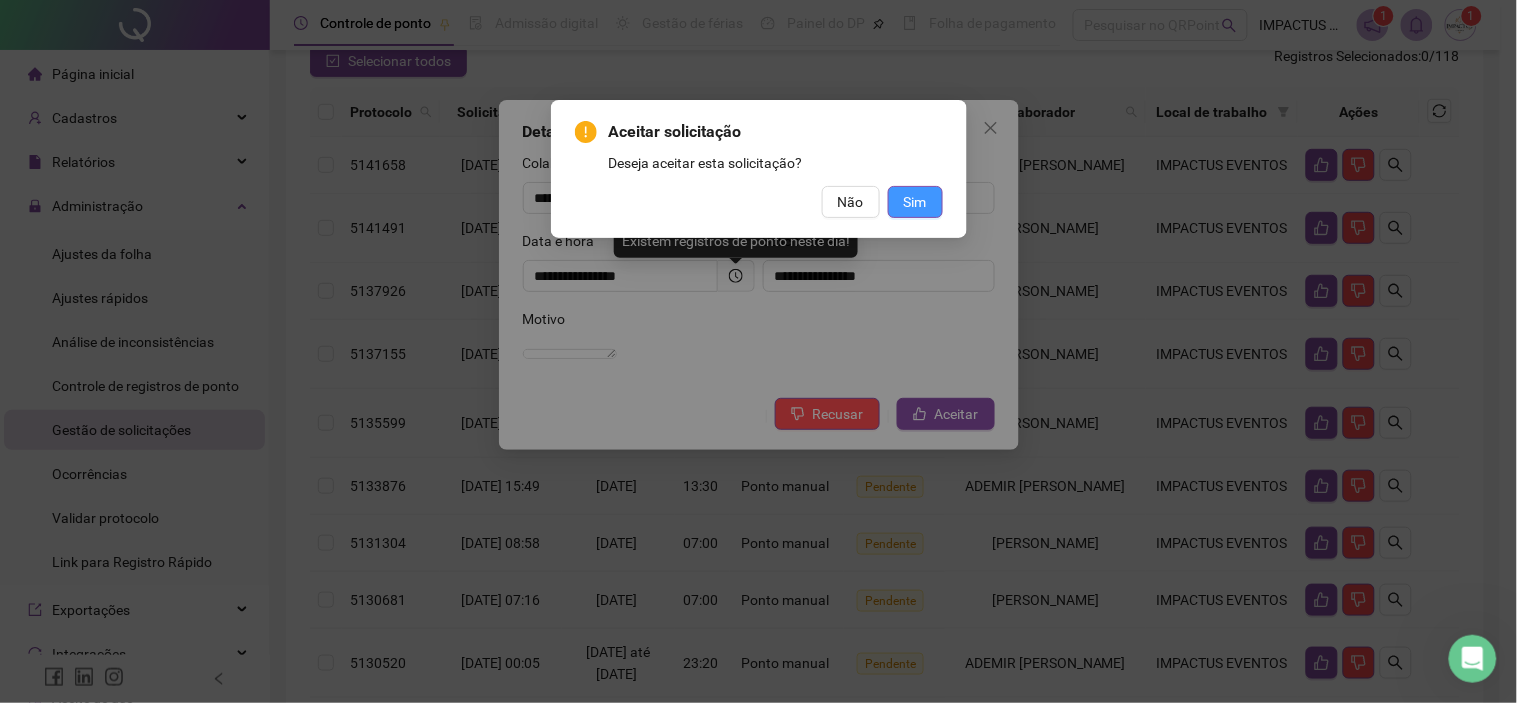 click on "Sim" at bounding box center [915, 202] 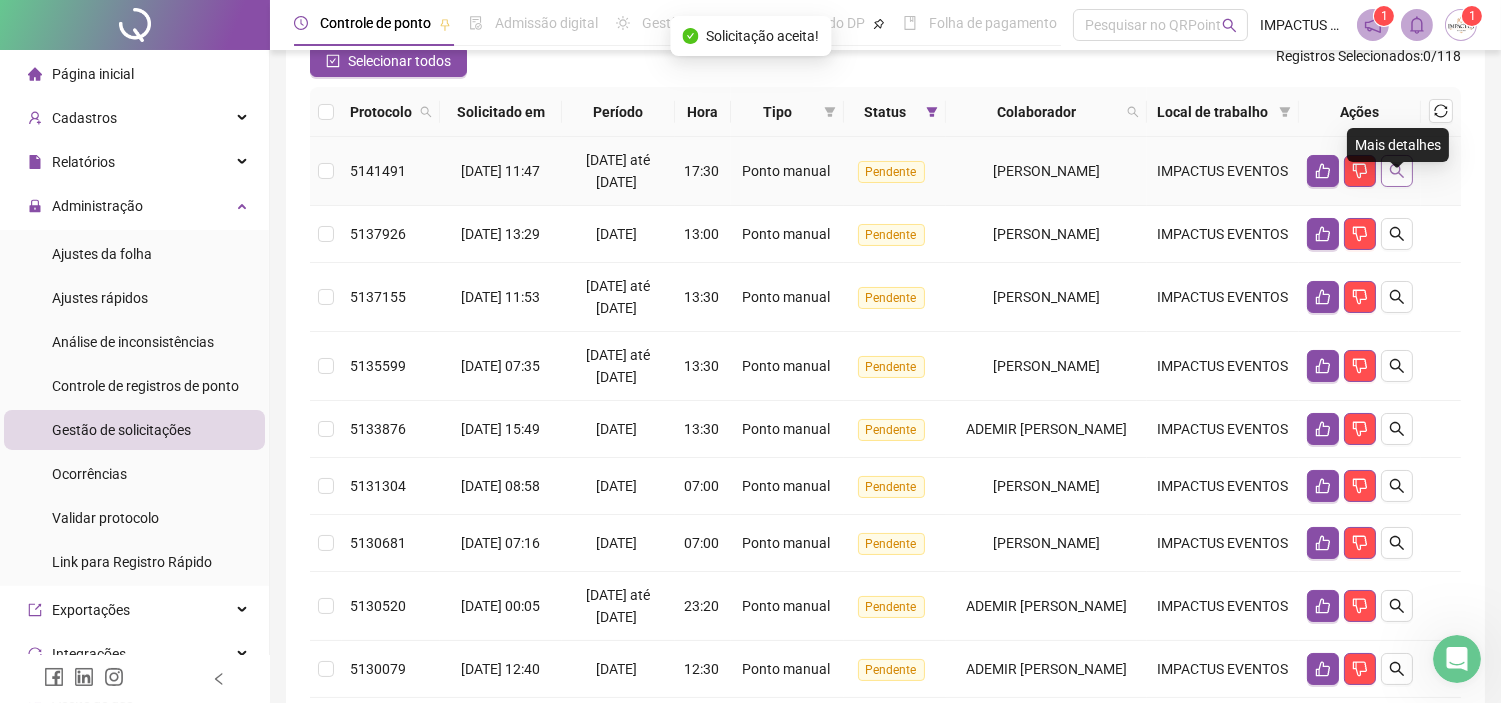 click at bounding box center (1397, 171) 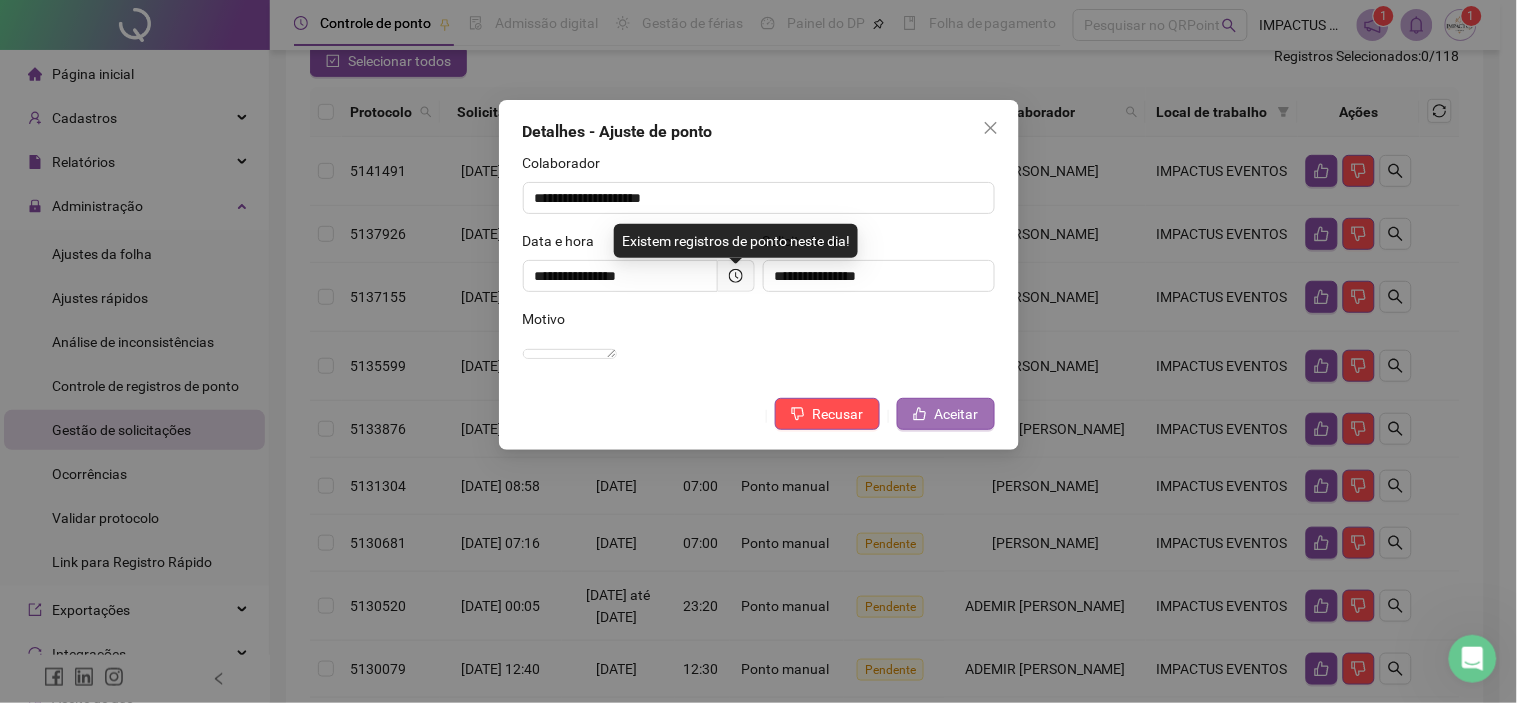 click on "Aceitar" at bounding box center [946, 414] 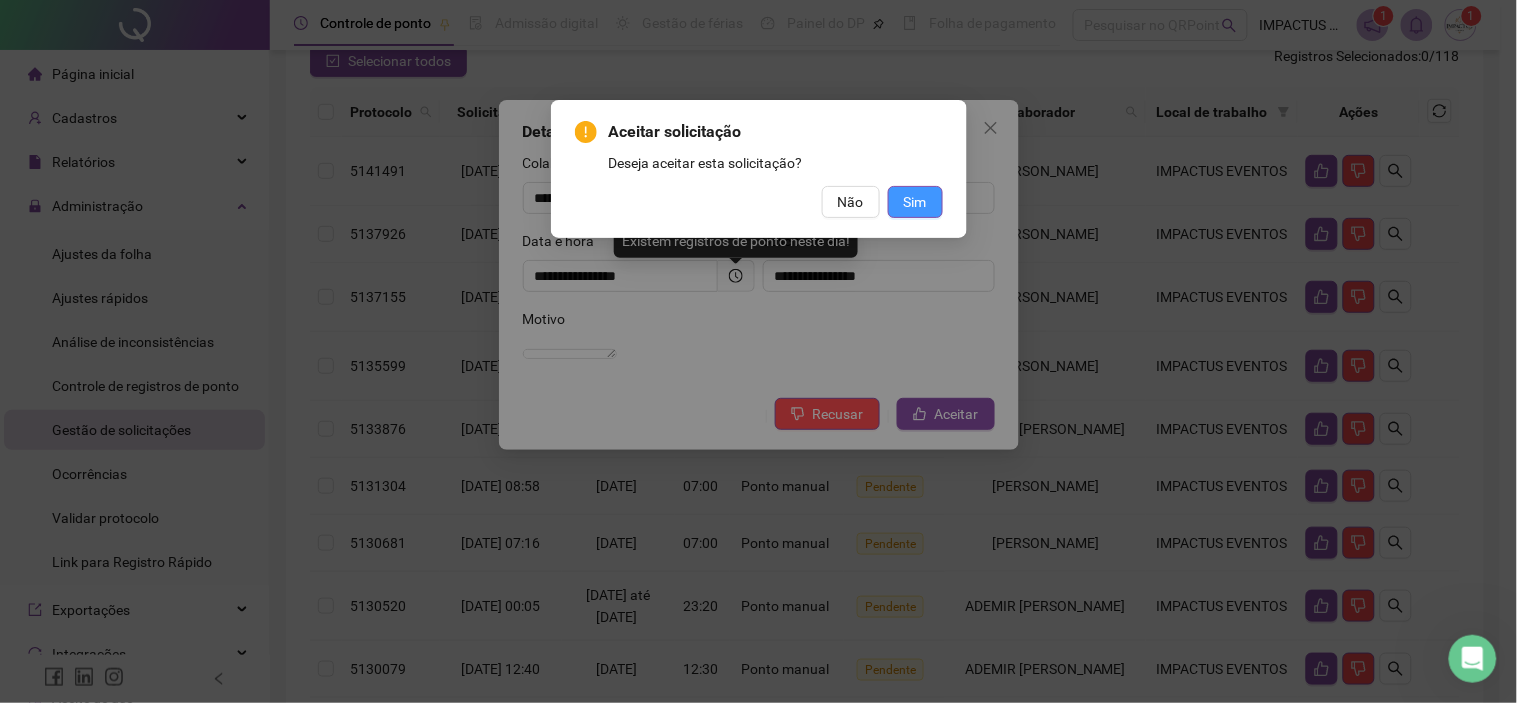 click on "Sim" at bounding box center (915, 202) 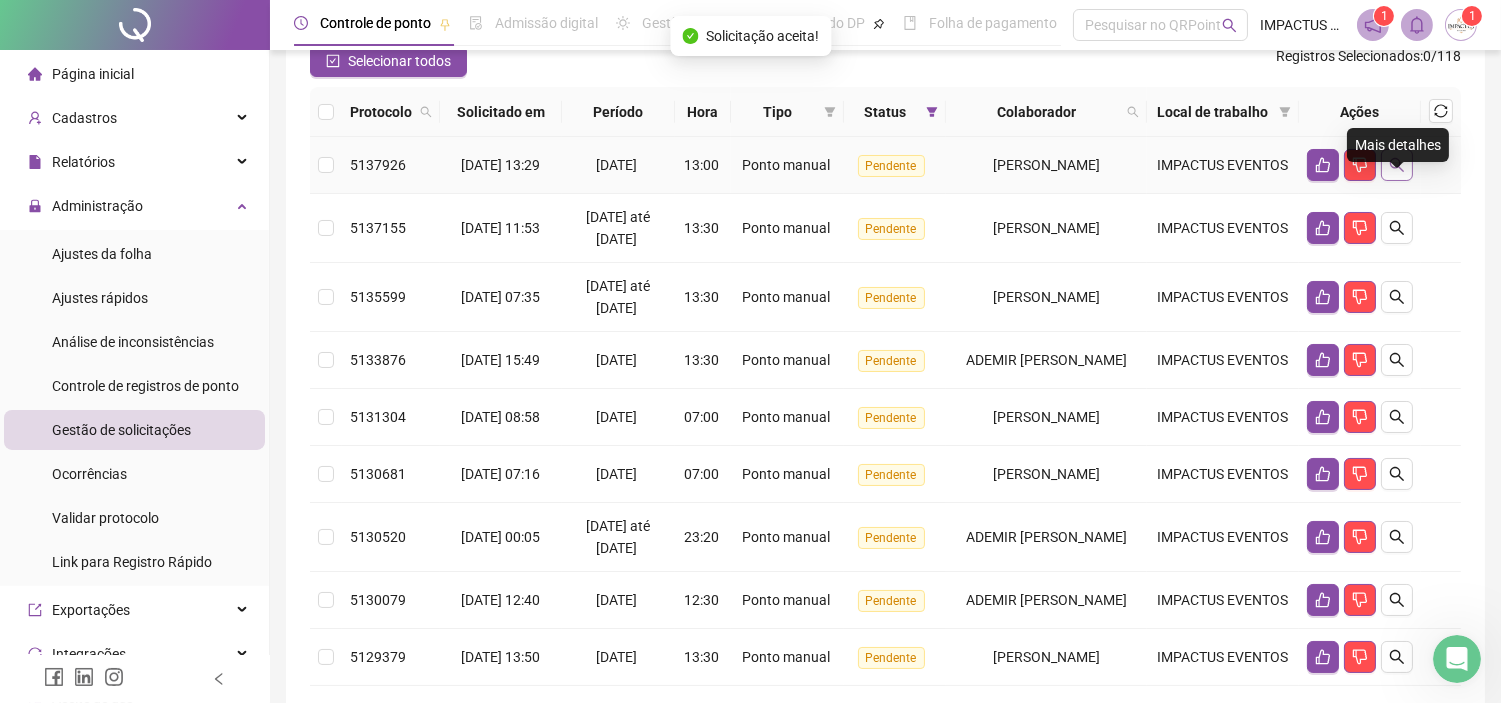 click 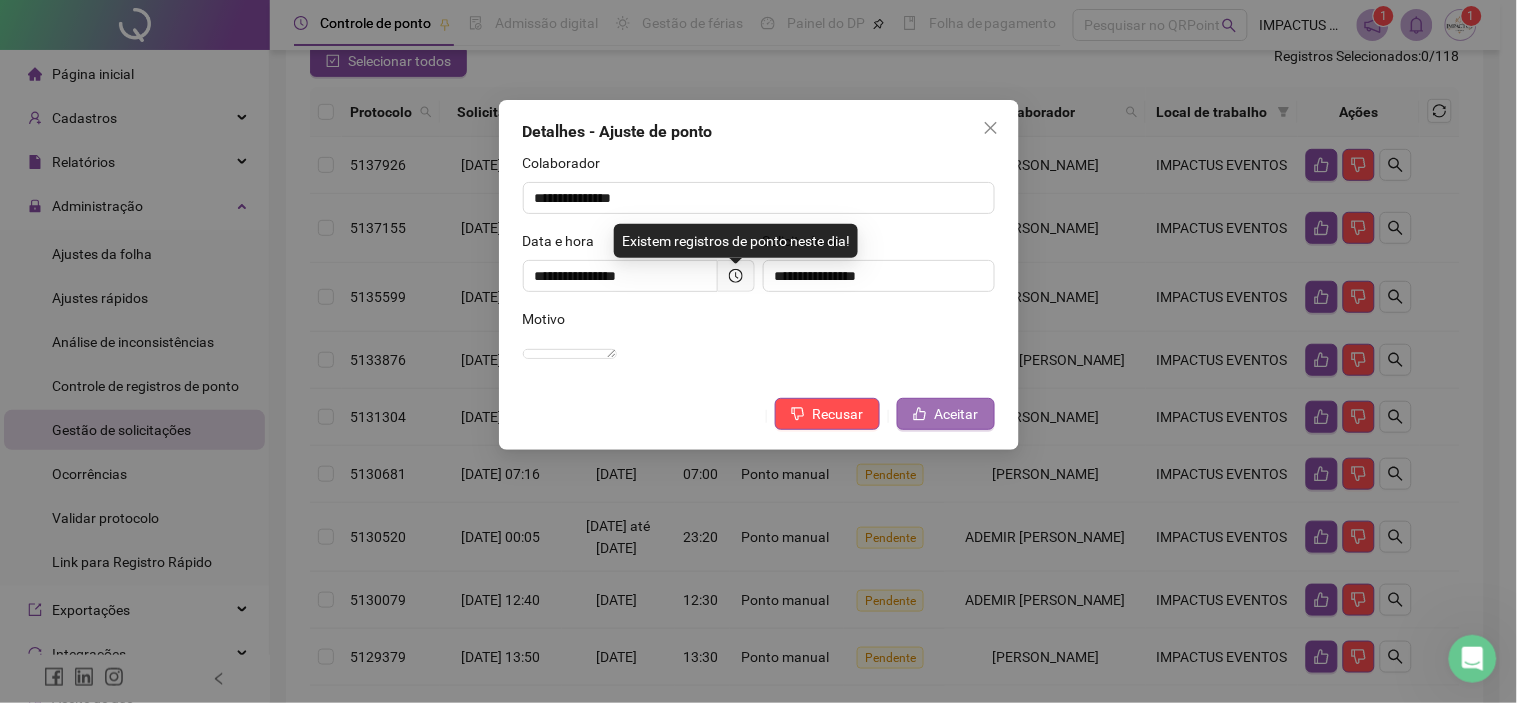 click on "Aceitar" at bounding box center (957, 414) 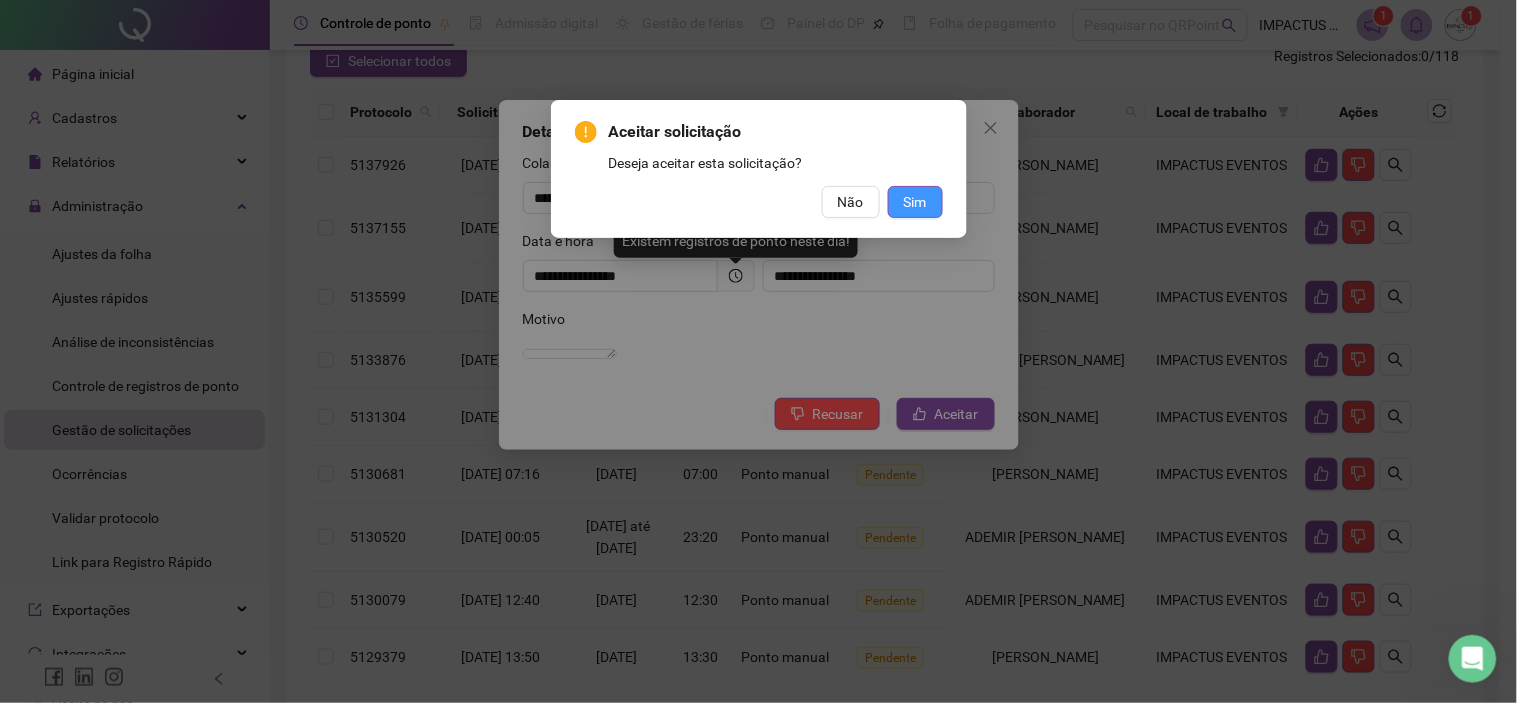 click on "Sim" at bounding box center [915, 202] 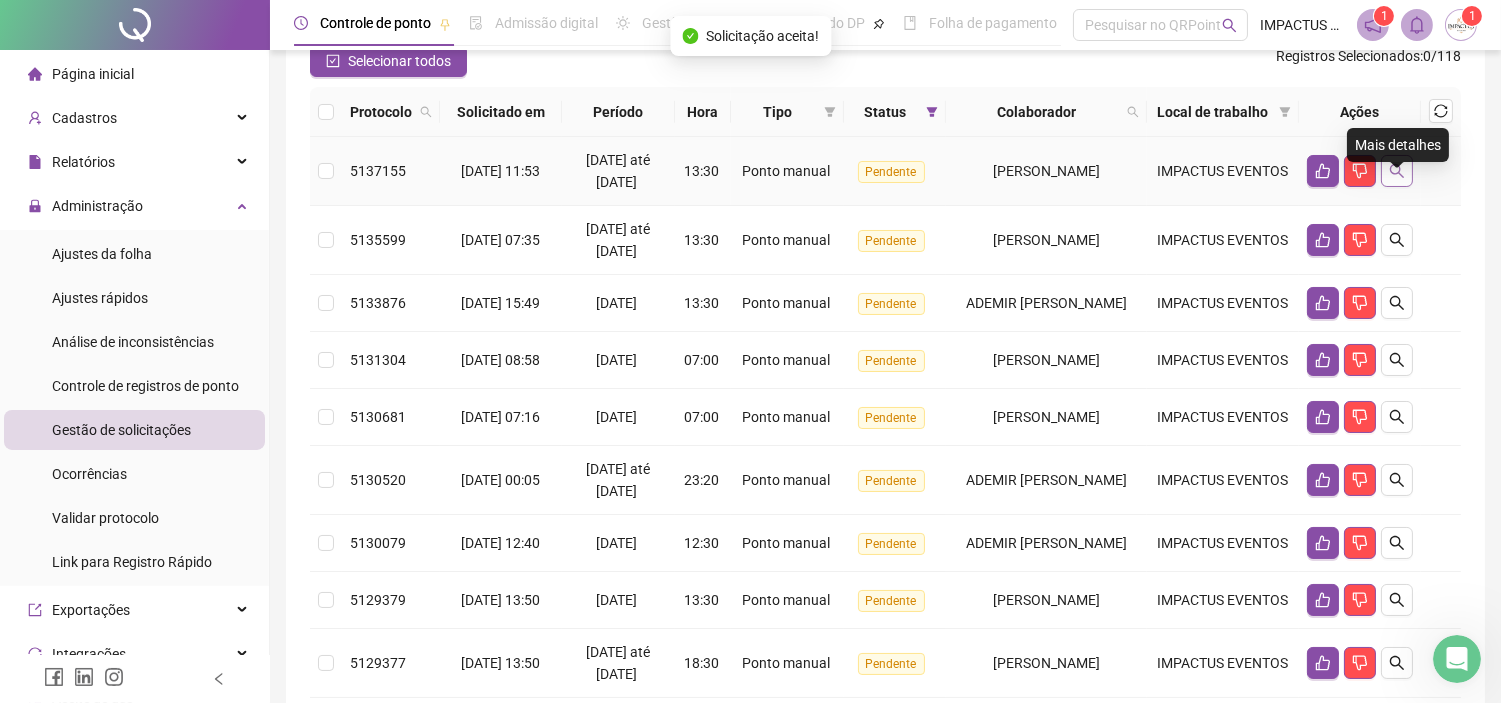 click 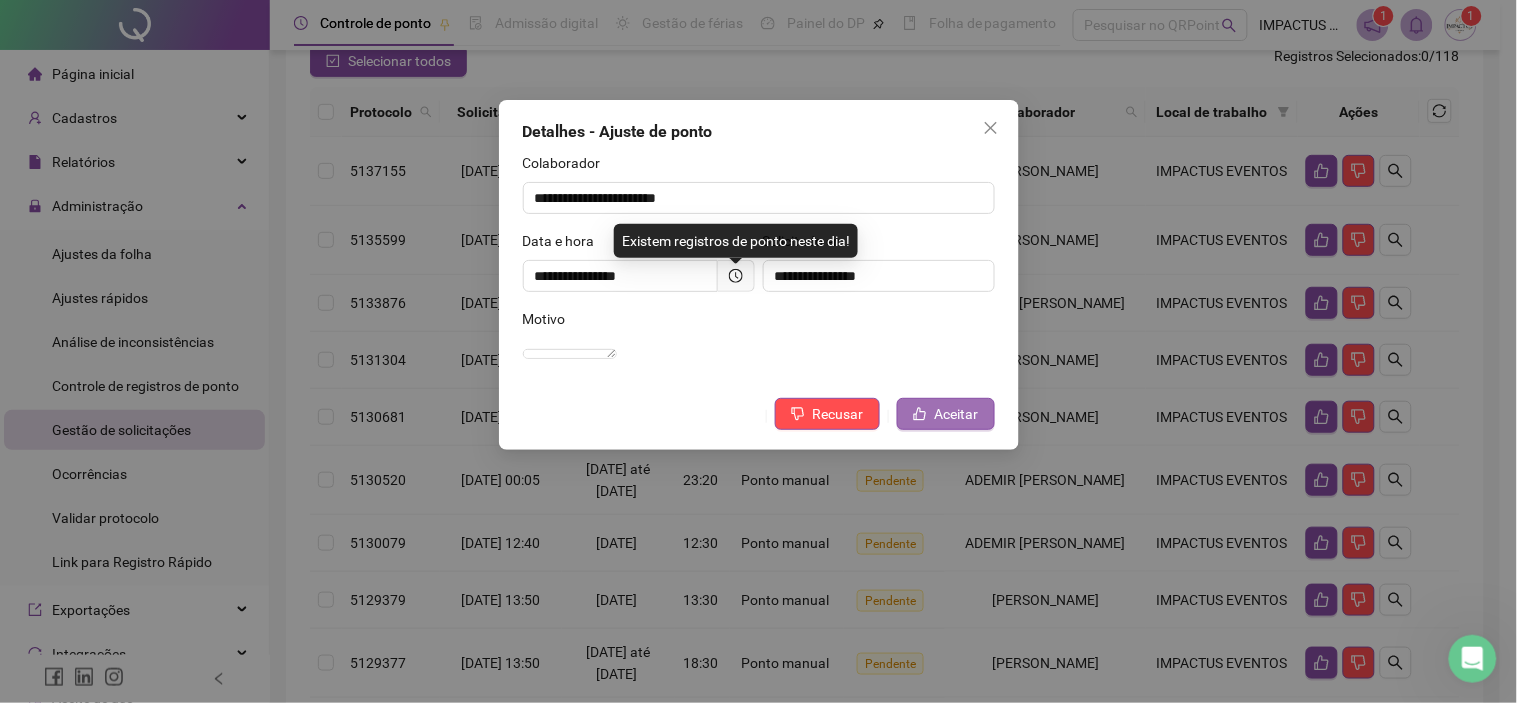 click on "Aceitar" at bounding box center (957, 414) 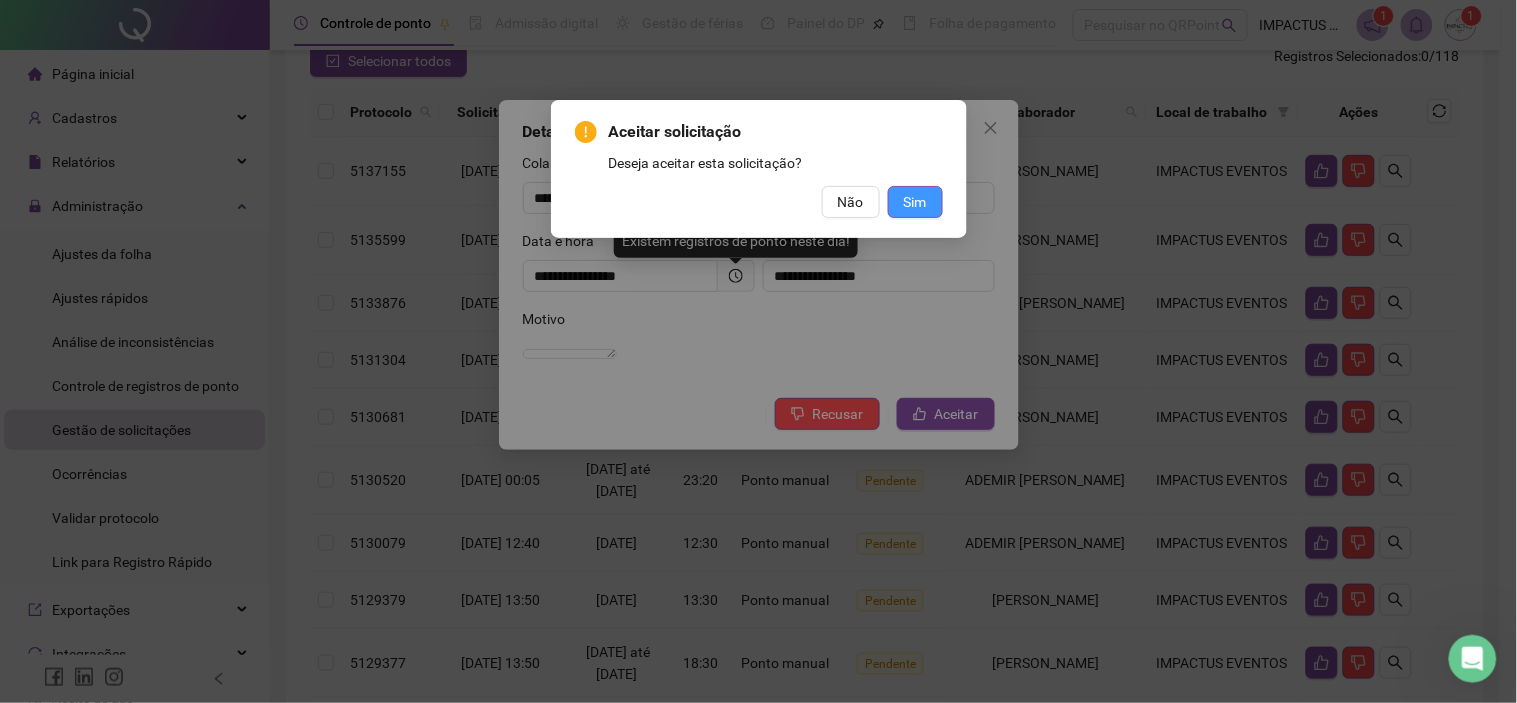 click on "Sim" at bounding box center (915, 202) 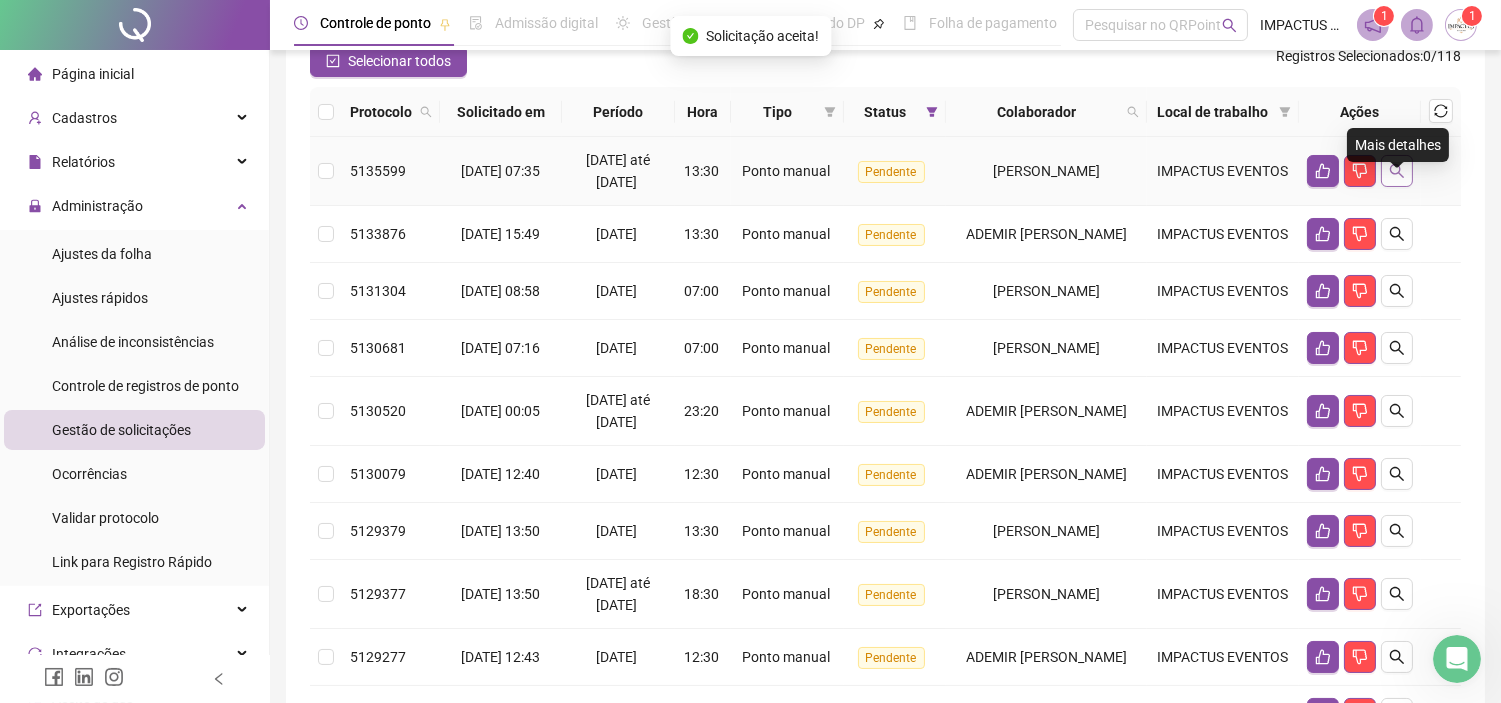 click 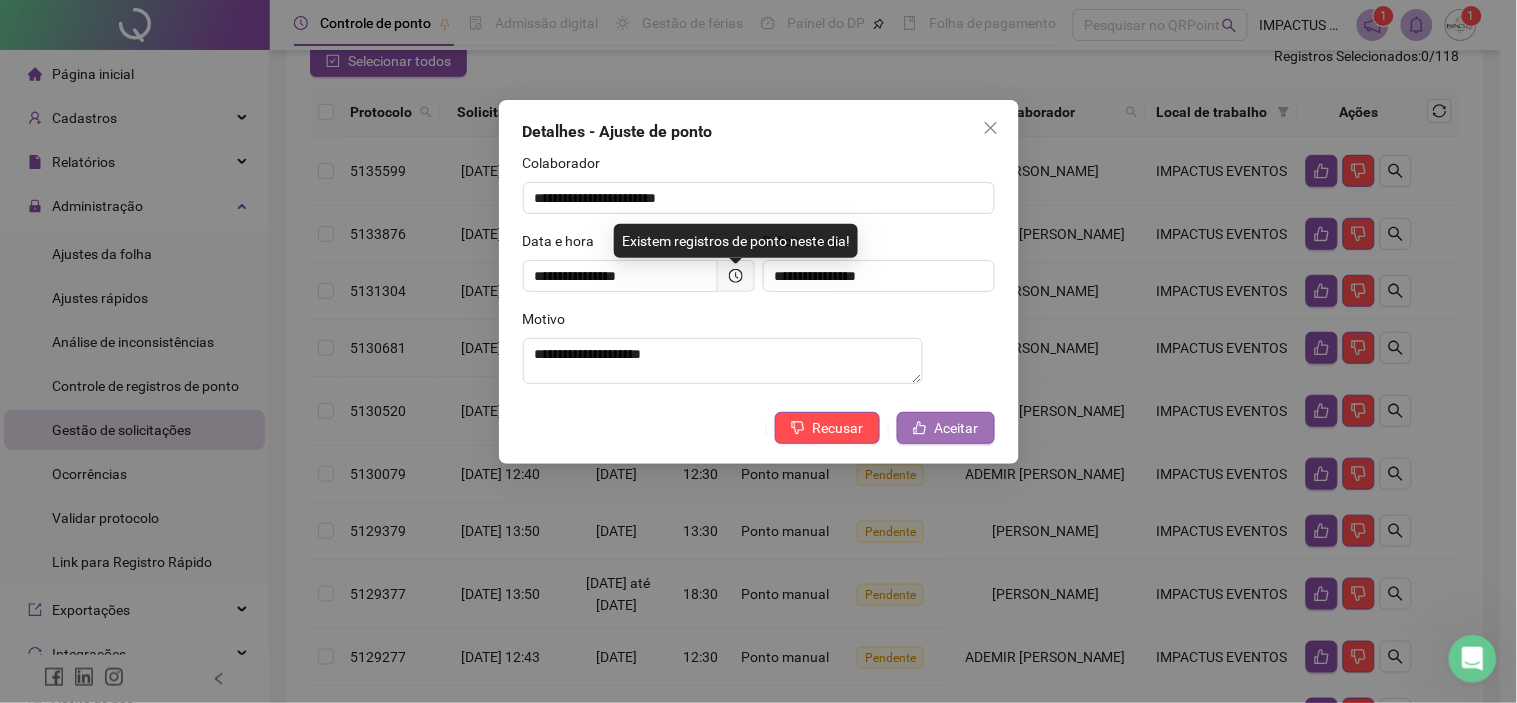 click on "Aceitar" at bounding box center [946, 428] 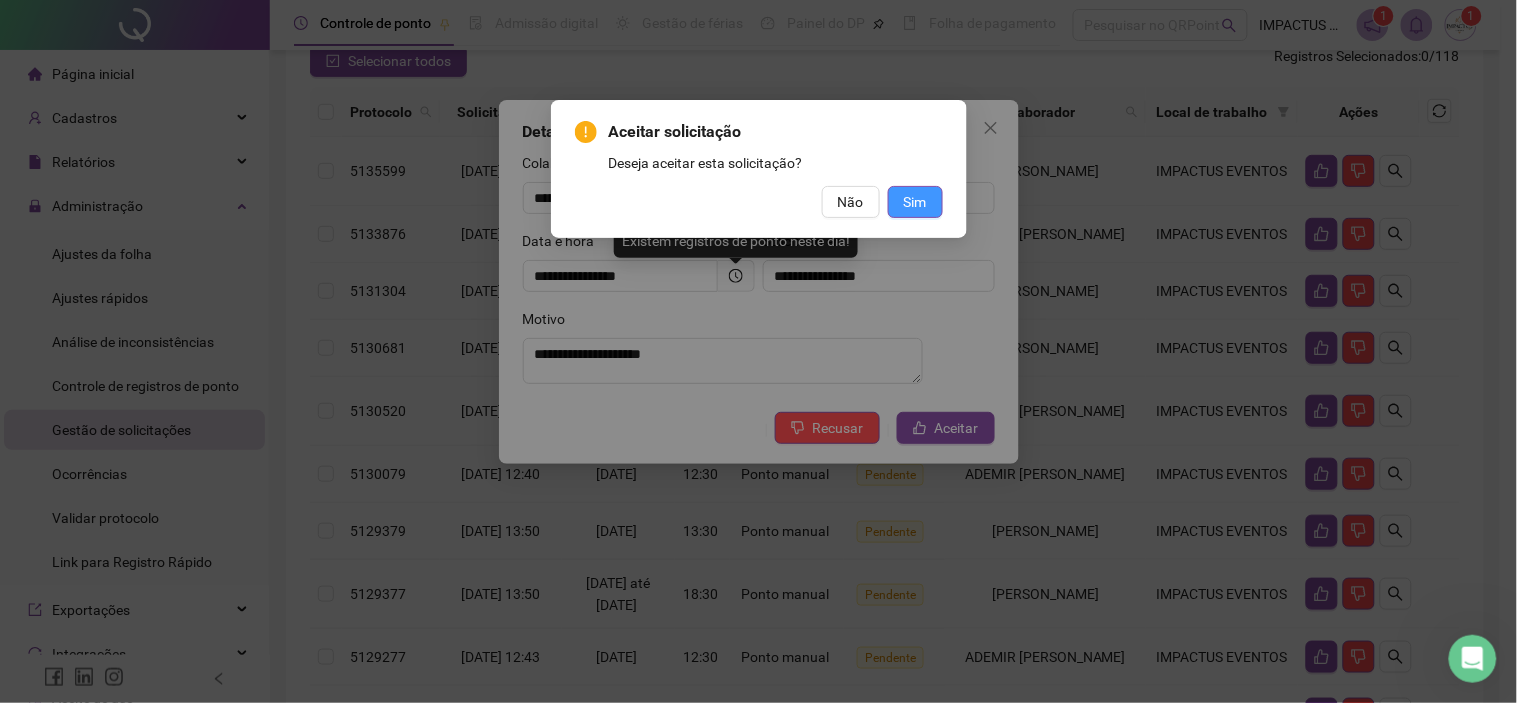 click on "Sim" at bounding box center [915, 202] 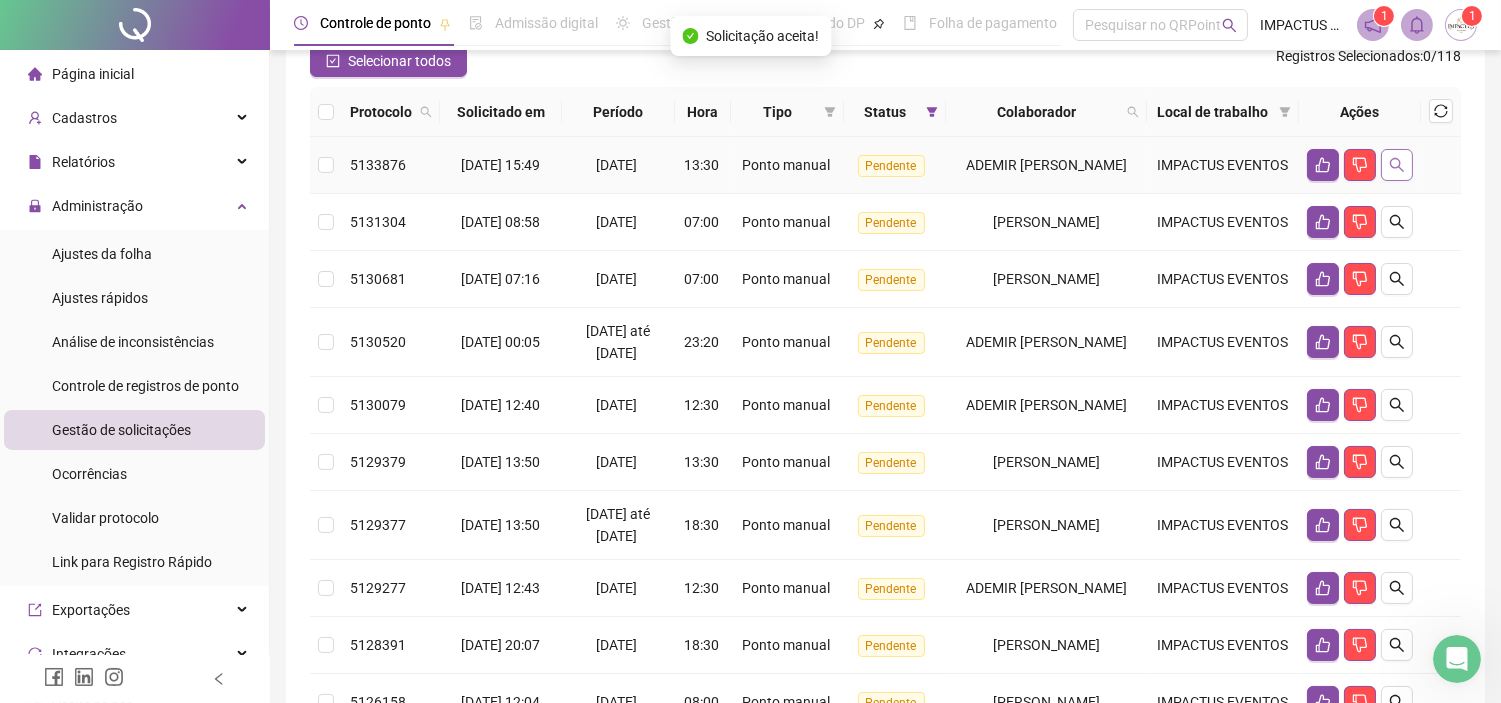click 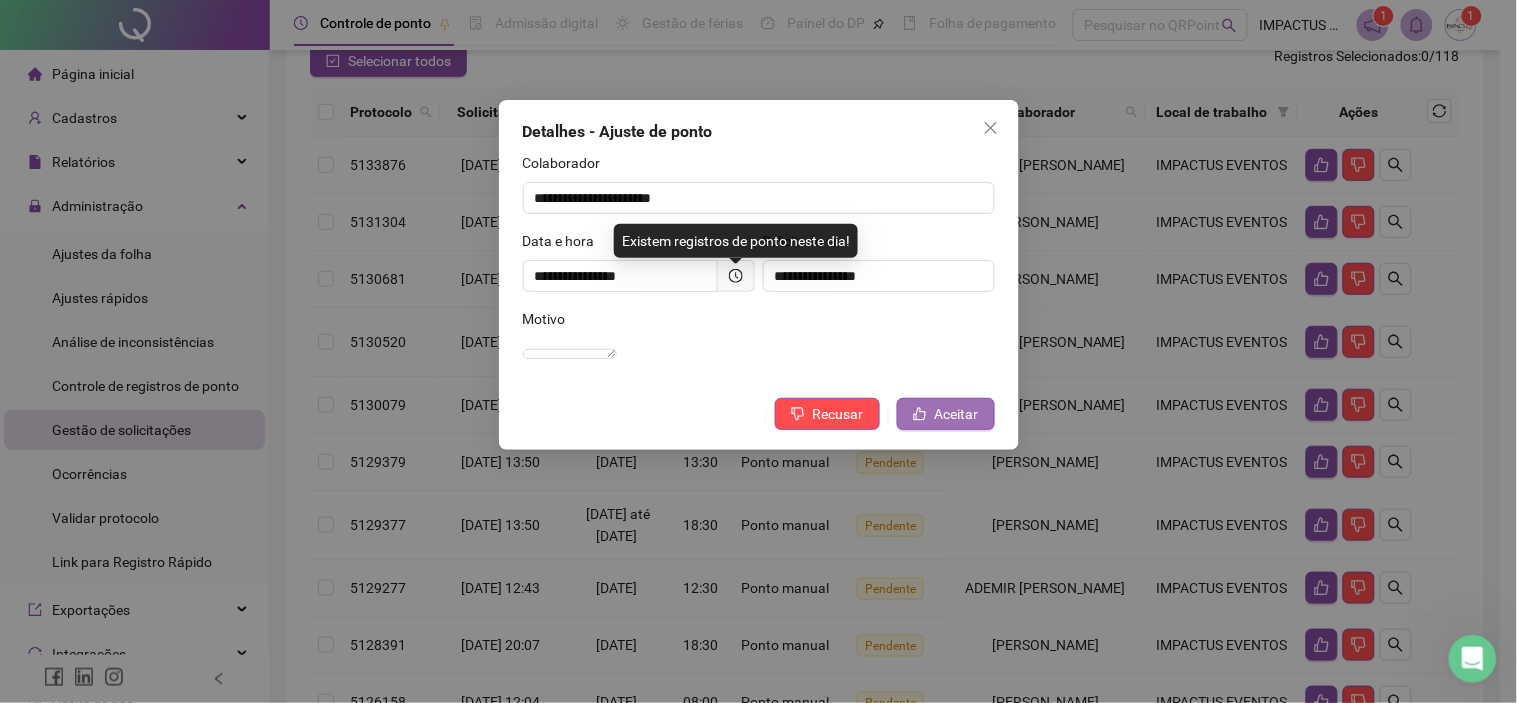 click on "Aceitar" at bounding box center [957, 414] 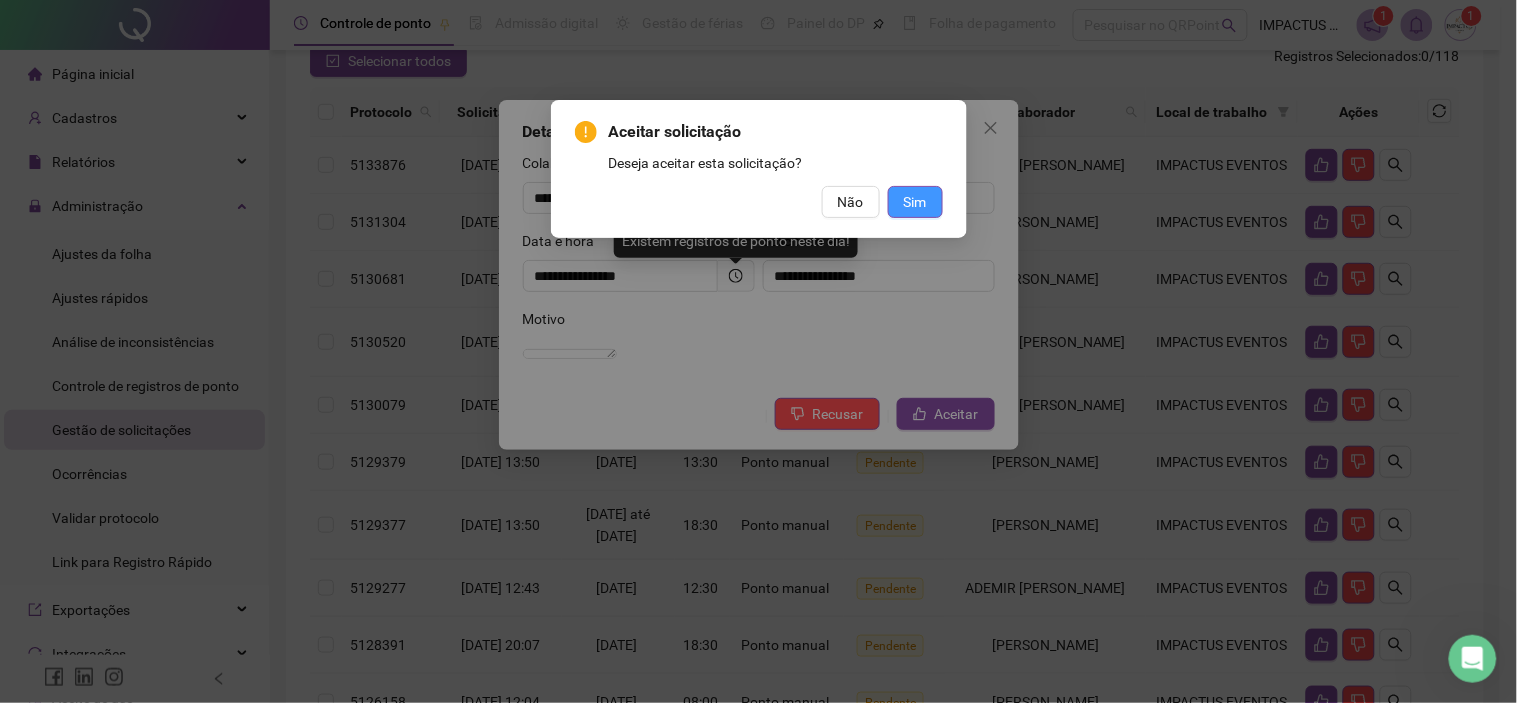 click on "Sim" at bounding box center (915, 202) 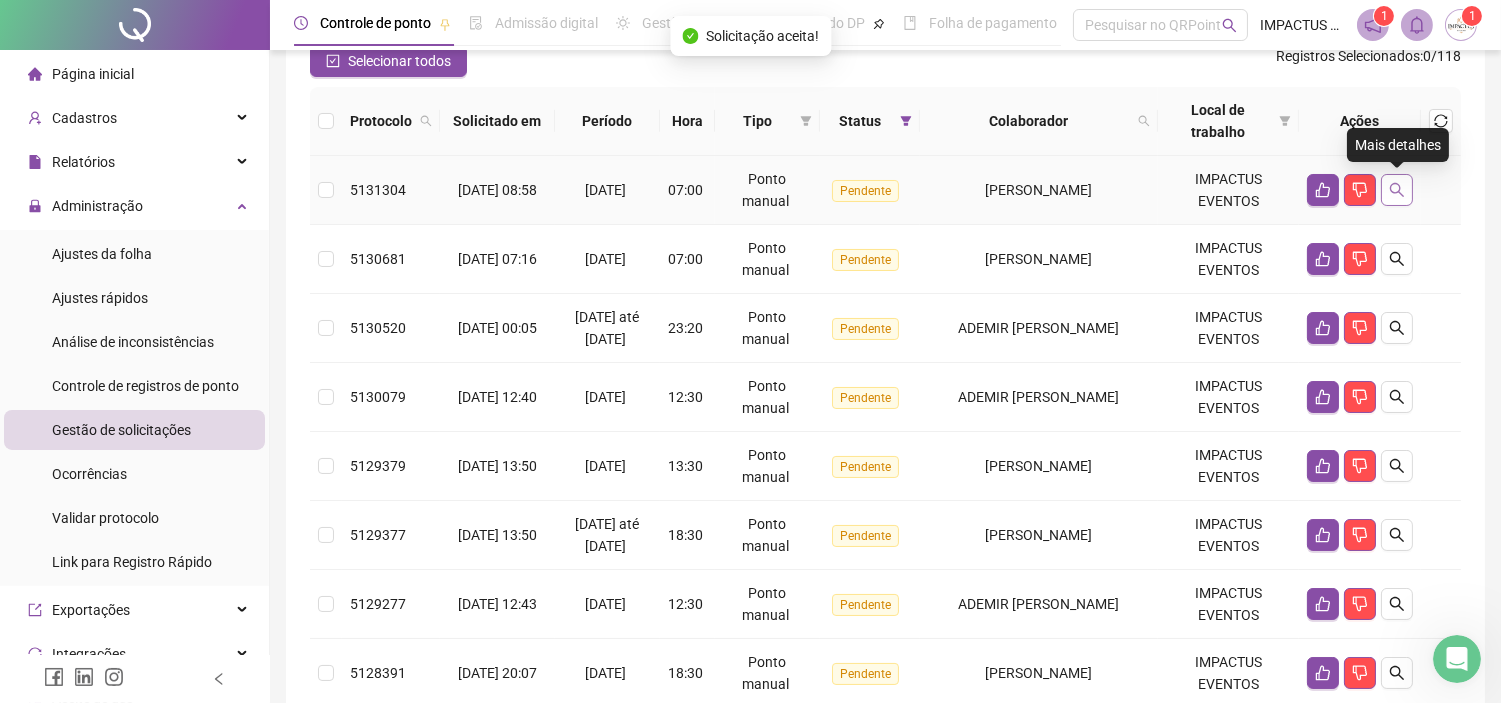 click 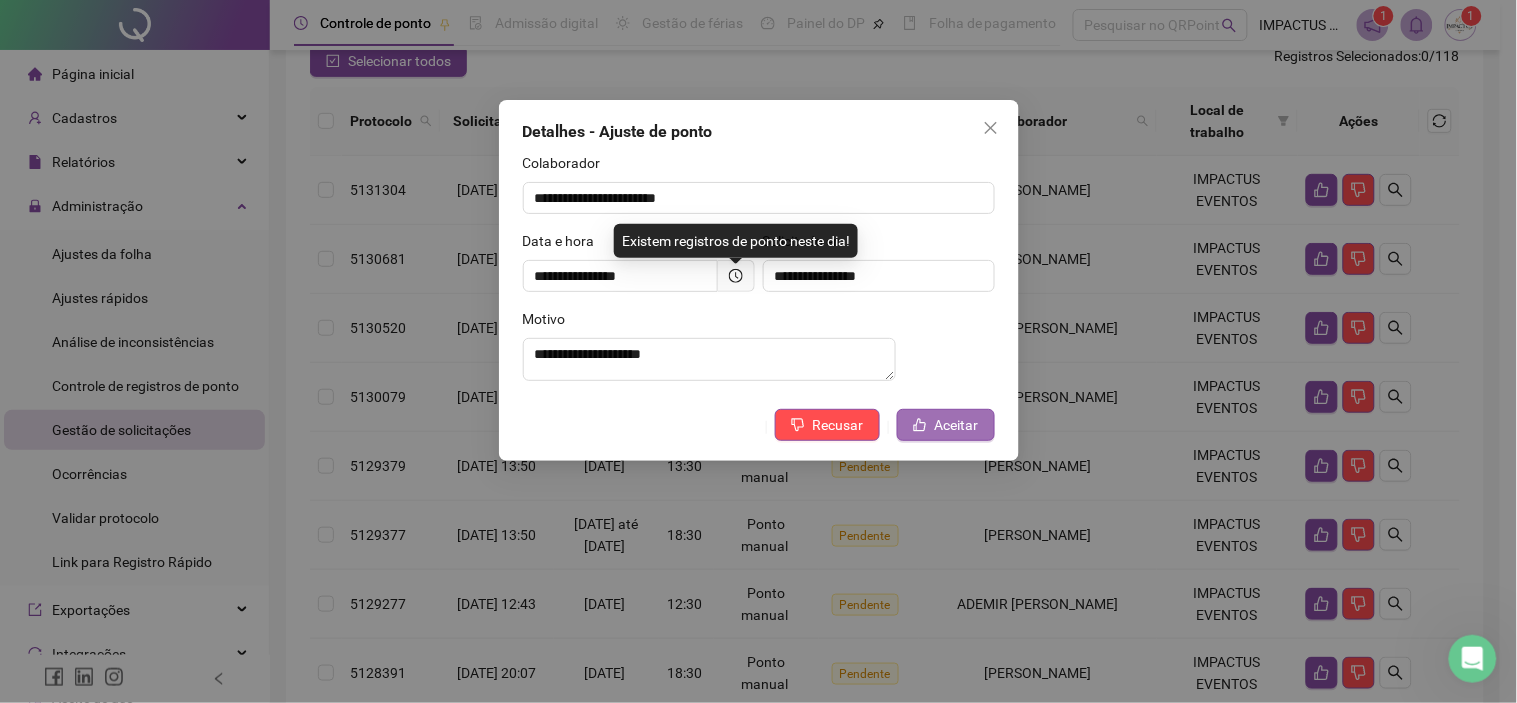 click on "Aceitar" at bounding box center (957, 425) 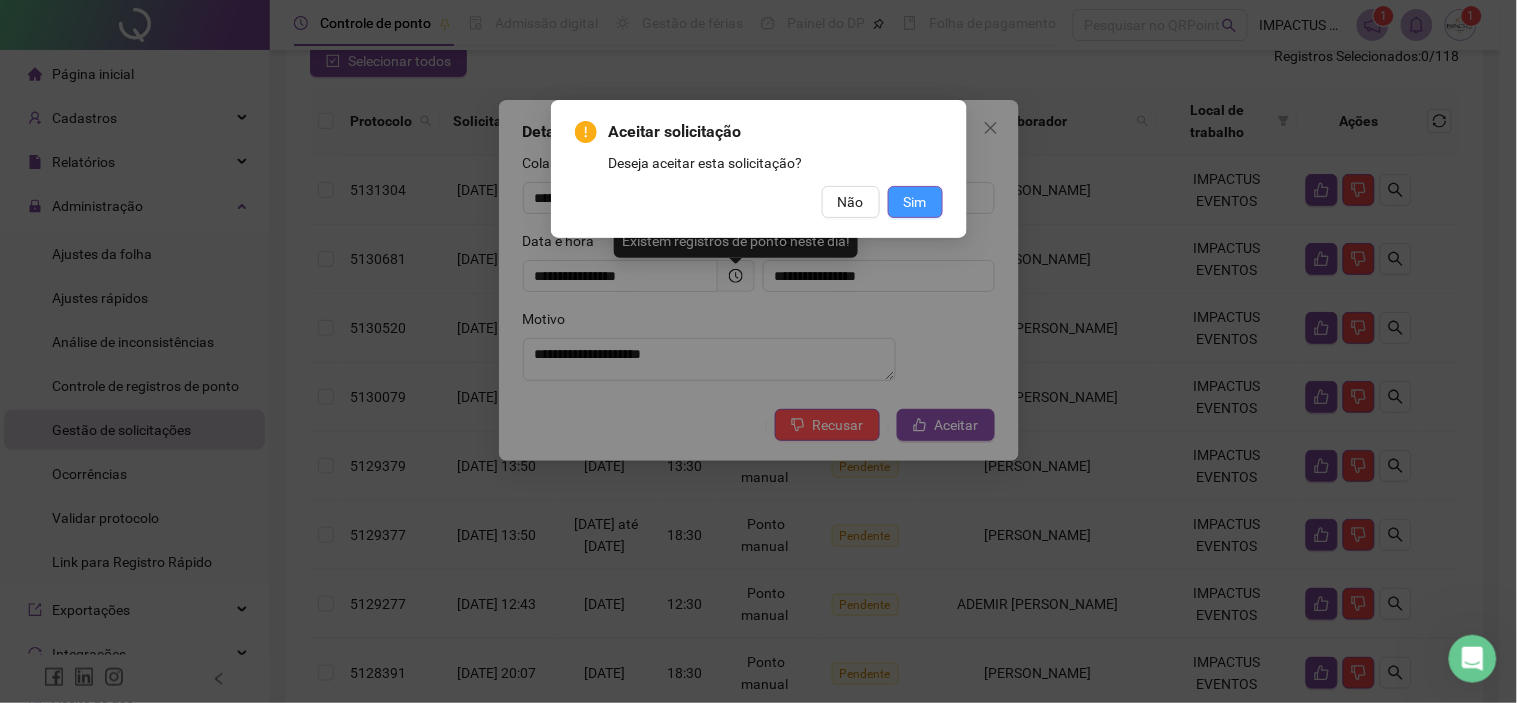 click on "Sim" at bounding box center [915, 202] 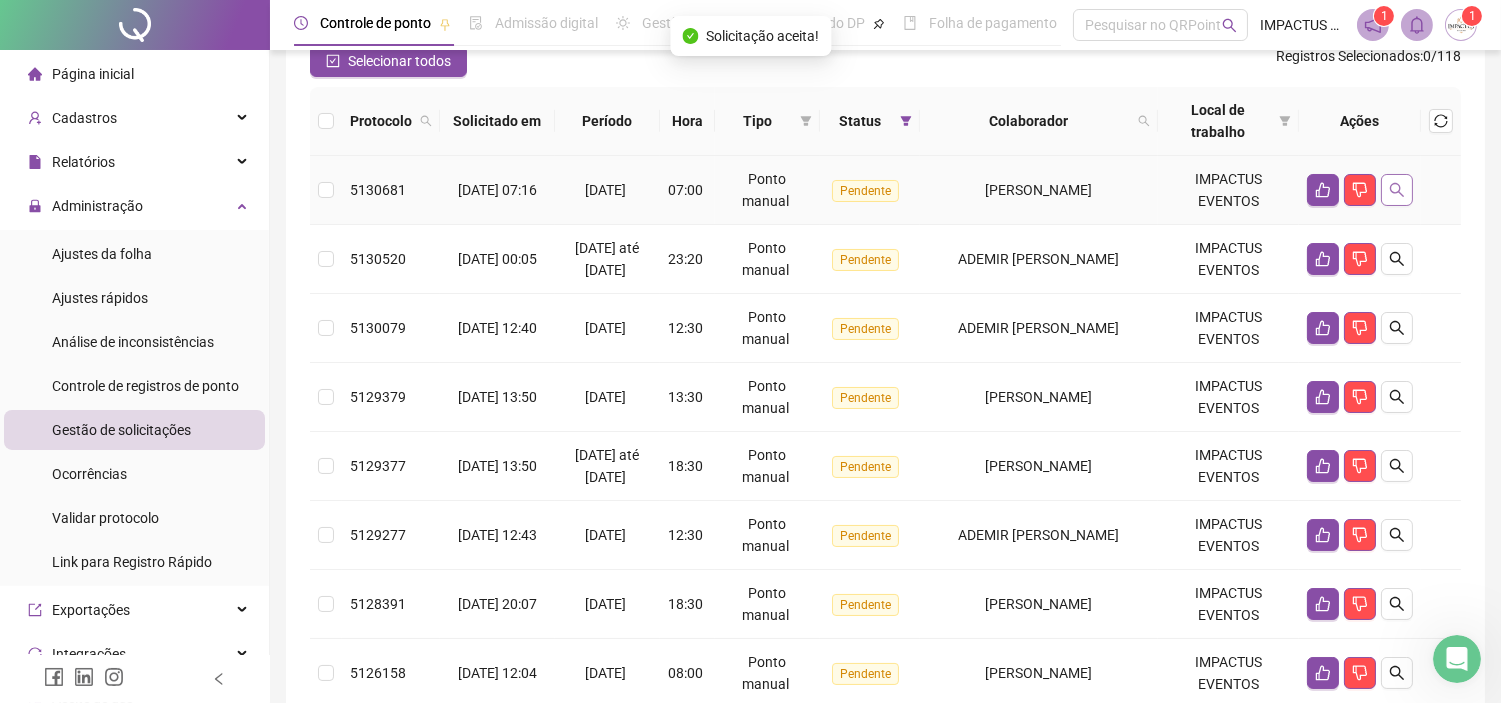 click 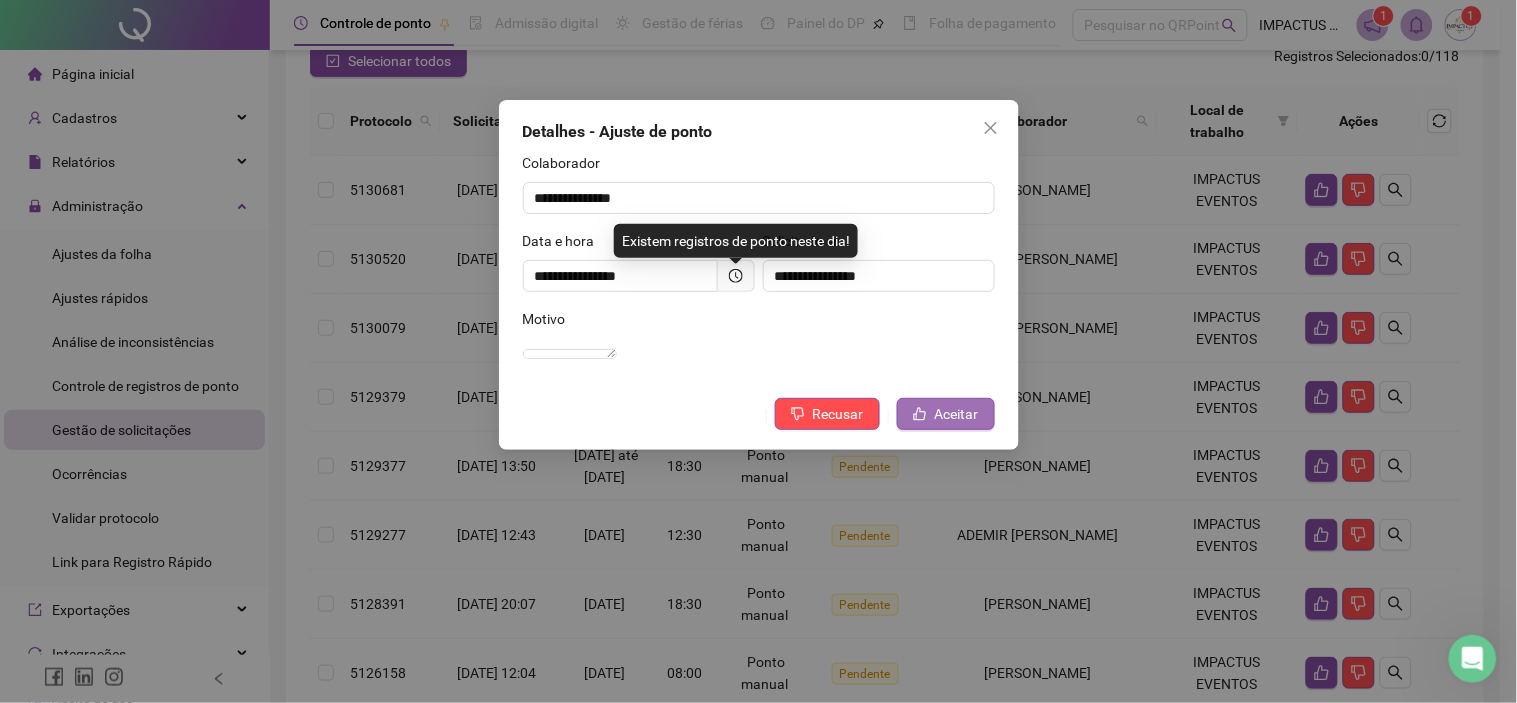 click on "Aceitar" at bounding box center (957, 414) 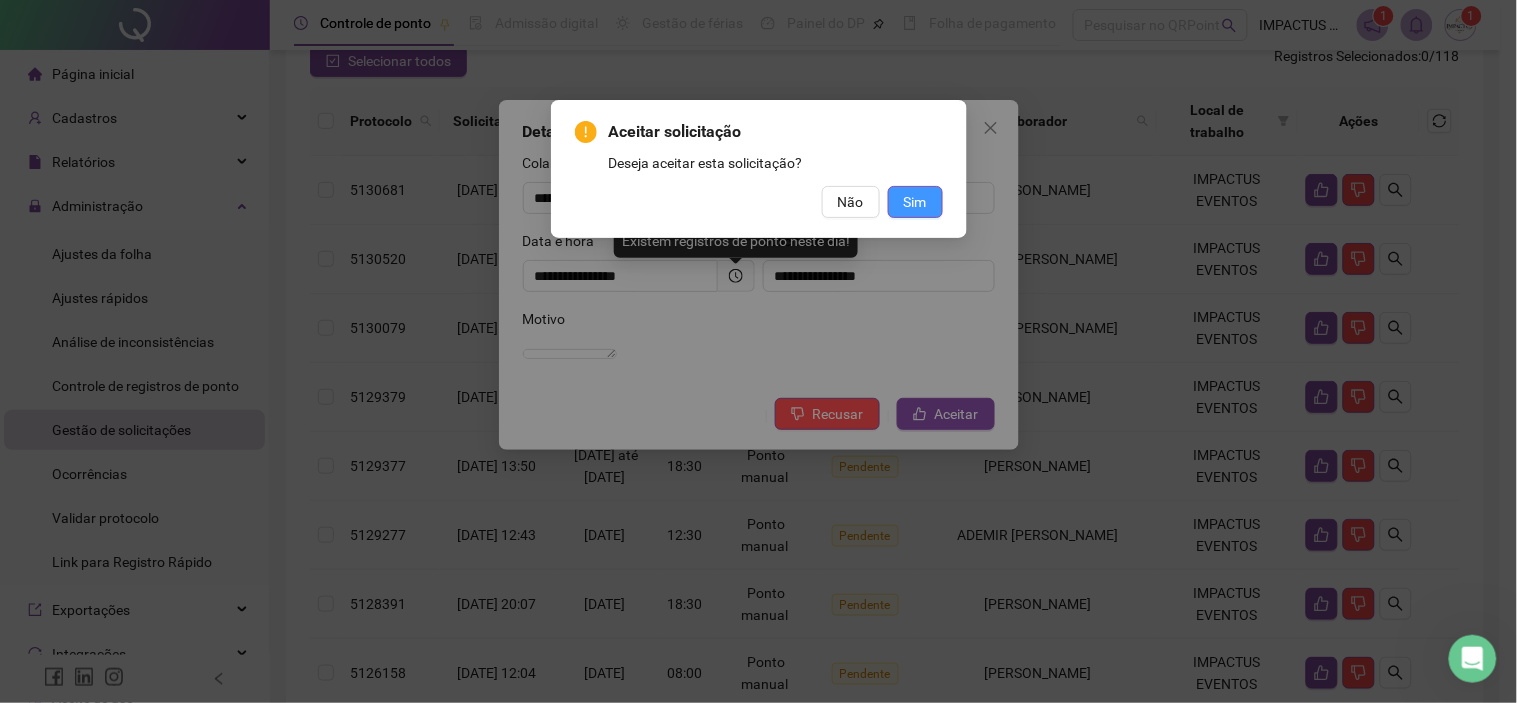 click on "Sim" at bounding box center (915, 202) 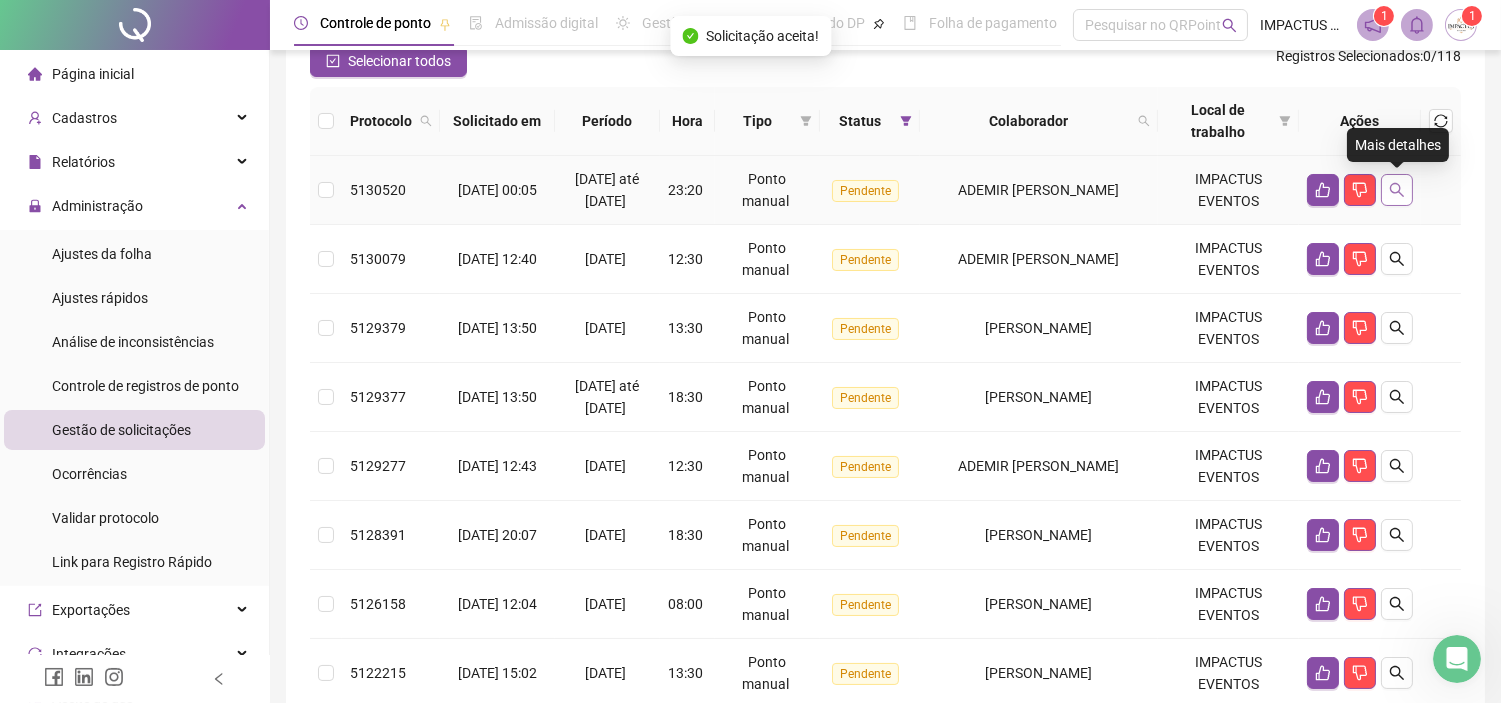 click 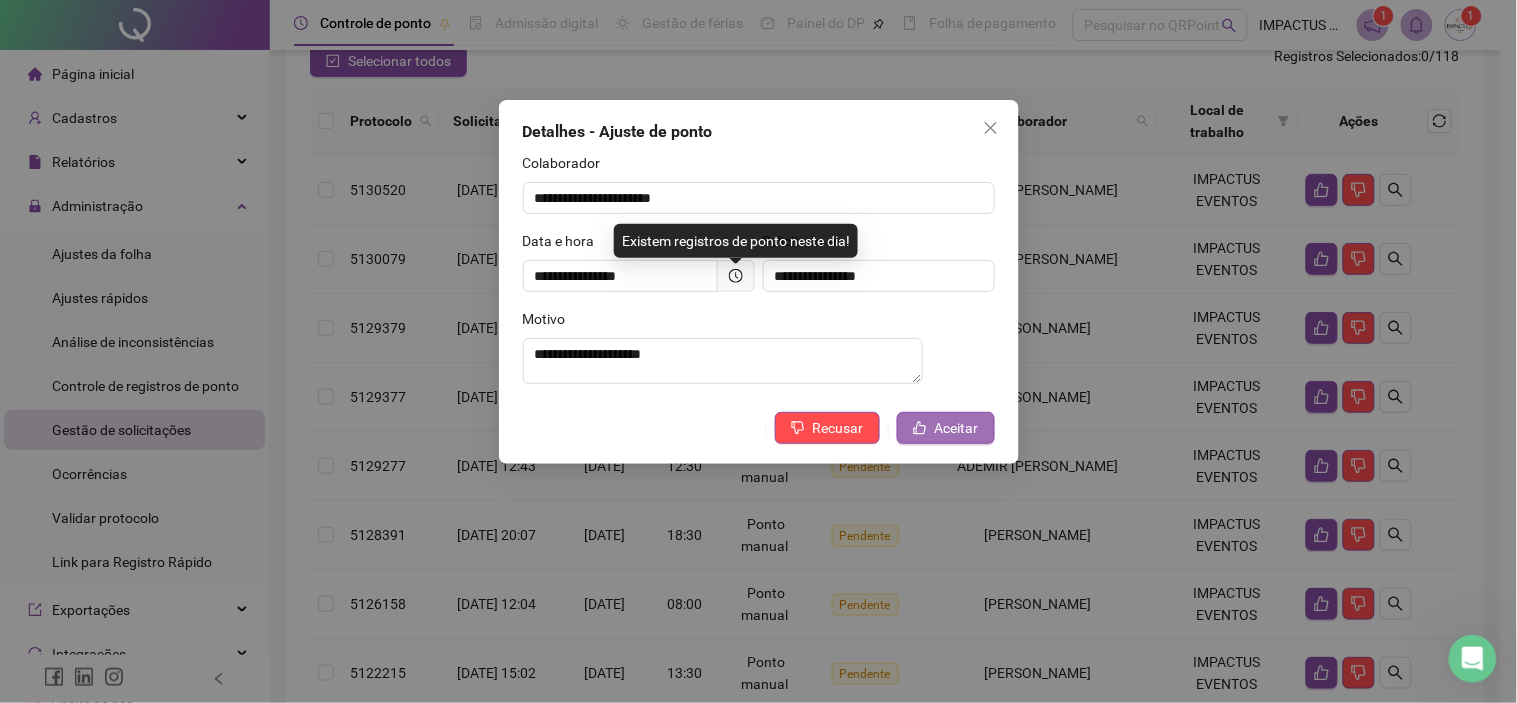 click on "Aceitar" at bounding box center (957, 428) 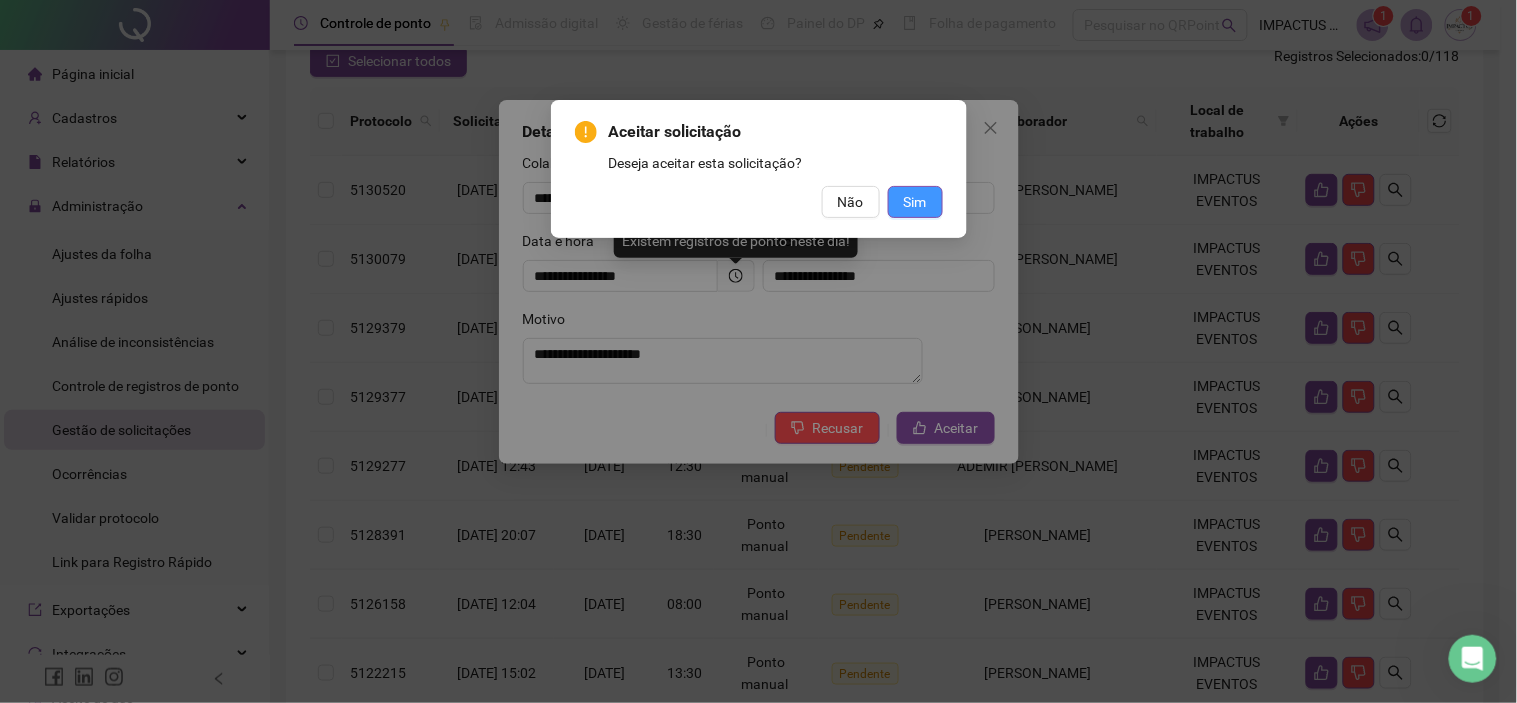 click on "Sim" at bounding box center [915, 202] 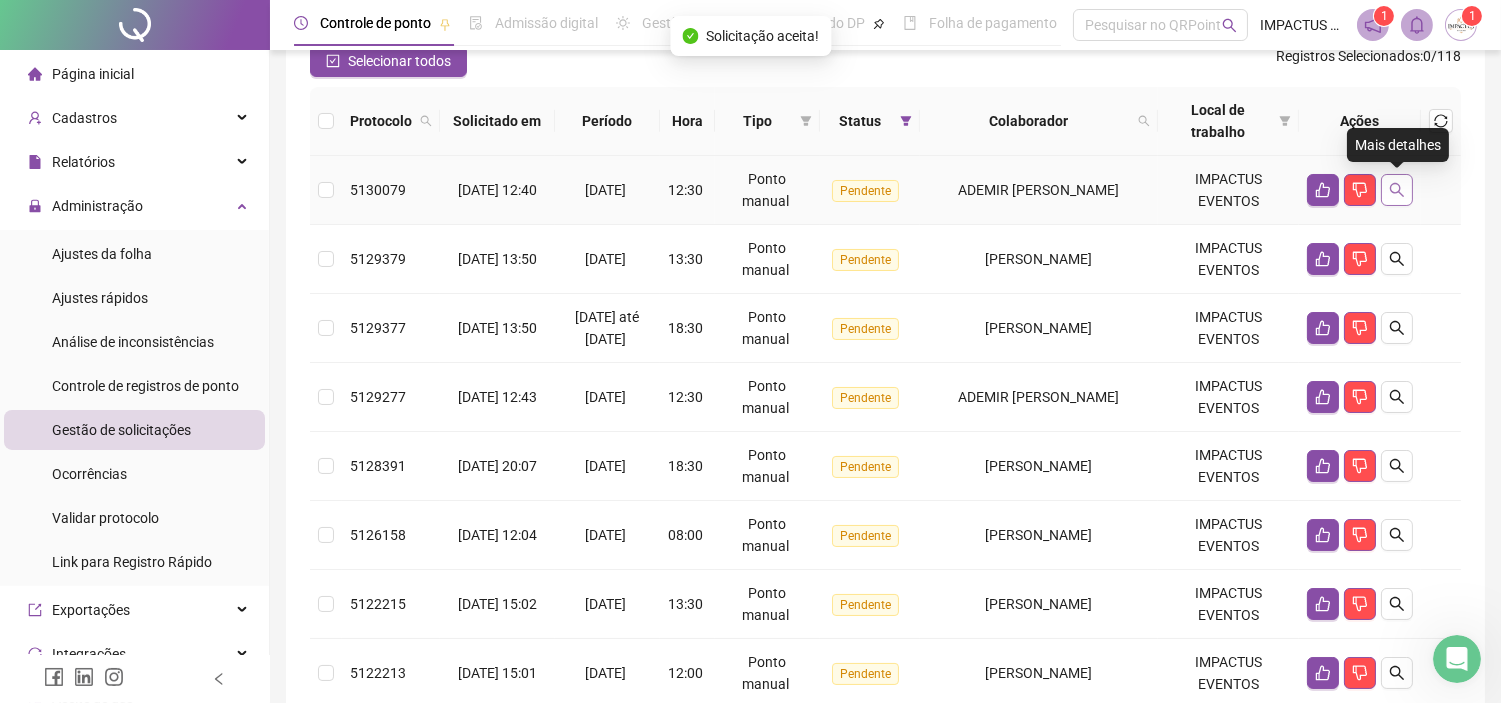 click 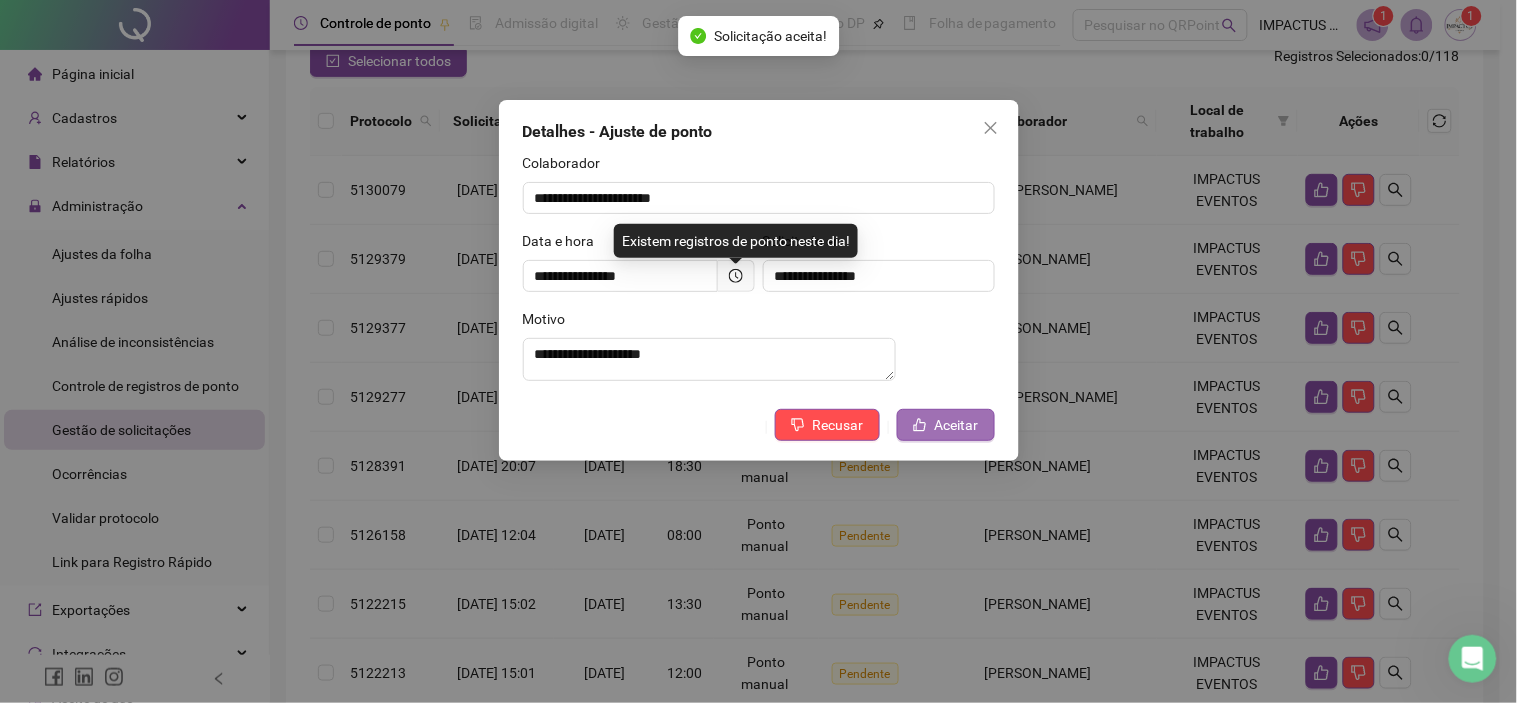 click on "Aceitar" at bounding box center [957, 425] 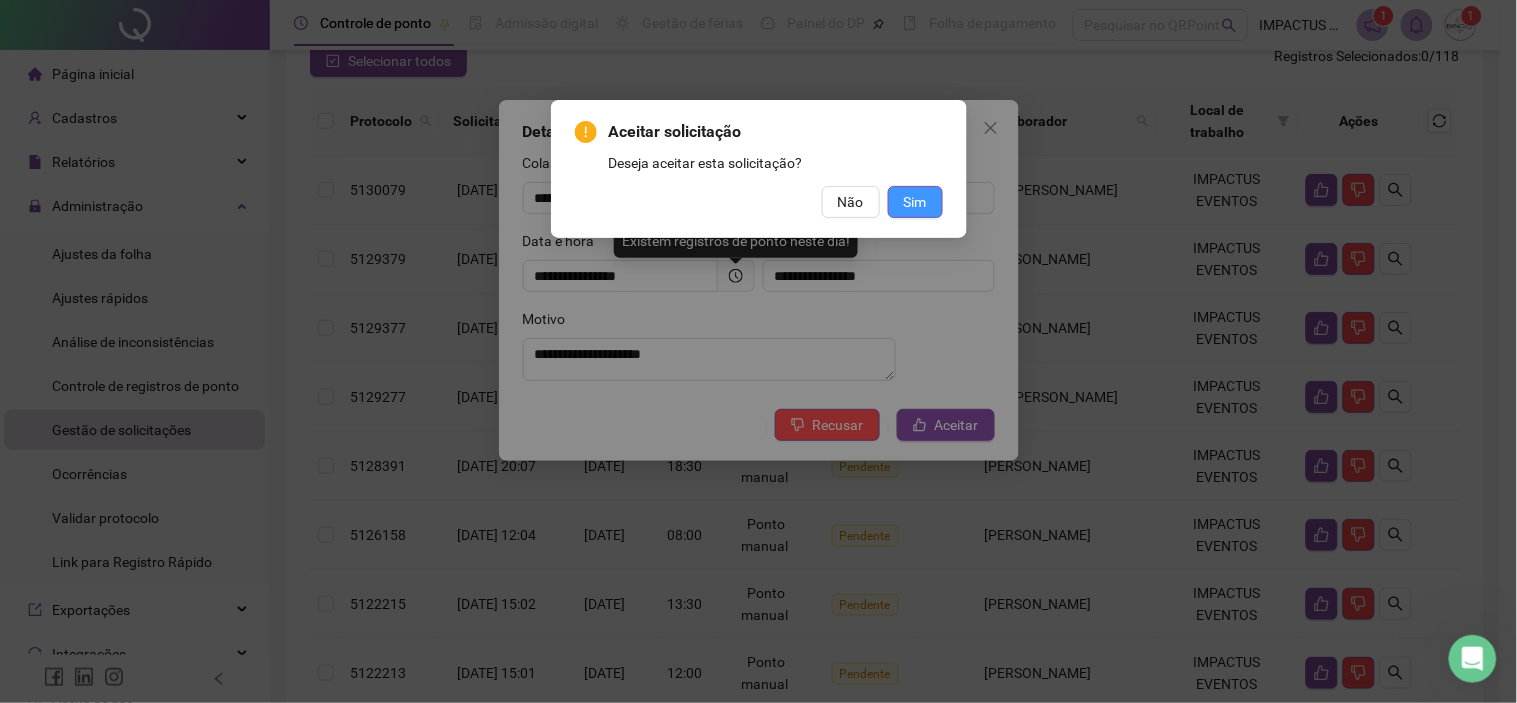click on "Sim" at bounding box center [915, 202] 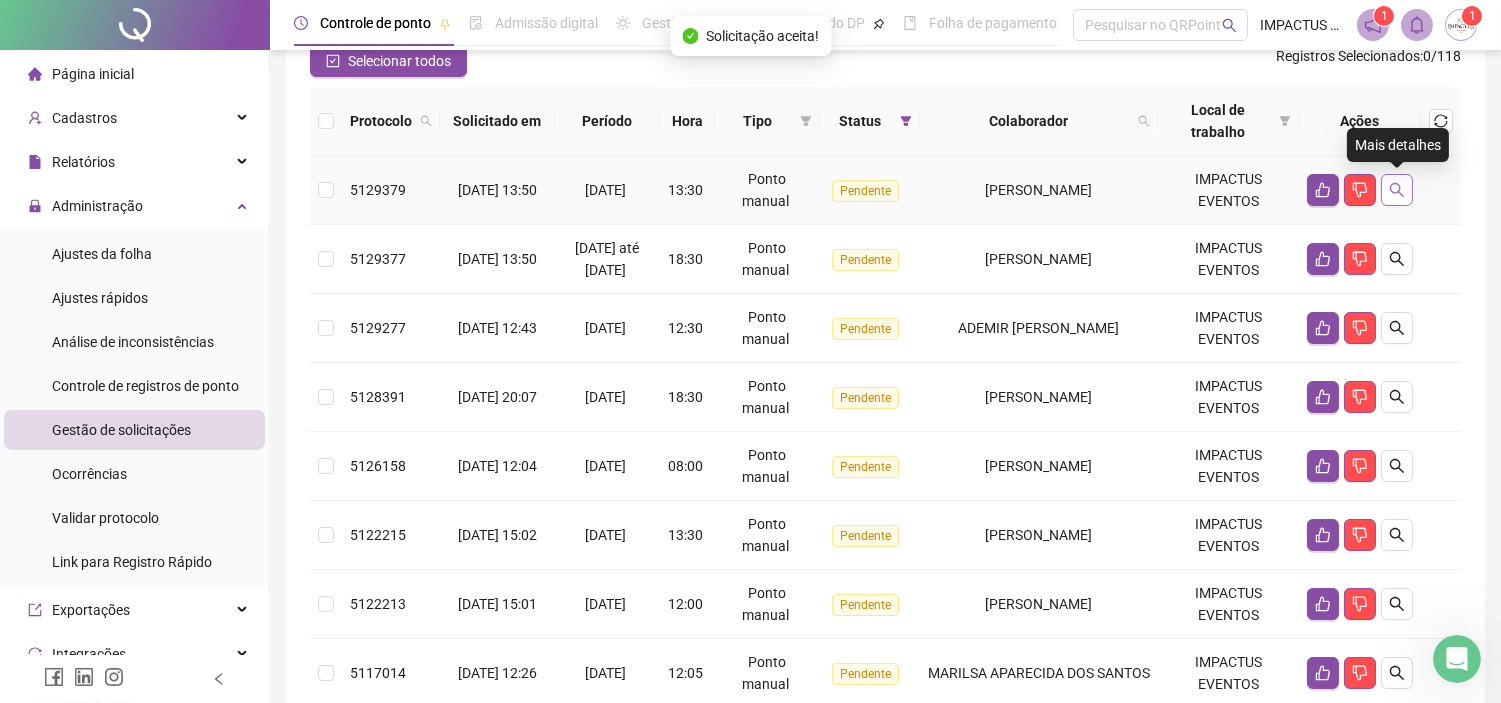 click 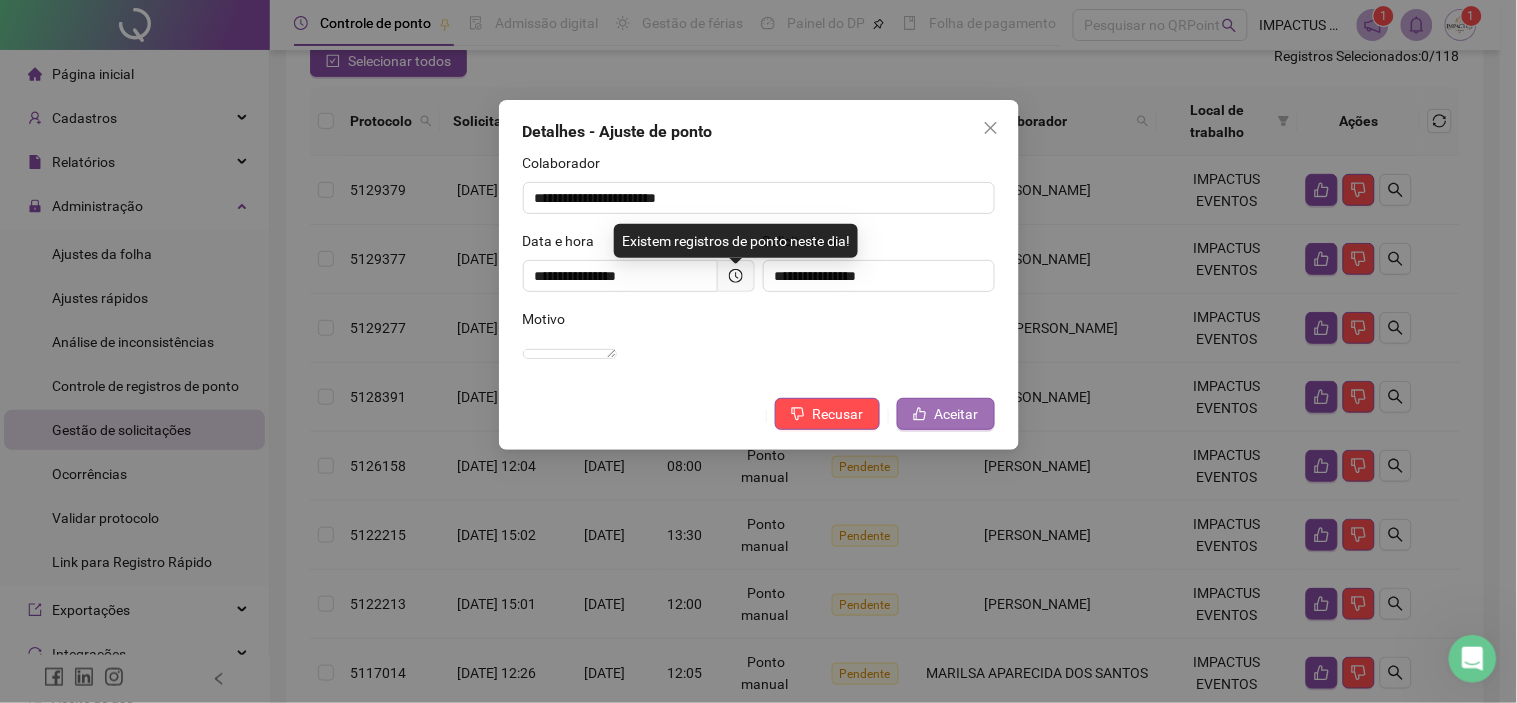 click on "Aceitar" at bounding box center [957, 414] 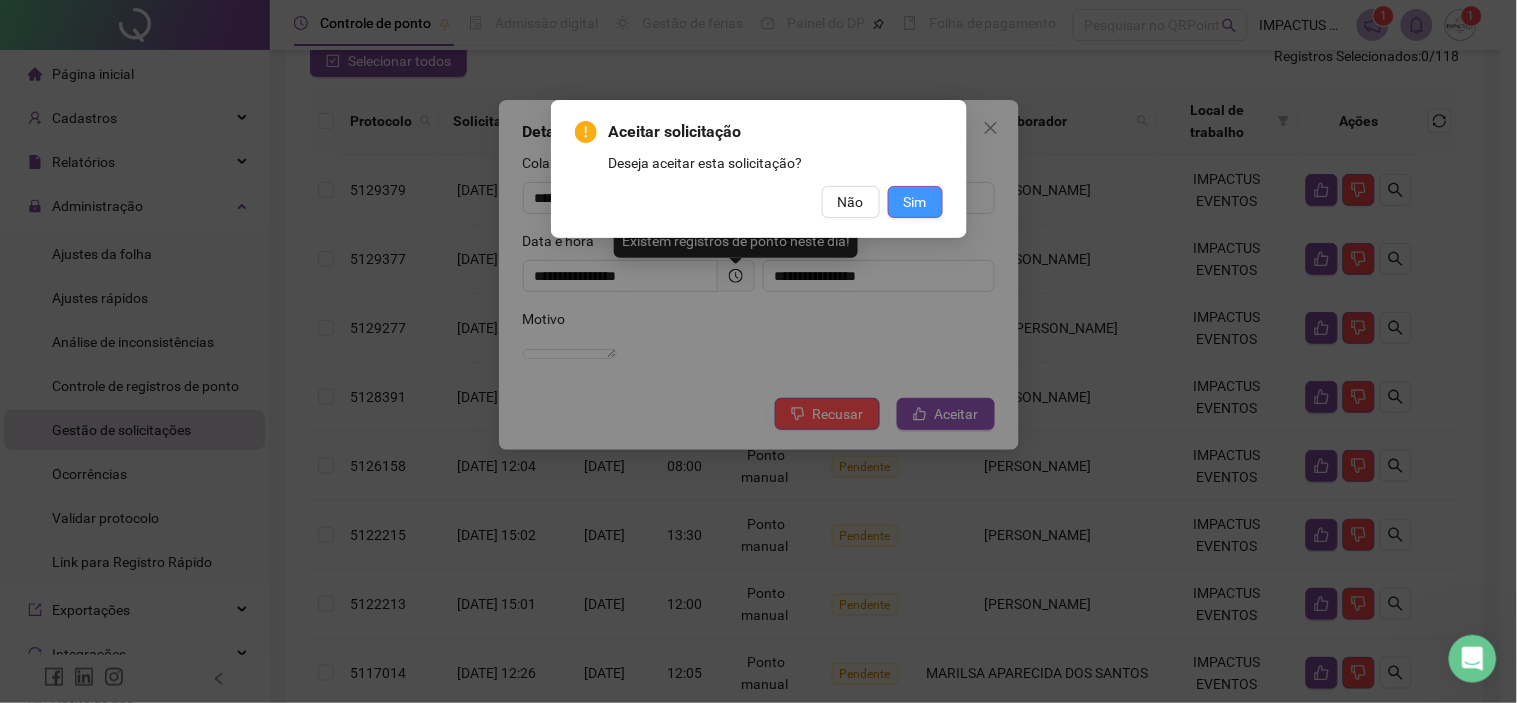 click on "Sim" at bounding box center [915, 202] 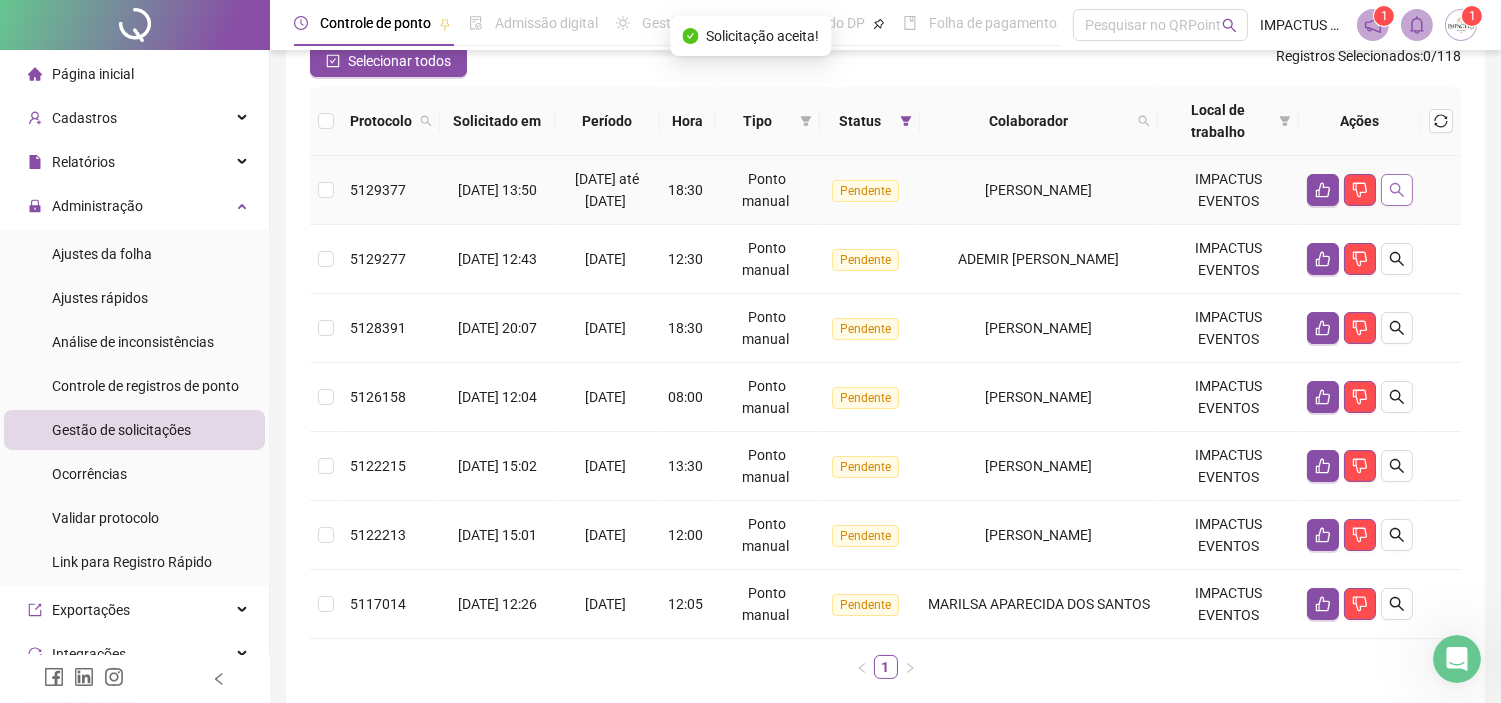 click at bounding box center (1397, 190) 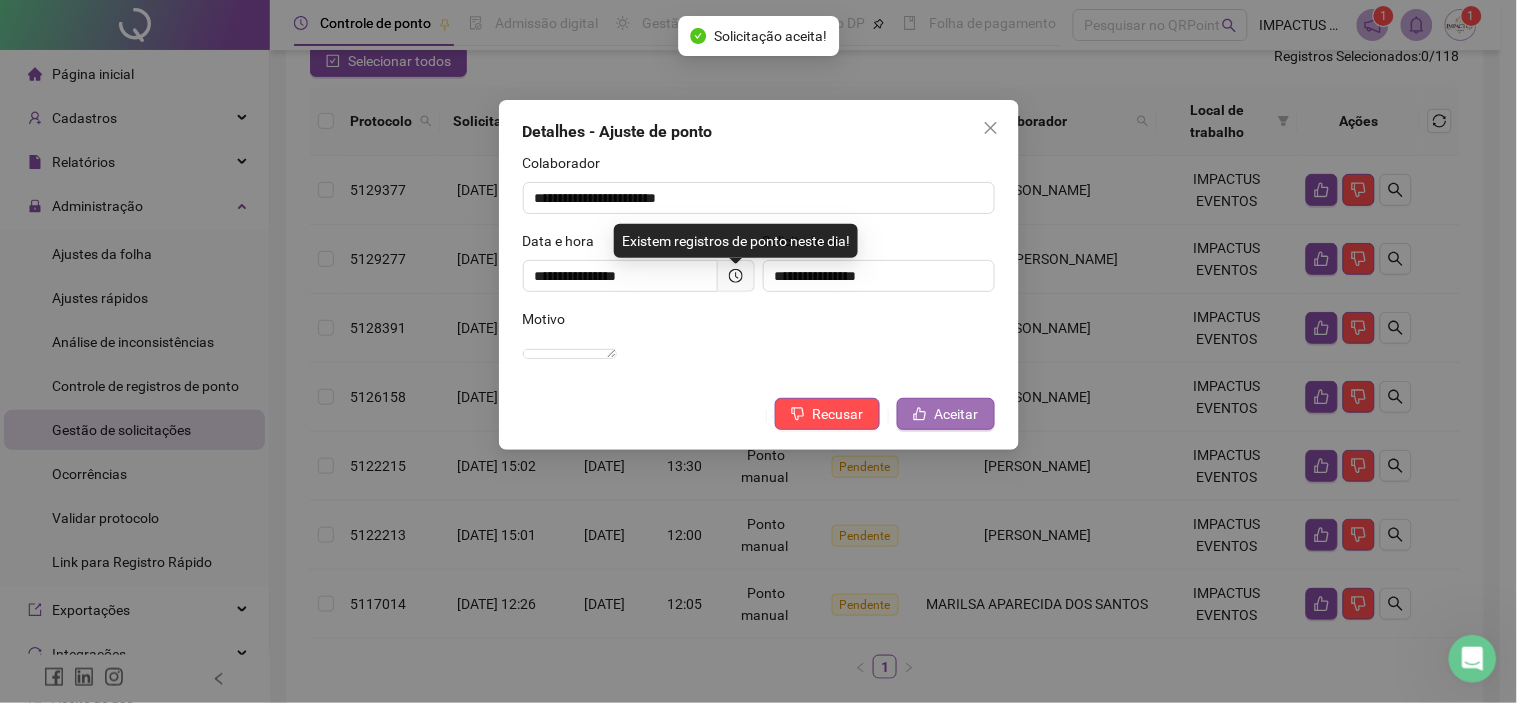 click on "Aceitar" at bounding box center (957, 414) 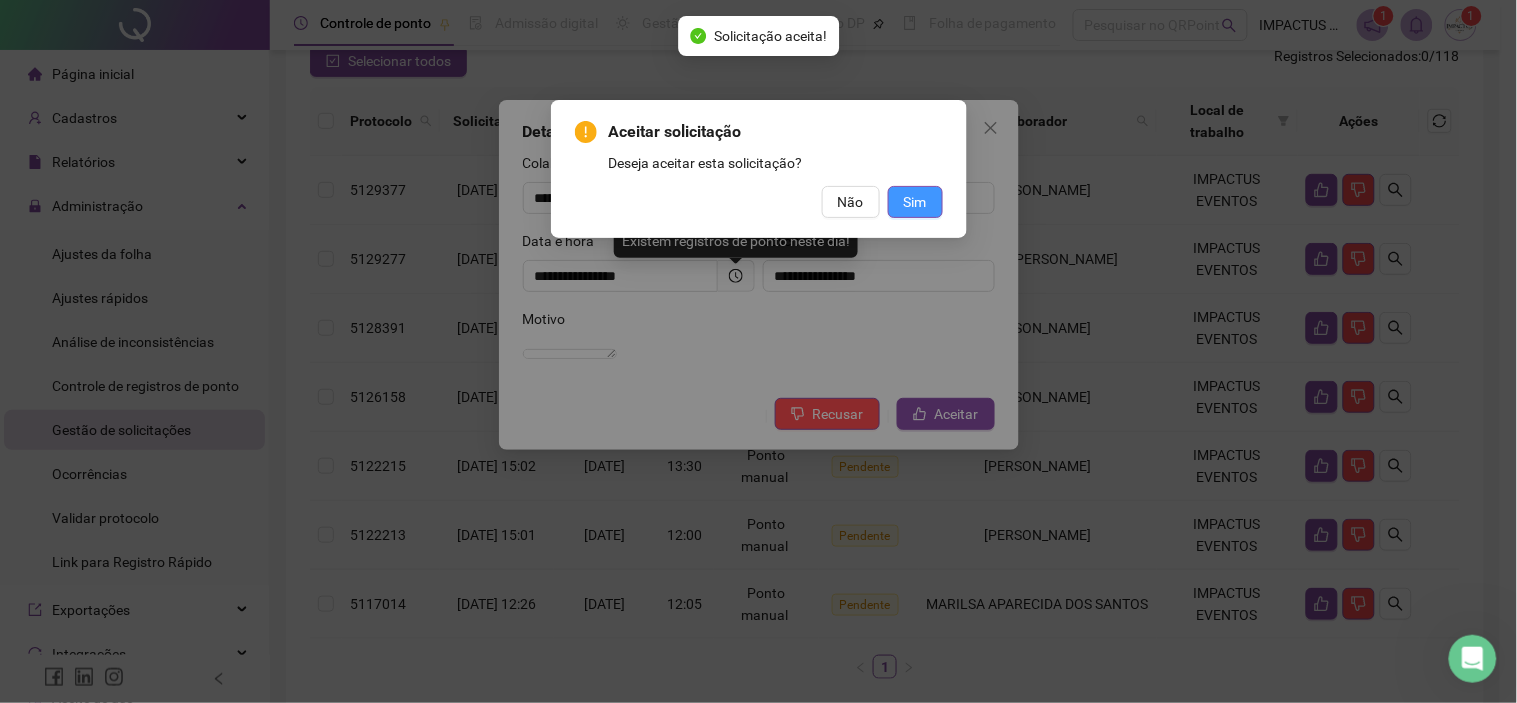click on "Sim" at bounding box center [915, 202] 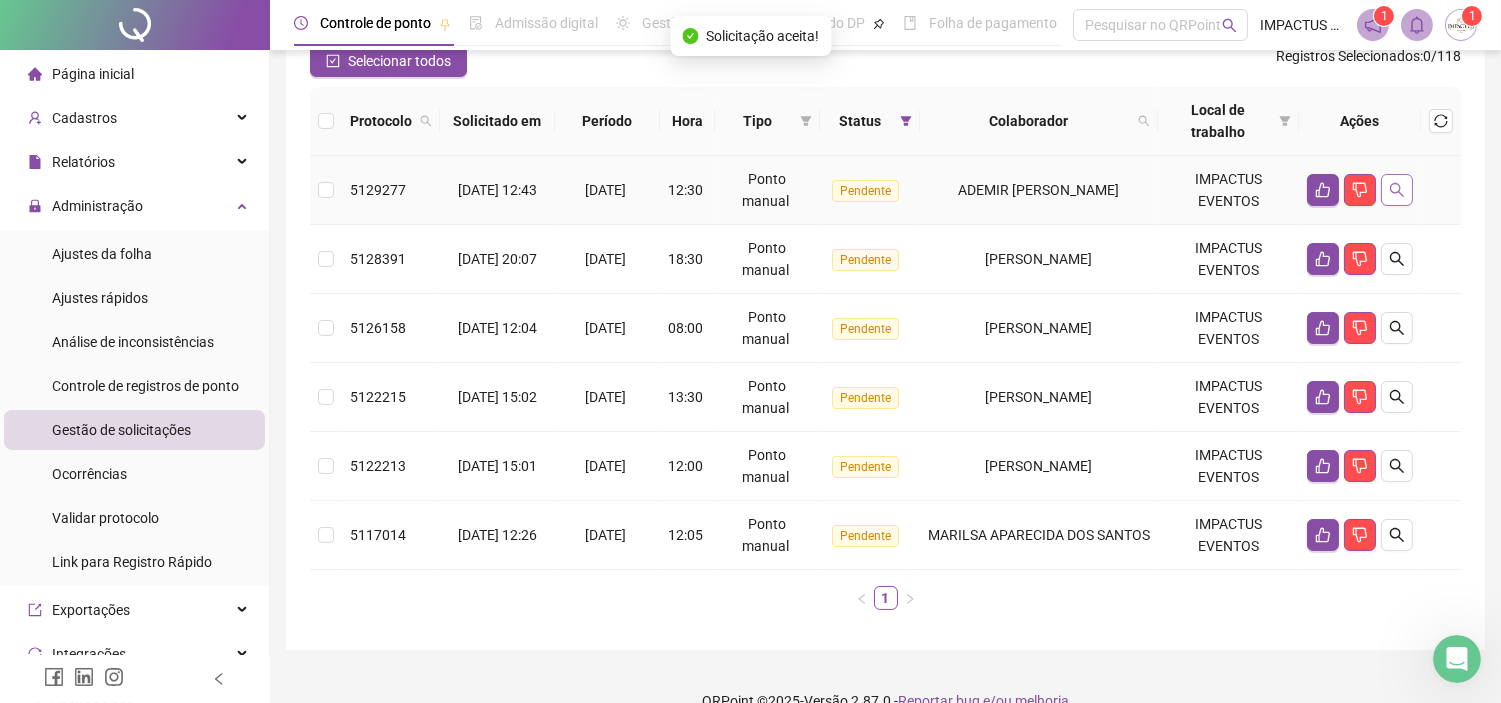 click 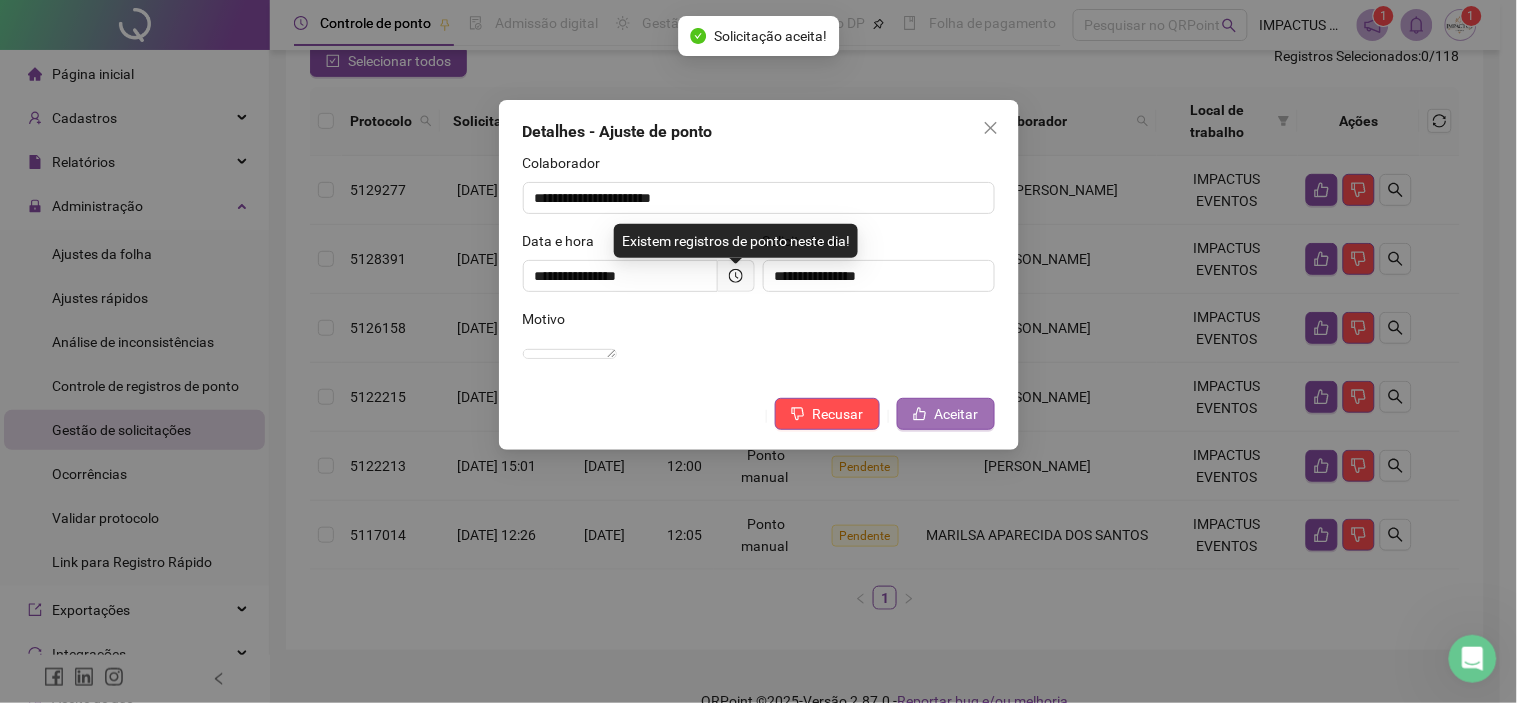 click on "Aceitar" at bounding box center (946, 414) 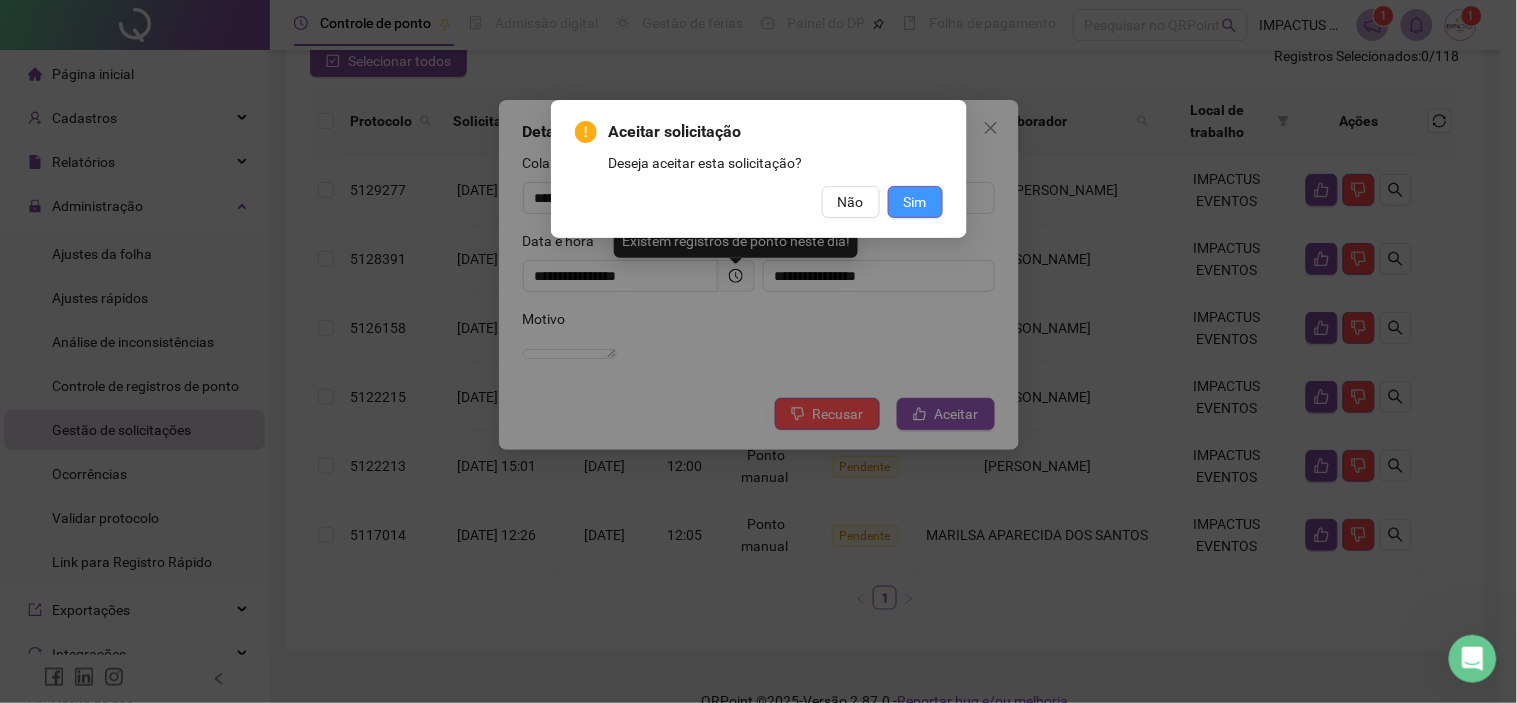 click on "Sim" at bounding box center (915, 202) 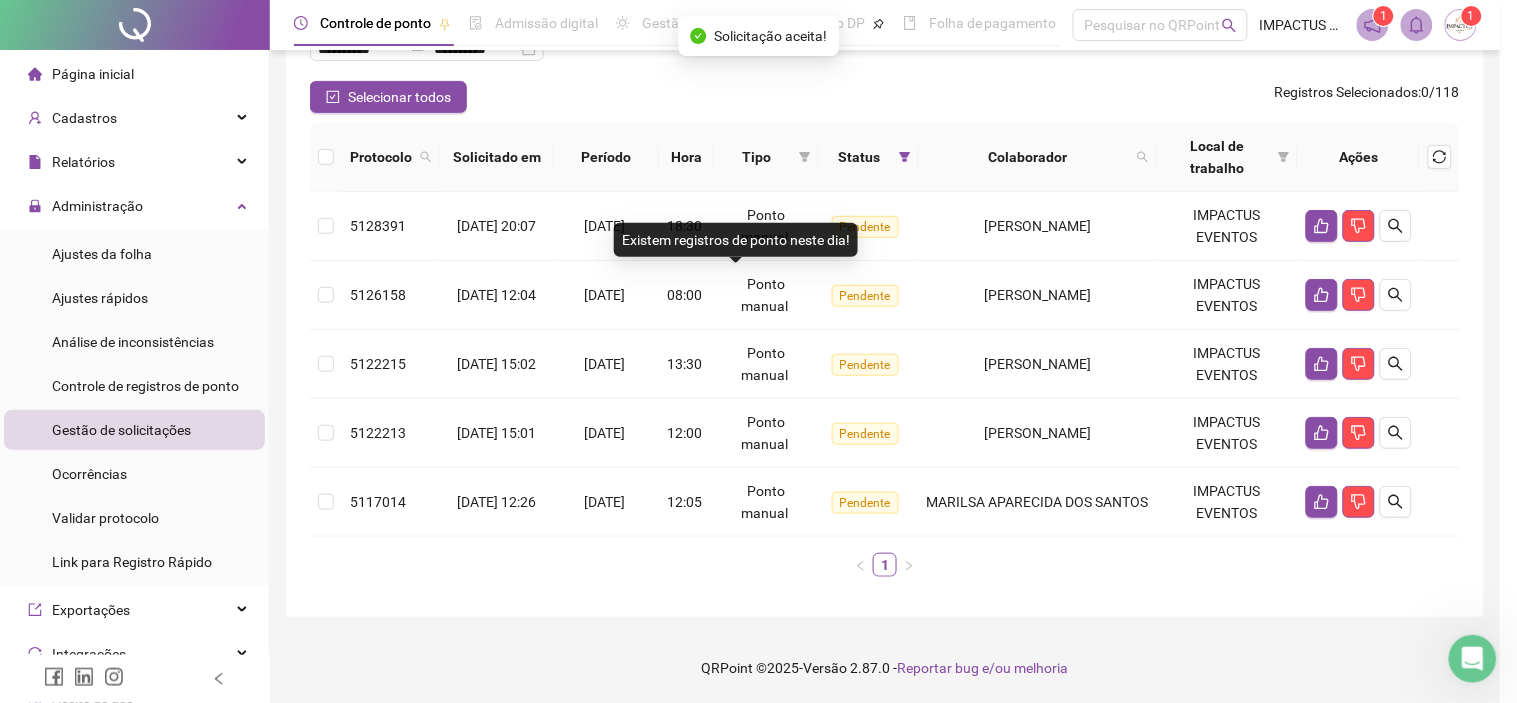 scroll, scrollTop: 151, scrollLeft: 0, axis: vertical 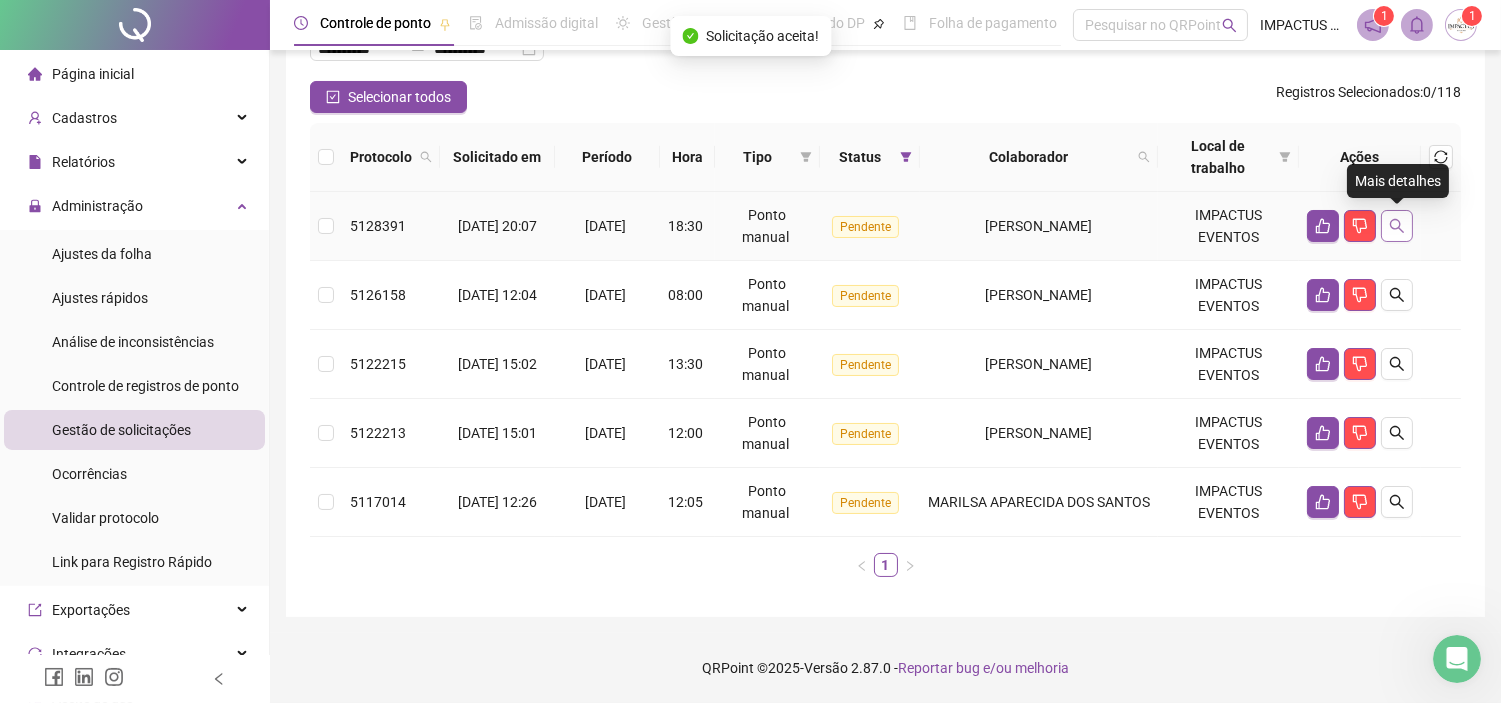 click at bounding box center [1397, 226] 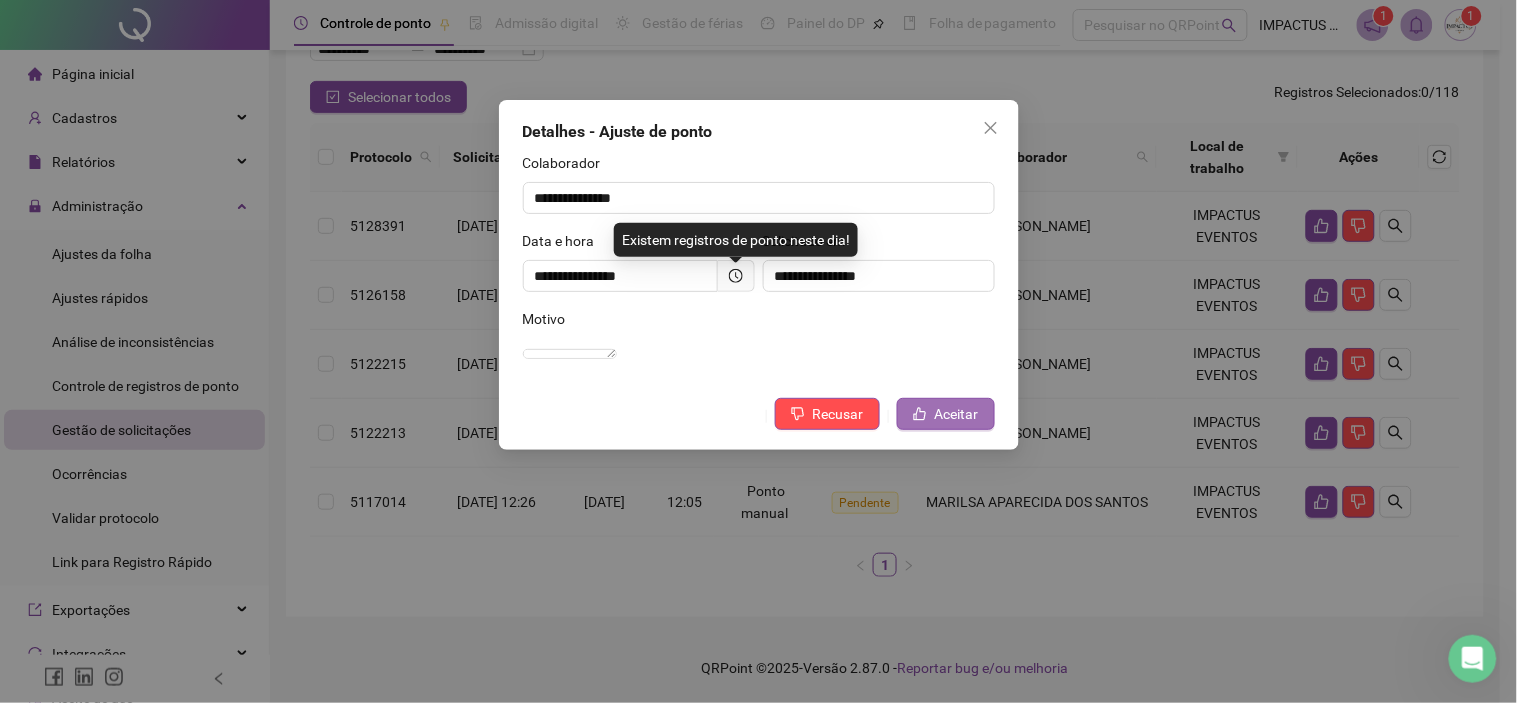 click on "Aceitar" at bounding box center (957, 414) 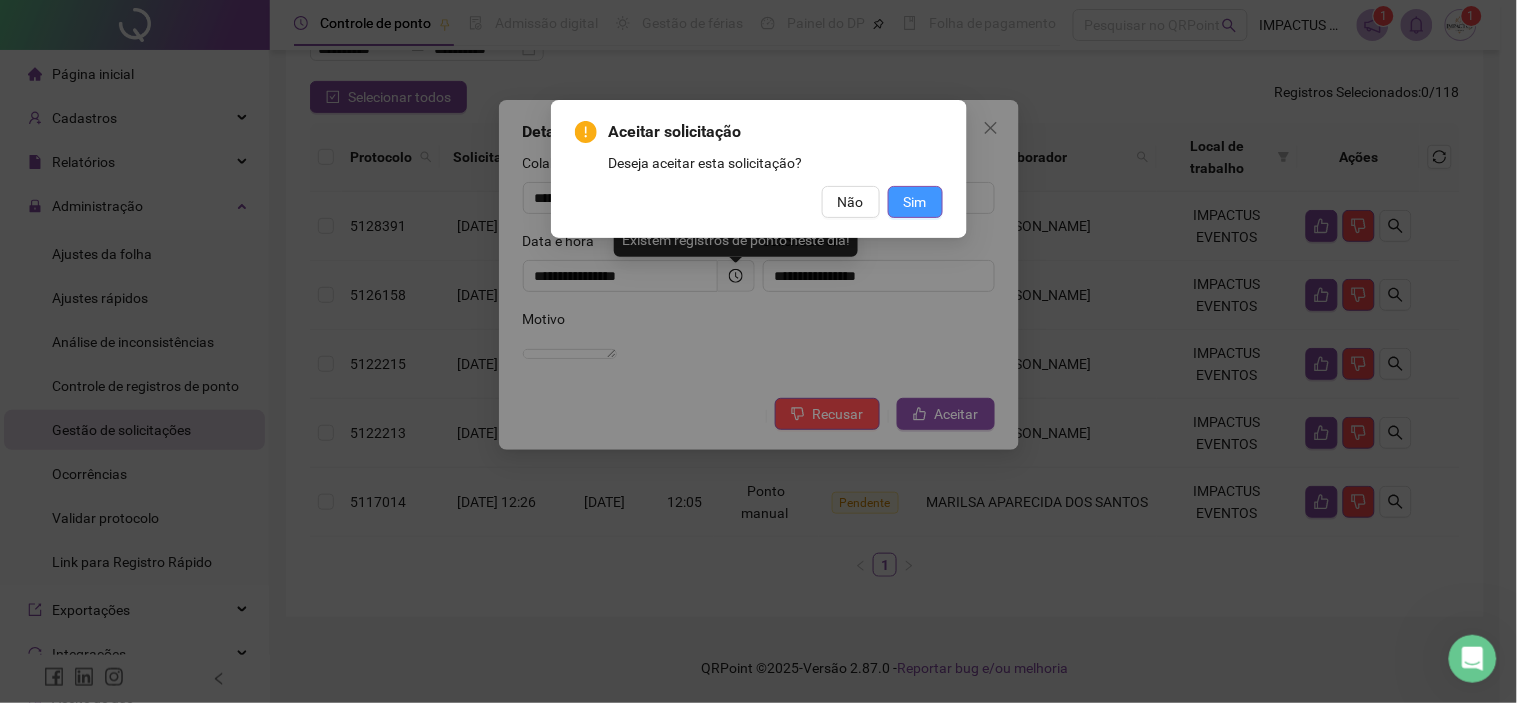 click on "Sim" at bounding box center (915, 202) 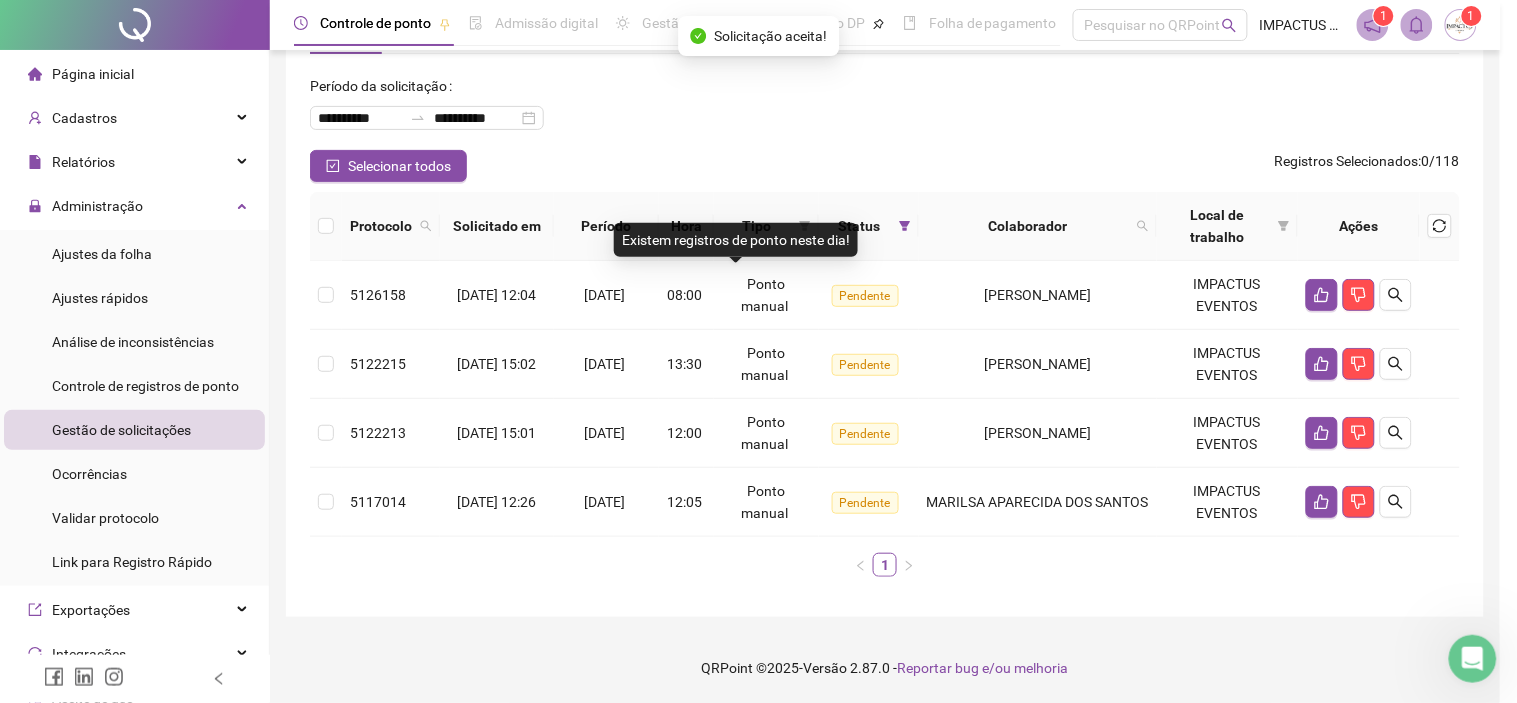 scroll, scrollTop: 82, scrollLeft: 0, axis: vertical 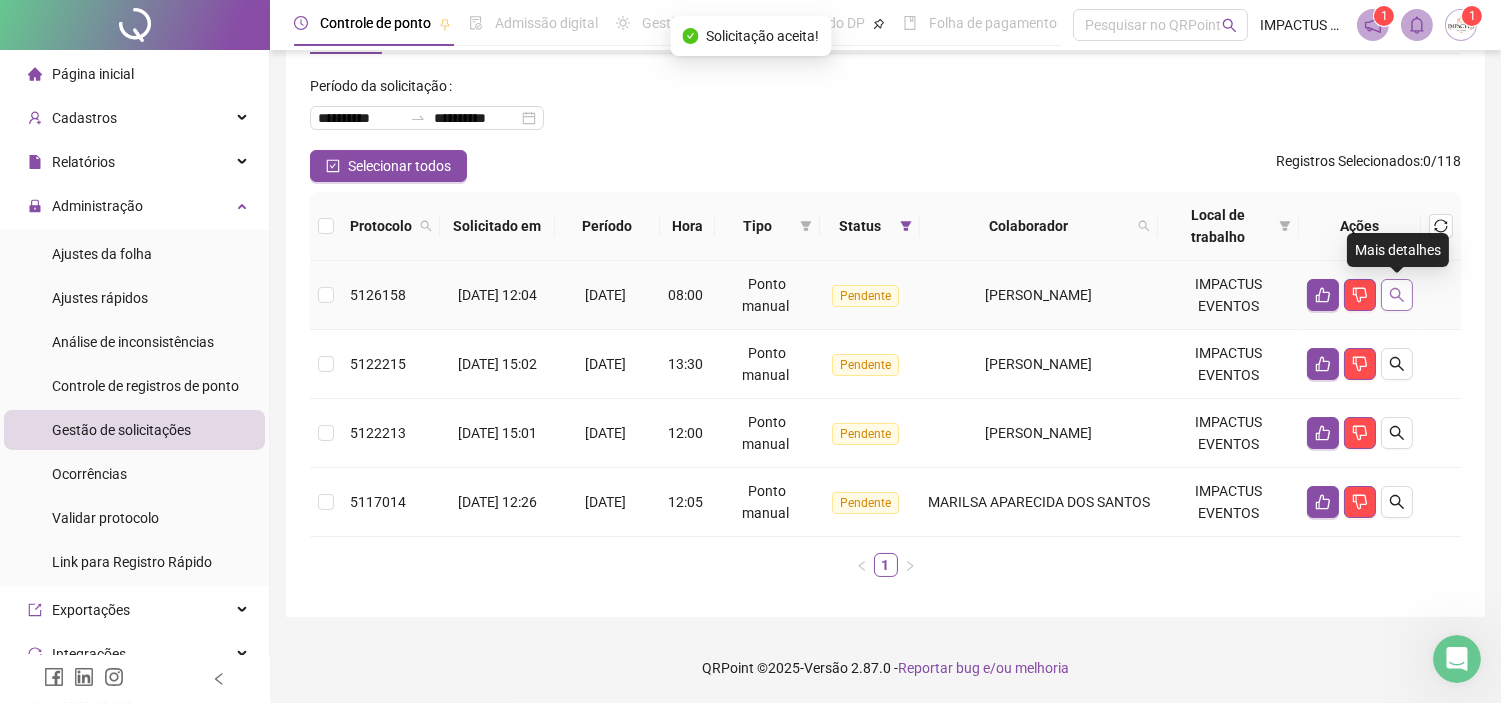 click 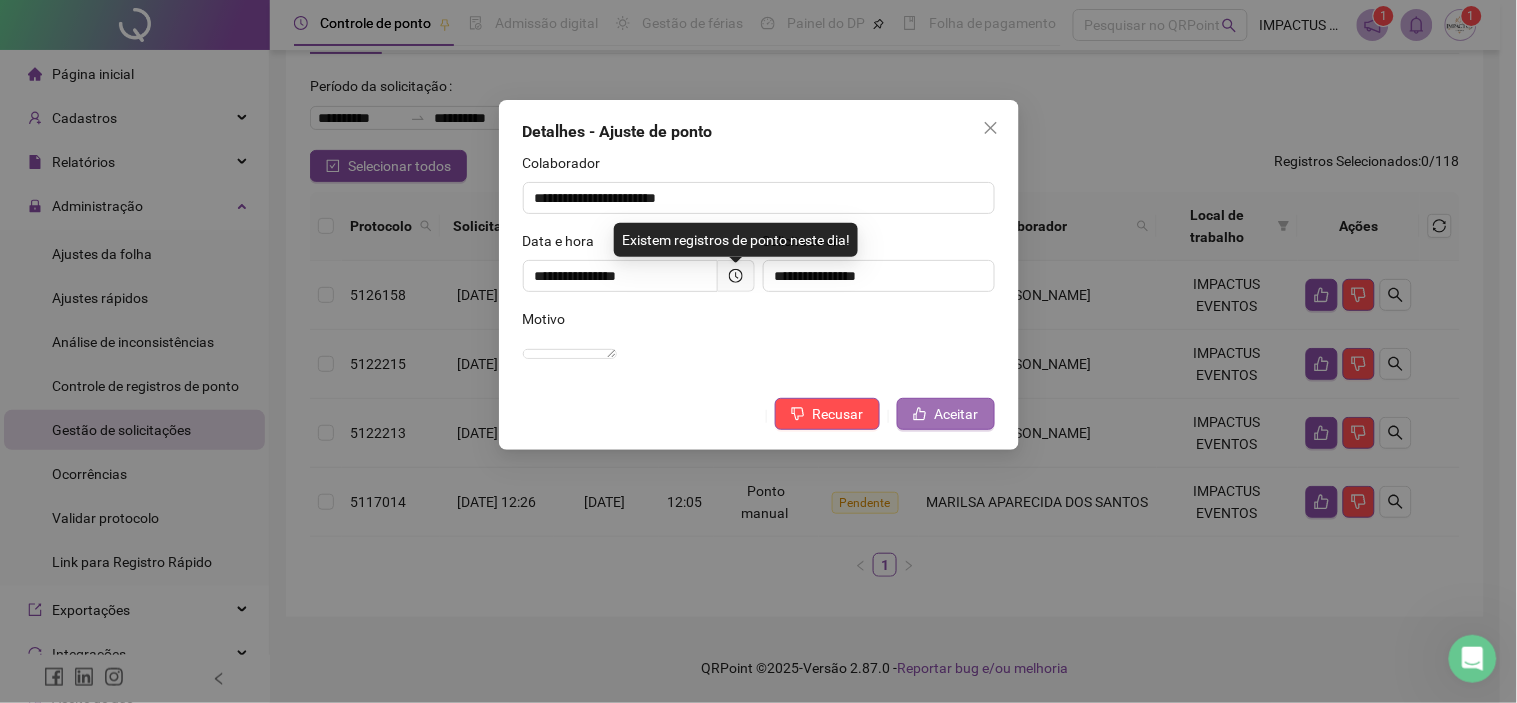 click on "Aceitar" at bounding box center [957, 414] 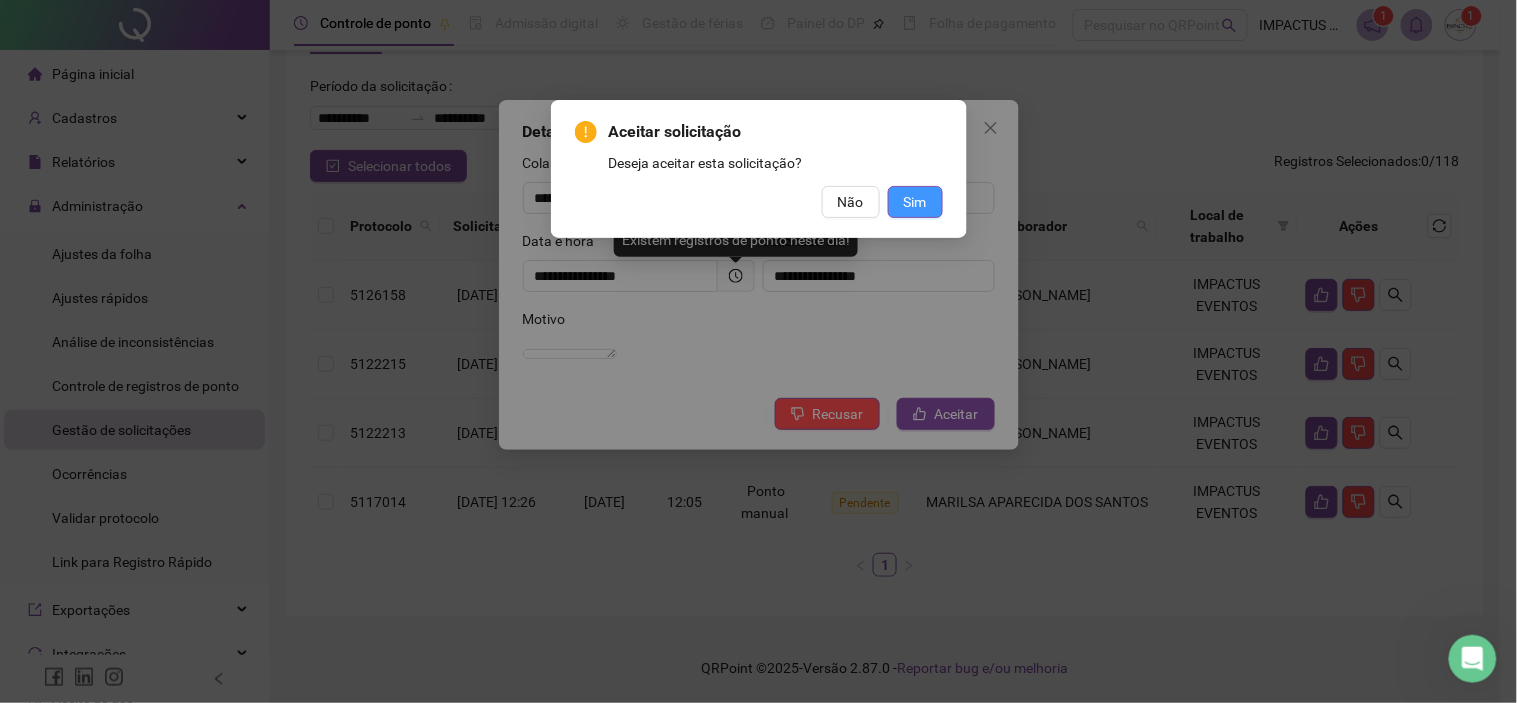 click on "Sim" at bounding box center (915, 202) 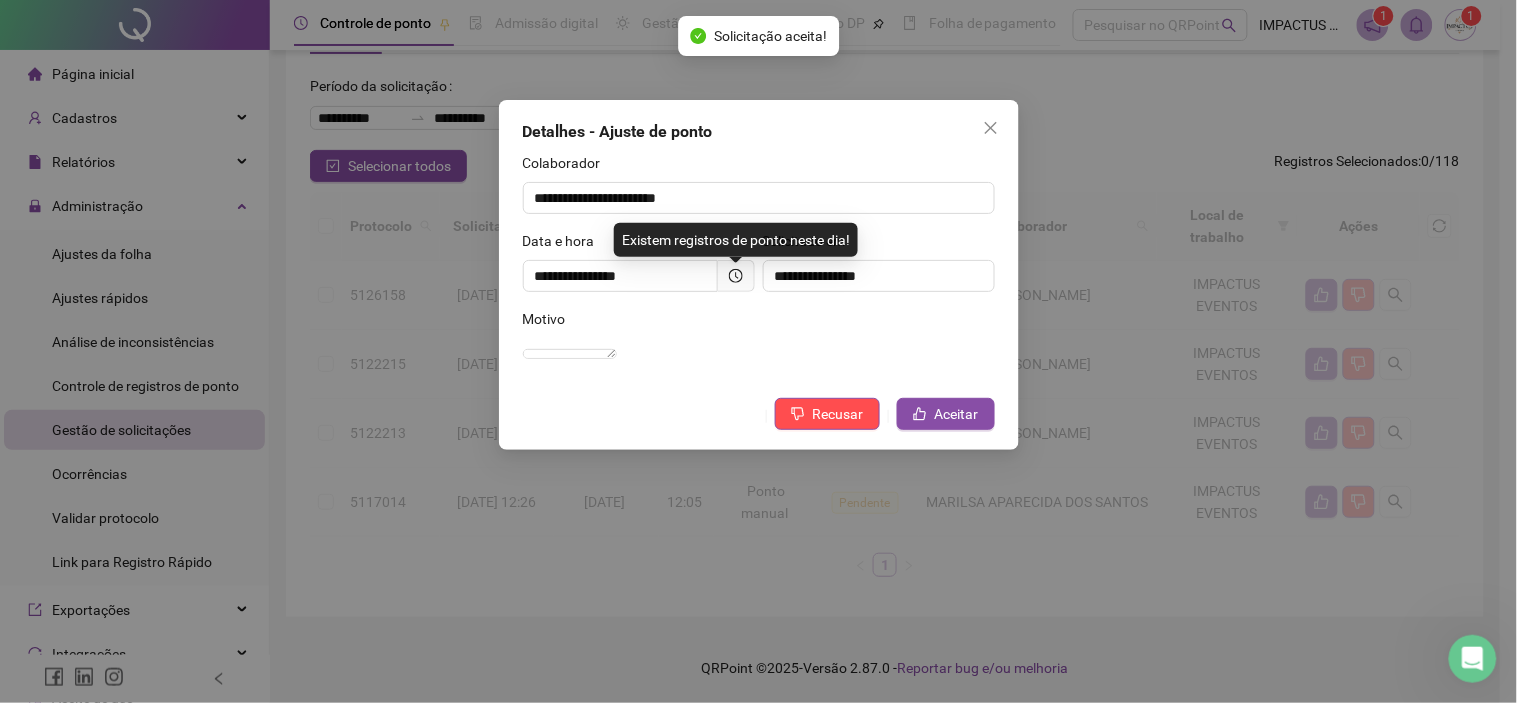 scroll, scrollTop: 12, scrollLeft: 0, axis: vertical 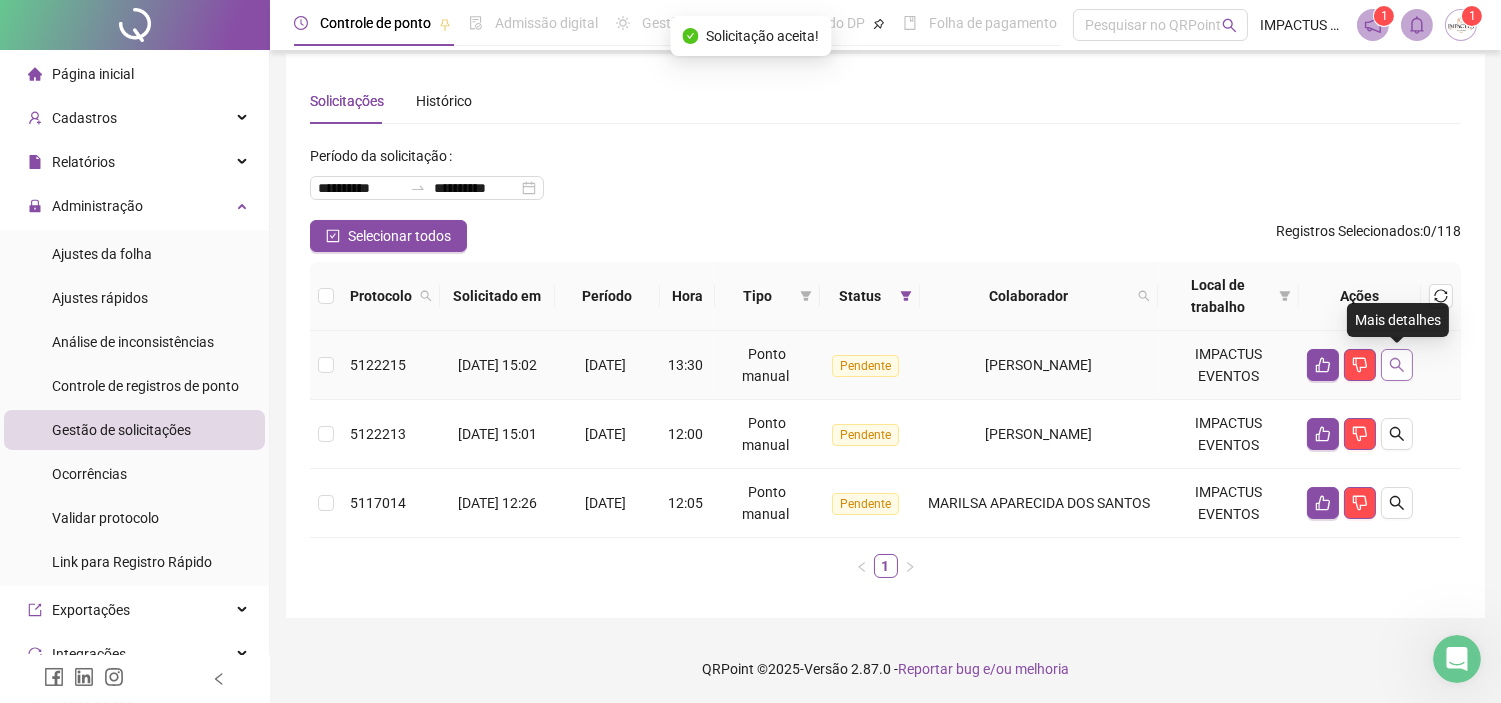 click at bounding box center [1397, 365] 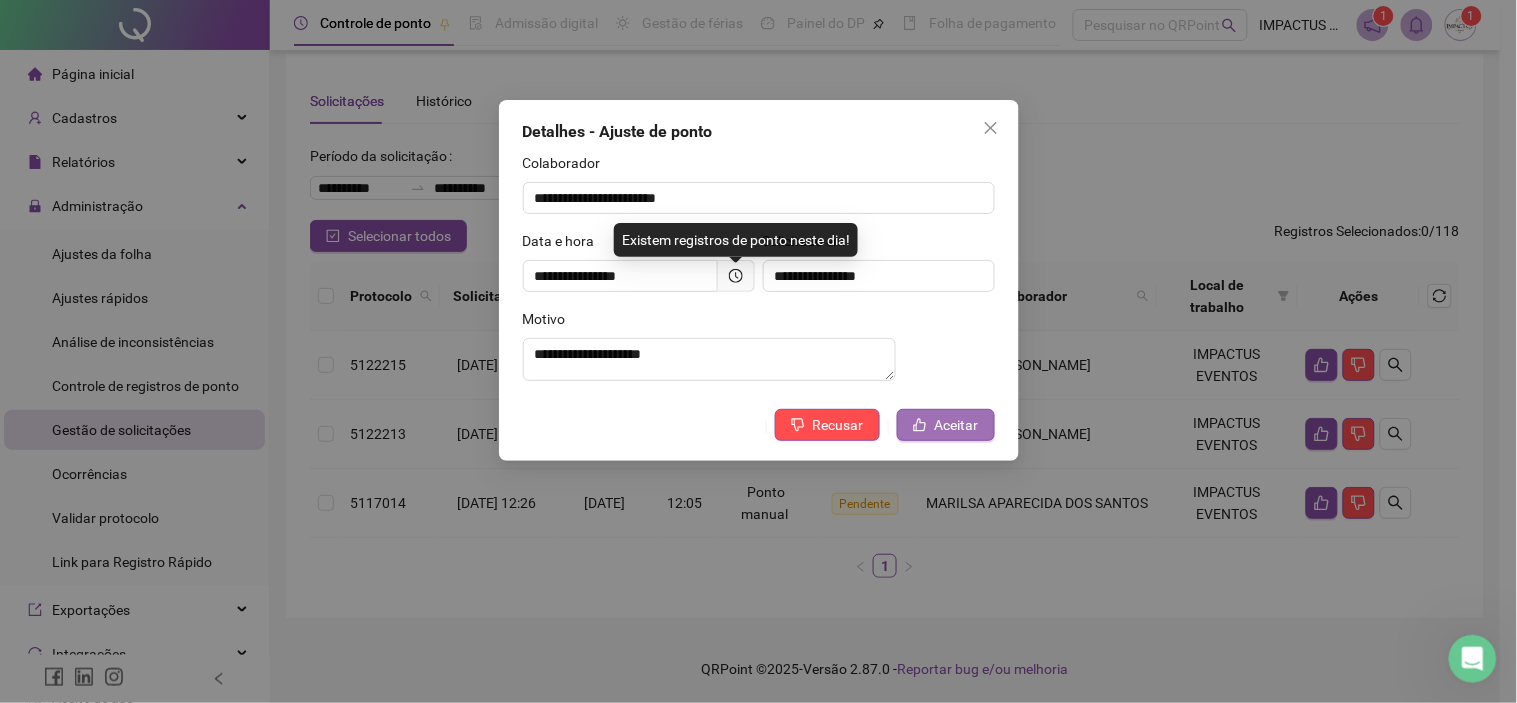 click on "Aceitar" at bounding box center [946, 425] 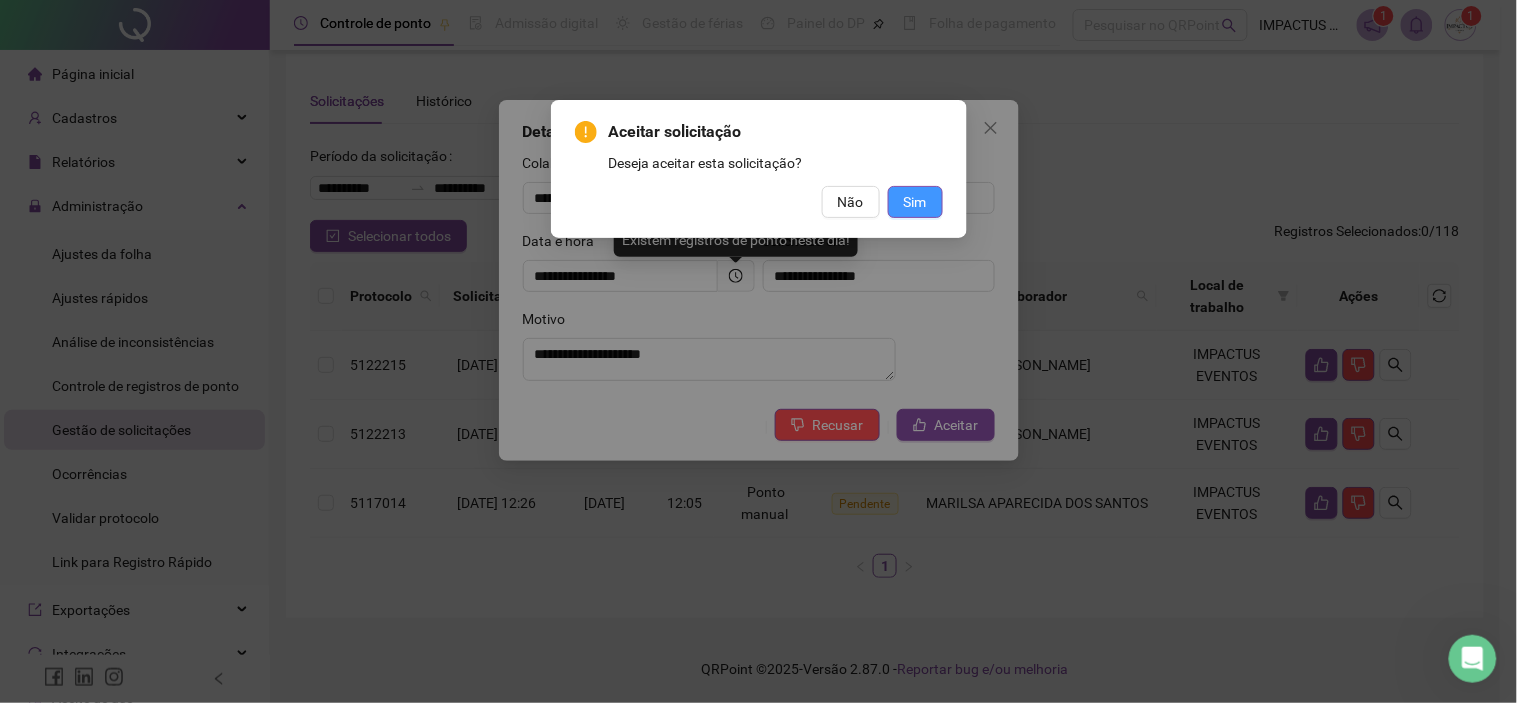 click on "Sim" at bounding box center (915, 202) 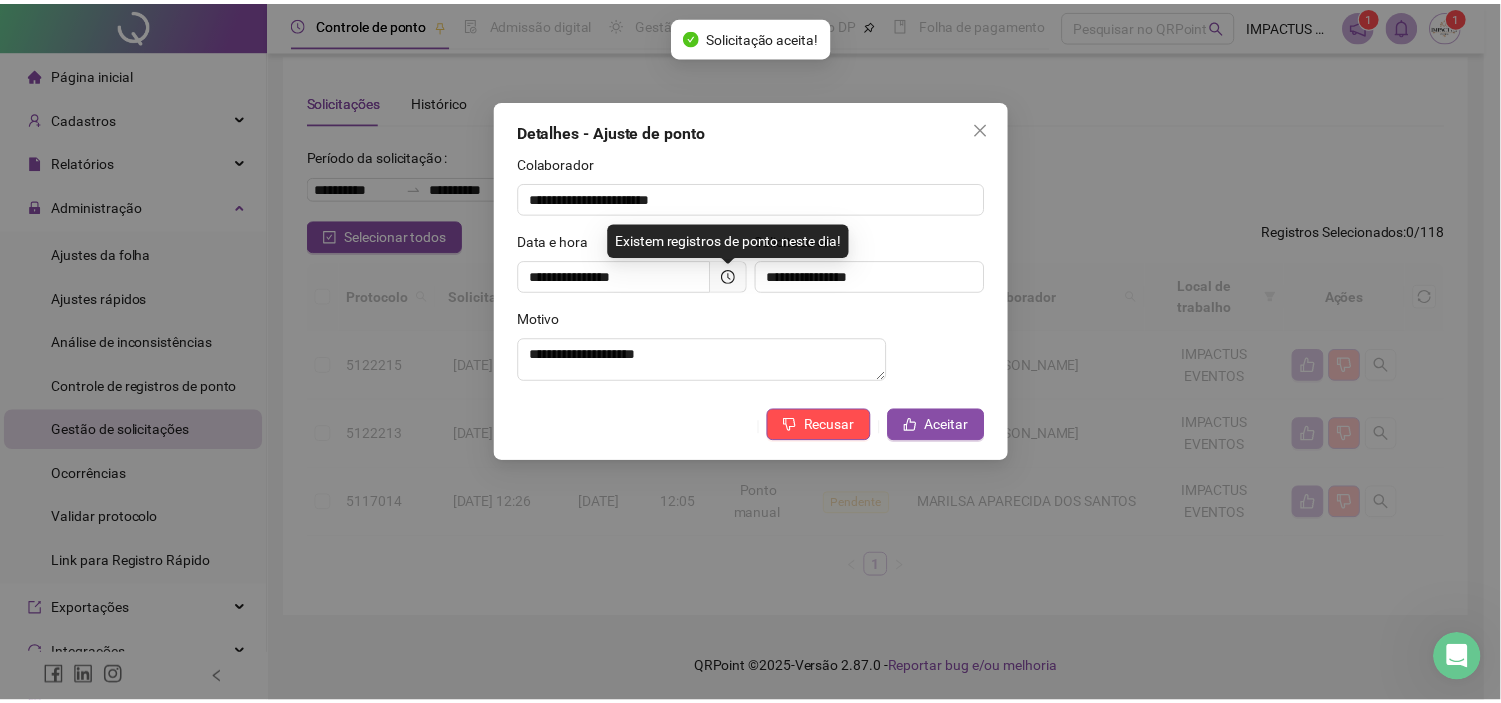 scroll, scrollTop: 0, scrollLeft: 0, axis: both 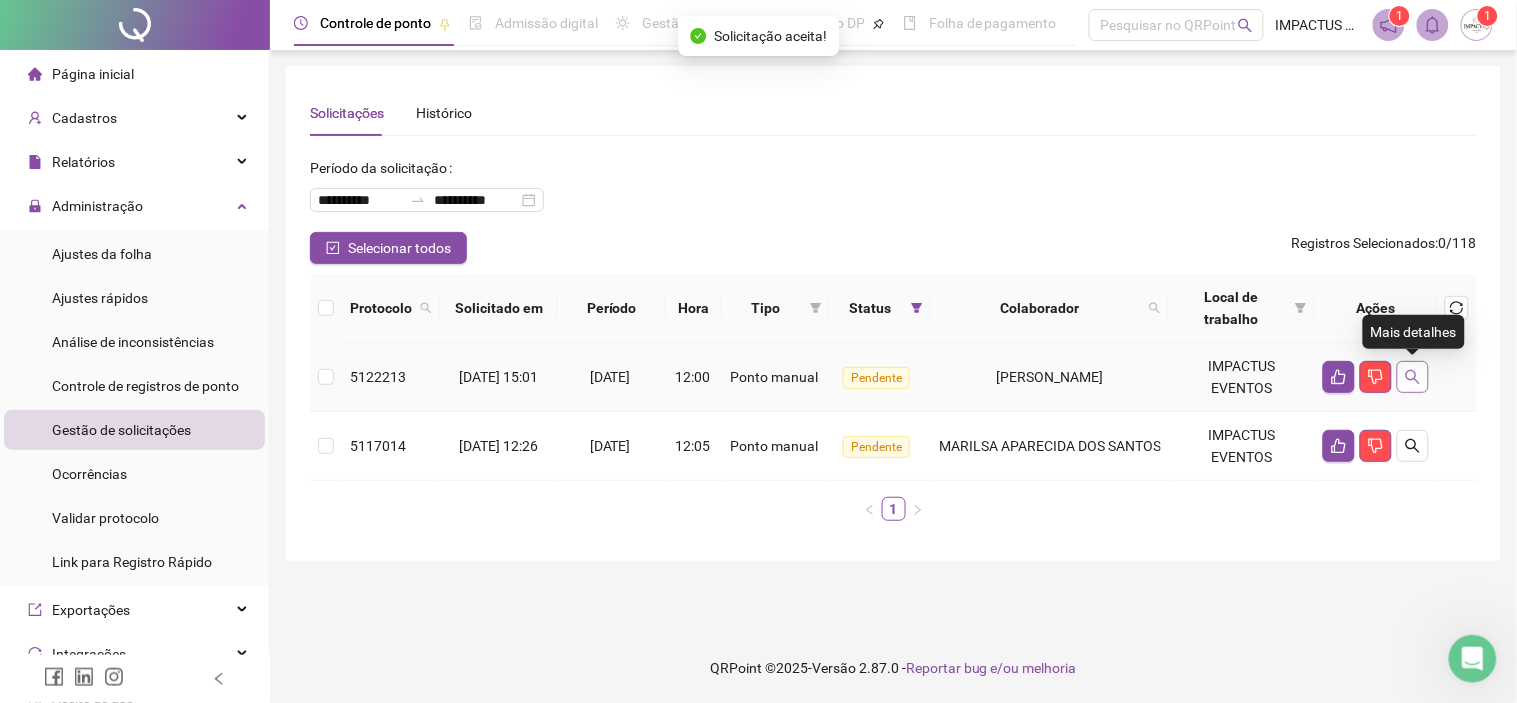 click 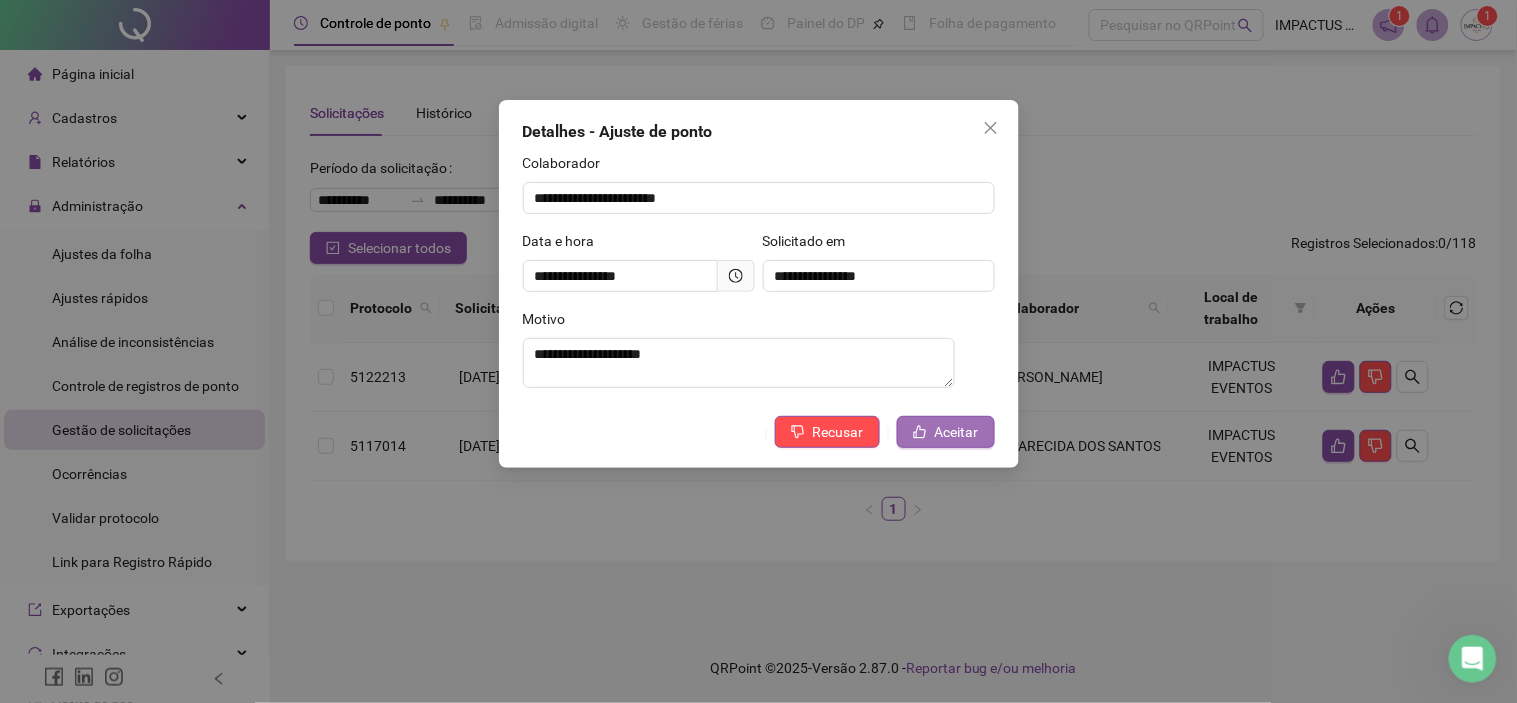 click on "Aceitar" at bounding box center [957, 432] 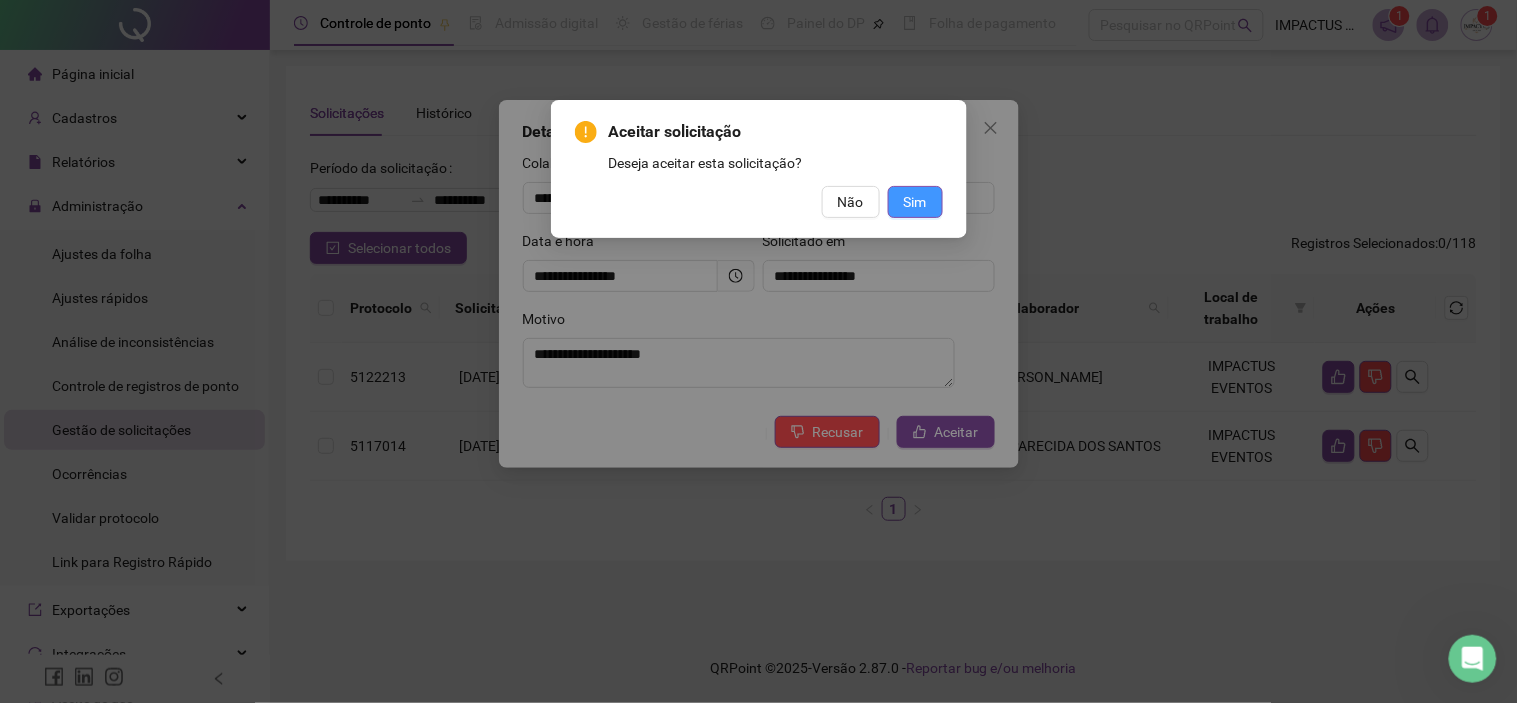 click on "Sim" at bounding box center (915, 202) 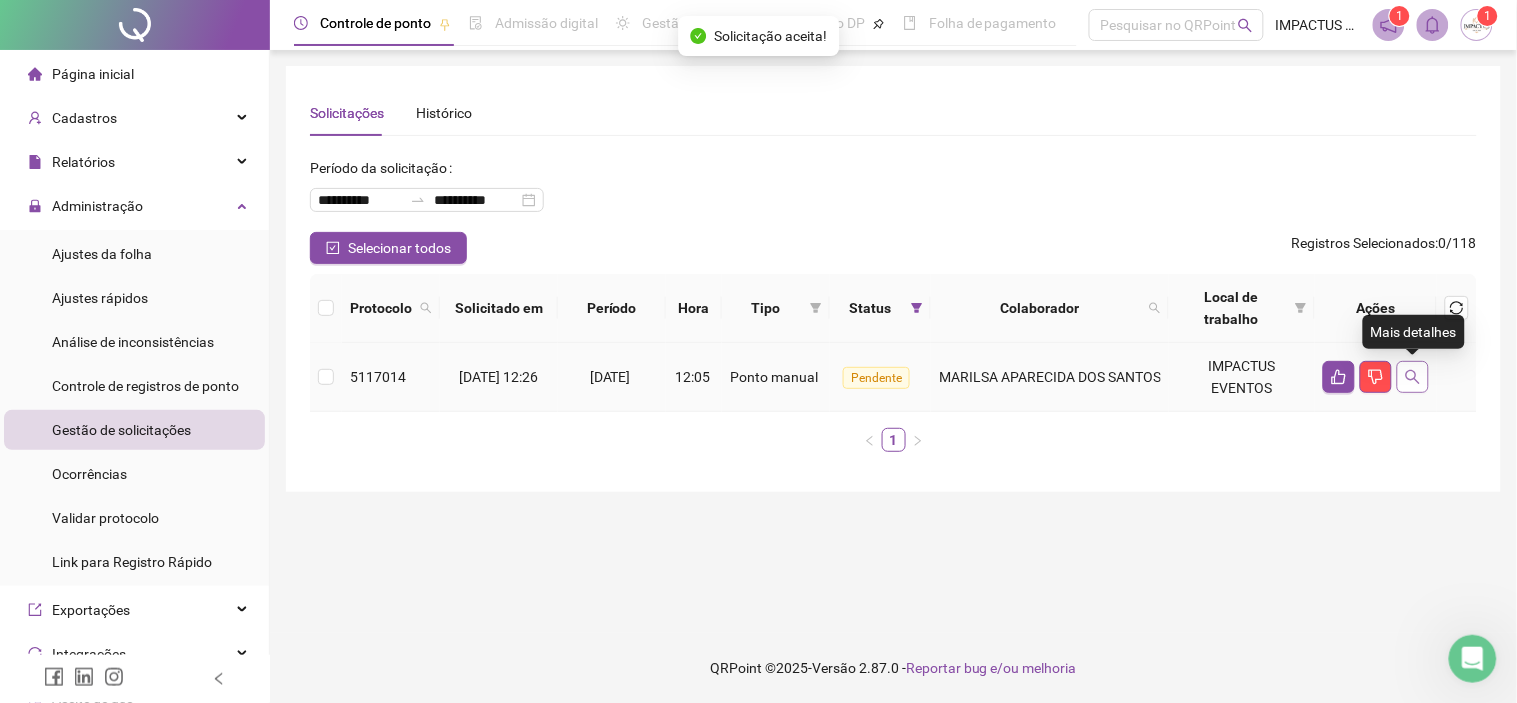 click 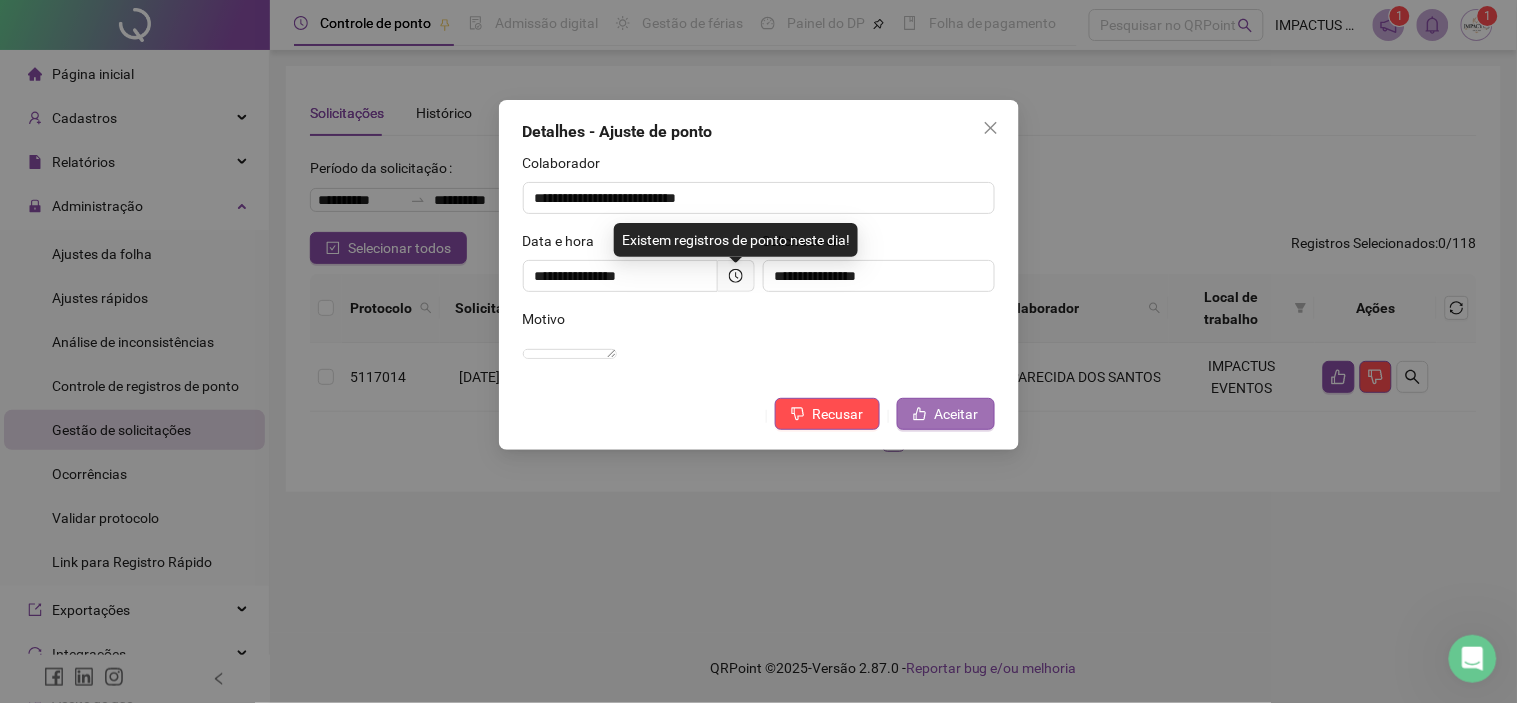 click on "Aceitar" at bounding box center (957, 414) 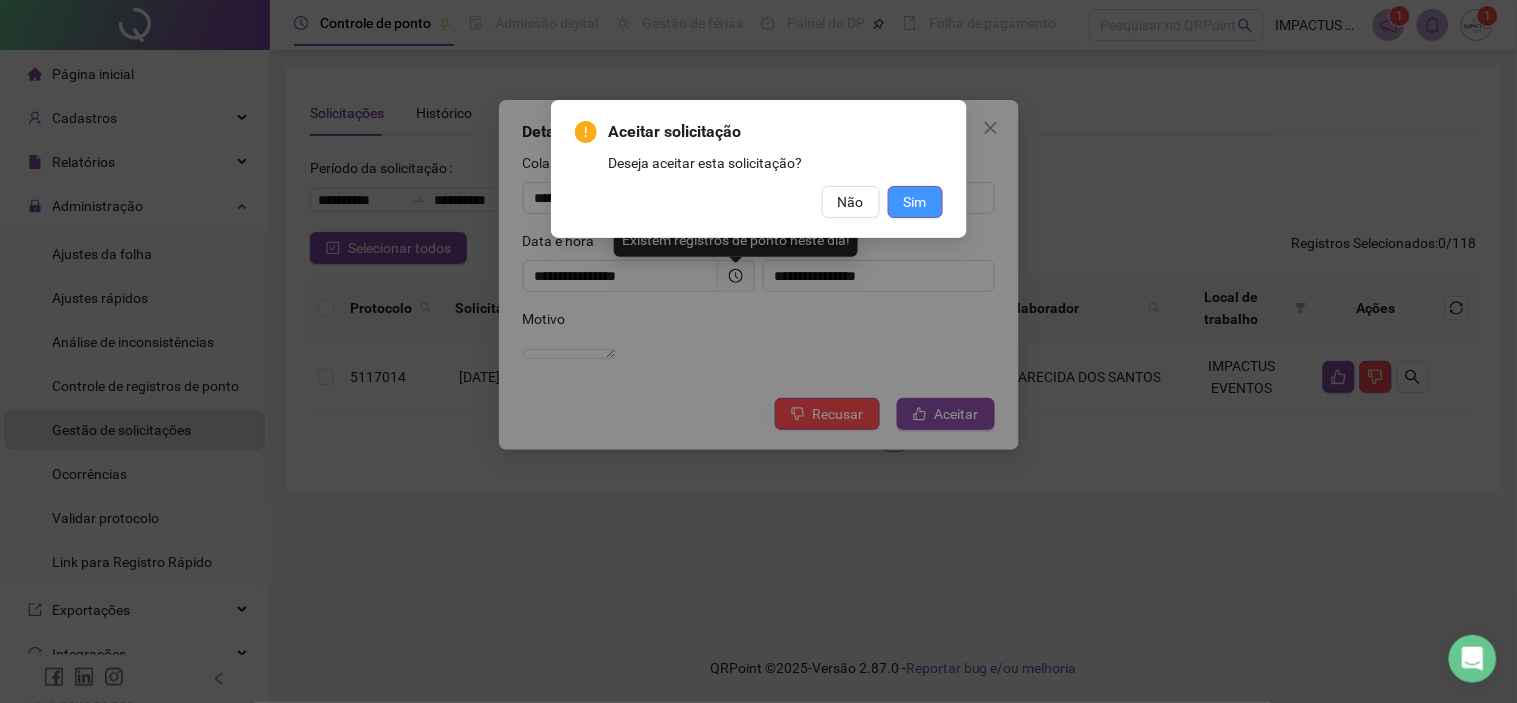 click on "Sim" at bounding box center (915, 202) 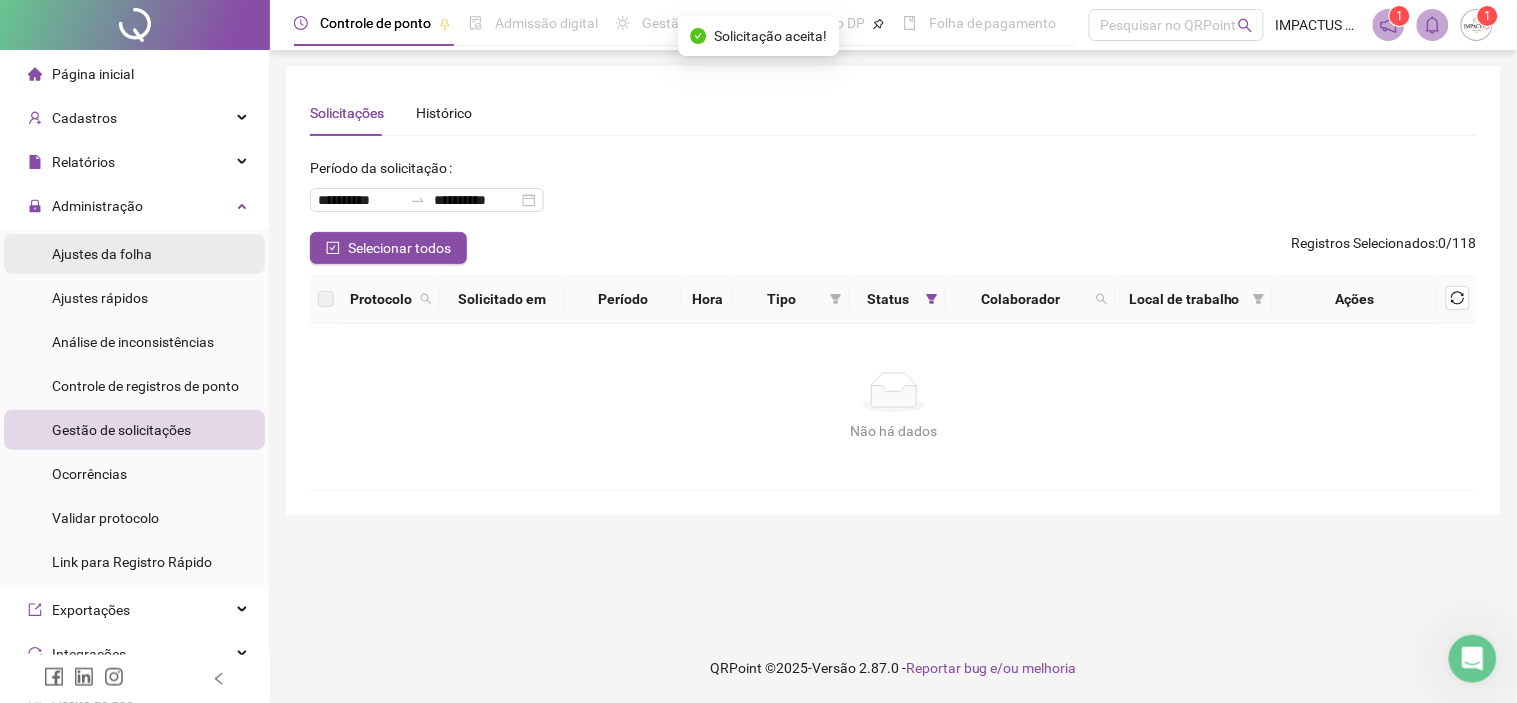 click on "Ajustes da folha" at bounding box center (102, 254) 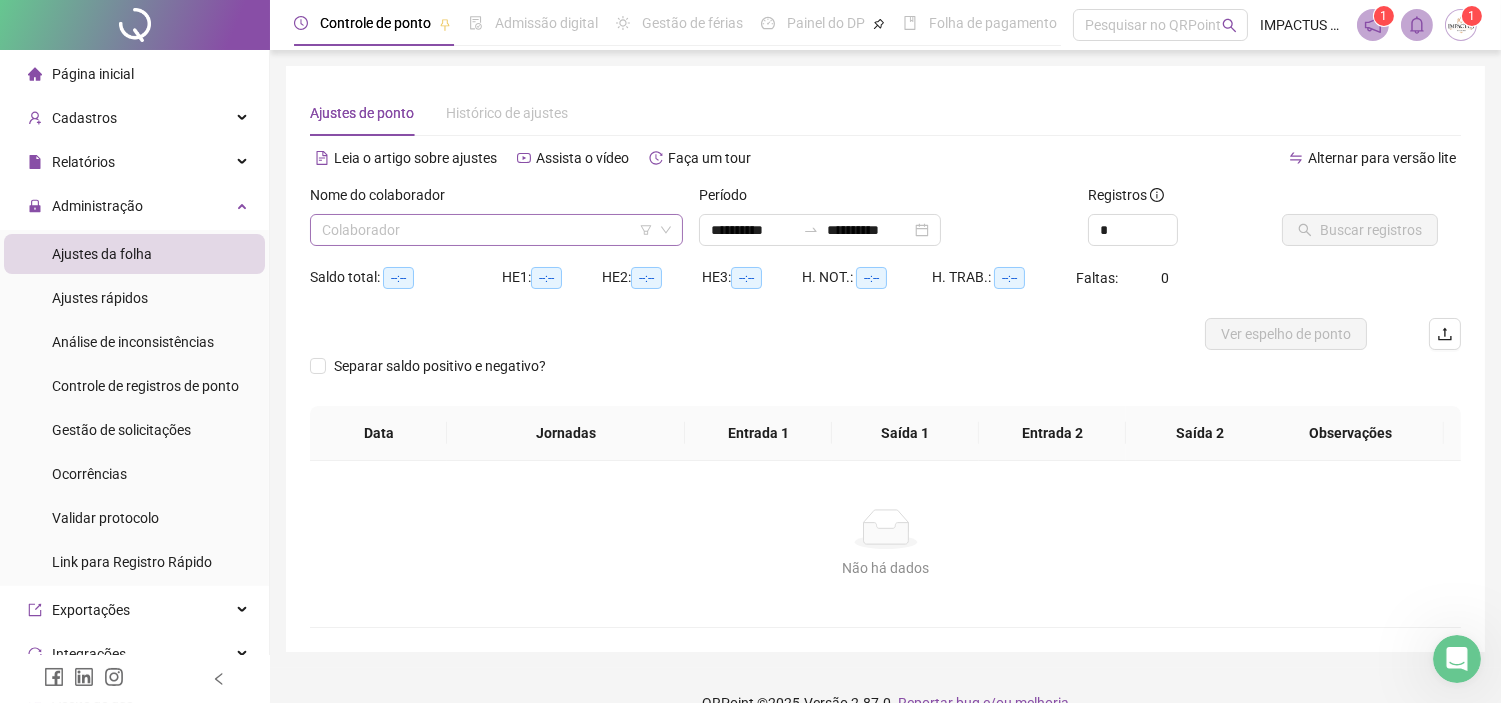 click at bounding box center (490, 230) 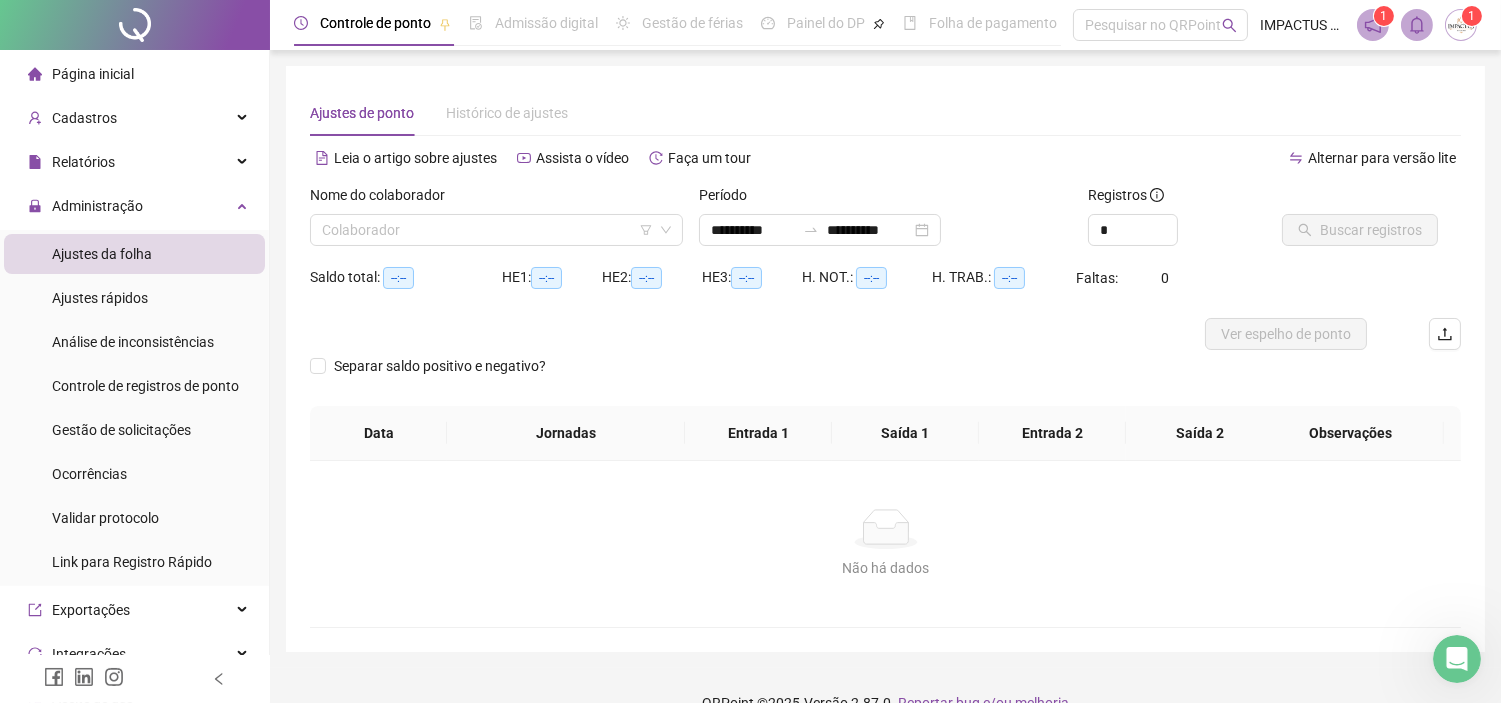 click on "Separar saldo positivo e negativo?" at bounding box center (885, 378) 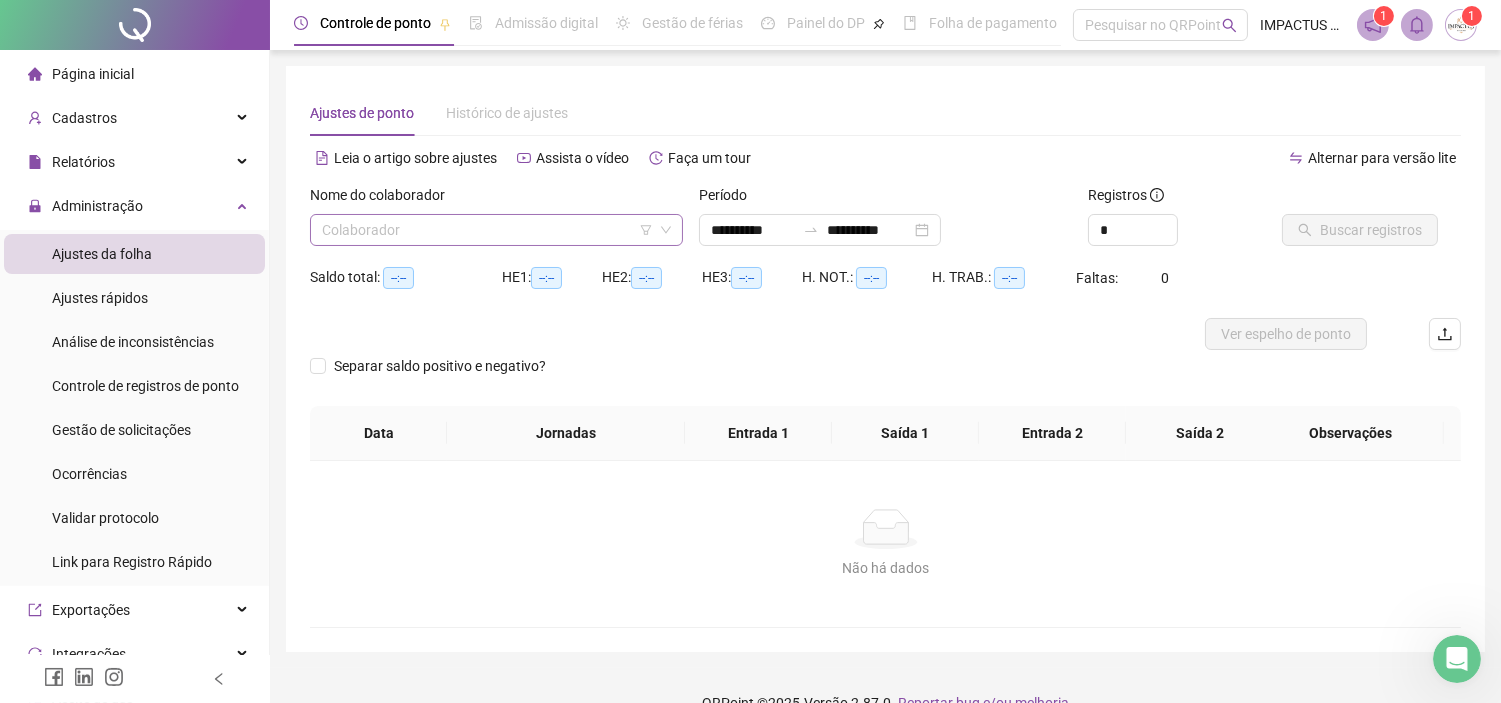 click at bounding box center (490, 230) 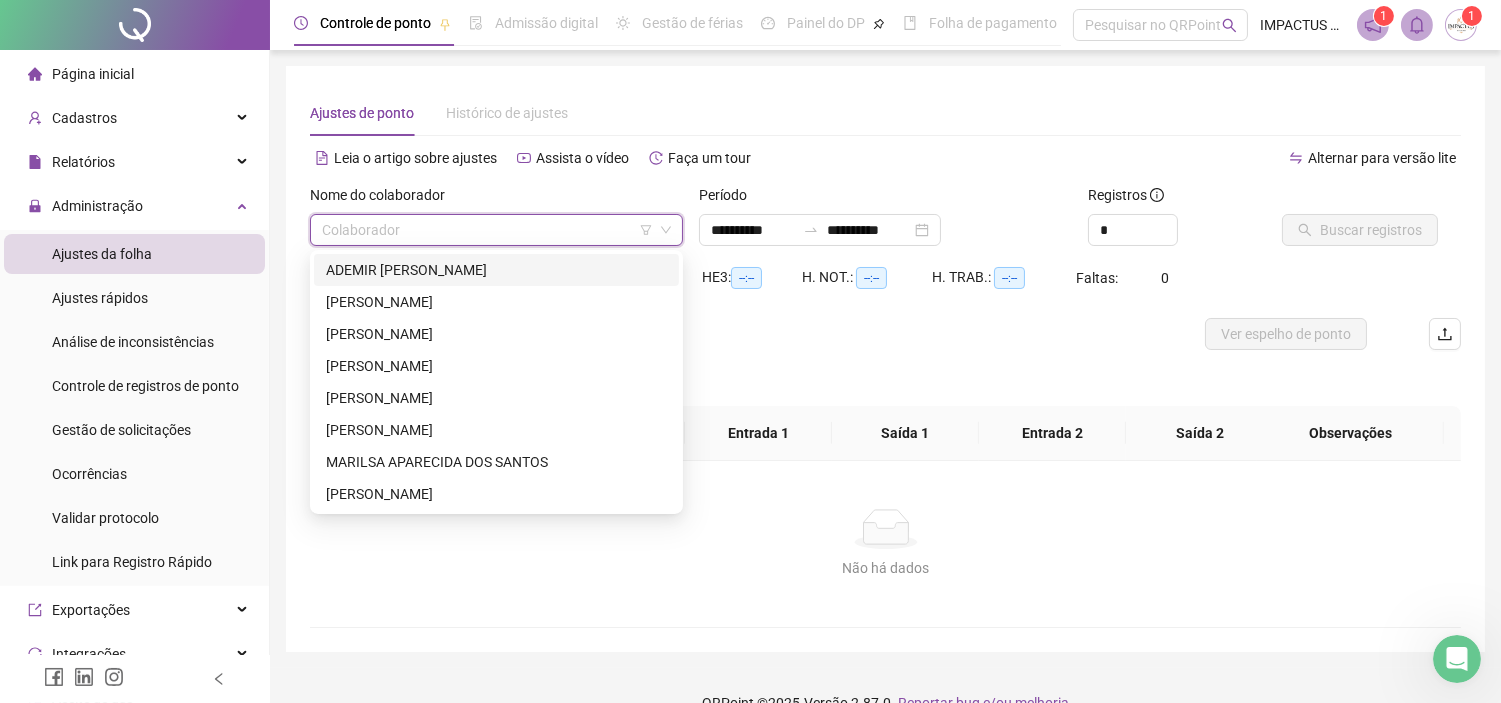click on "Ajustes da folha" at bounding box center [102, 254] 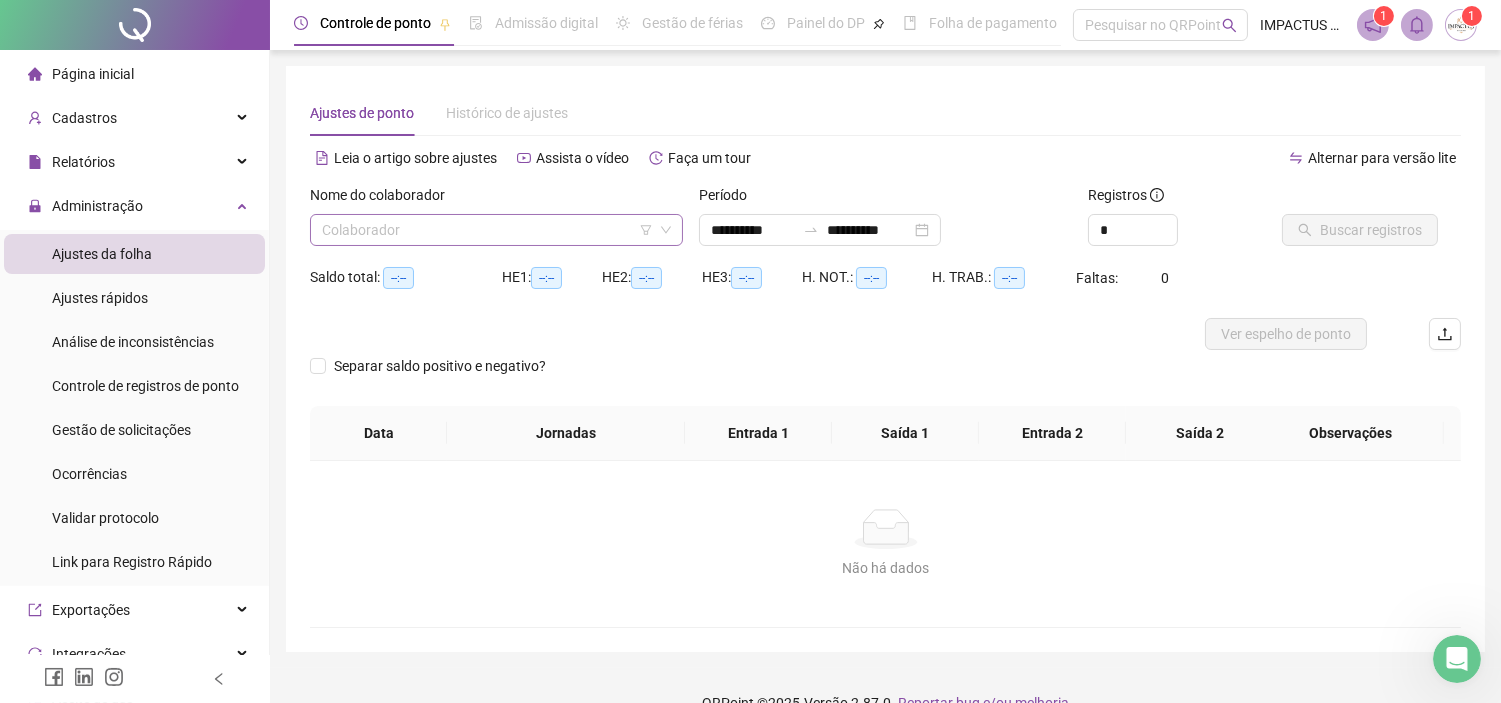 click at bounding box center (490, 230) 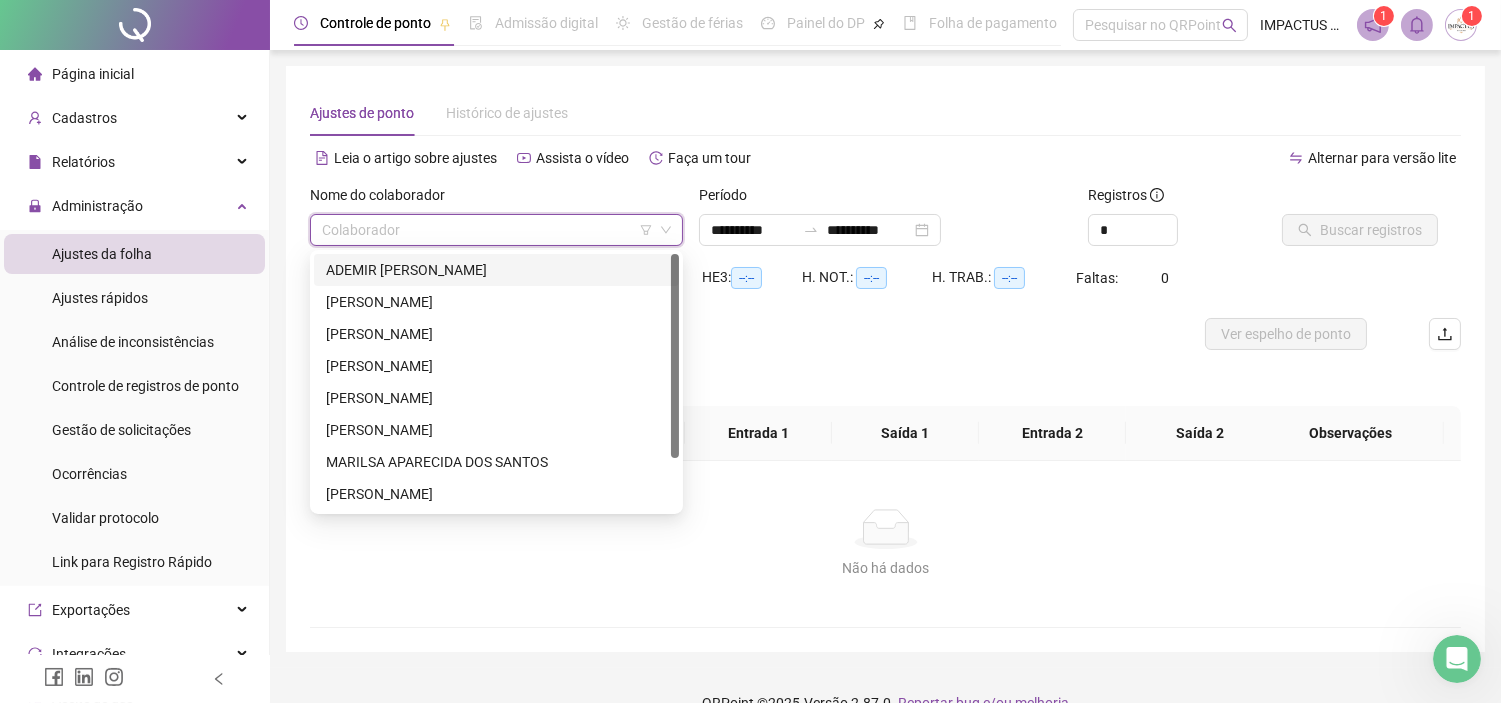 click on "ADEMIR [PERSON_NAME]" at bounding box center [496, 270] 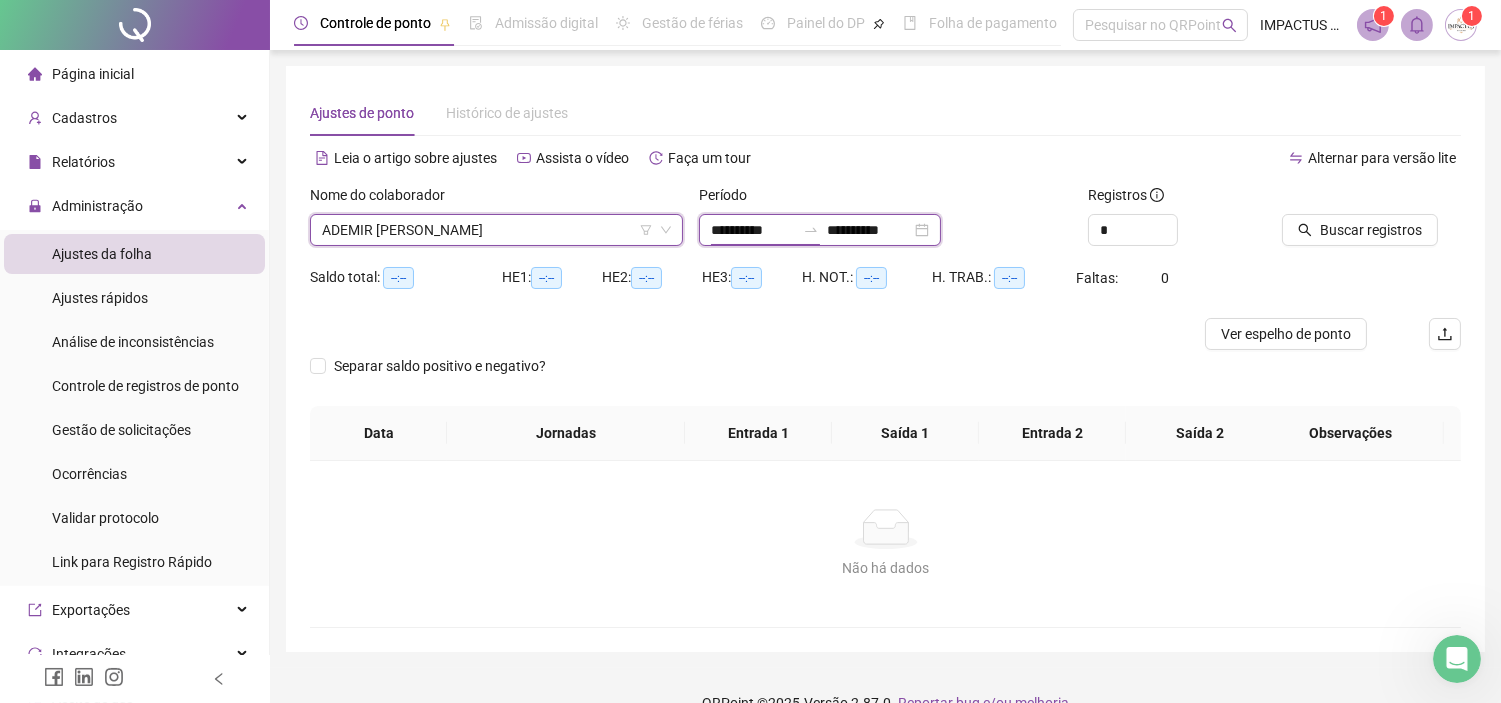 click on "**********" at bounding box center [753, 230] 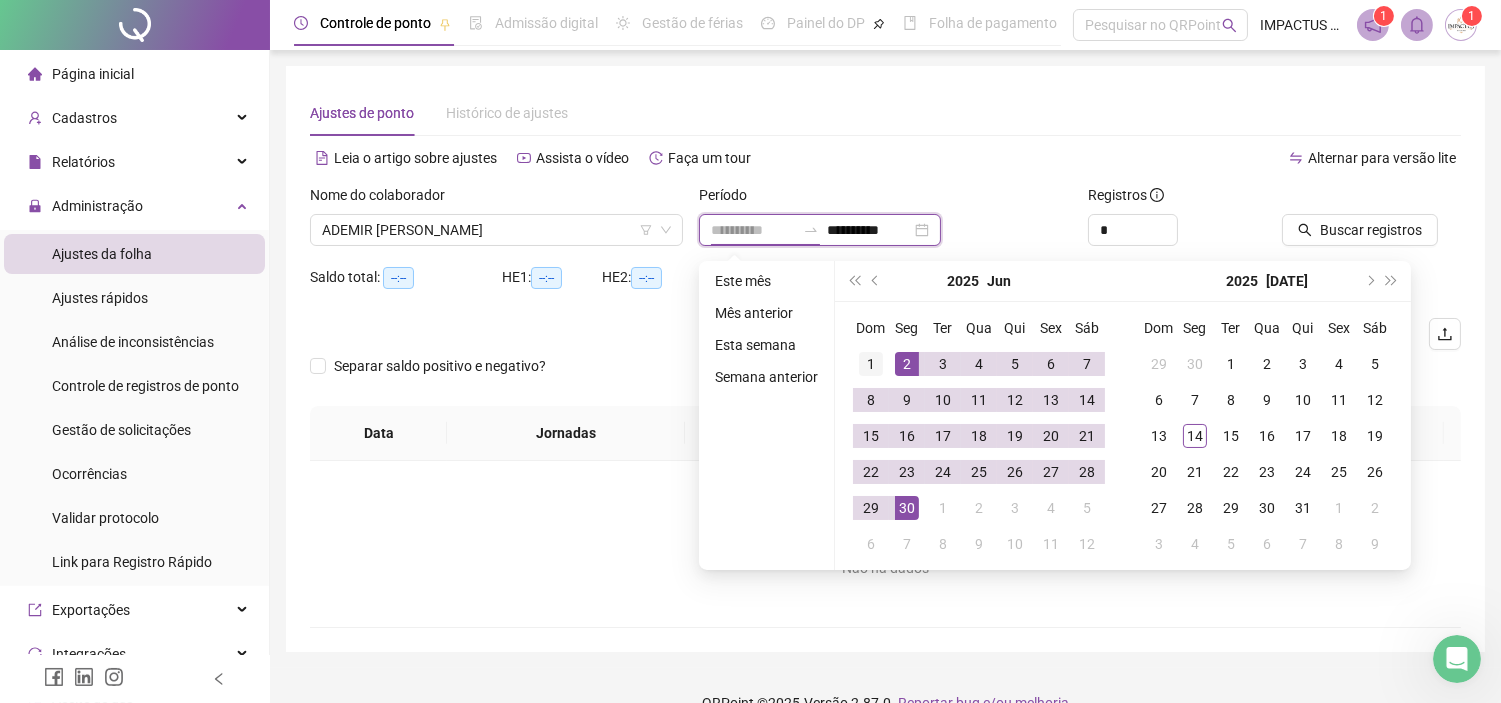 type on "**********" 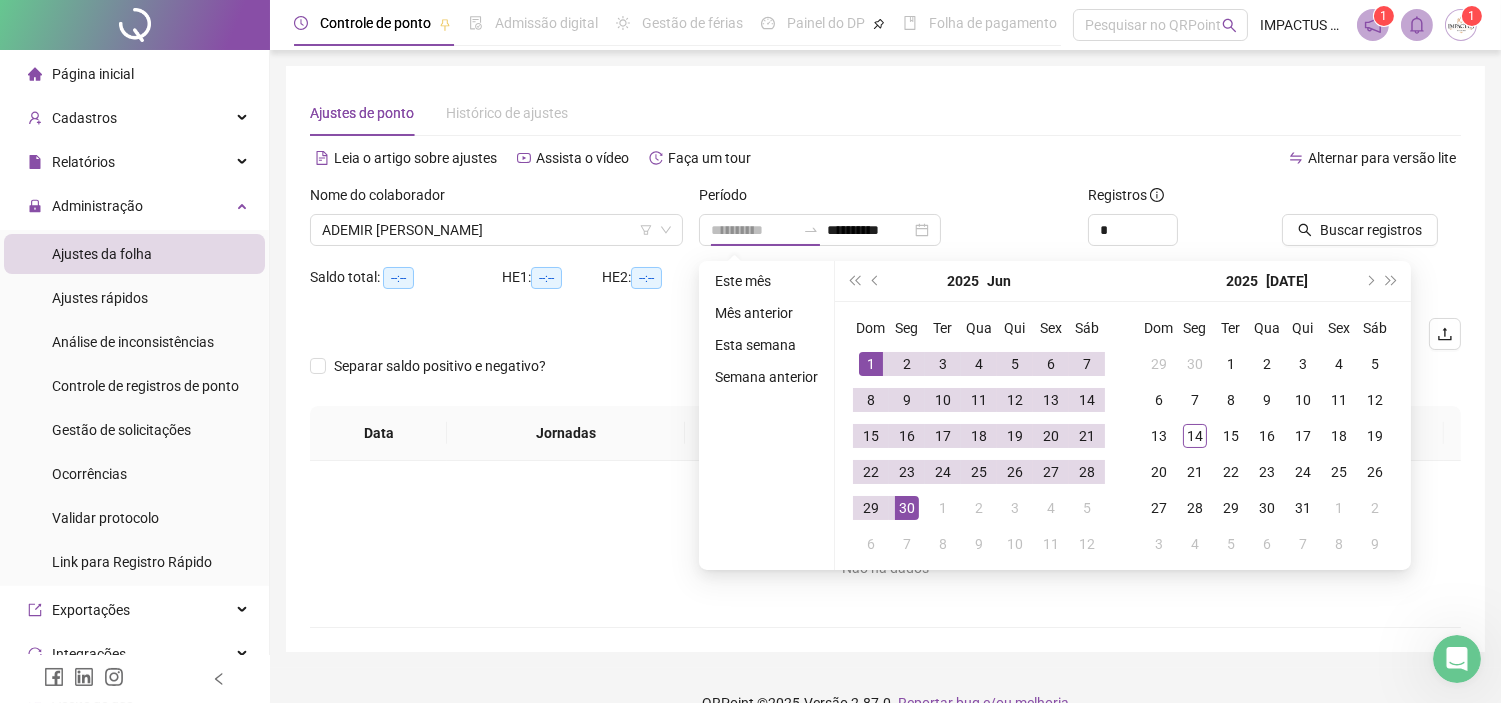 click on "1" at bounding box center (871, 364) 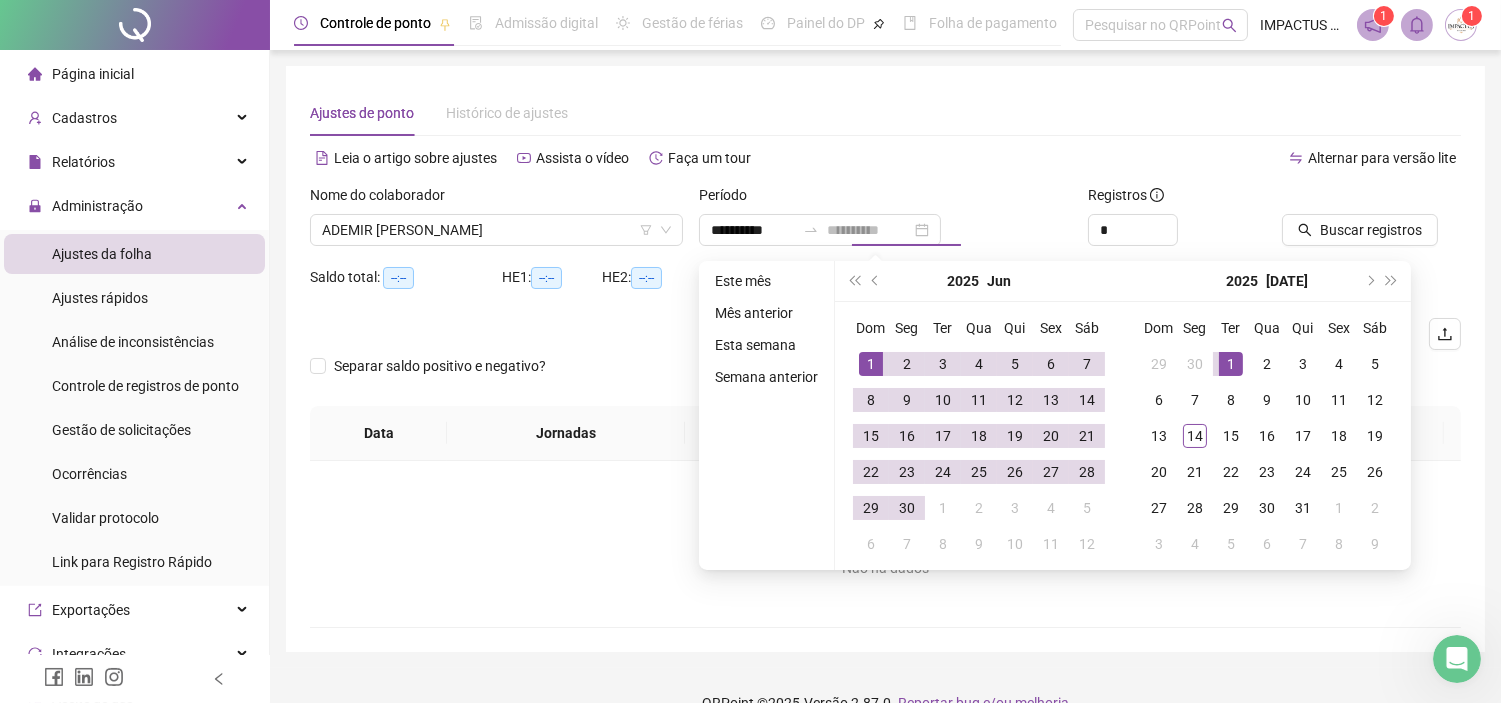 click on "1" at bounding box center [1231, 364] 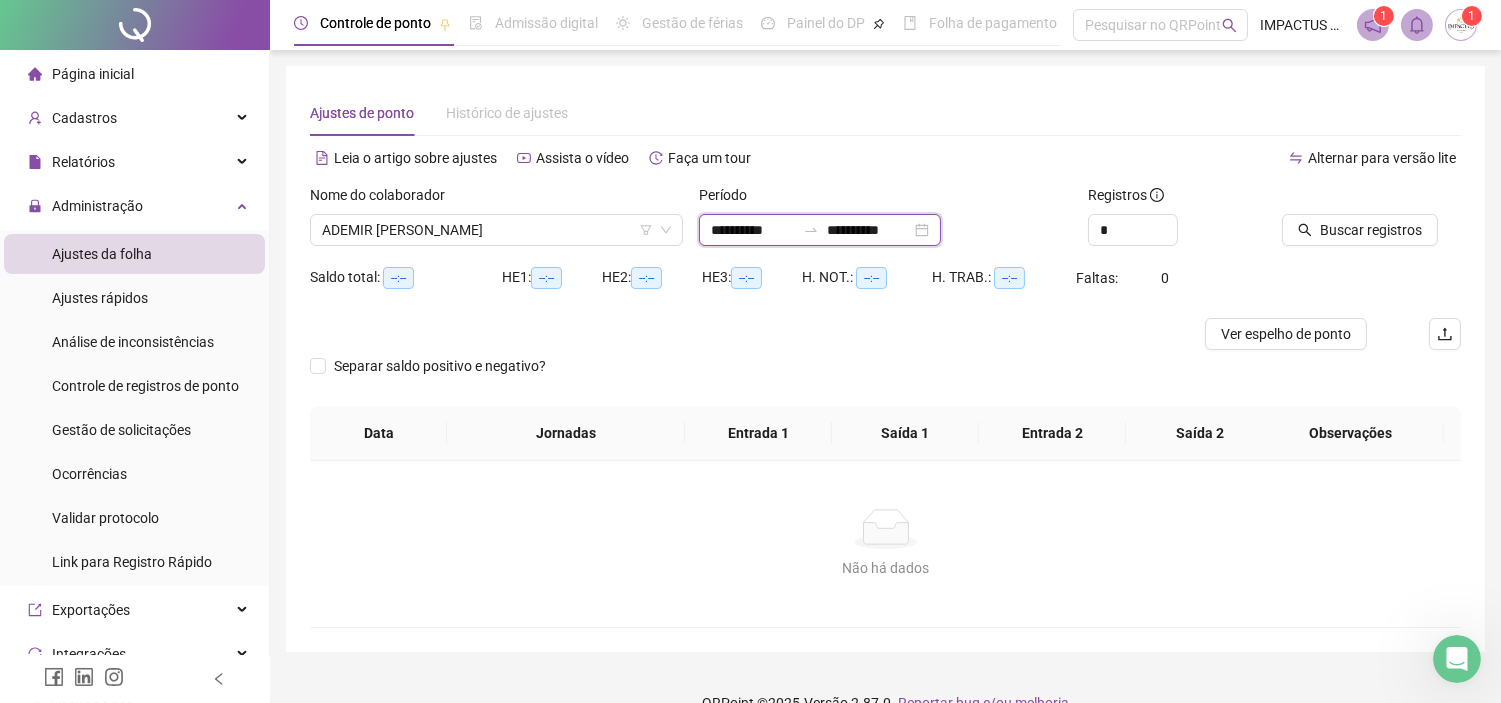 click on "**********" at bounding box center (869, 230) 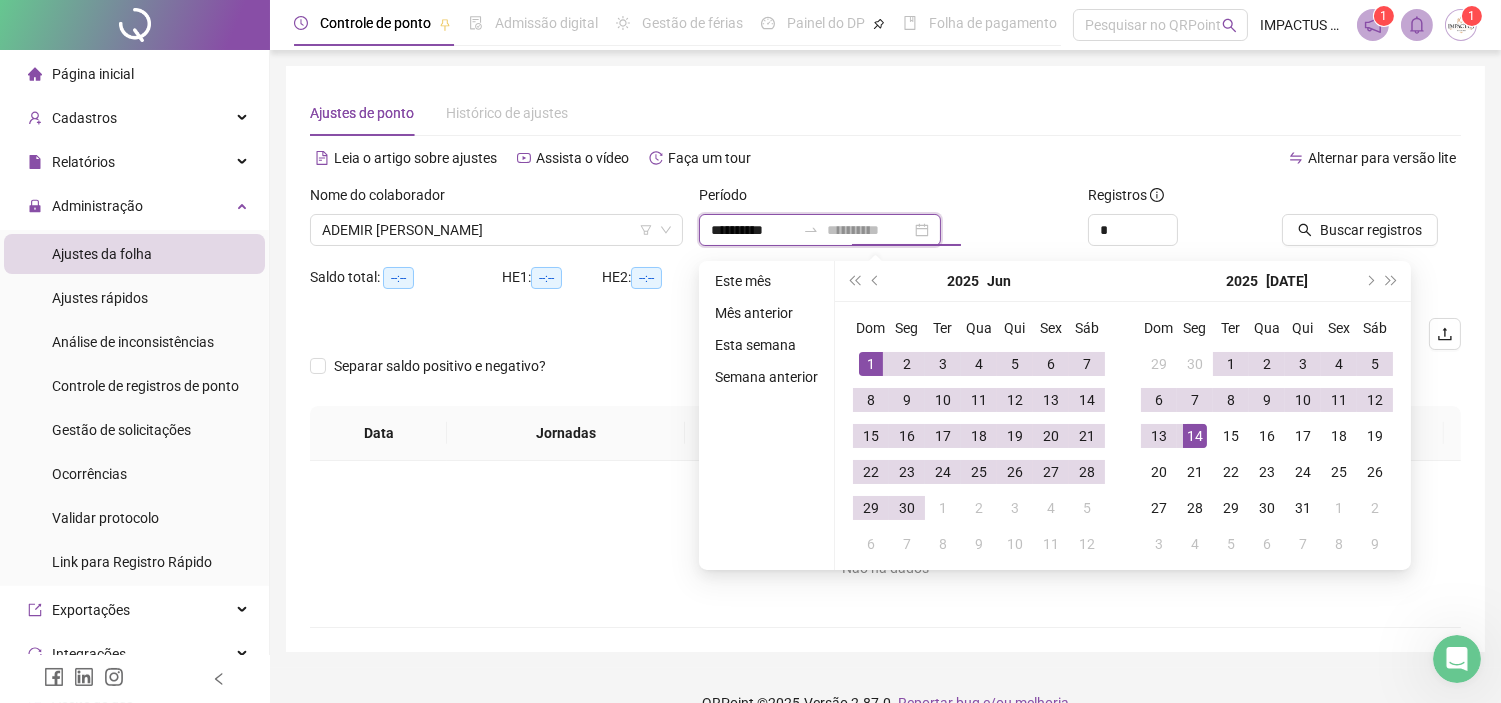 type on "**********" 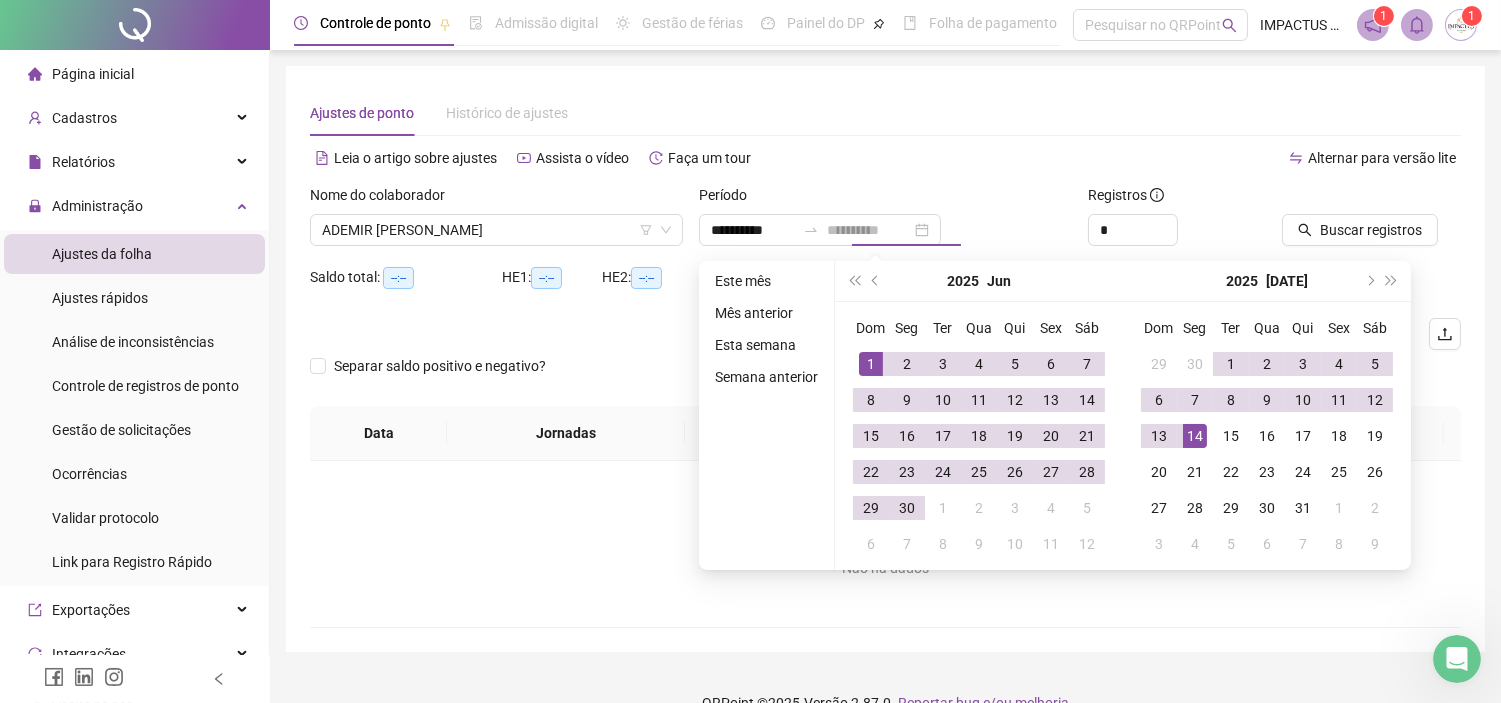 click on "14" at bounding box center (1195, 436) 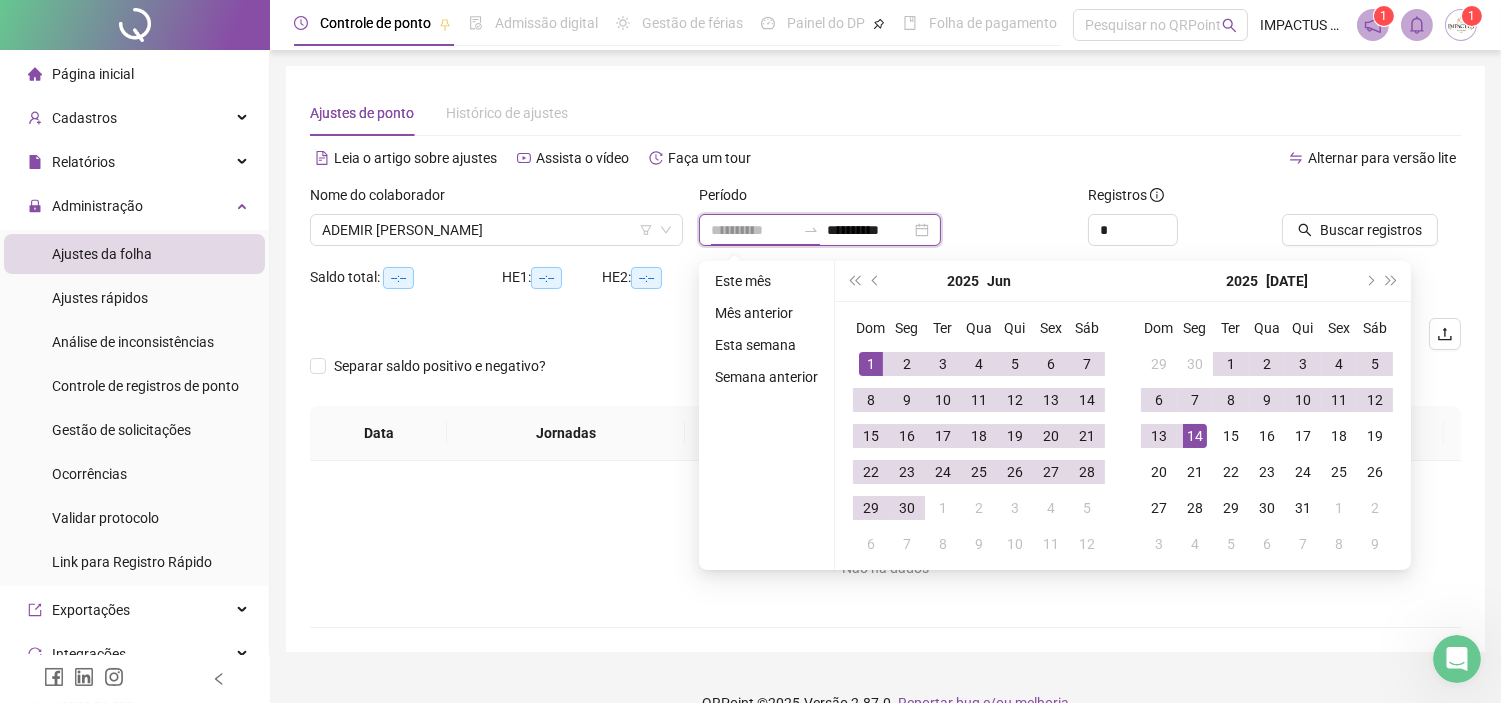 type on "**********" 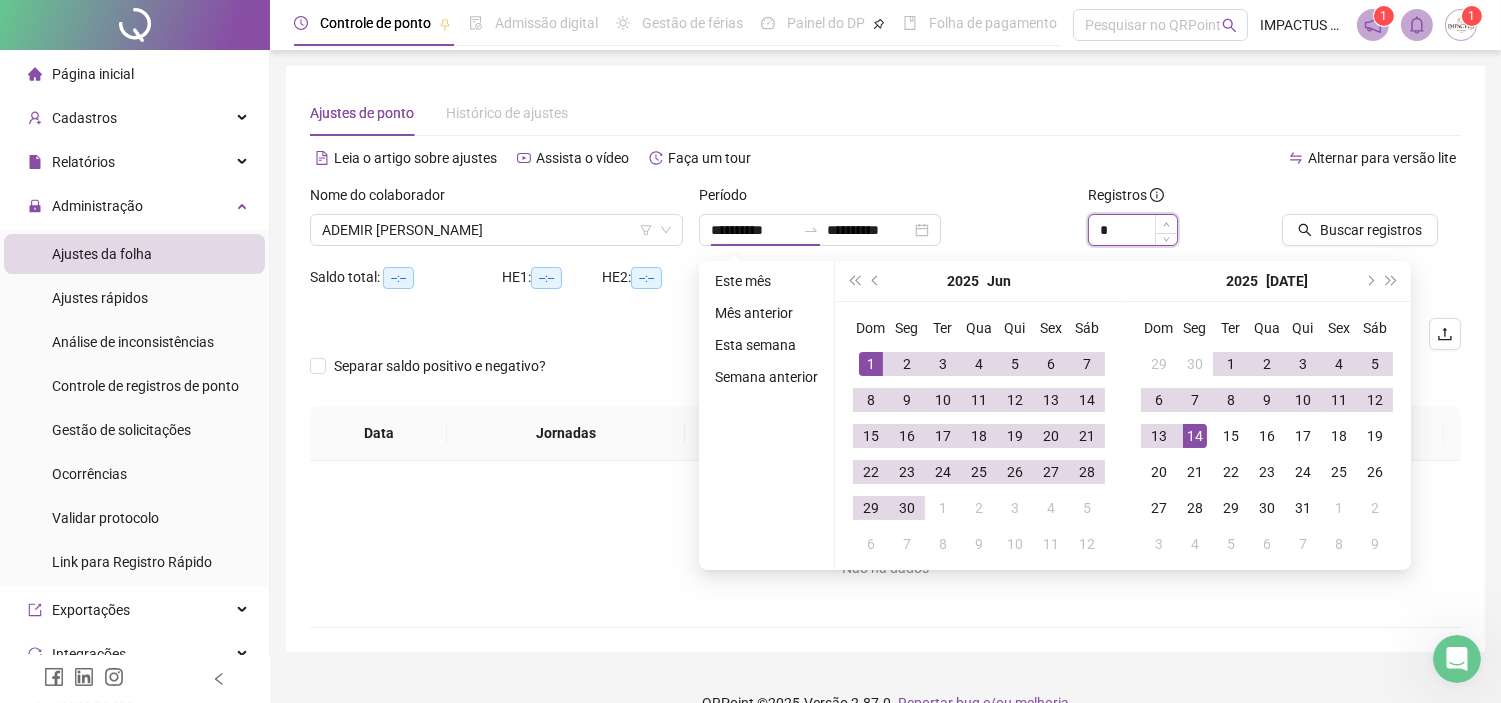 click 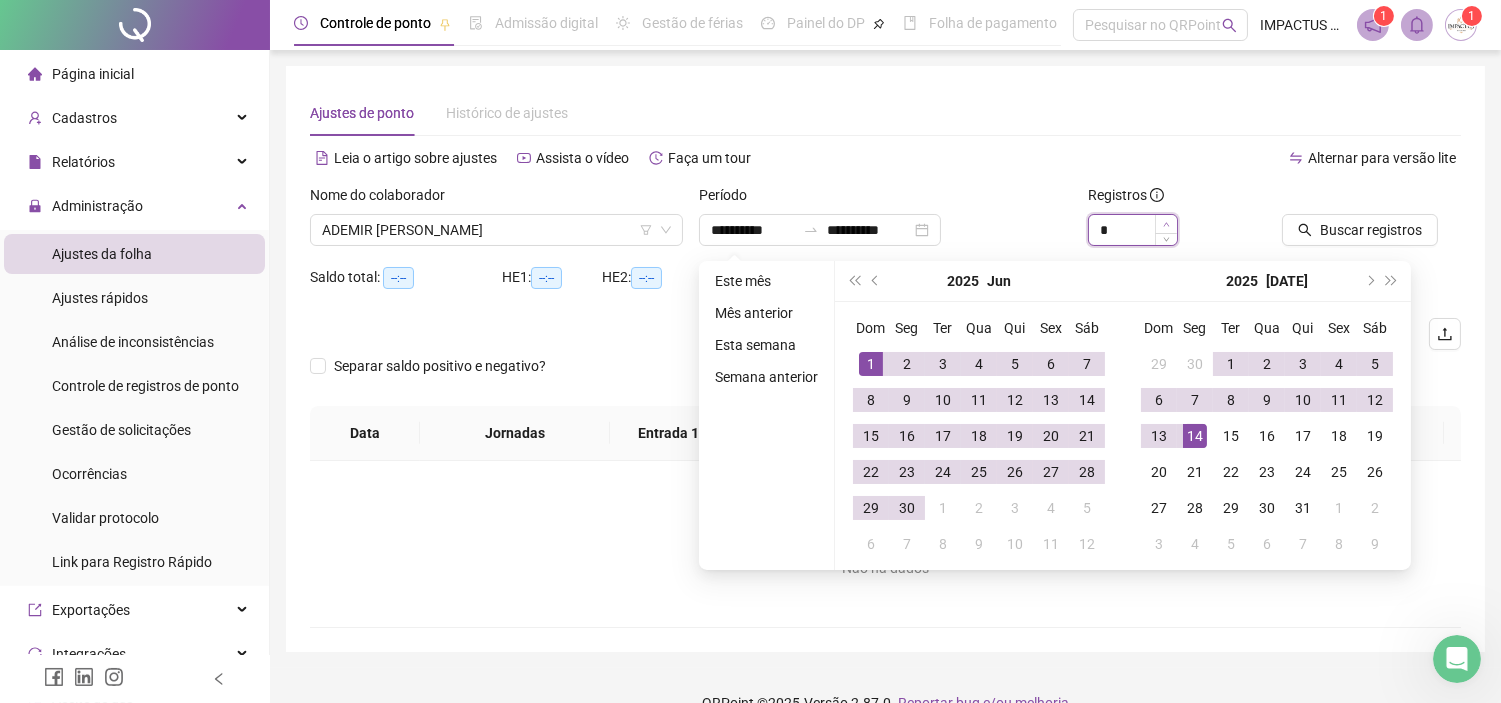 click 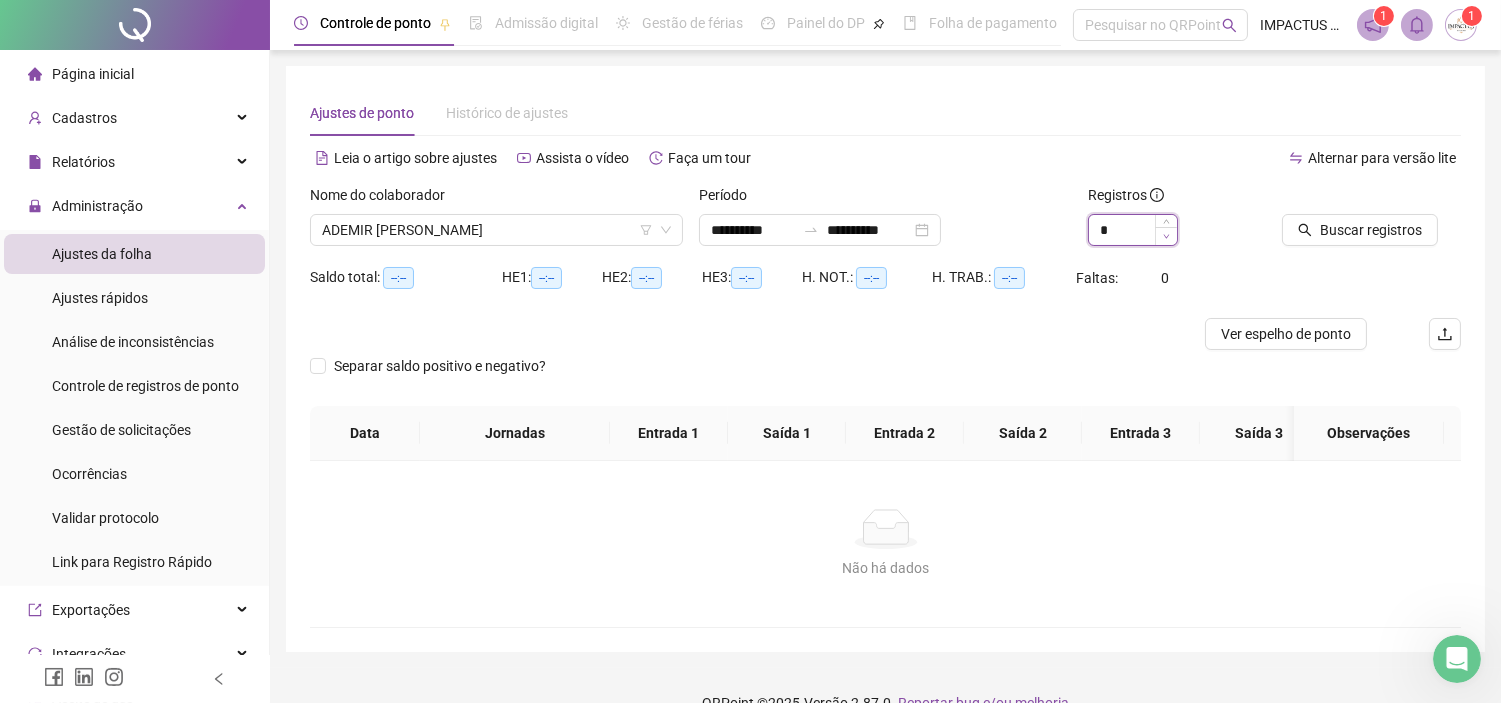 type on "*" 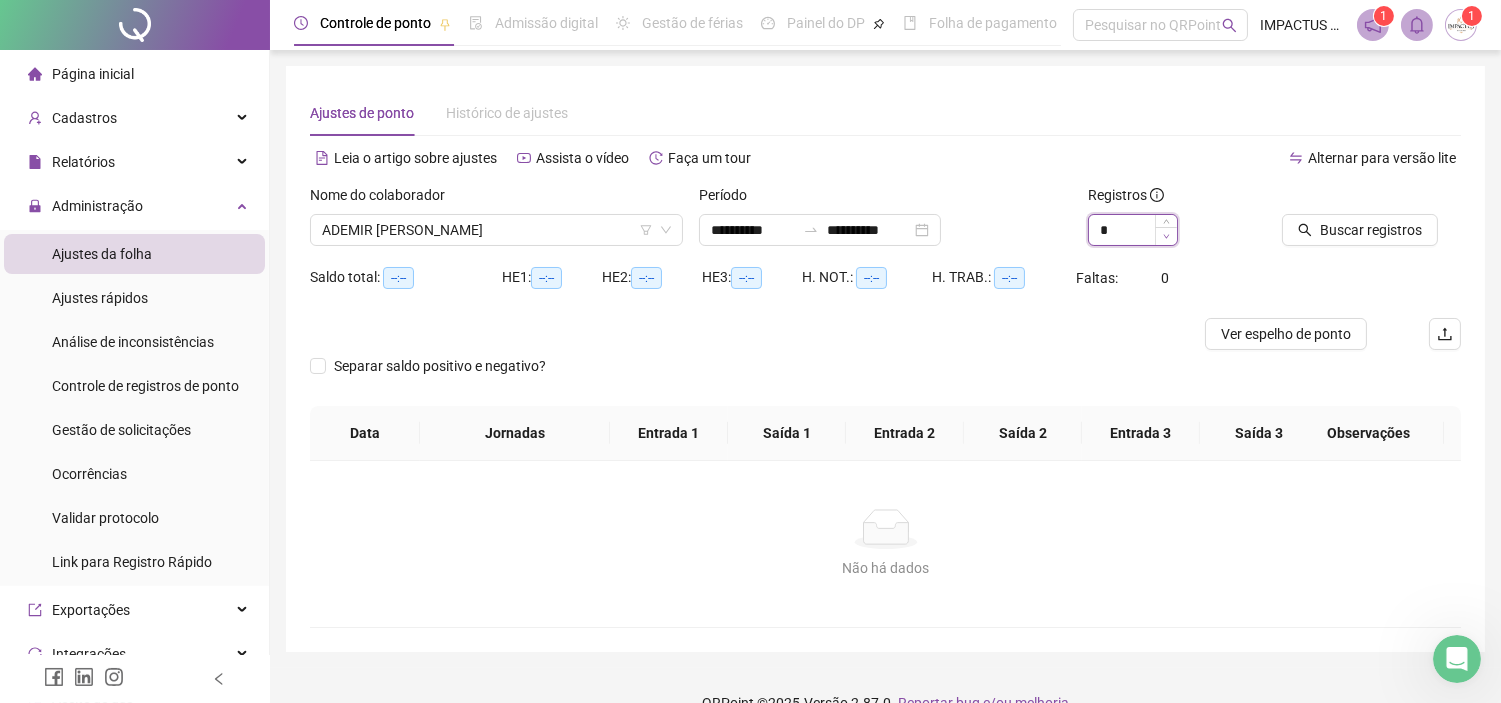 click 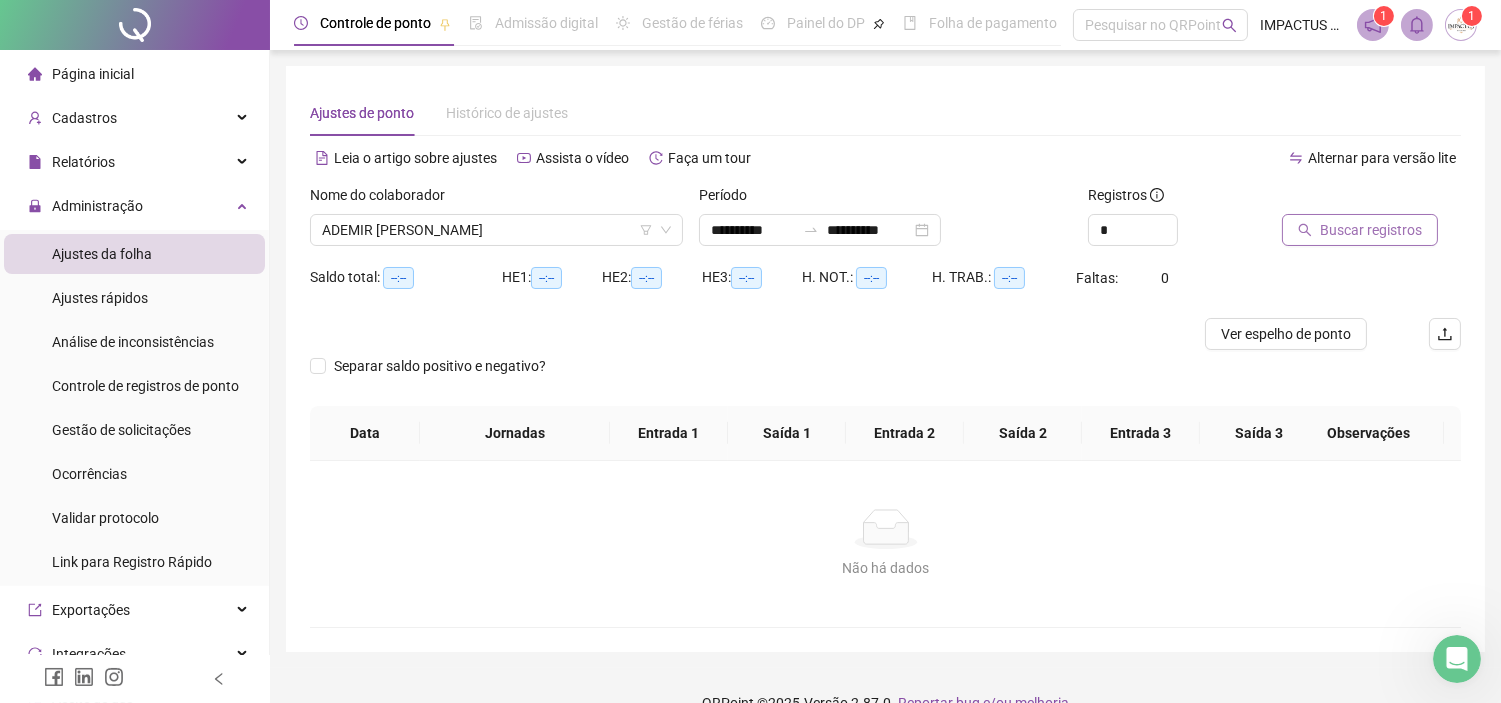 click on "Buscar registros" at bounding box center [1371, 230] 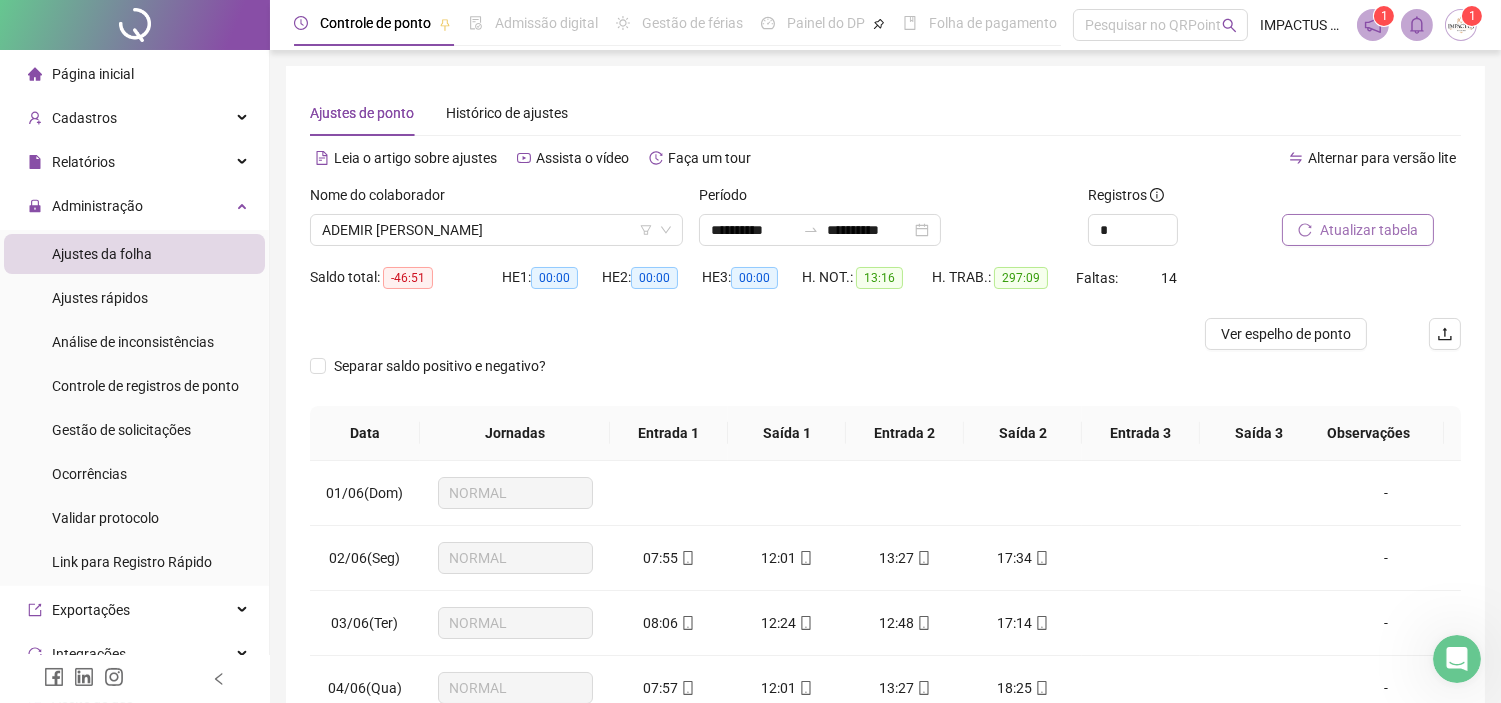 scroll, scrollTop: 294, scrollLeft: 0, axis: vertical 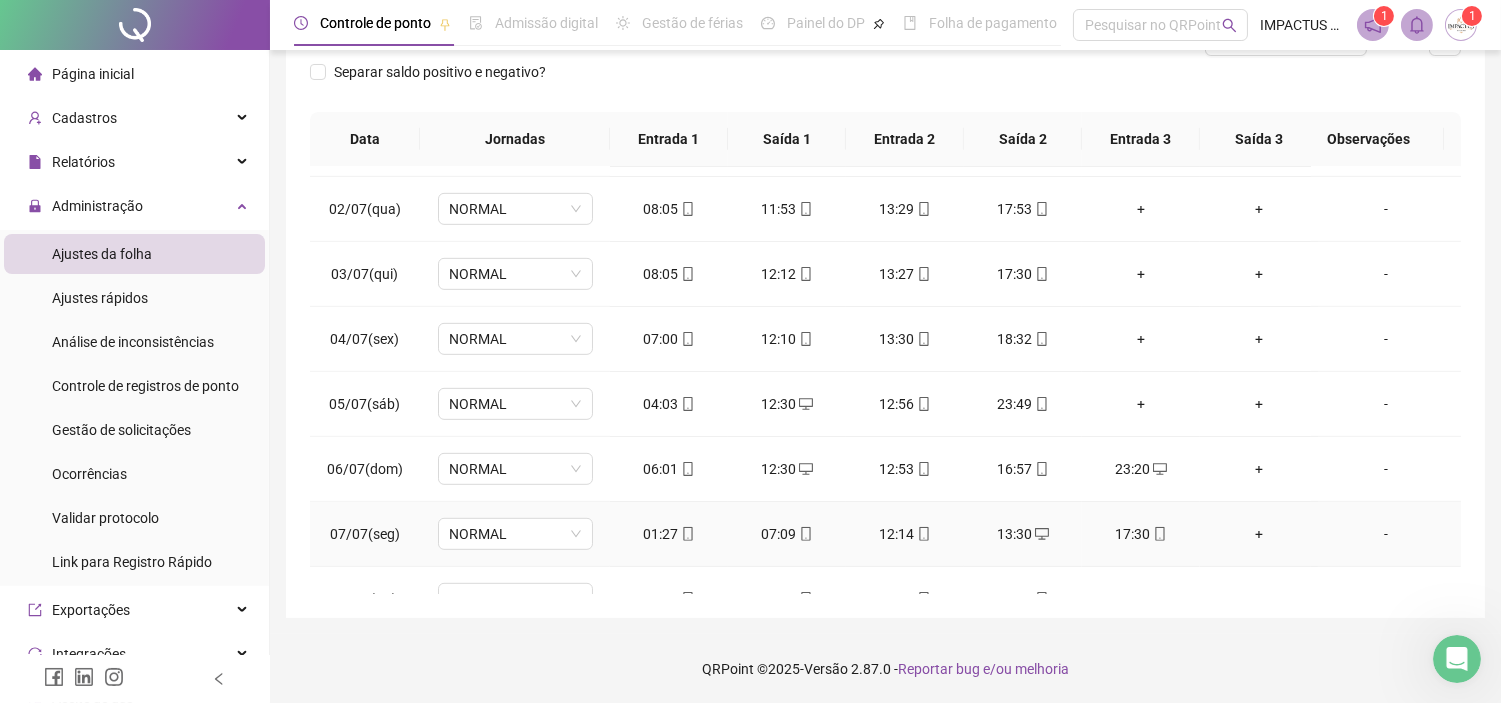 click on "01:27" at bounding box center (669, 534) 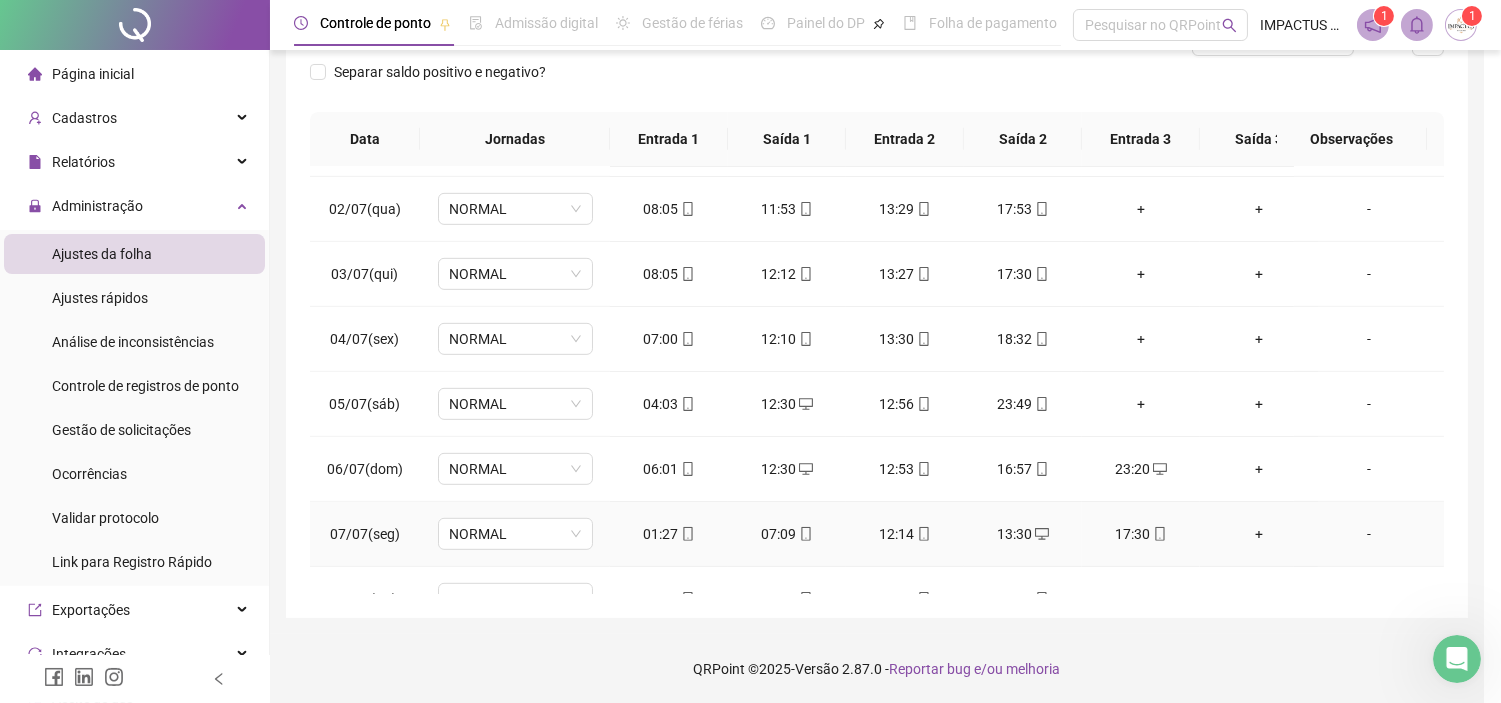 type on "**********" 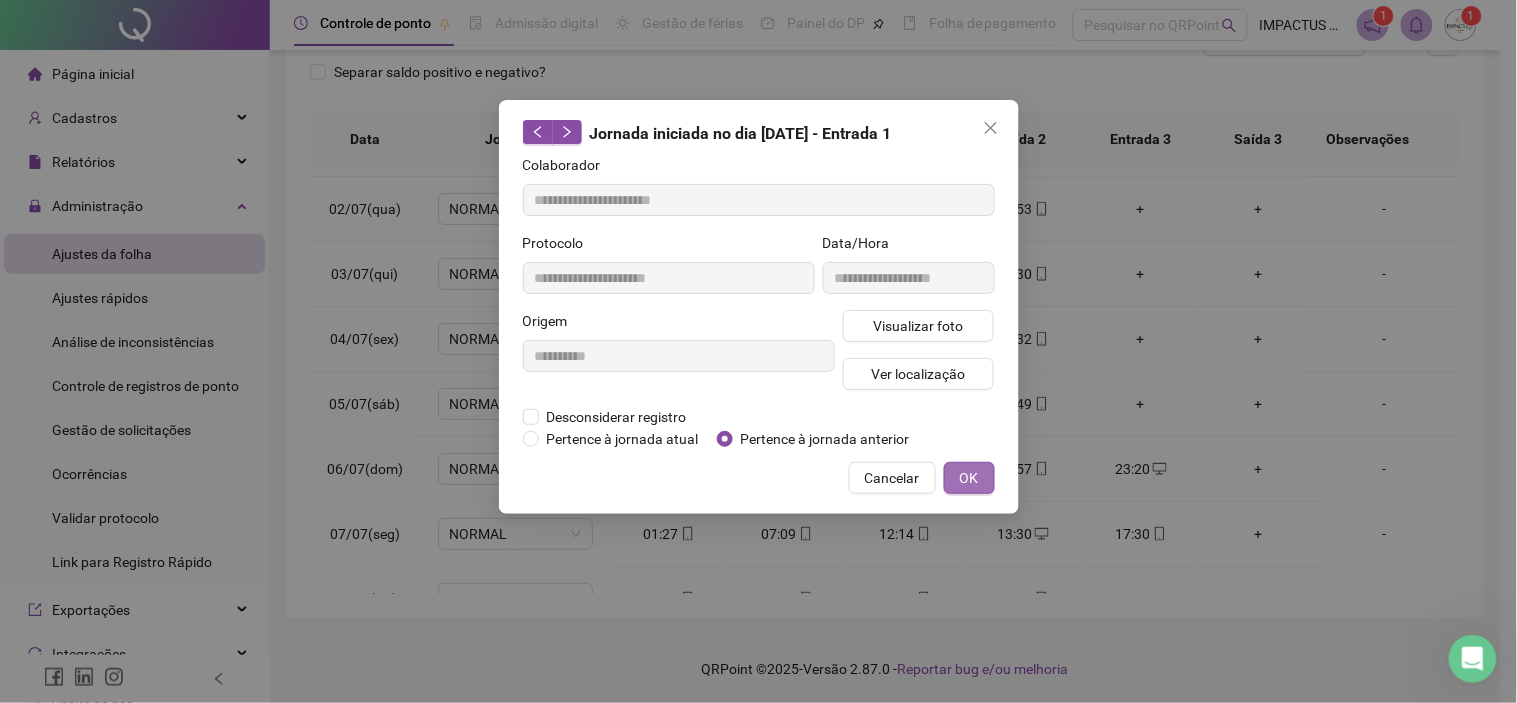 click on "OK" at bounding box center [969, 478] 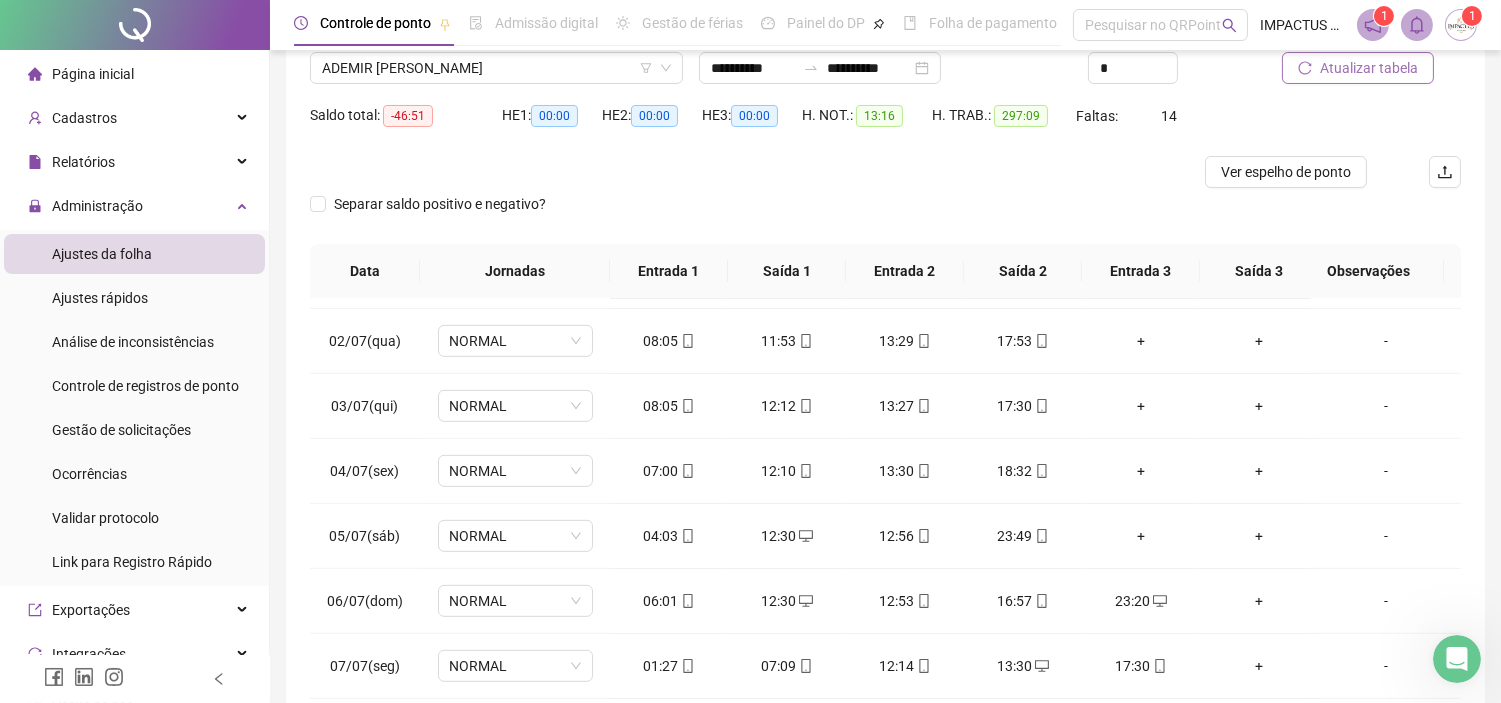 scroll, scrollTop: 130, scrollLeft: 0, axis: vertical 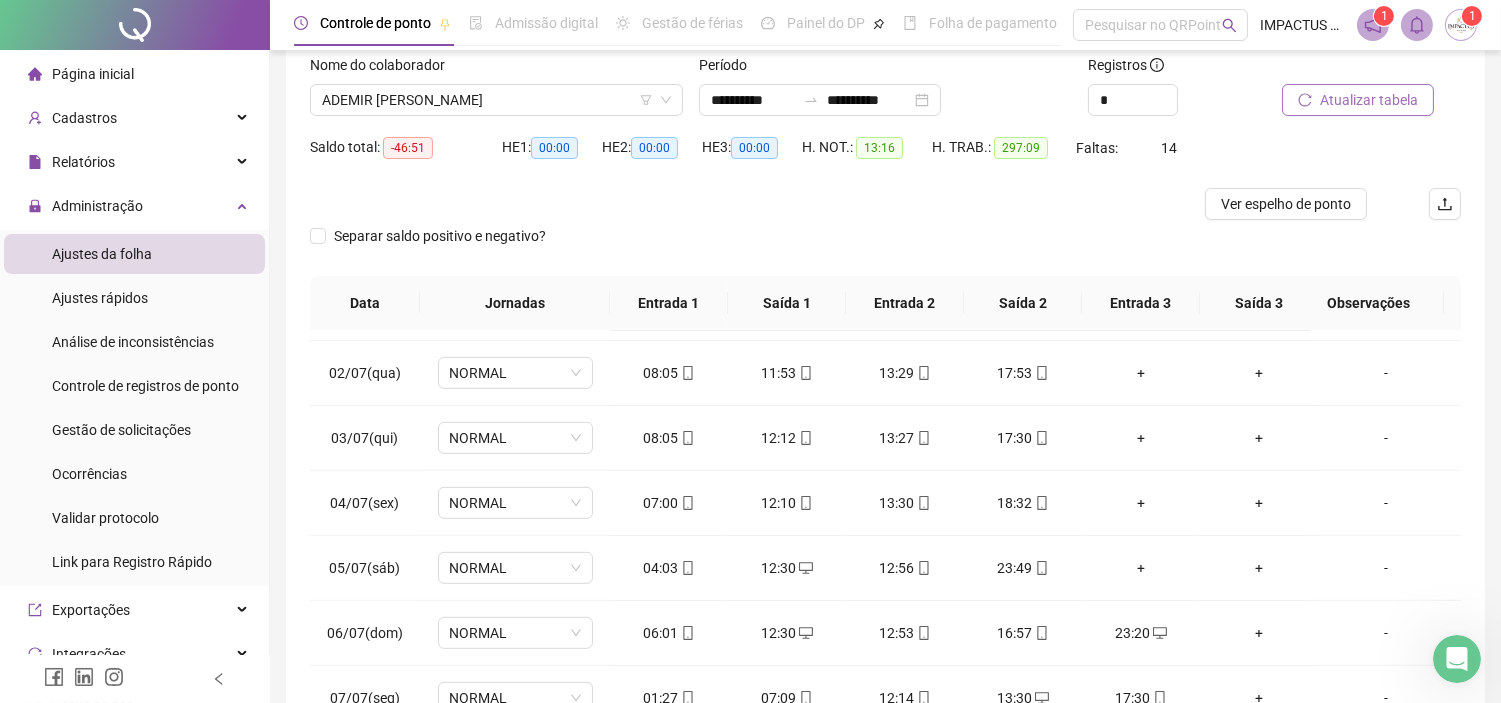click on "Atualizar tabela" at bounding box center [1369, 100] 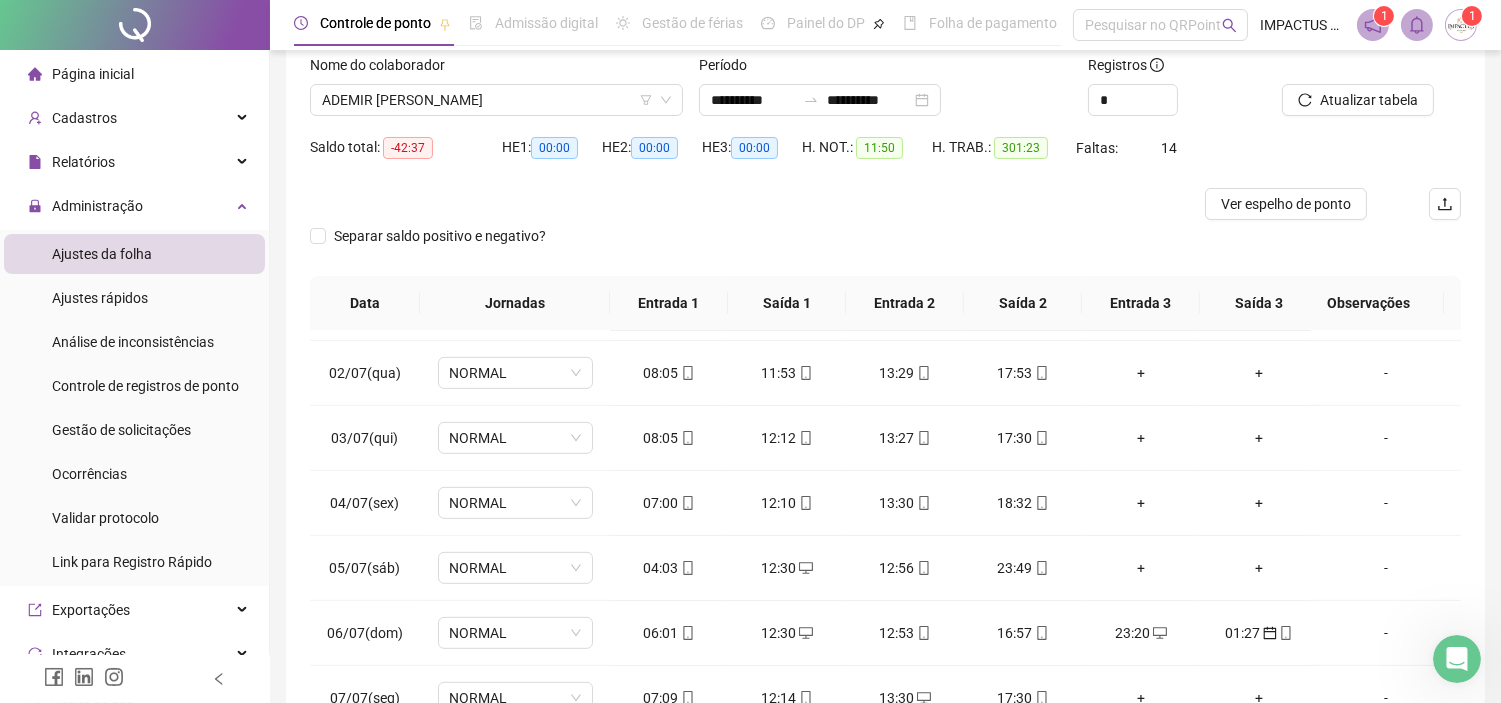 scroll, scrollTop: 294, scrollLeft: 0, axis: vertical 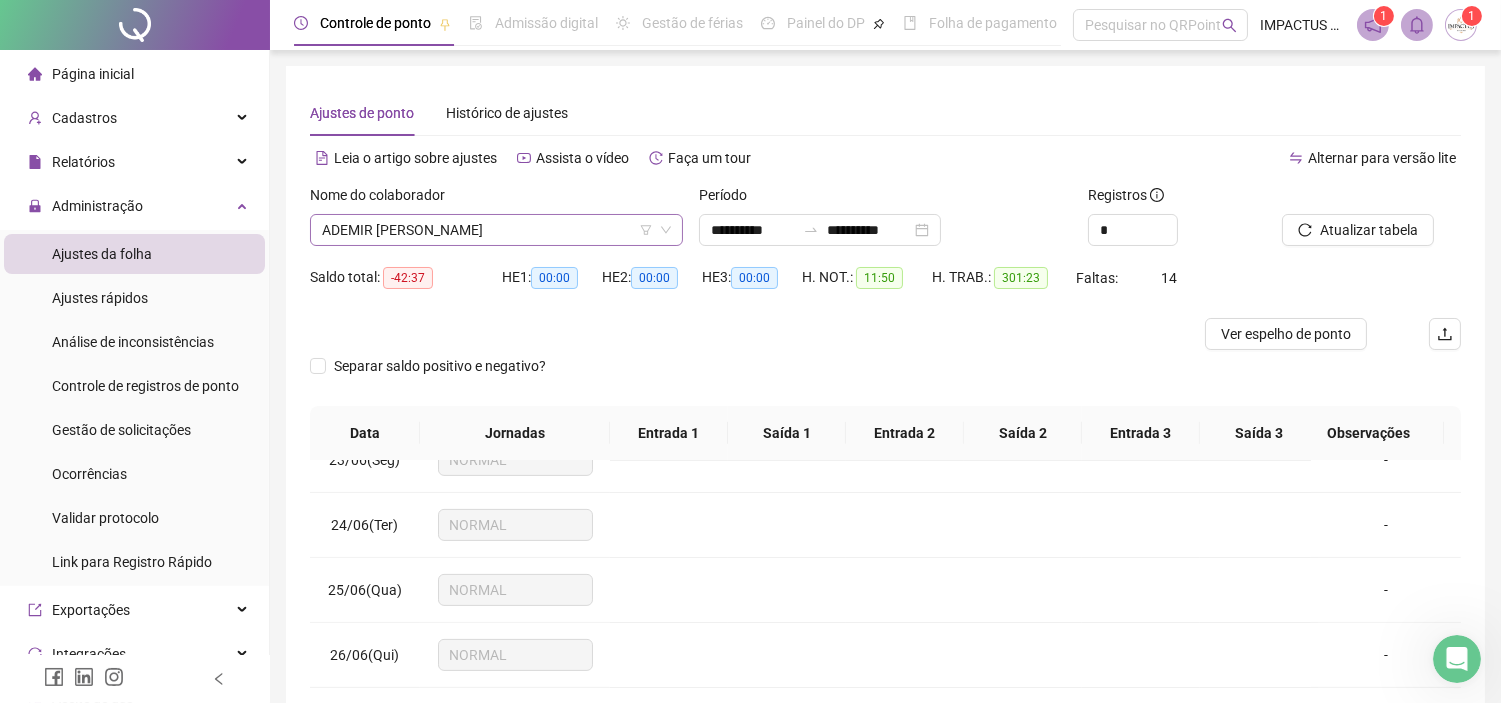 click on "ADEMIR [PERSON_NAME]" at bounding box center [496, 230] 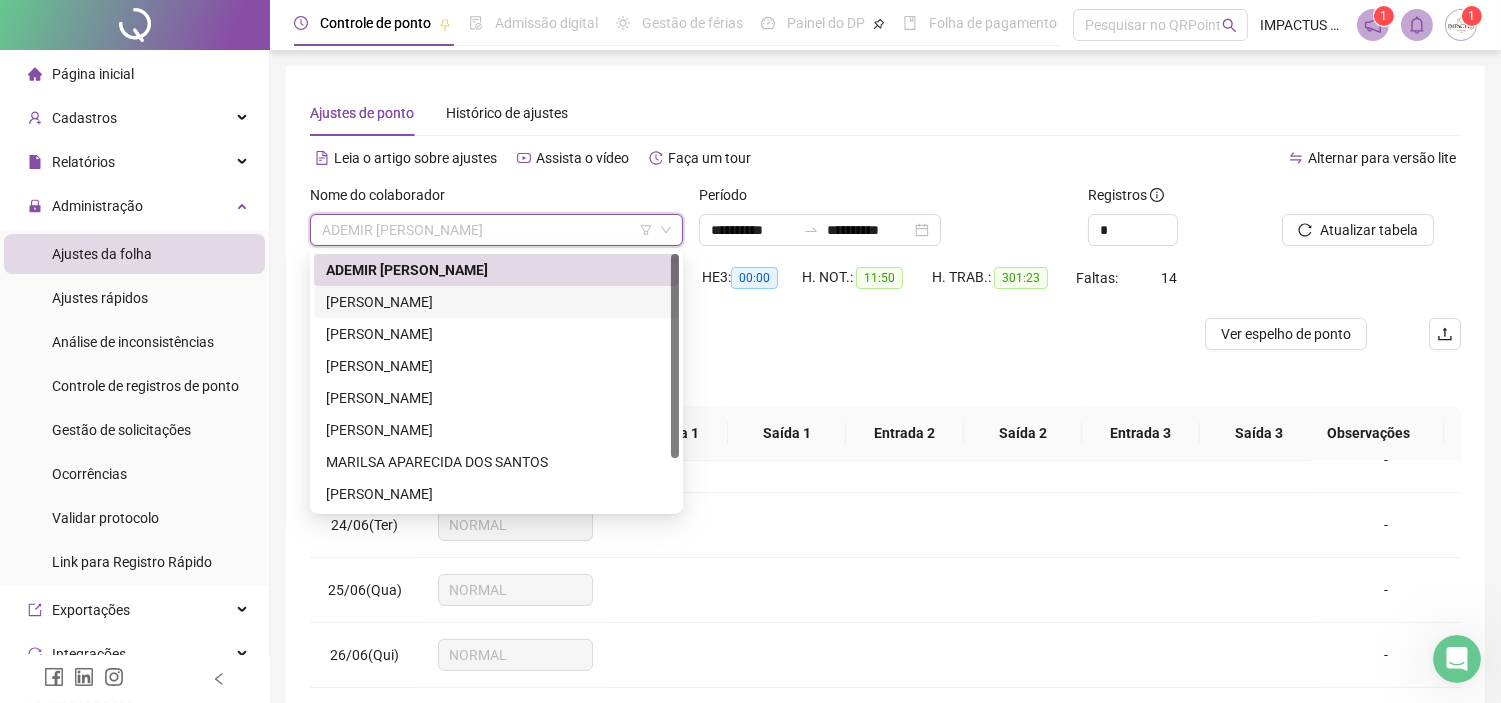 click on "[PERSON_NAME]" at bounding box center [496, 302] 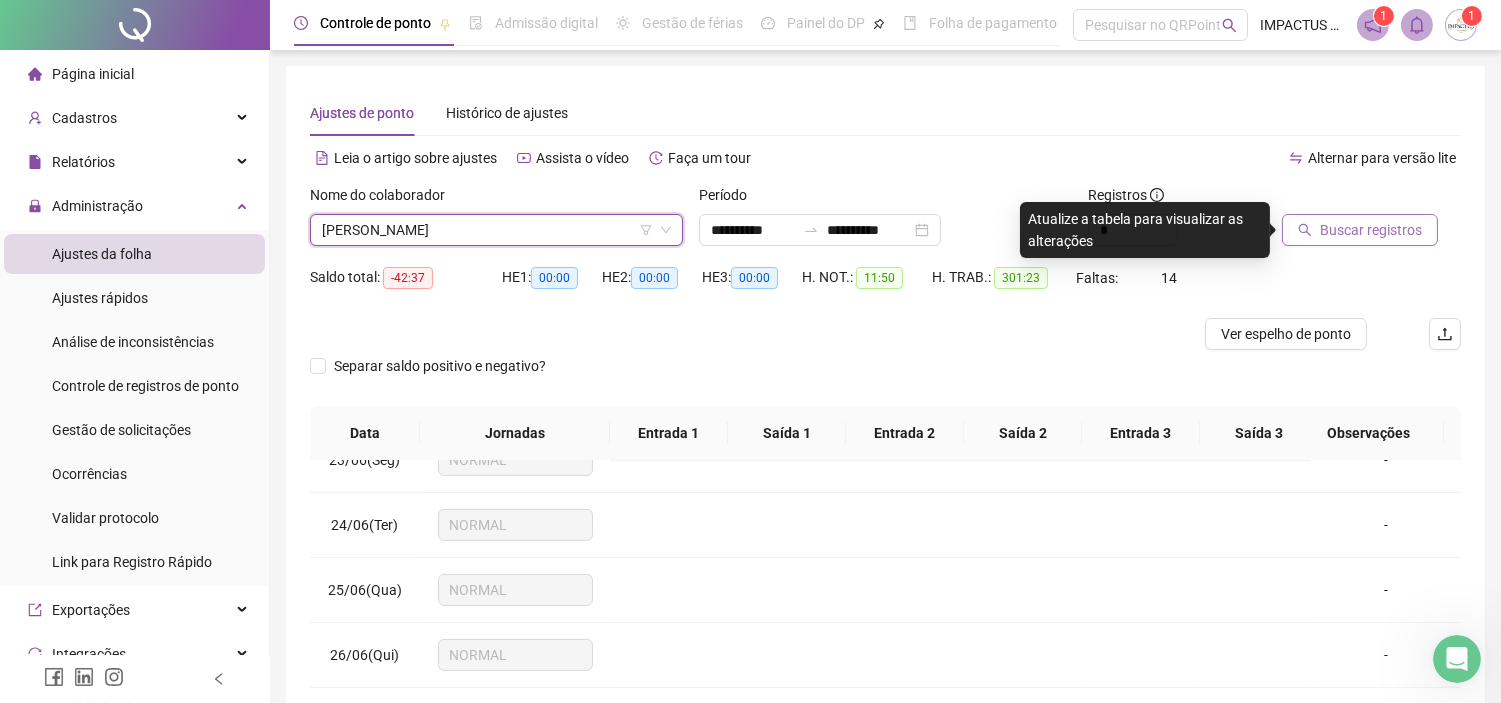 click on "Buscar registros" at bounding box center [1371, 230] 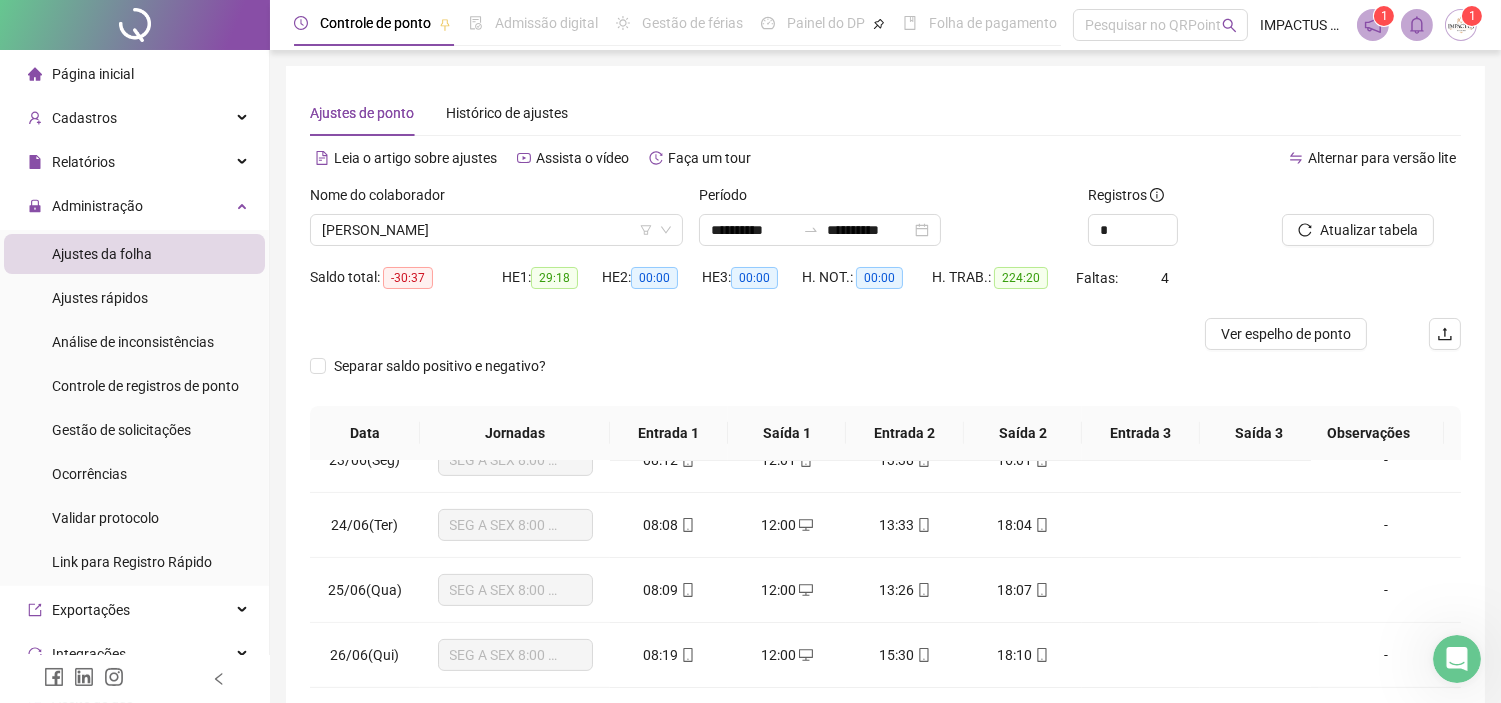 scroll, scrollTop: 294, scrollLeft: 0, axis: vertical 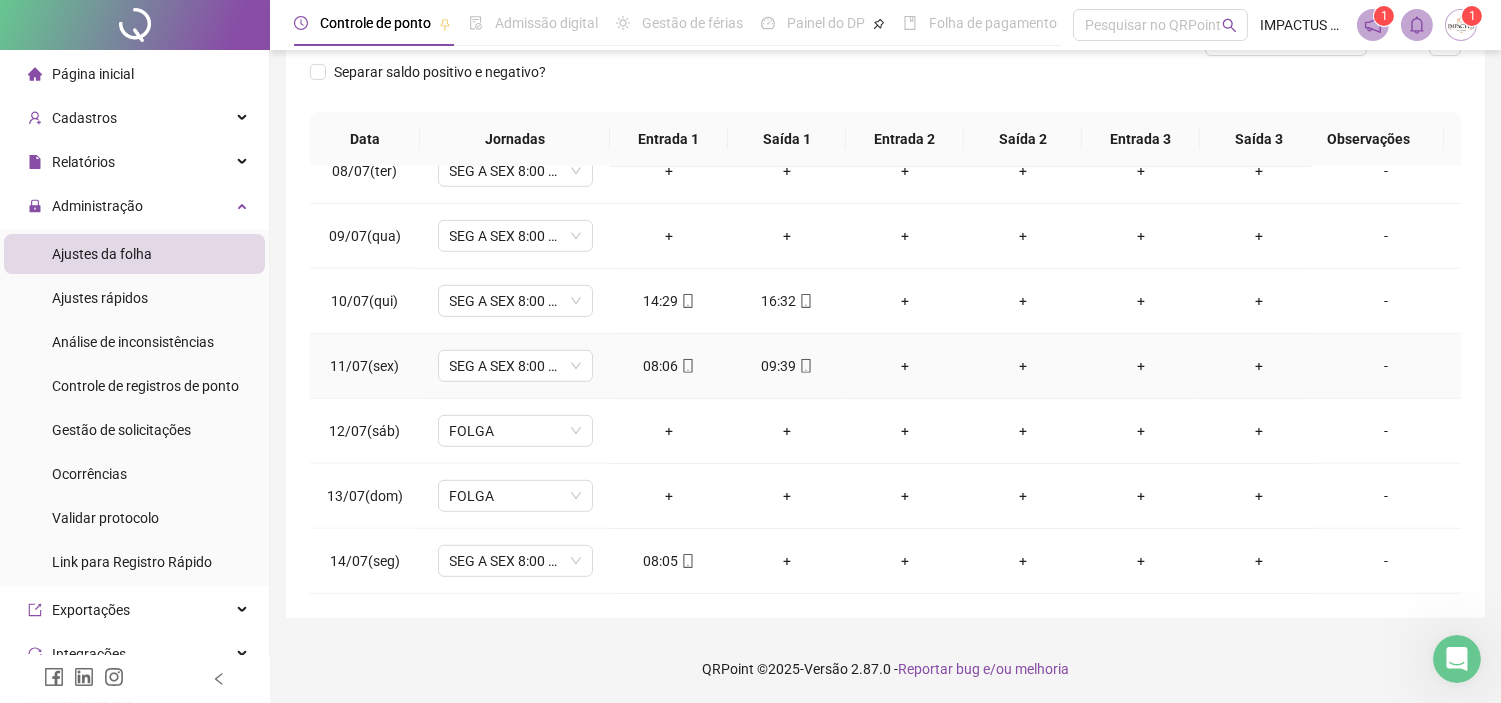 click on "-" at bounding box center [1386, 366] 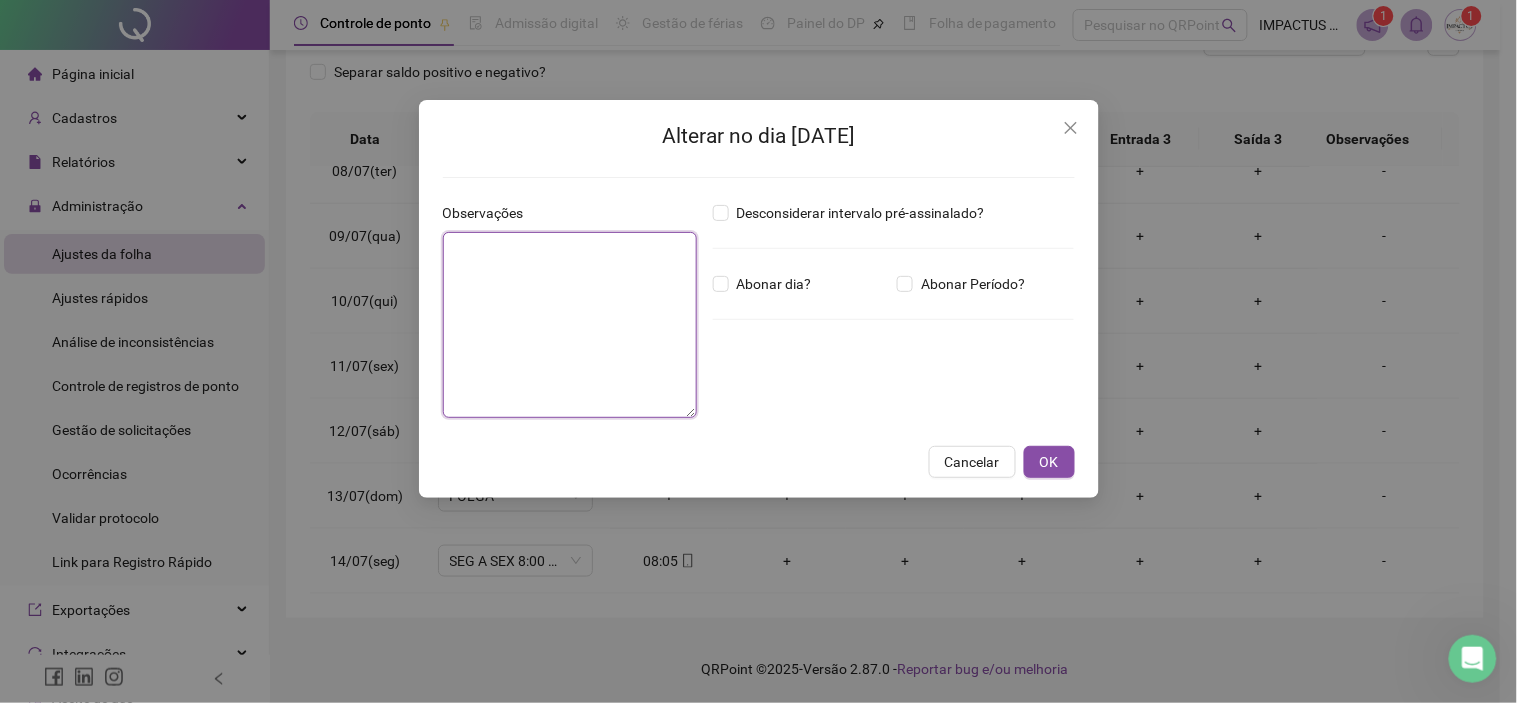 click at bounding box center (570, 325) 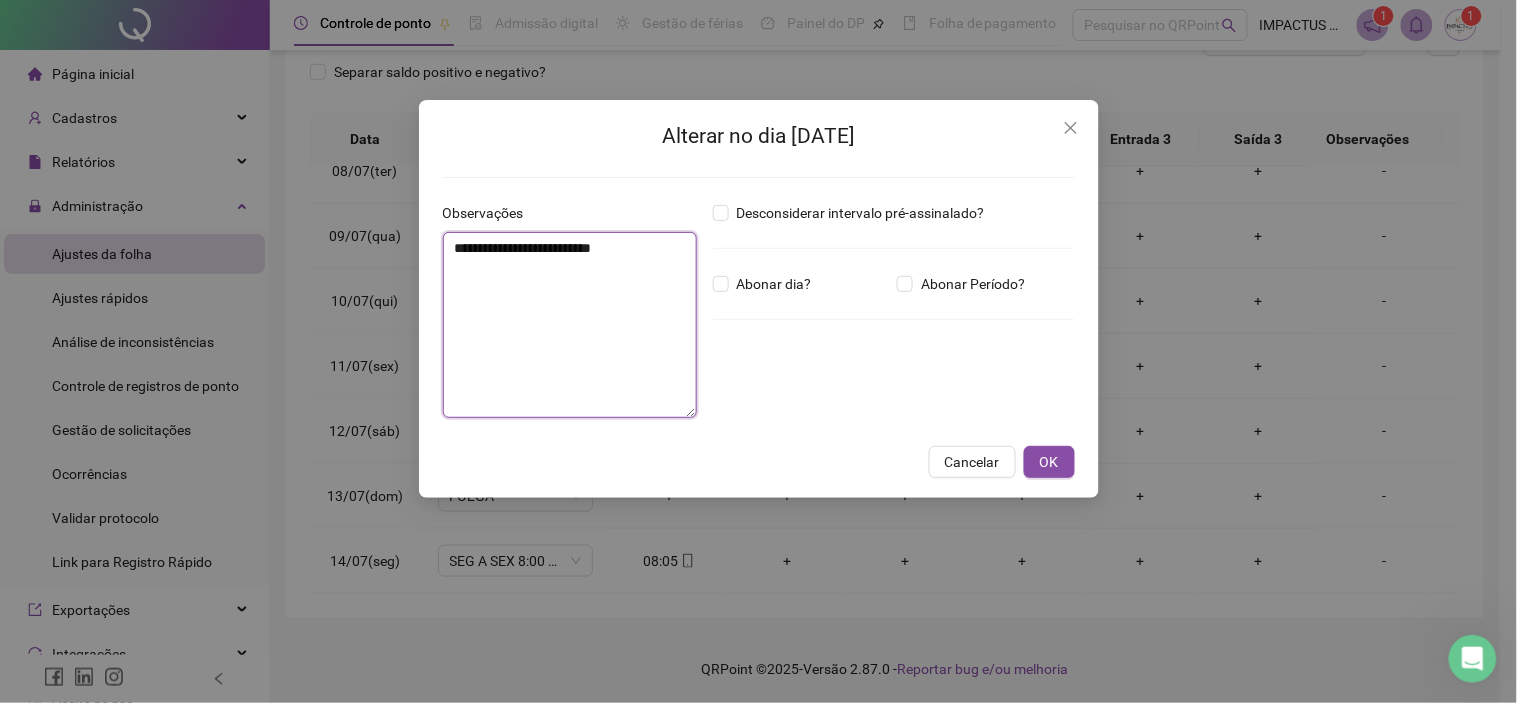 click on "**********" at bounding box center (570, 325) 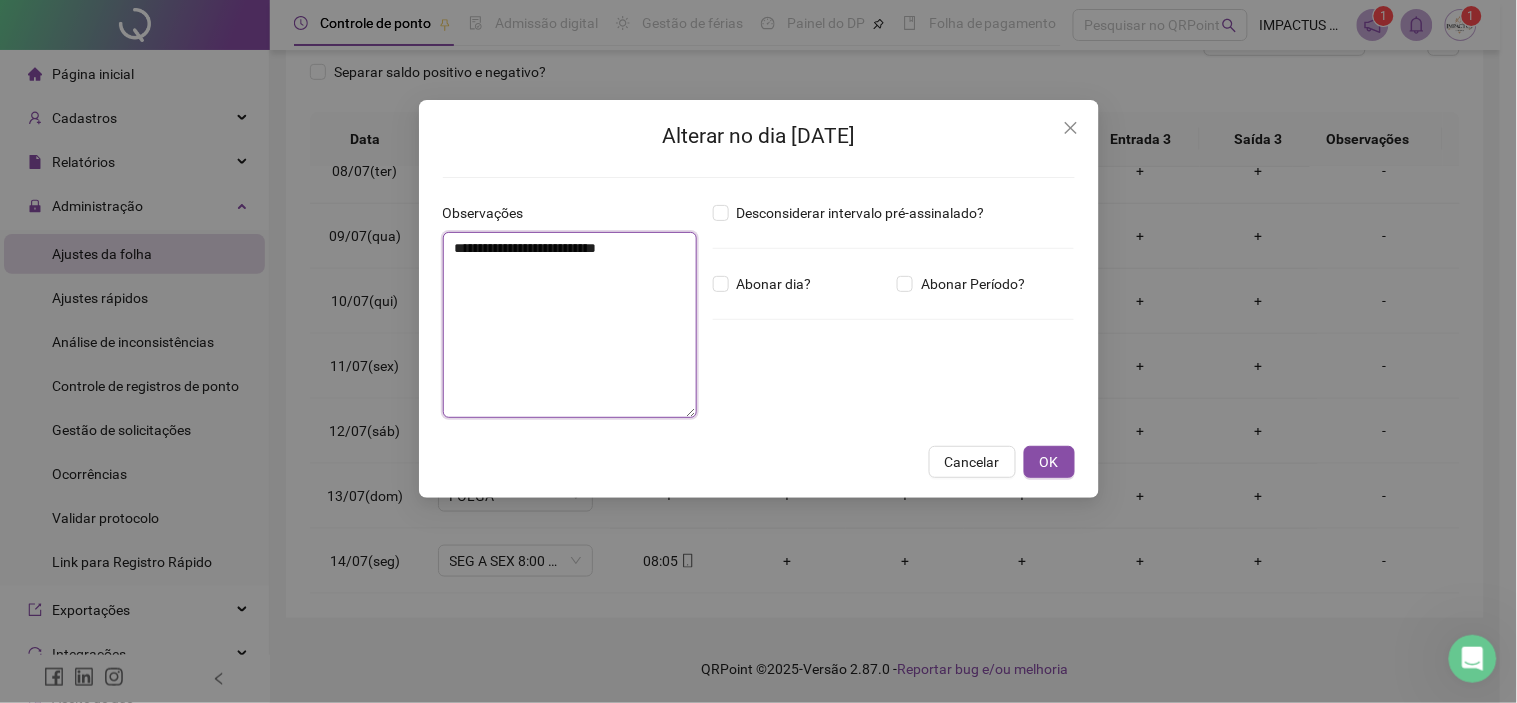 click on "**********" at bounding box center [570, 325] 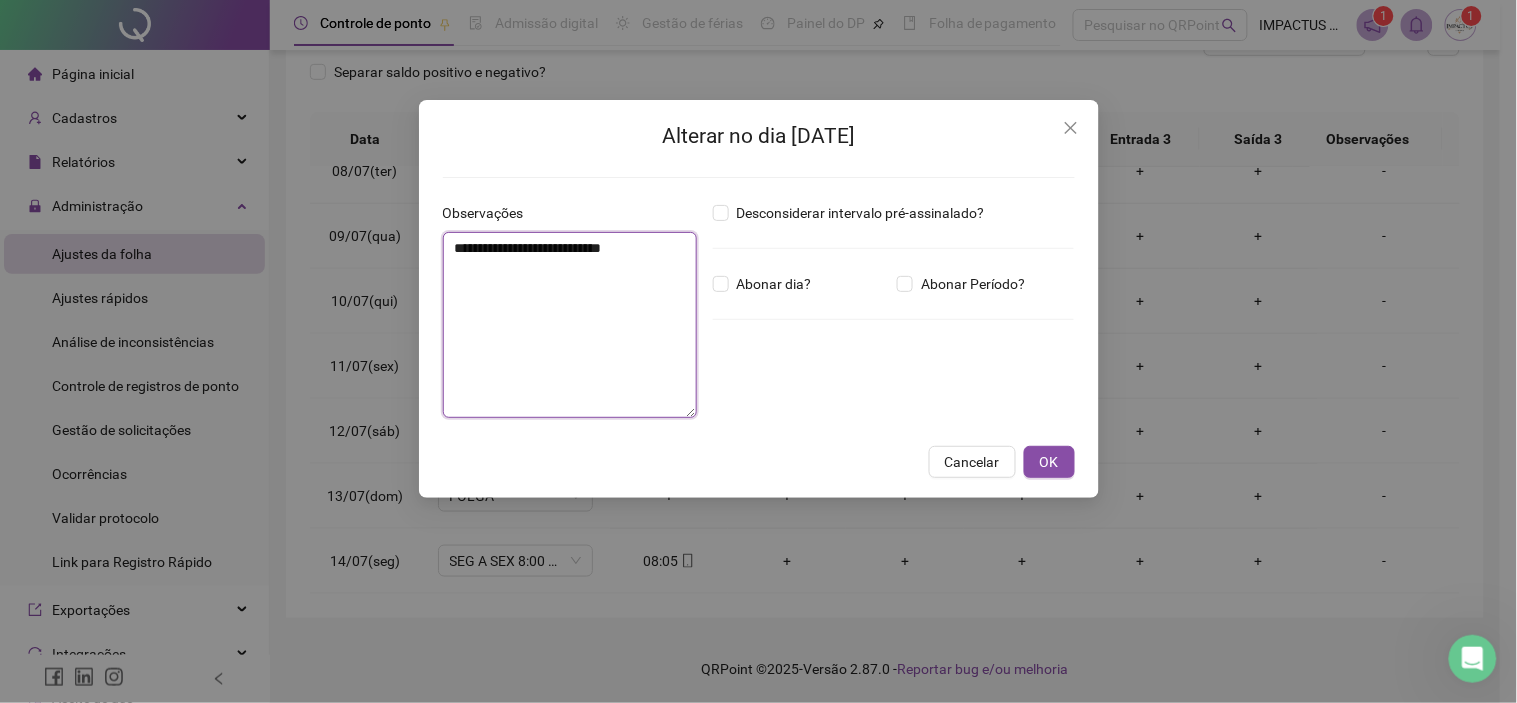 drag, startPoint x: 658, startPoint y: 250, endPoint x: 411, endPoint y: 218, distance: 249.06425 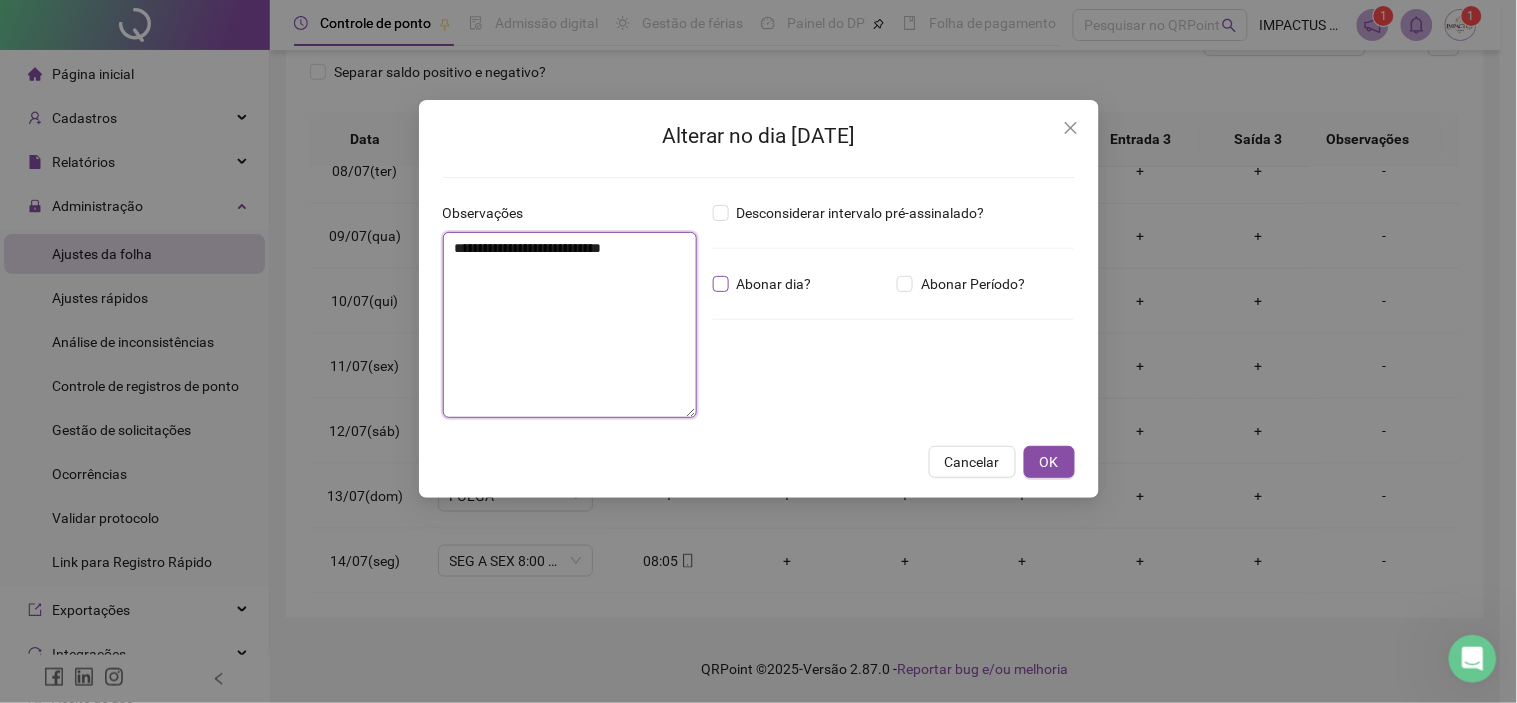 type on "**********" 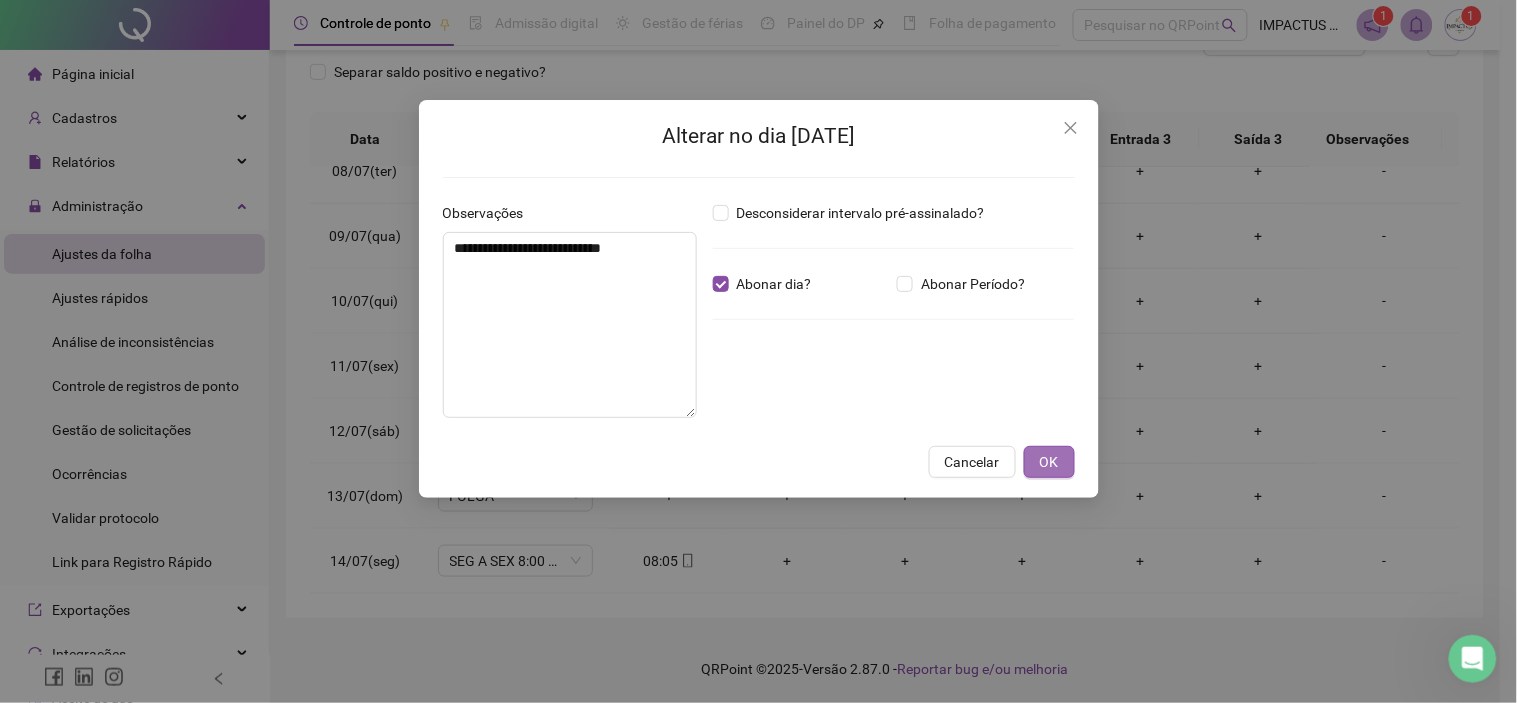 click on "OK" at bounding box center (1049, 462) 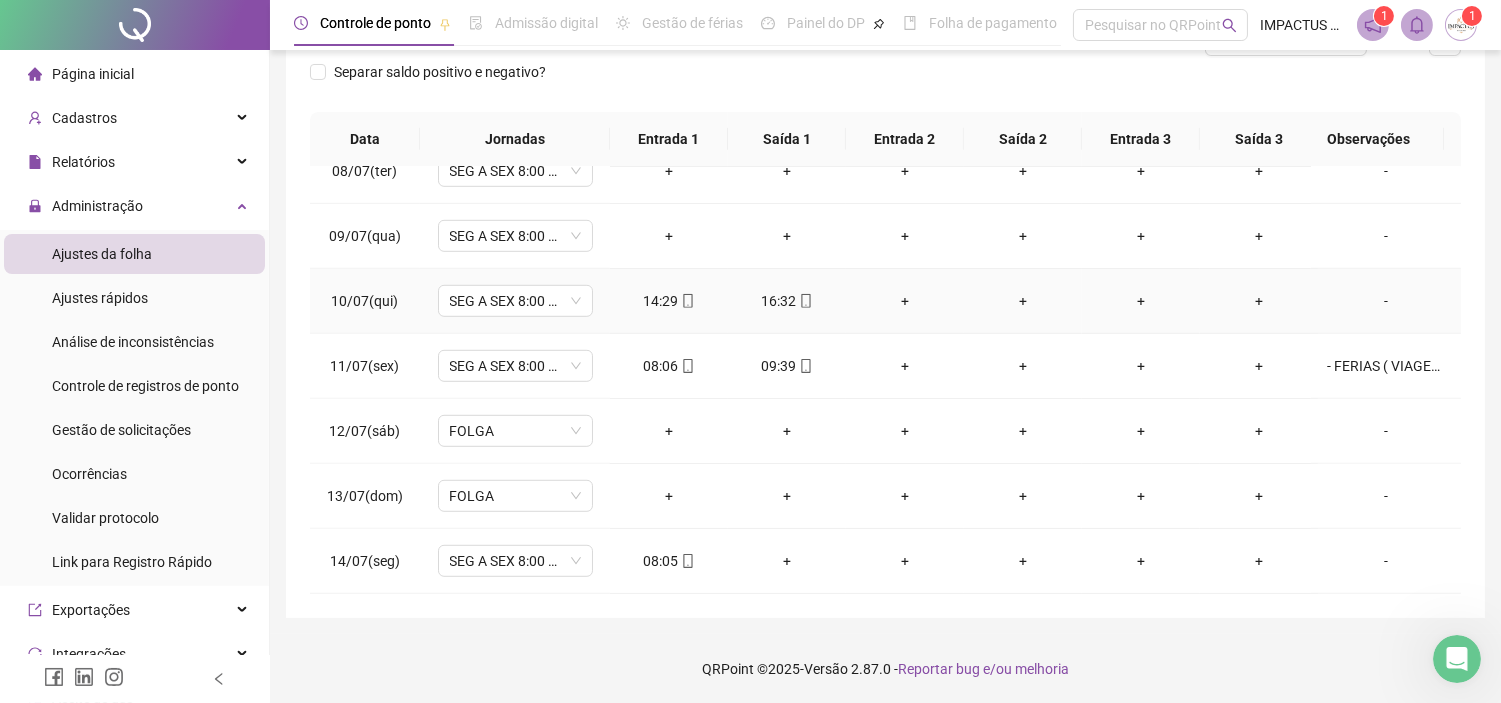 click on "-" at bounding box center [1386, 301] 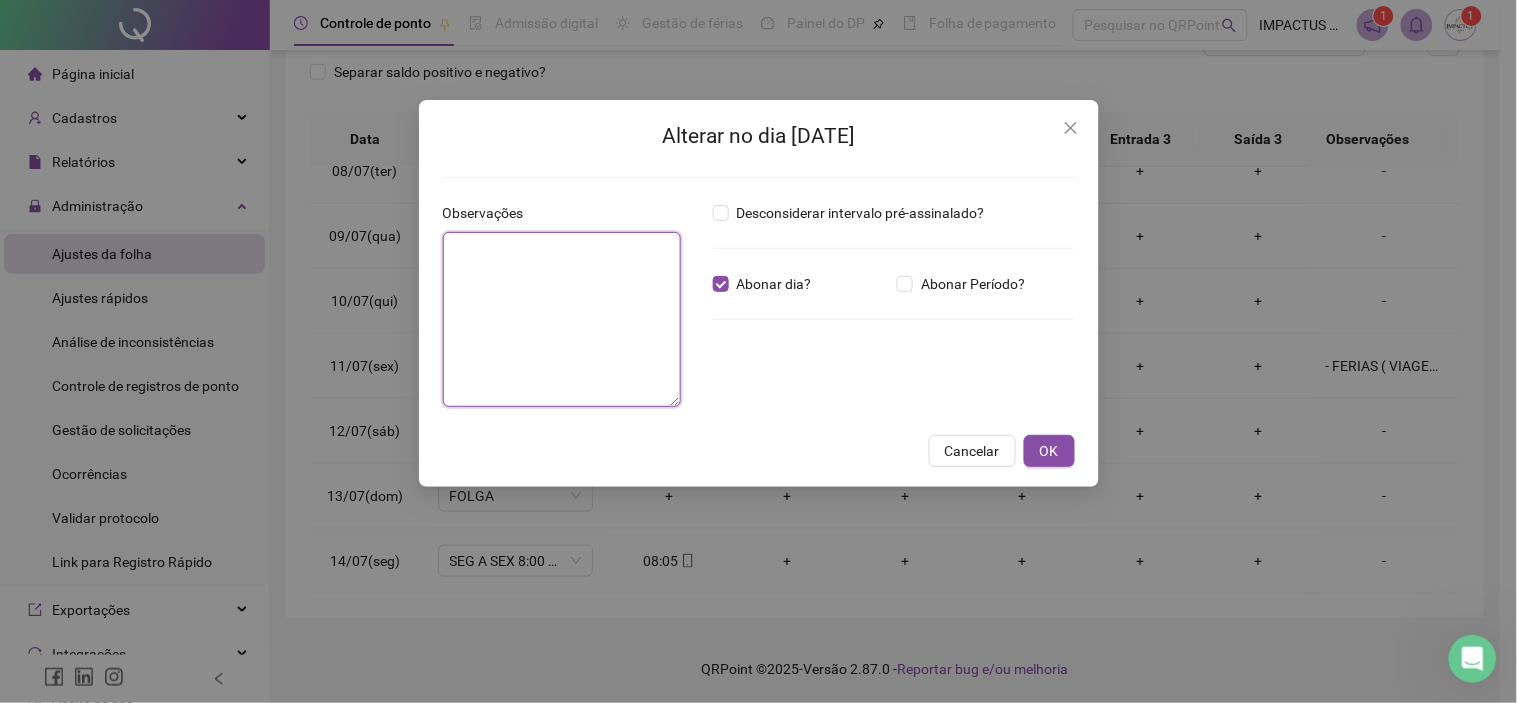 click at bounding box center (562, 319) 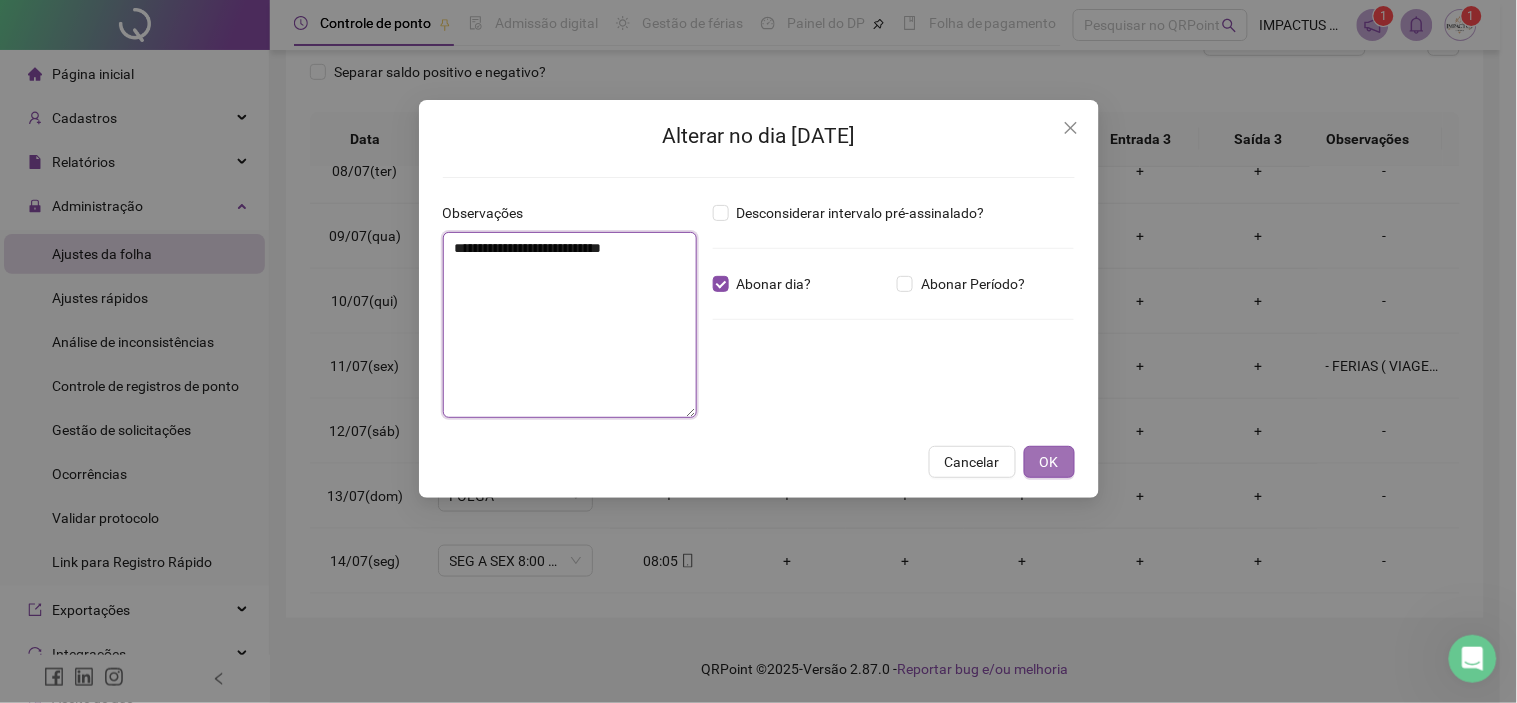 type on "**********" 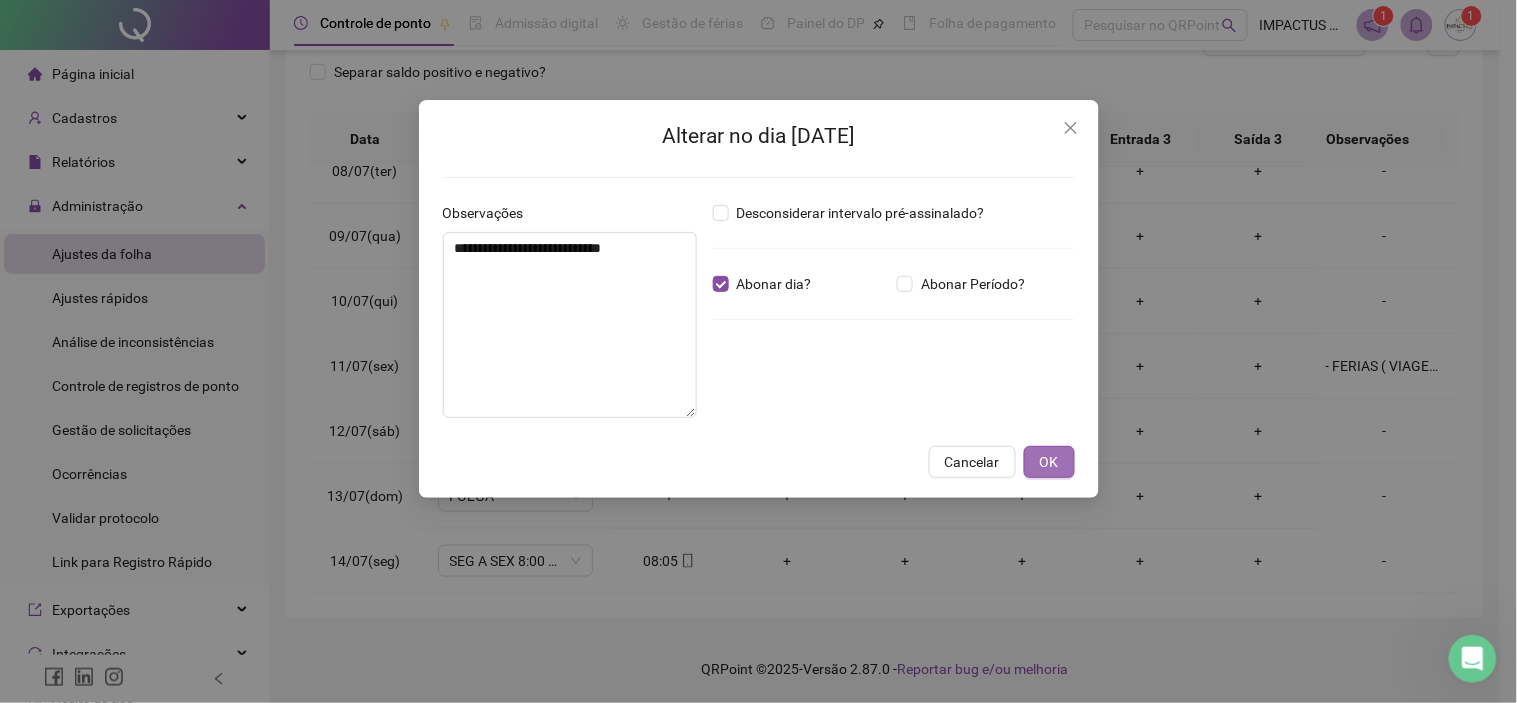 click on "OK" at bounding box center (1049, 462) 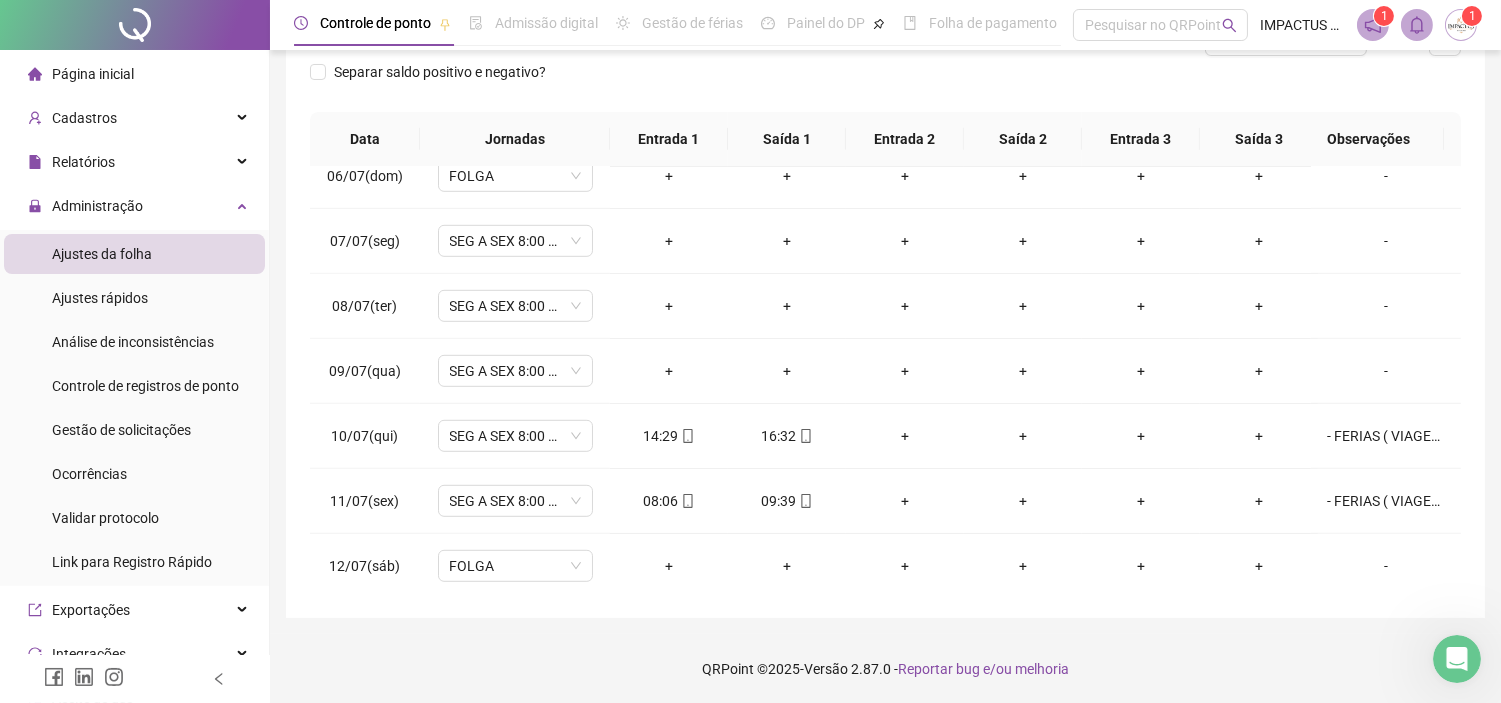 scroll, scrollTop: 2281, scrollLeft: 0, axis: vertical 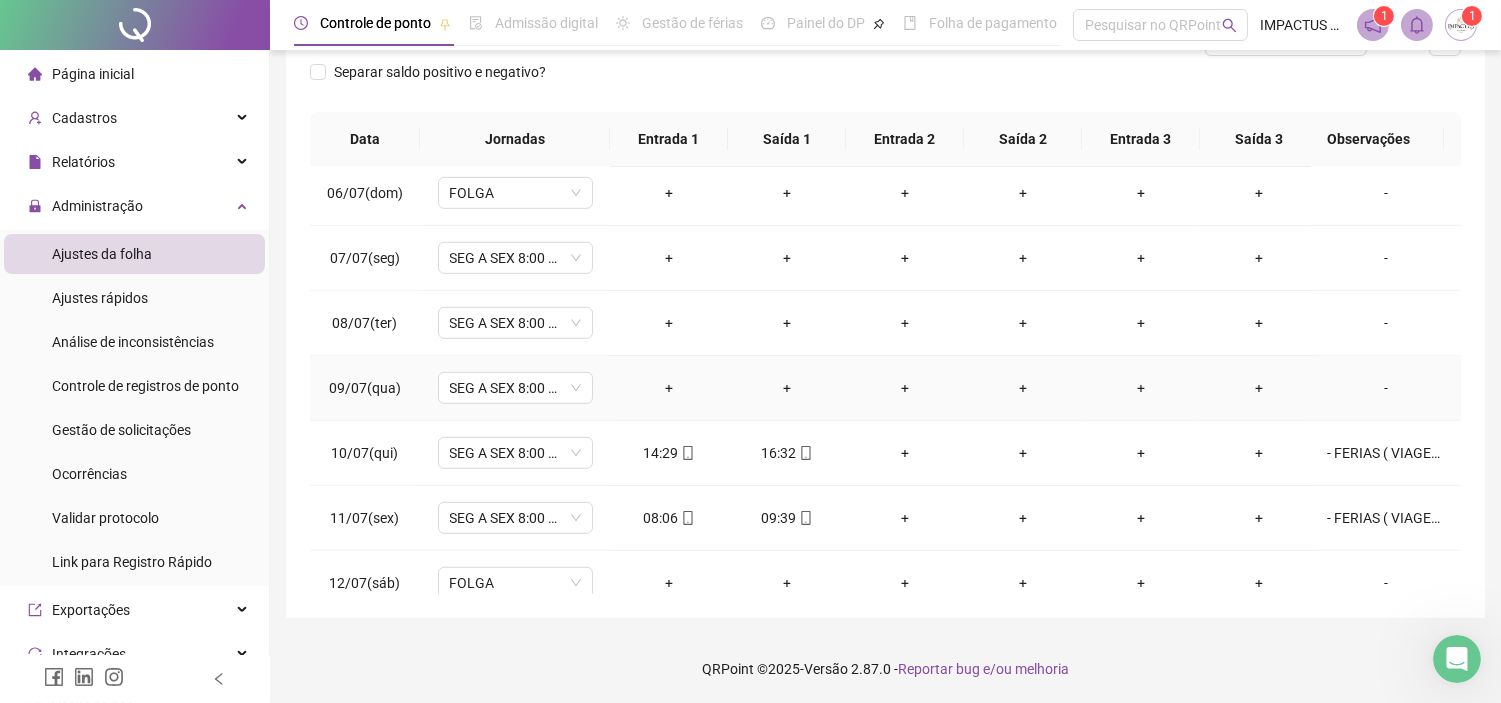 click on "-" at bounding box center (1386, 388) 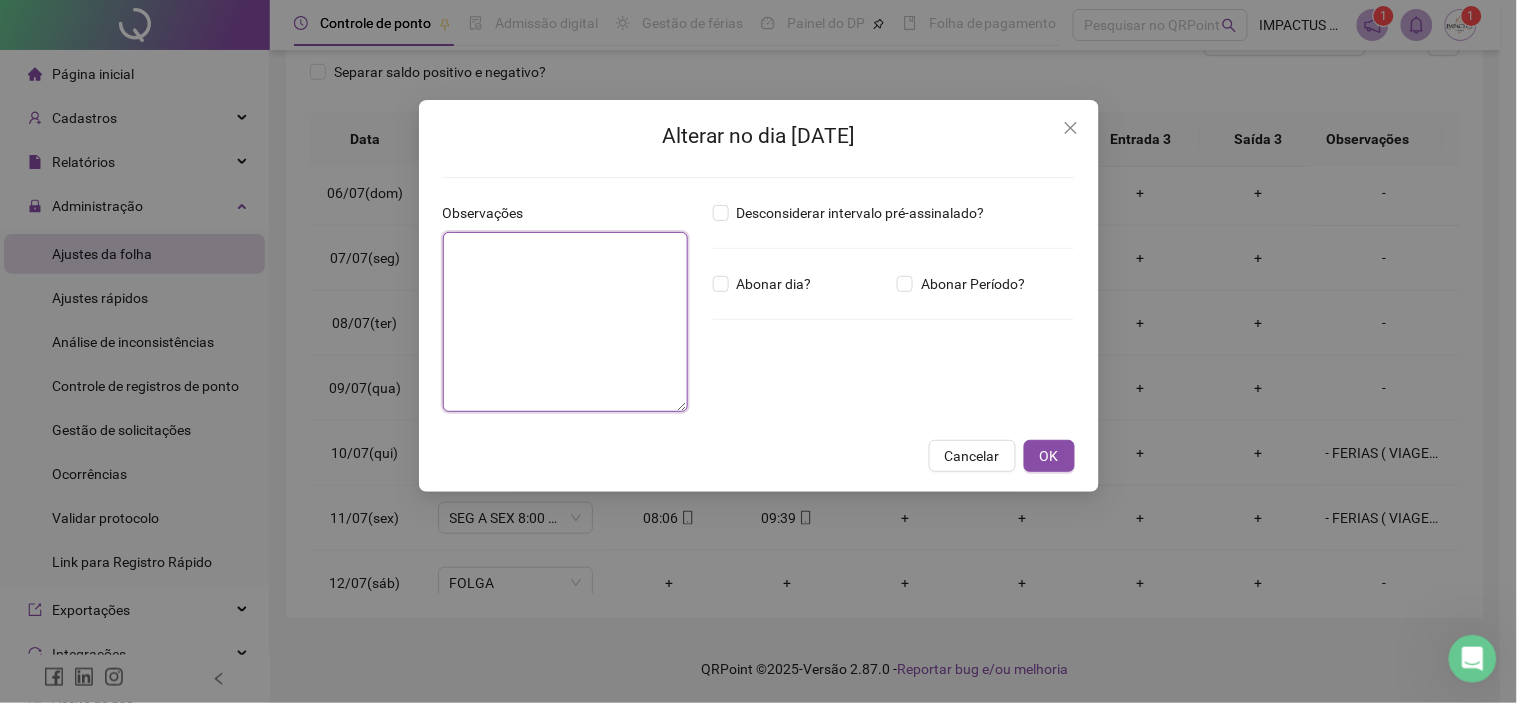 click at bounding box center (565, 322) 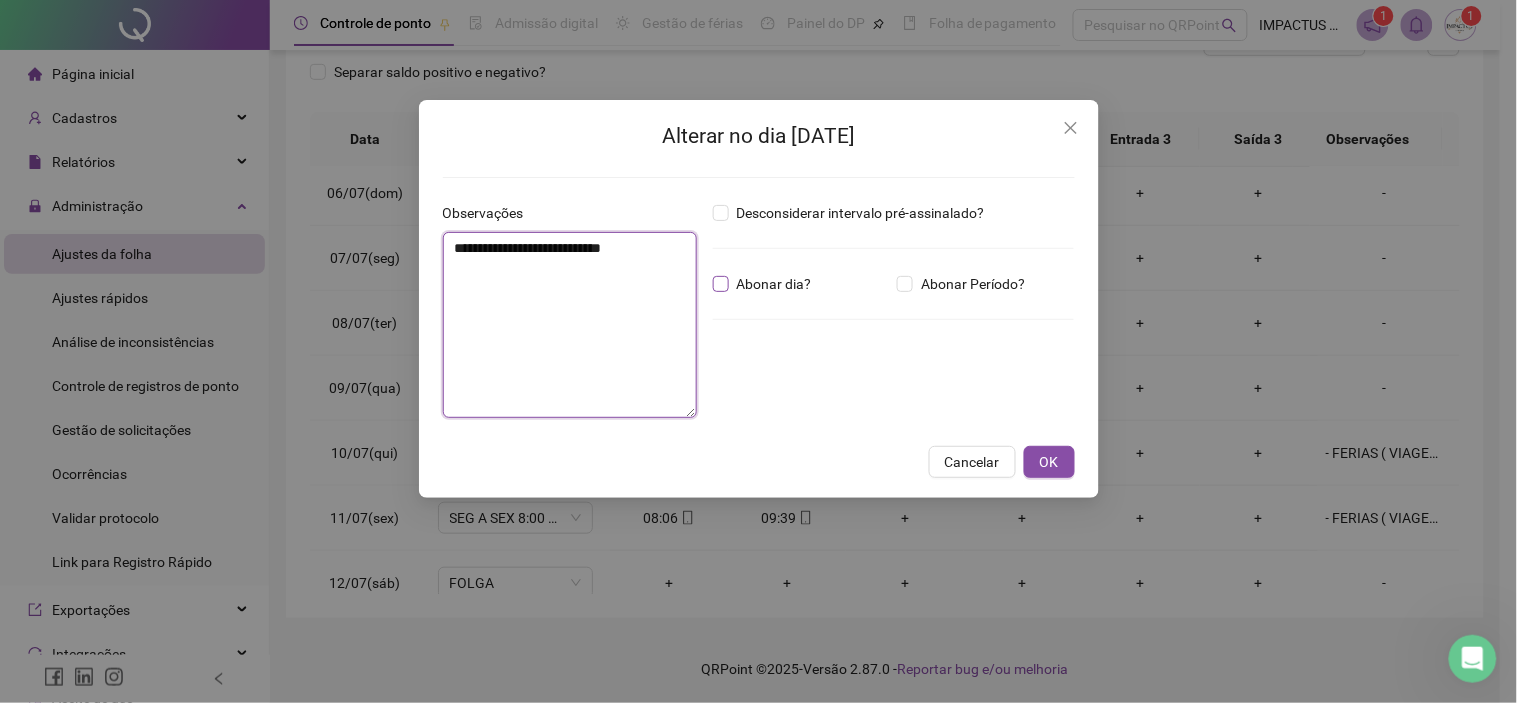 type on "**********" 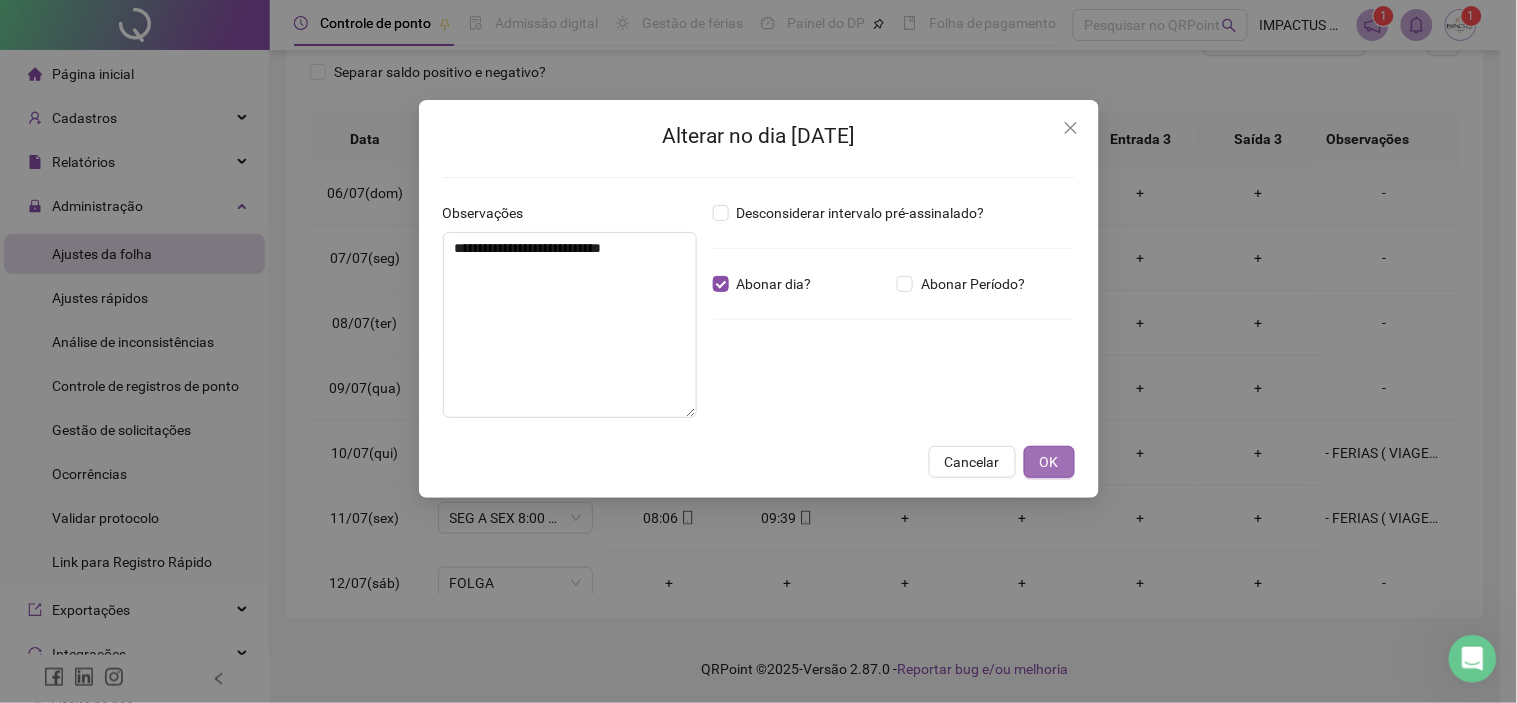 click on "OK" at bounding box center (1049, 462) 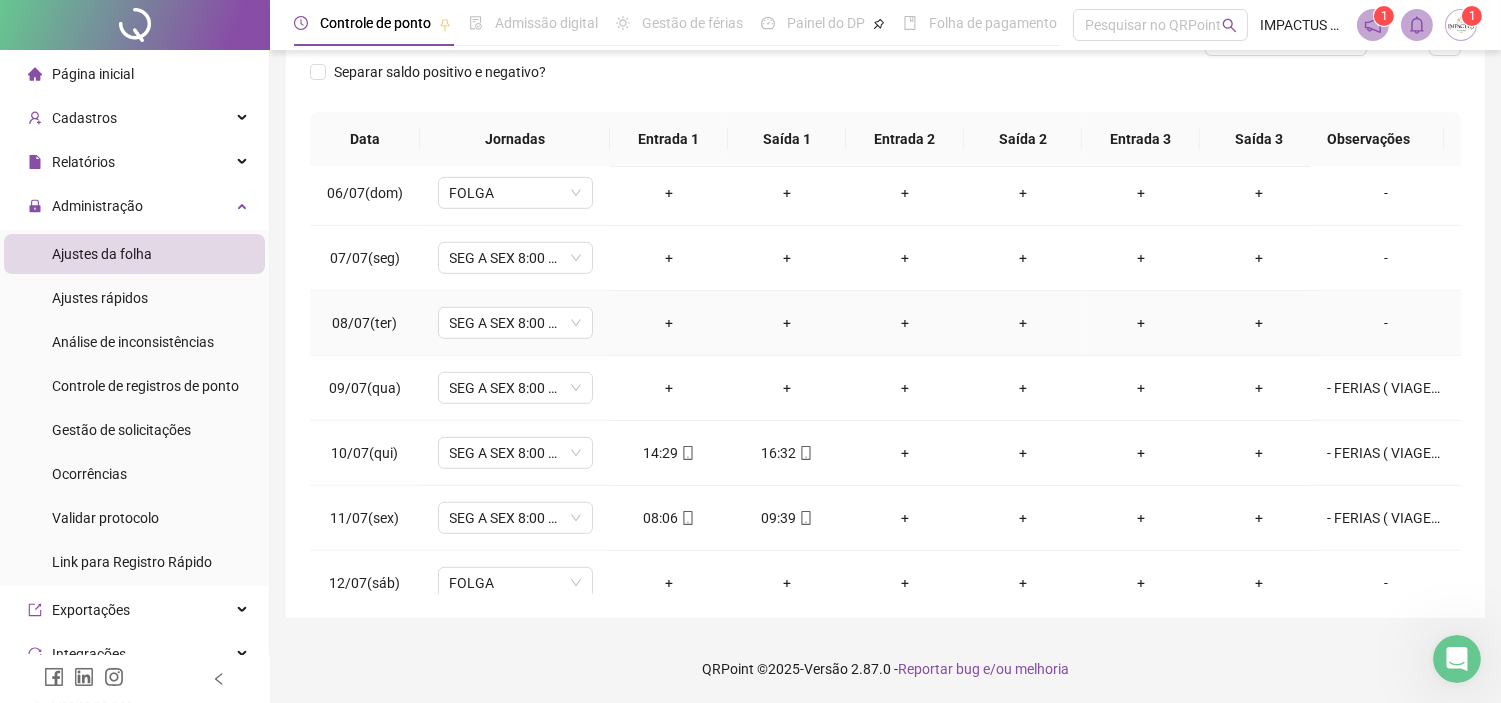 click on "-" at bounding box center [1386, 323] 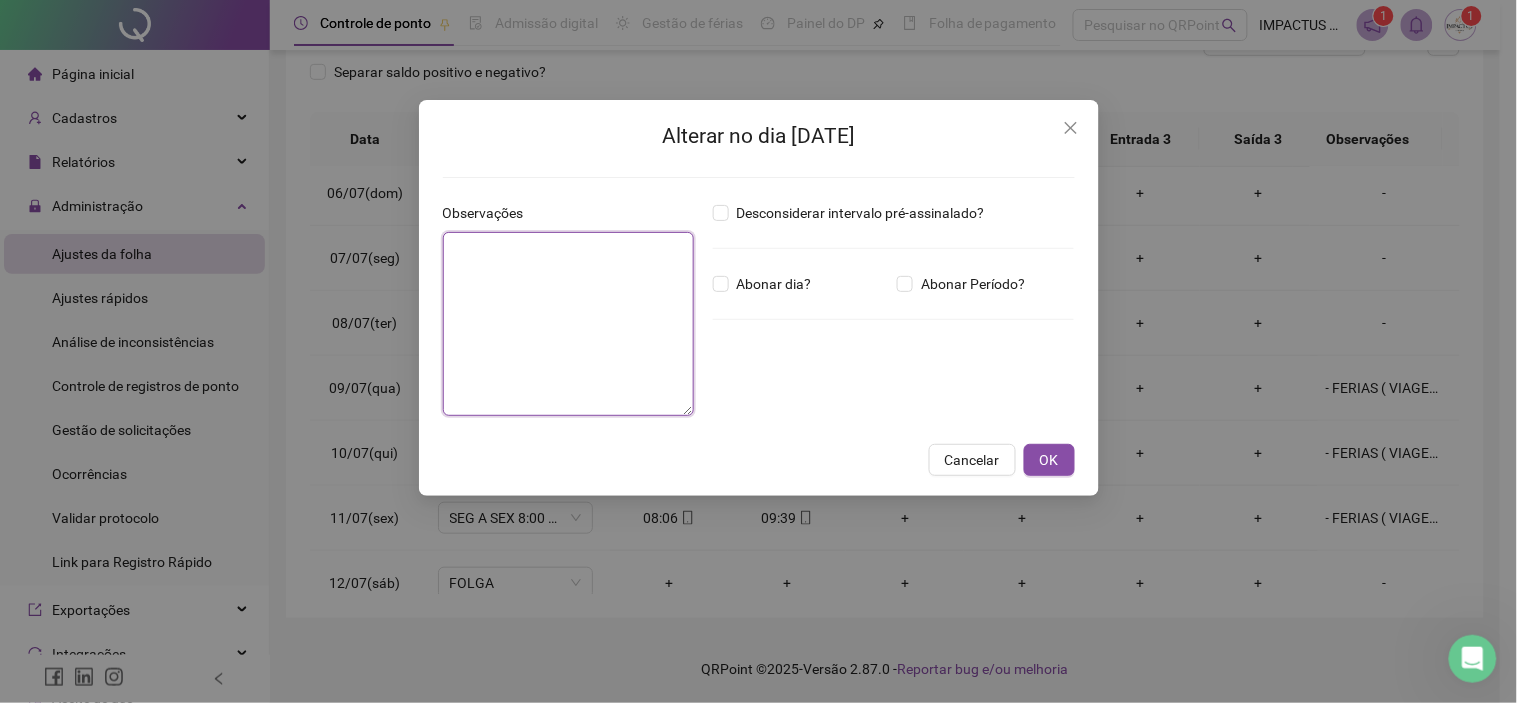 click at bounding box center (568, 324) 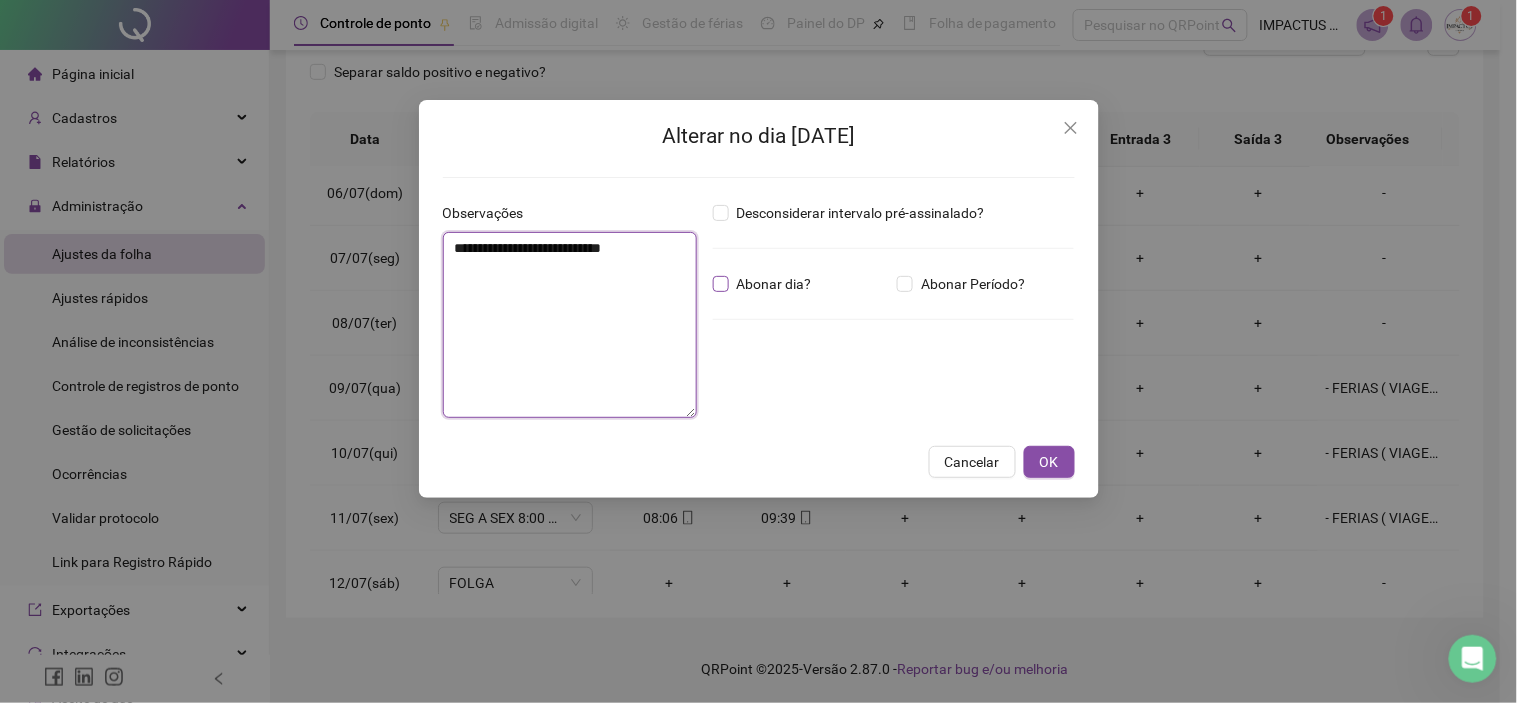 type on "**********" 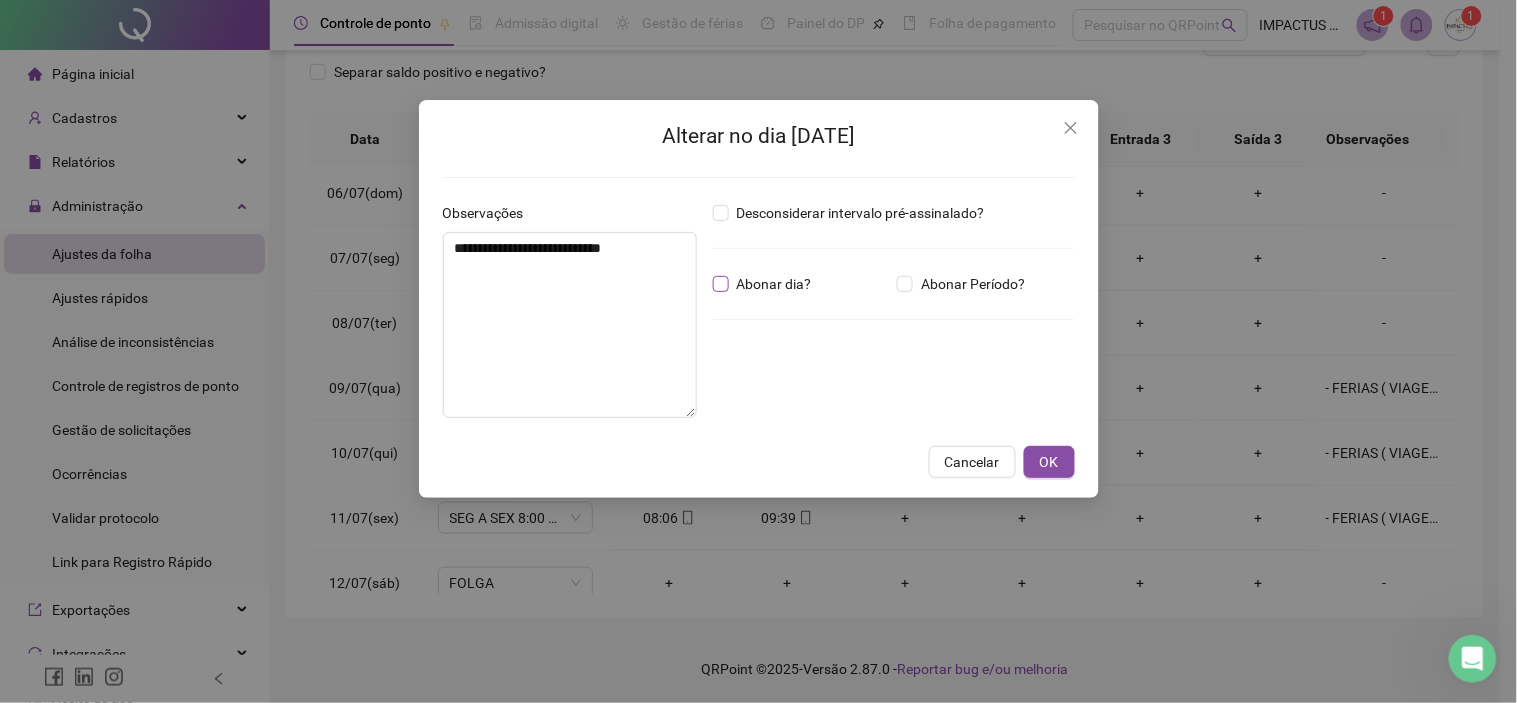 click on "Abonar dia?" at bounding box center (774, 284) 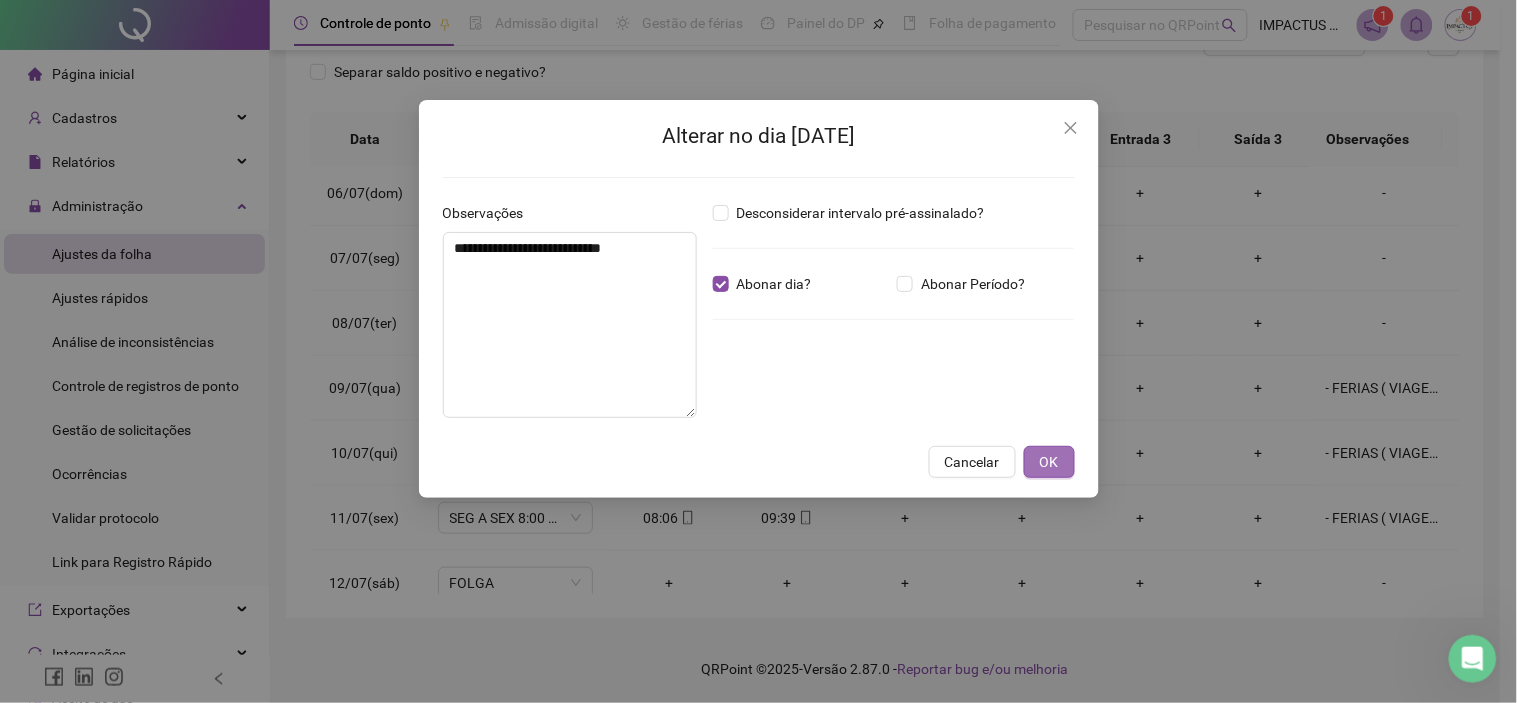 click on "OK" at bounding box center [1049, 462] 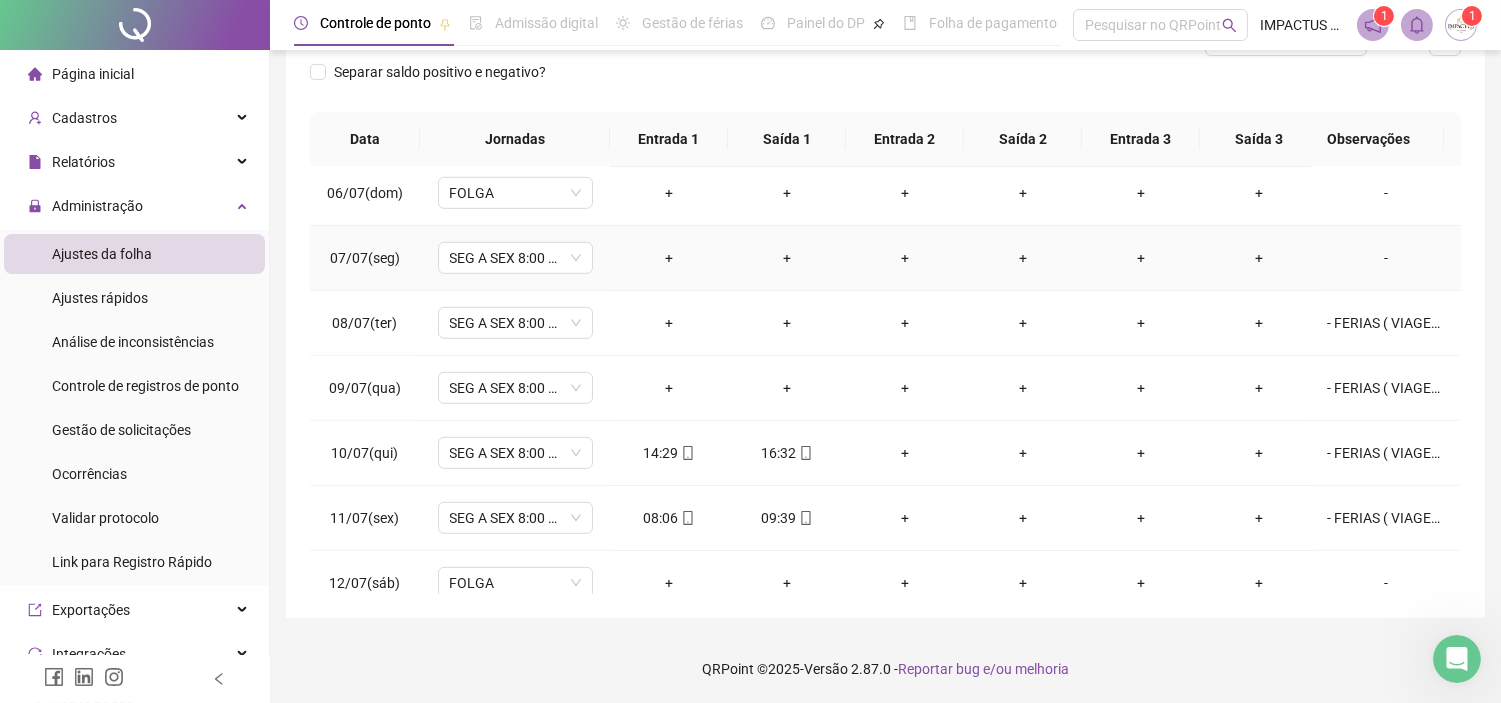 click on "-" at bounding box center (1386, 258) 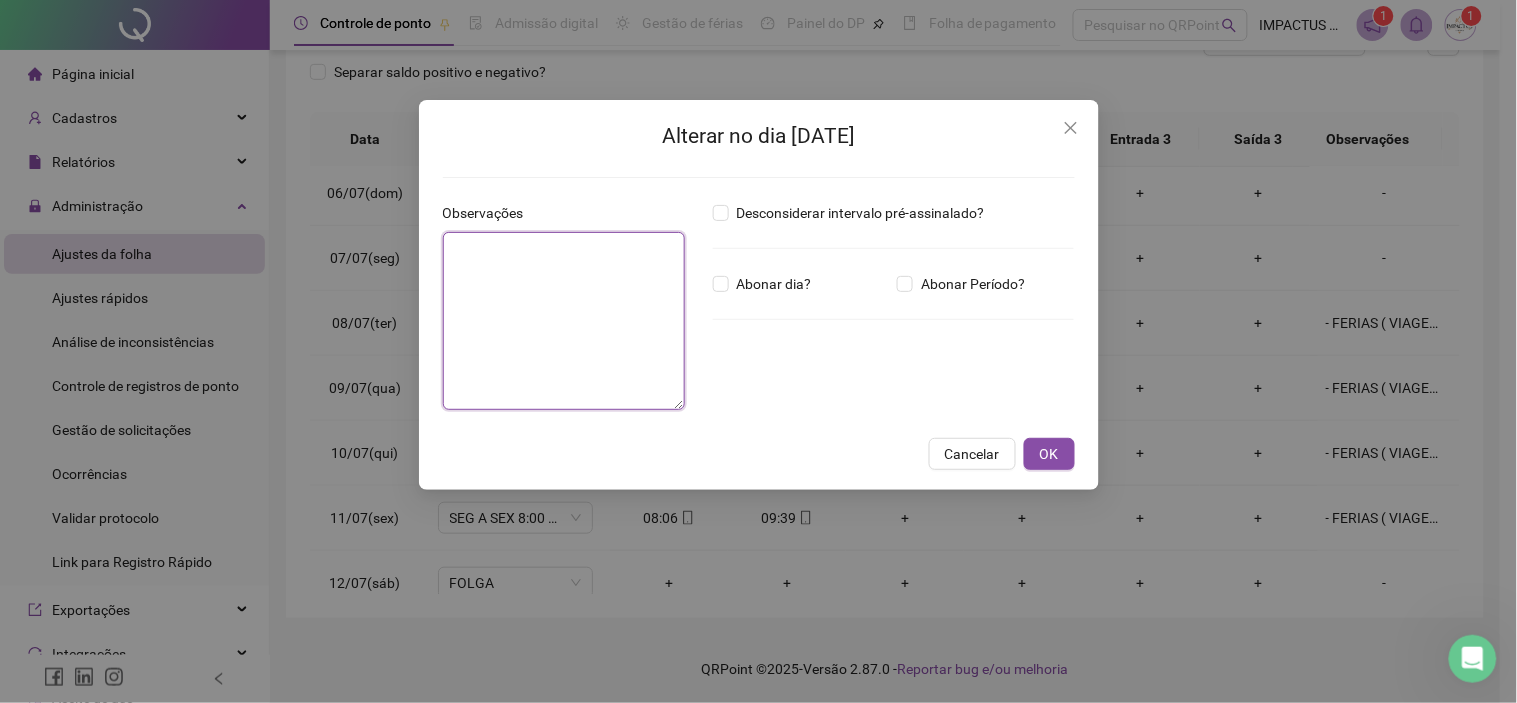 click at bounding box center (564, 321) 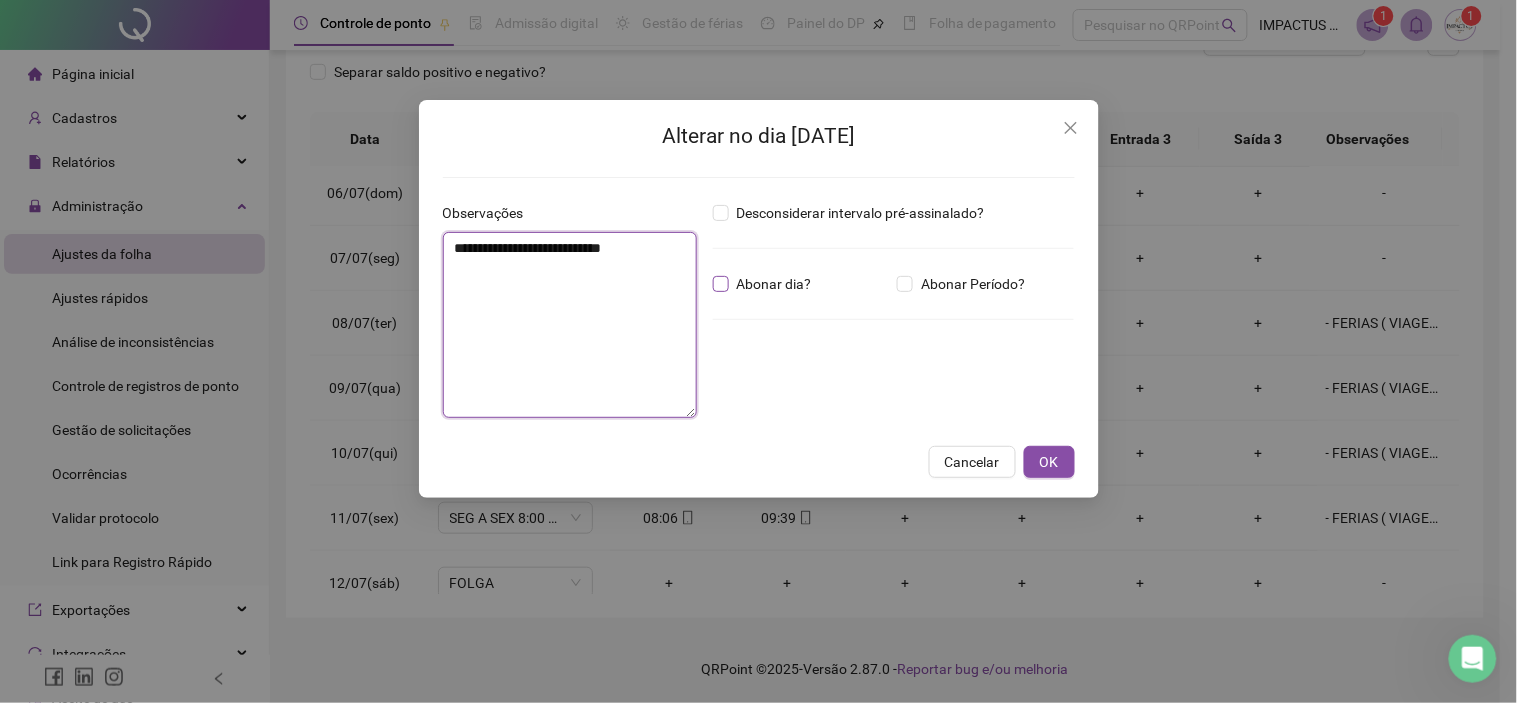 type on "**********" 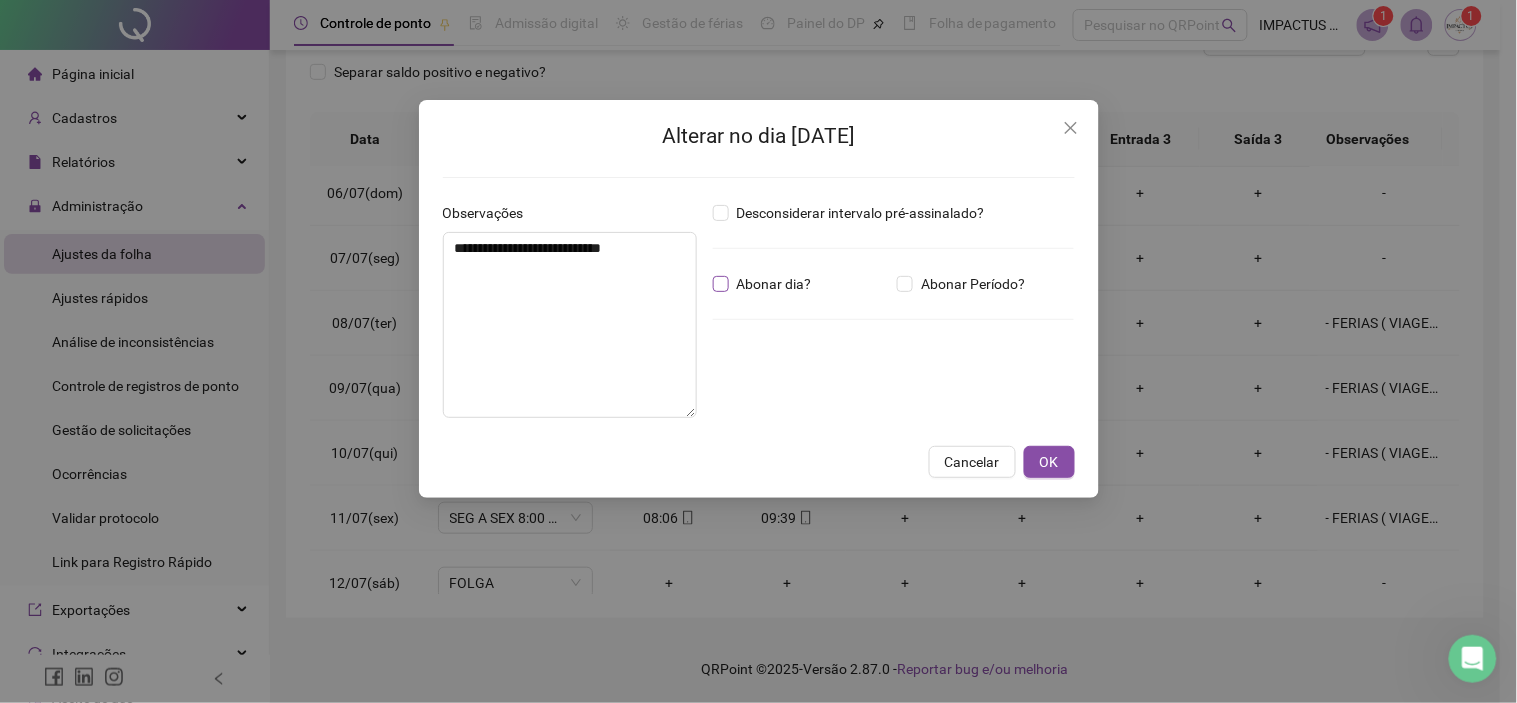 click on "Abonar dia?" at bounding box center [774, 284] 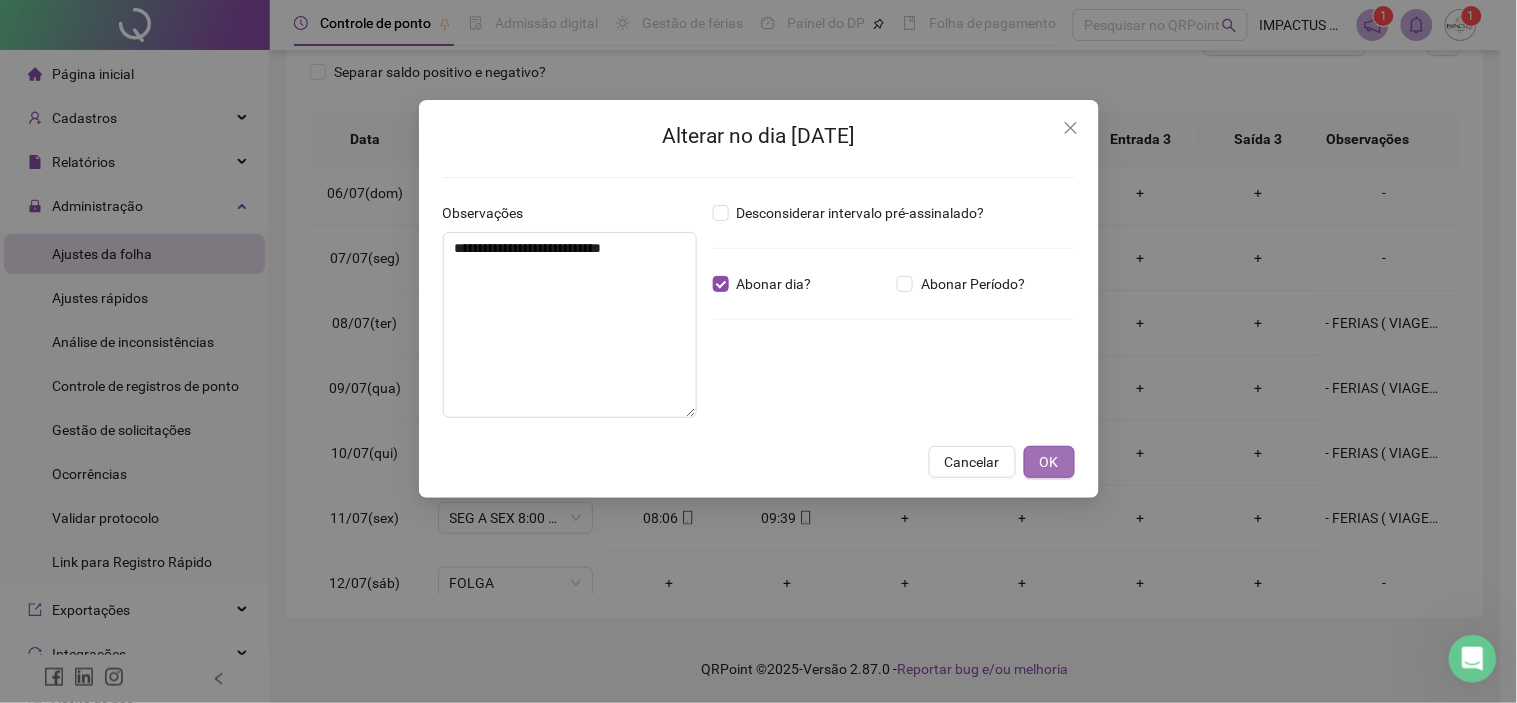 click on "OK" at bounding box center [1049, 462] 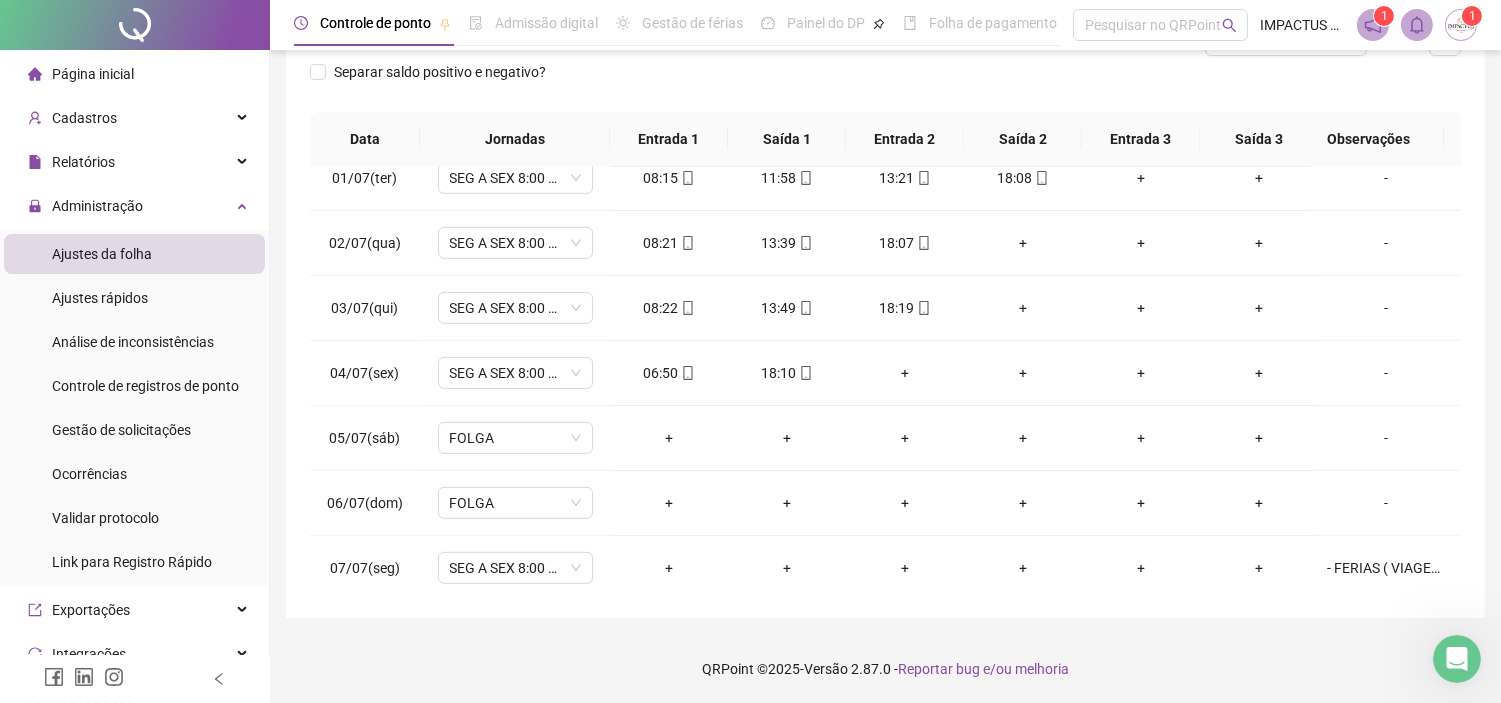 scroll, scrollTop: 1962, scrollLeft: 0, axis: vertical 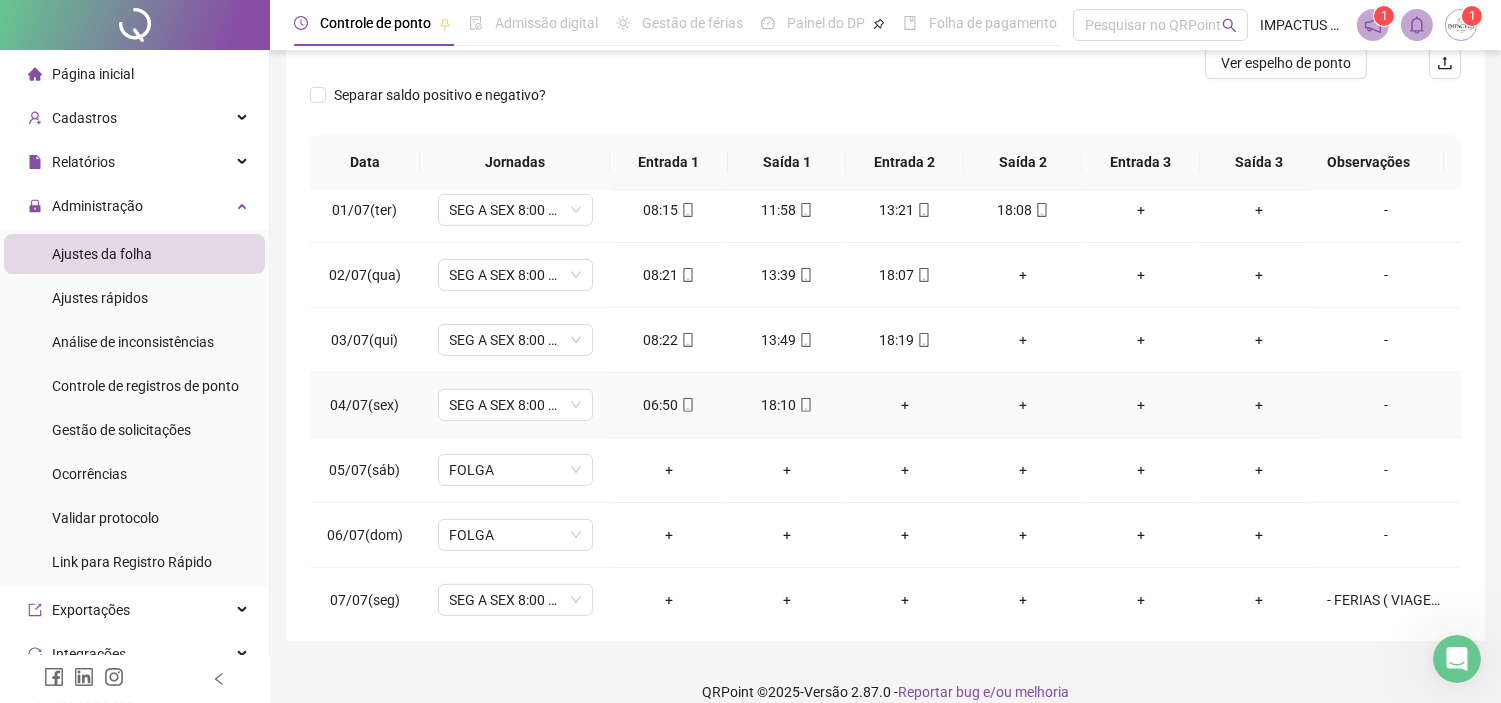 click on "+" at bounding box center (905, 405) 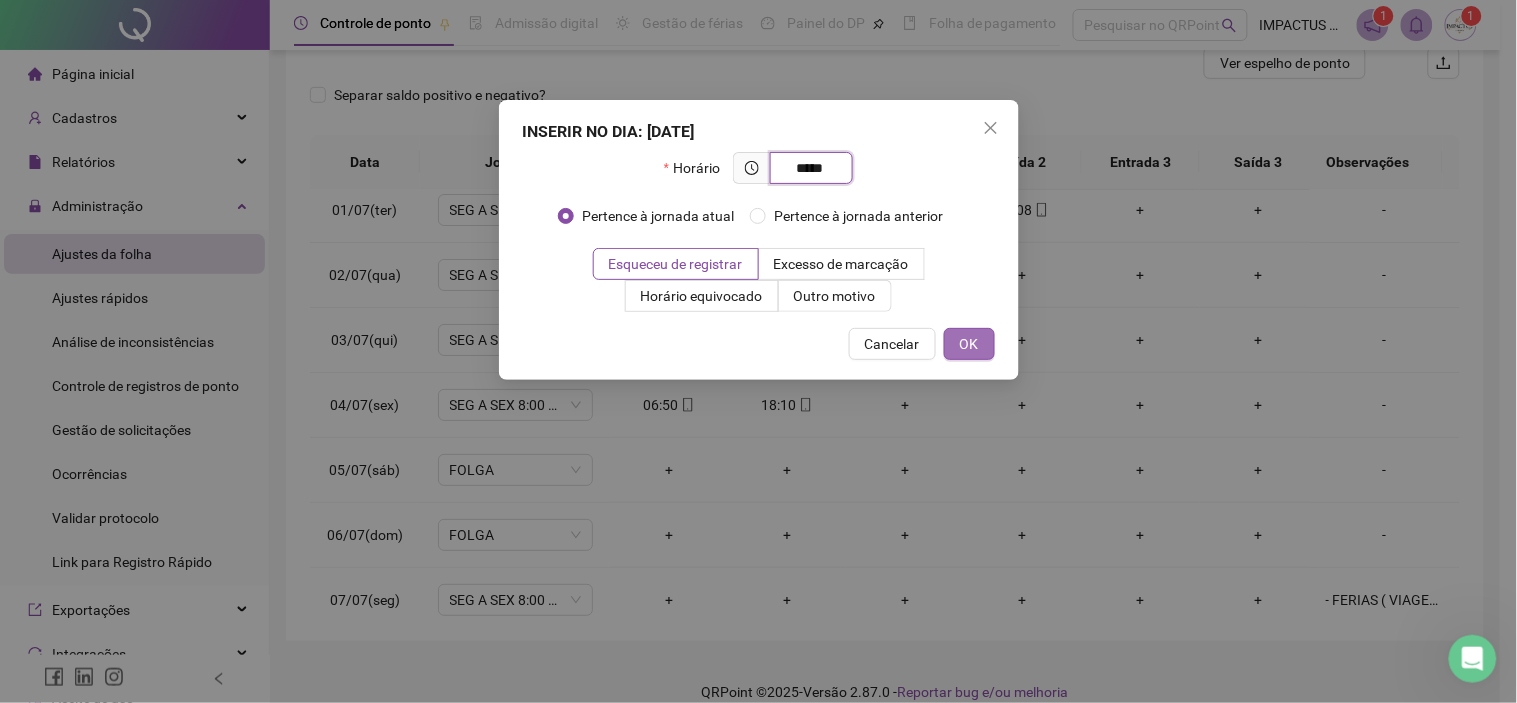 type on "*****" 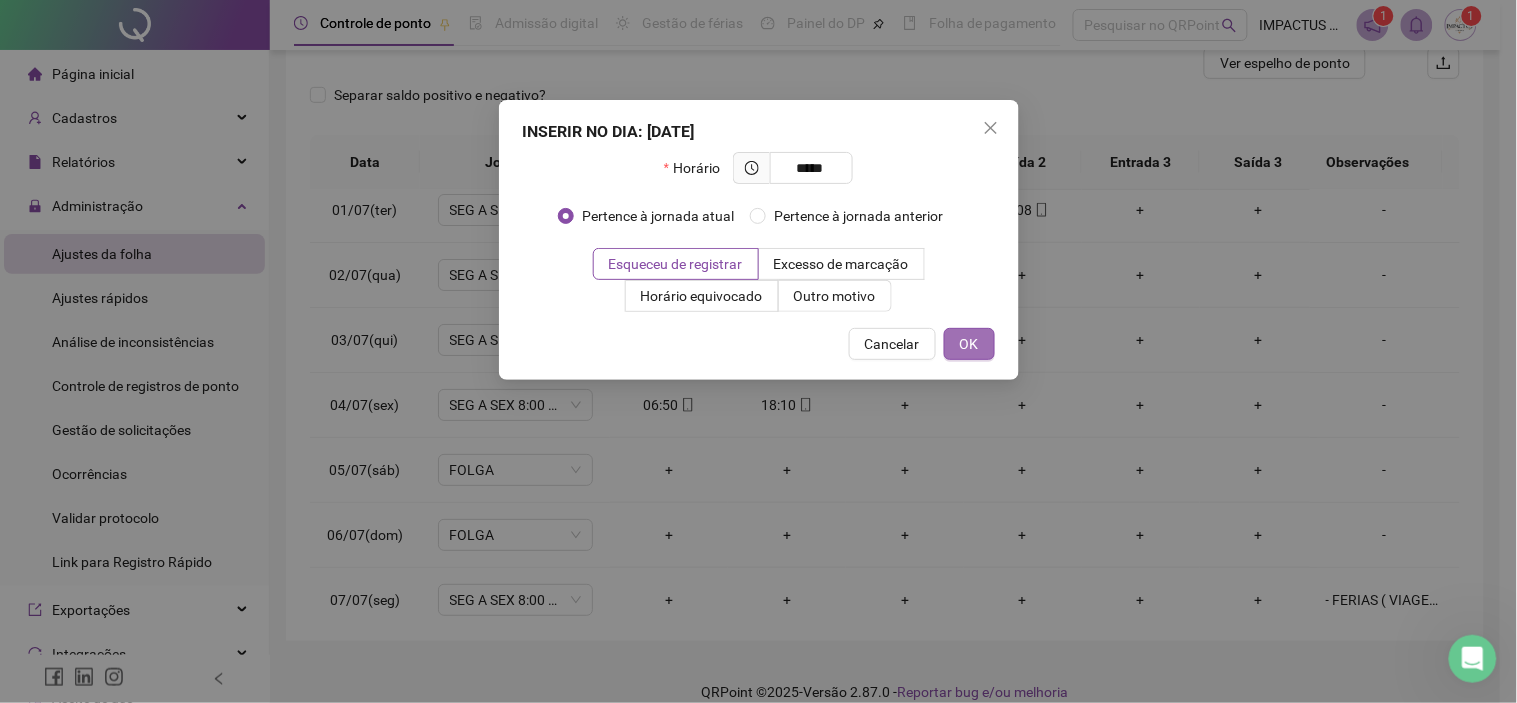 click on "OK" at bounding box center [969, 344] 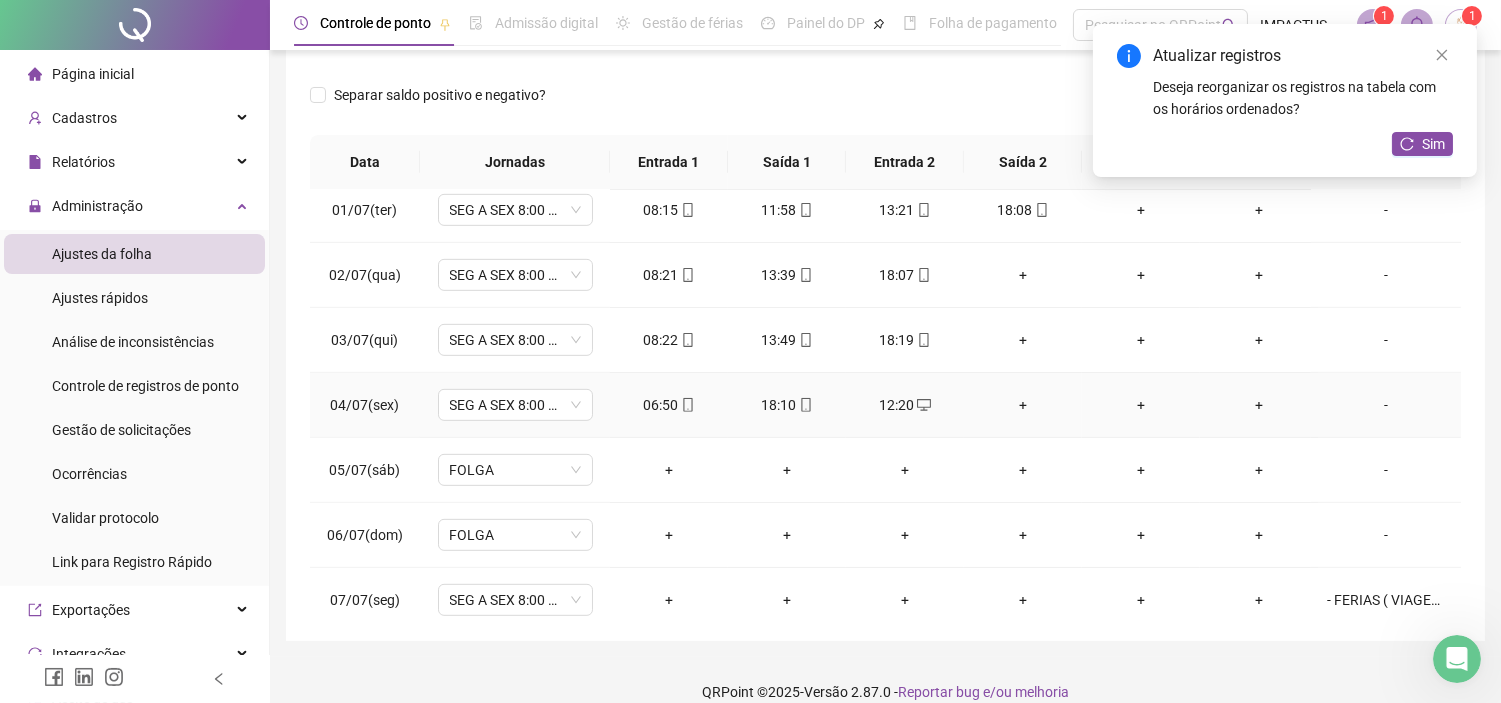 click on "+" at bounding box center [1023, 405] 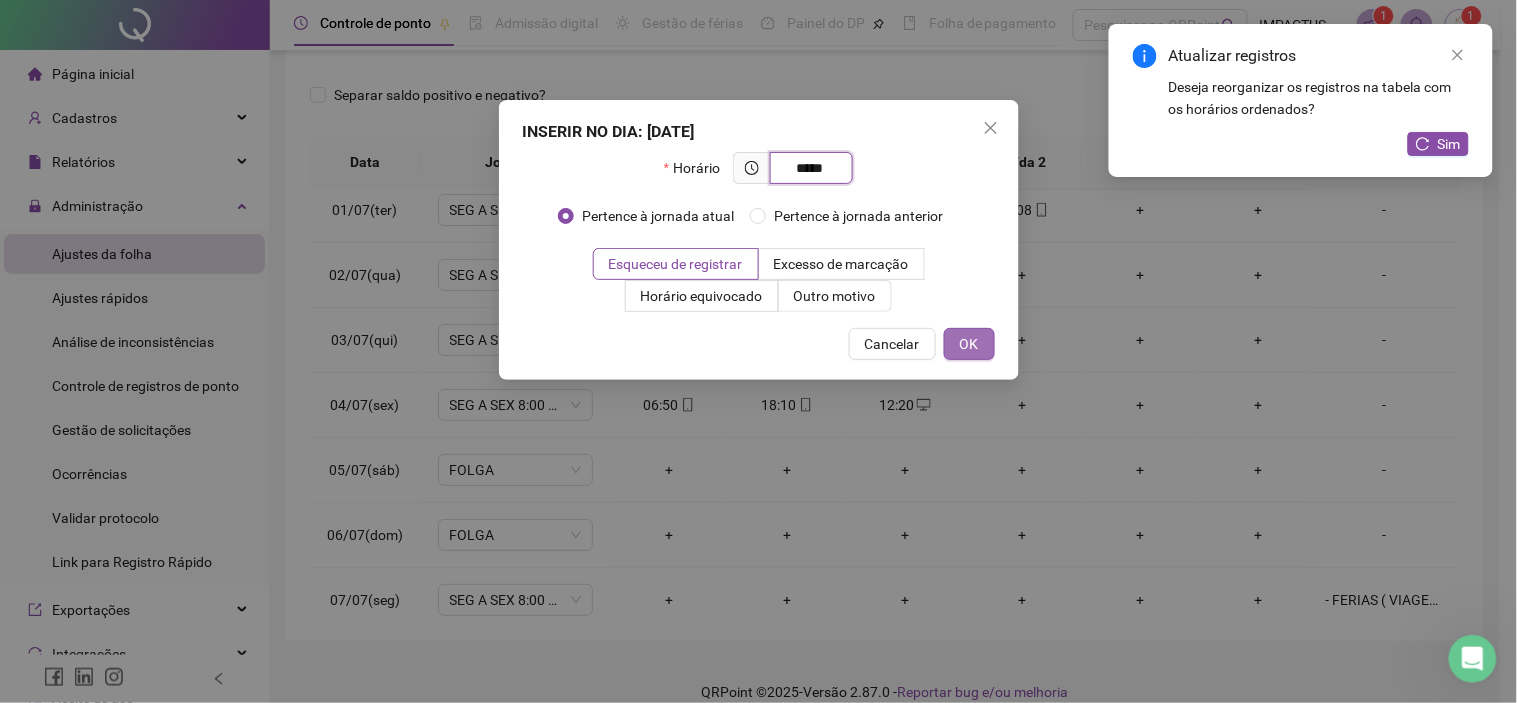 type on "*****" 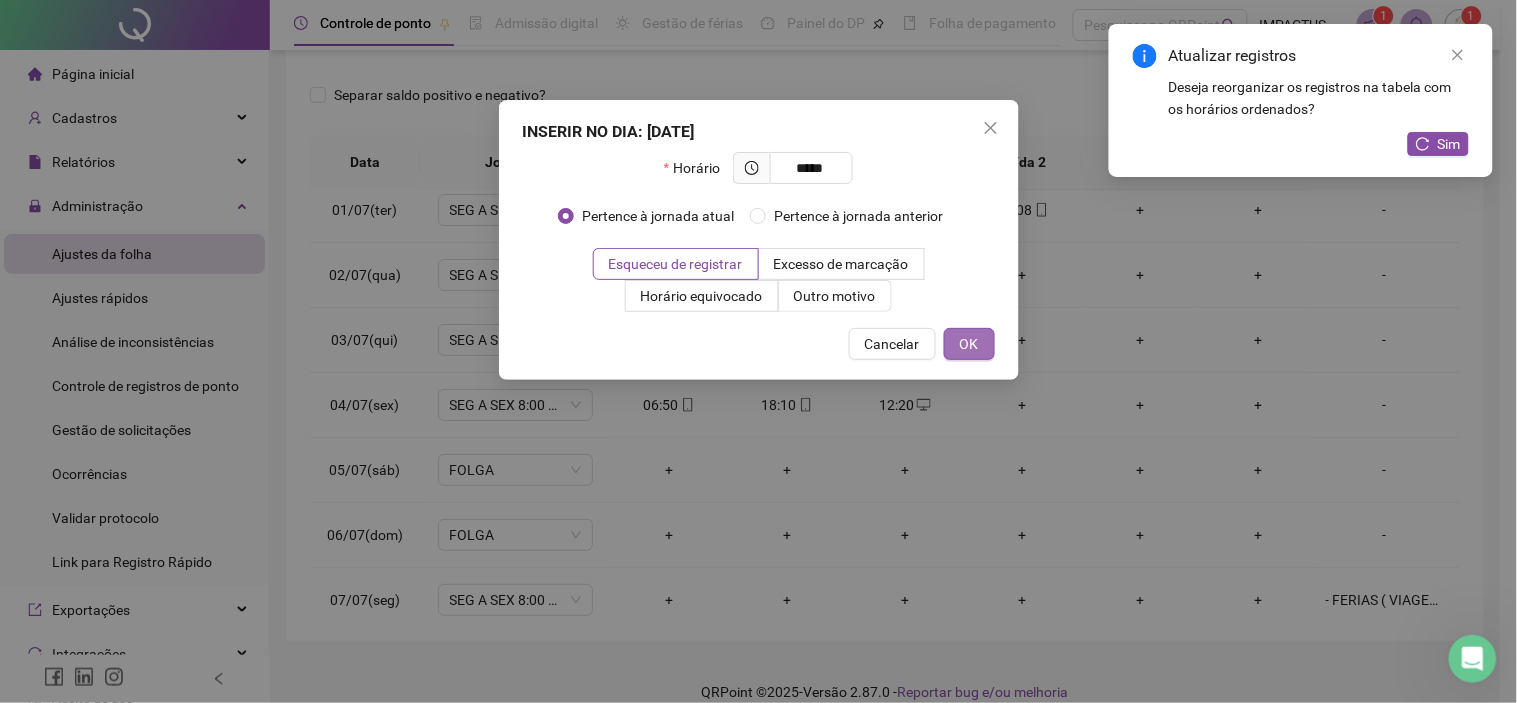 click on "OK" at bounding box center [969, 344] 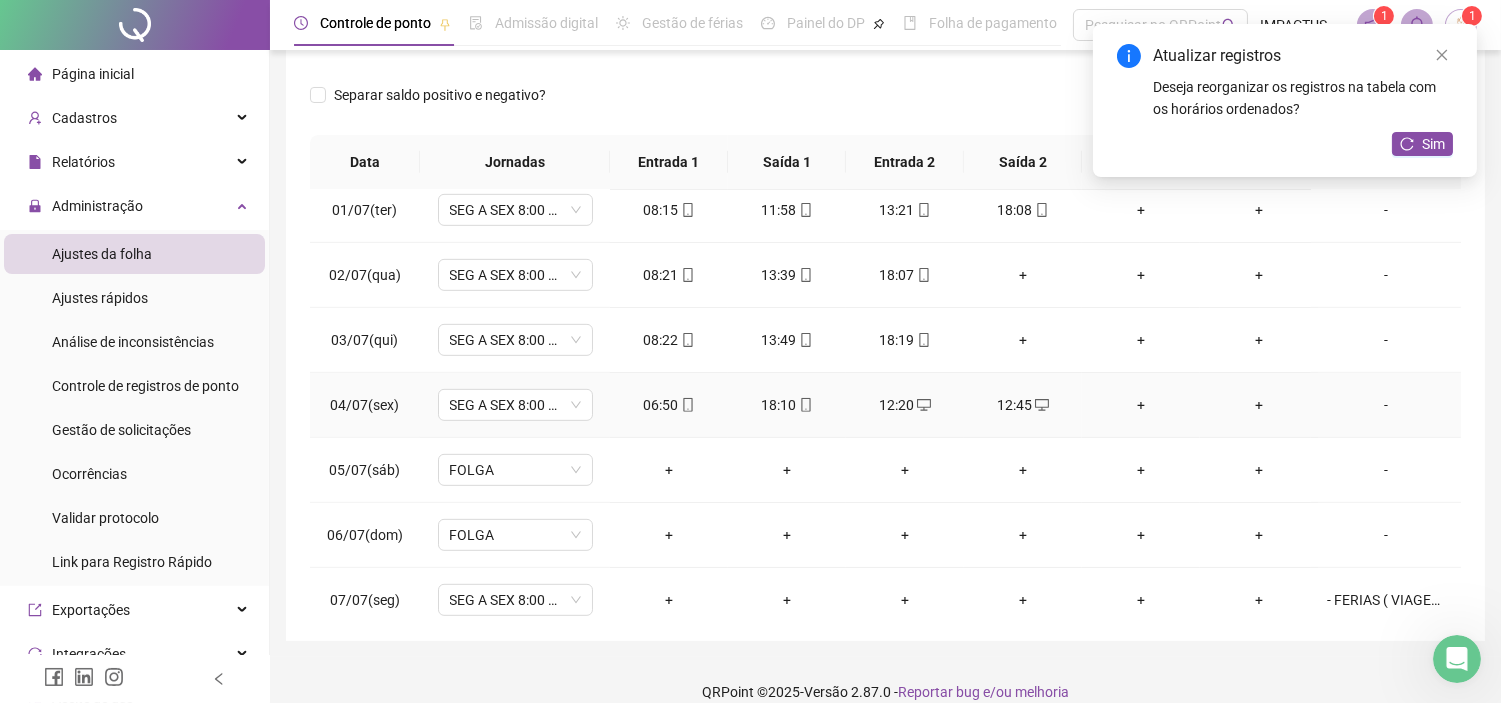 click on "-" at bounding box center [1386, 405] 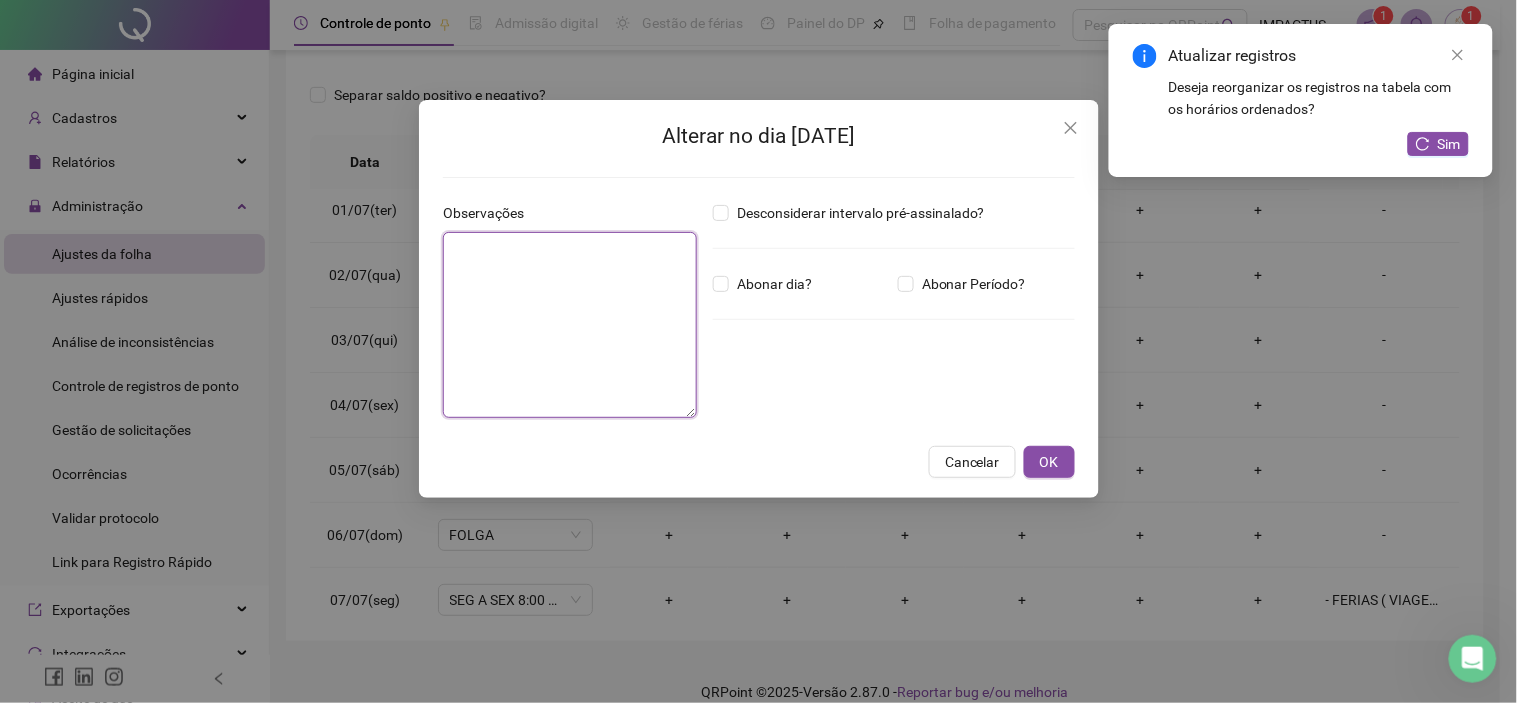 click at bounding box center (570, 325) 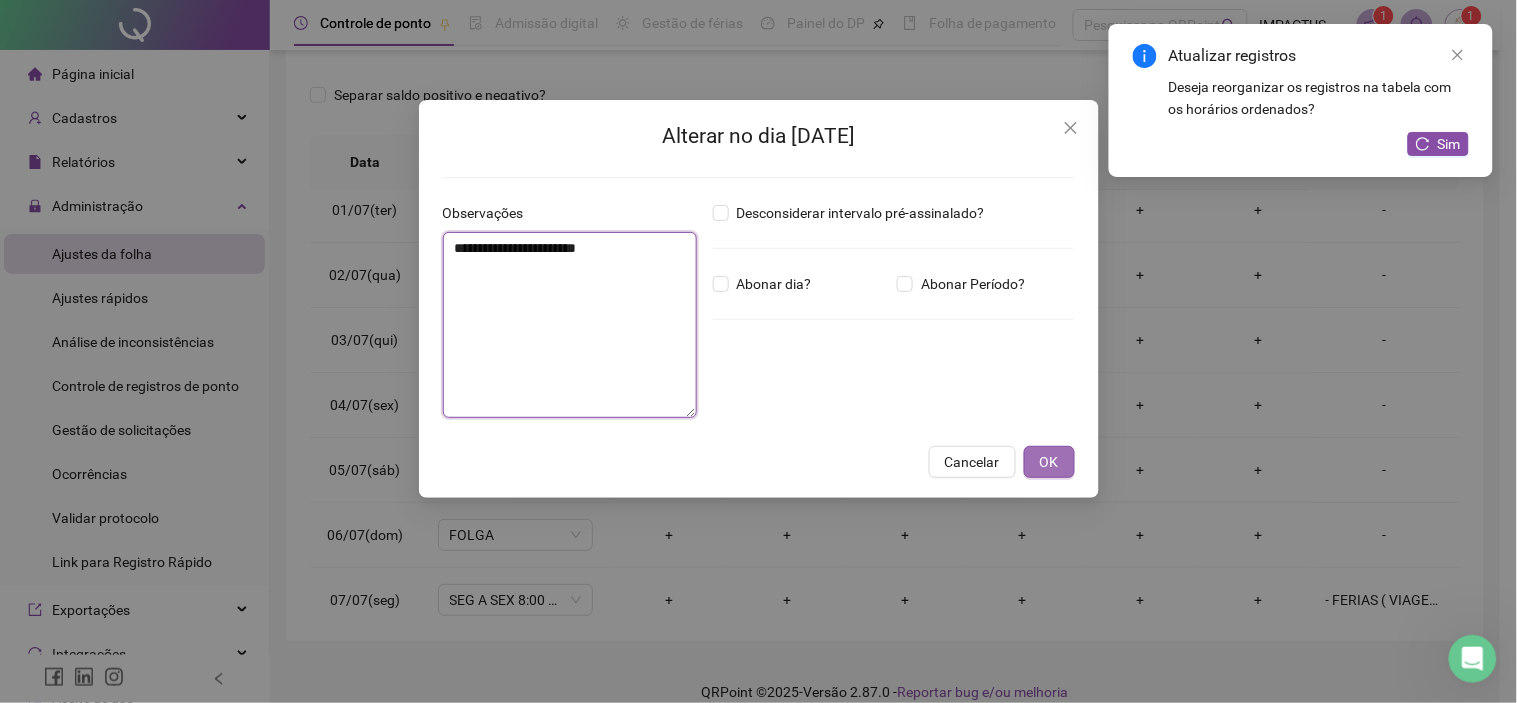type on "**********" 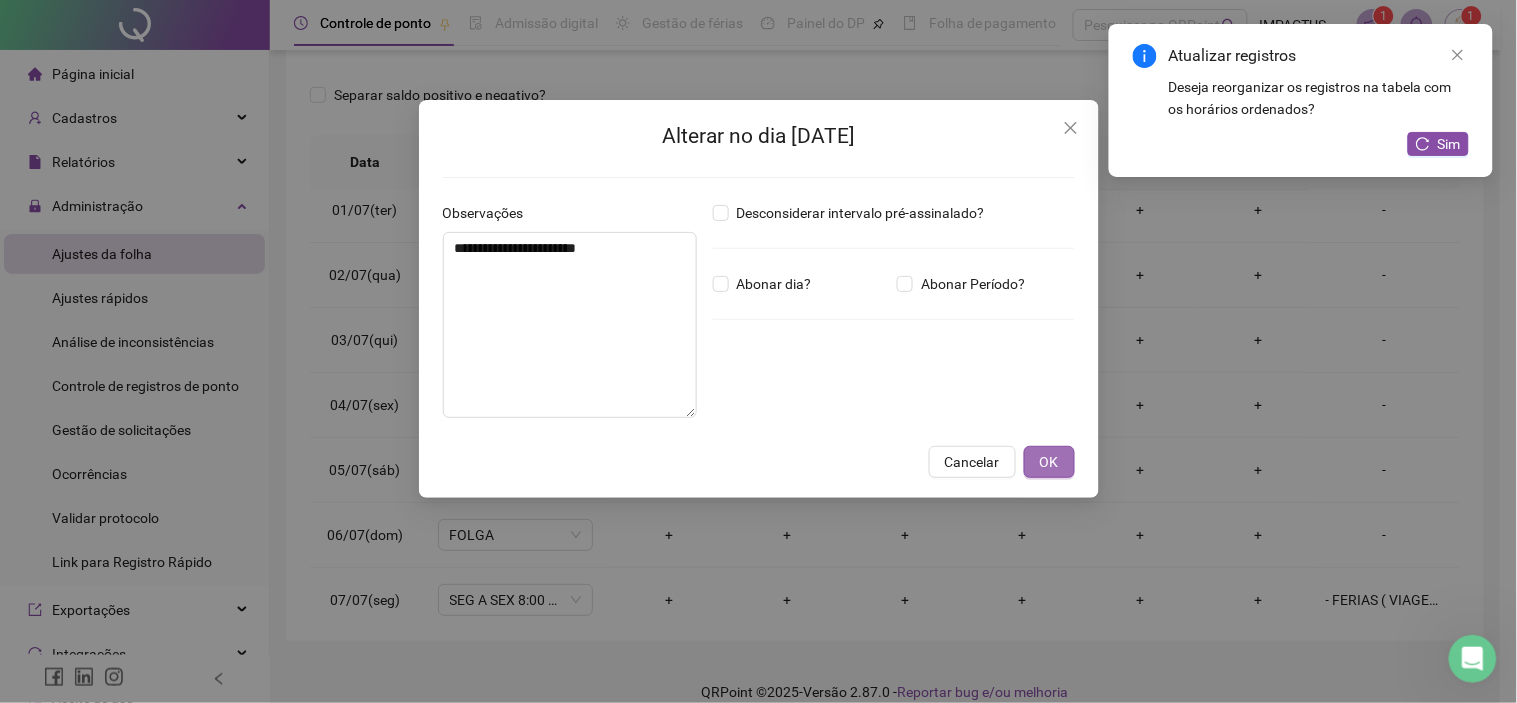 click on "OK" at bounding box center (1049, 462) 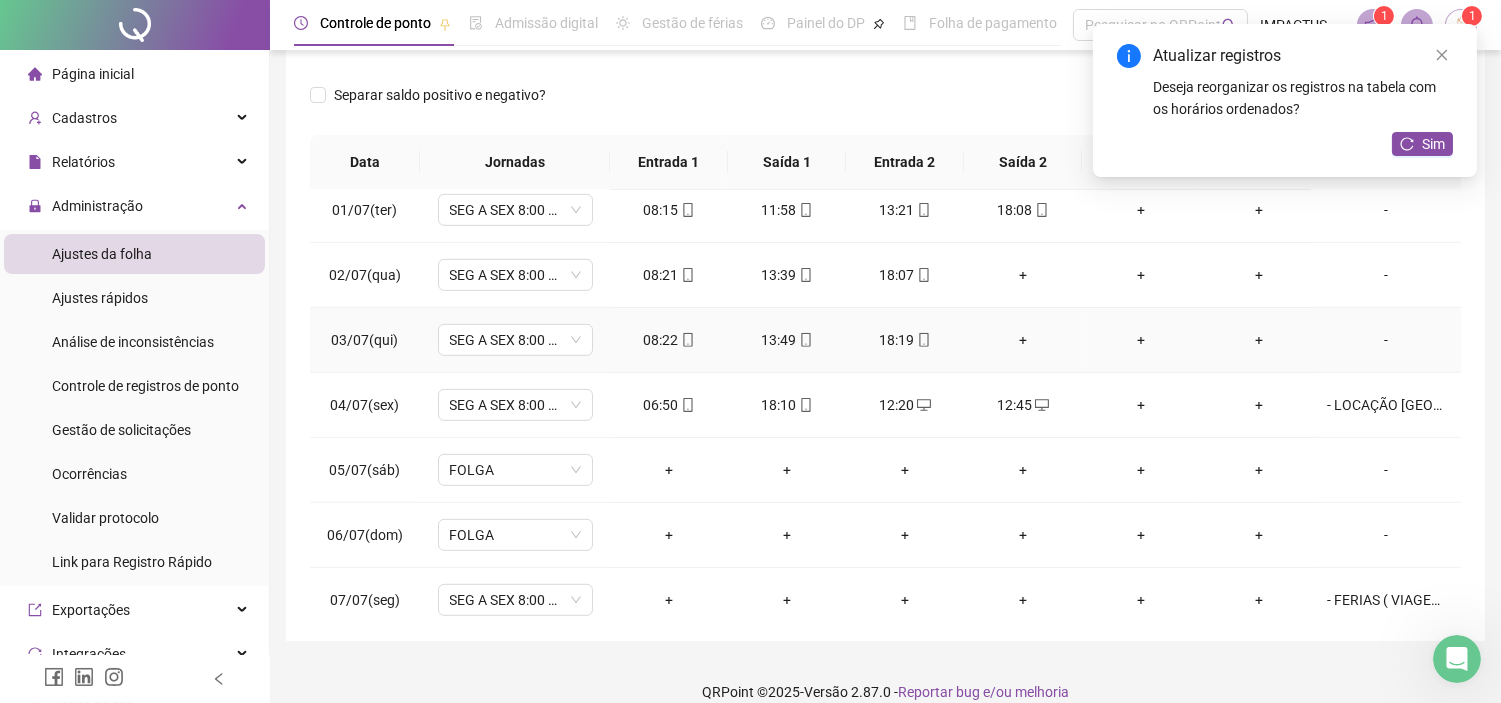 click on "+" at bounding box center [1023, 340] 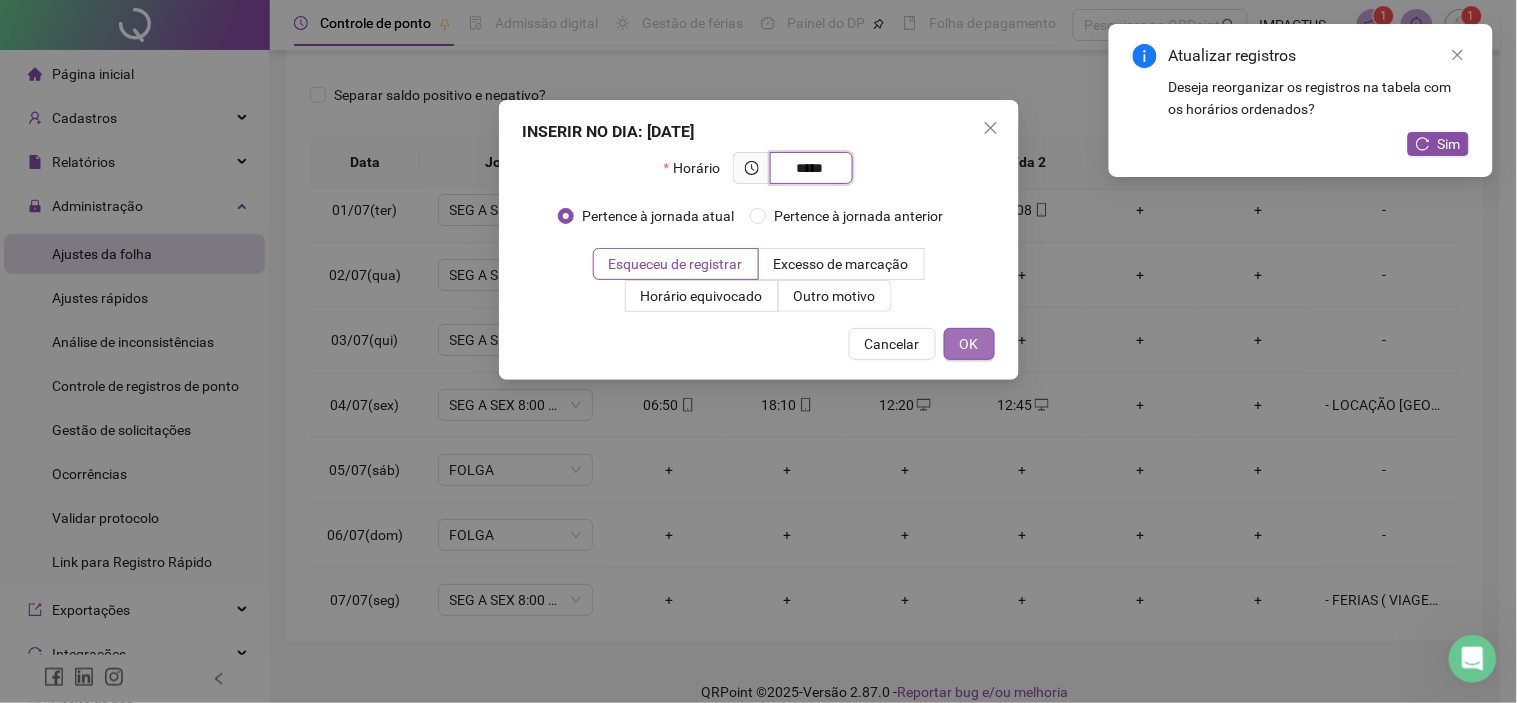 type on "*****" 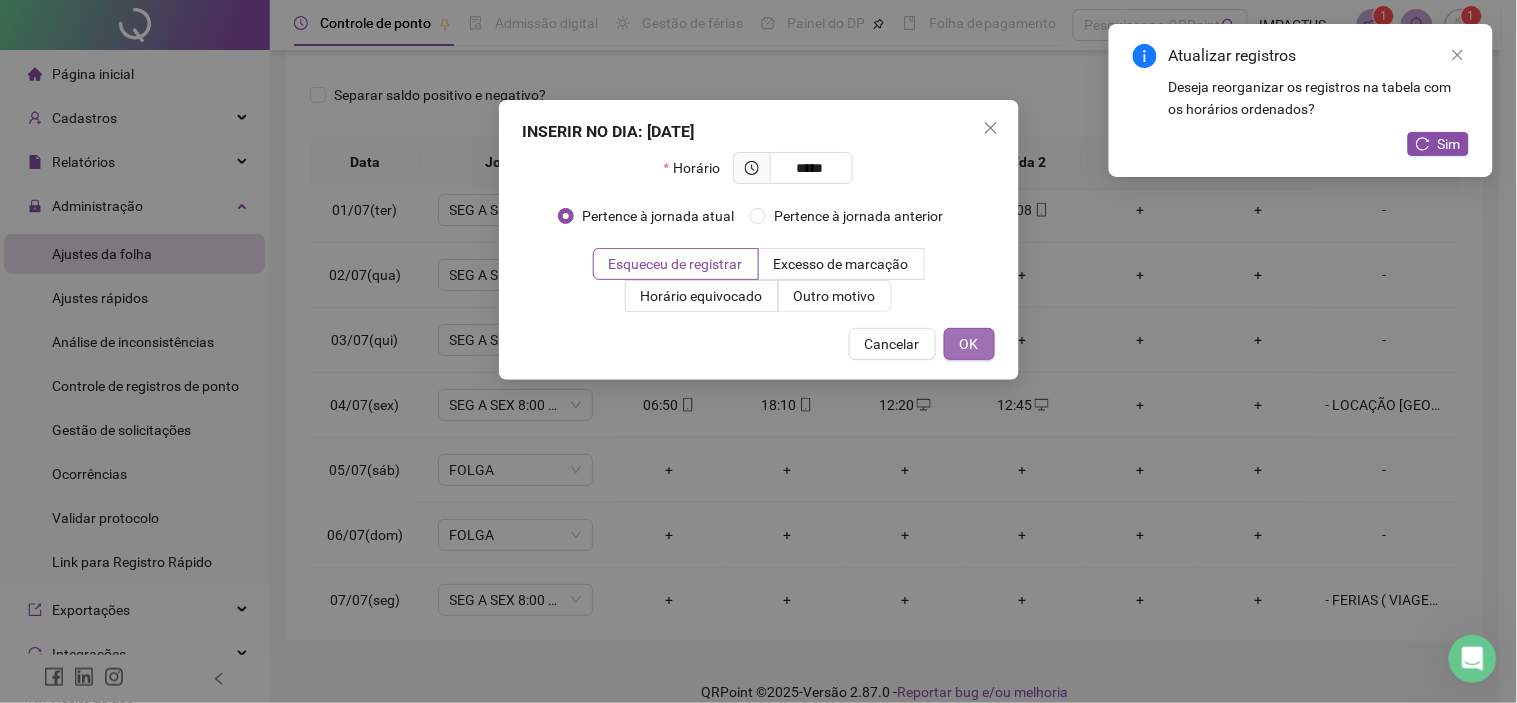 click on "OK" at bounding box center (969, 344) 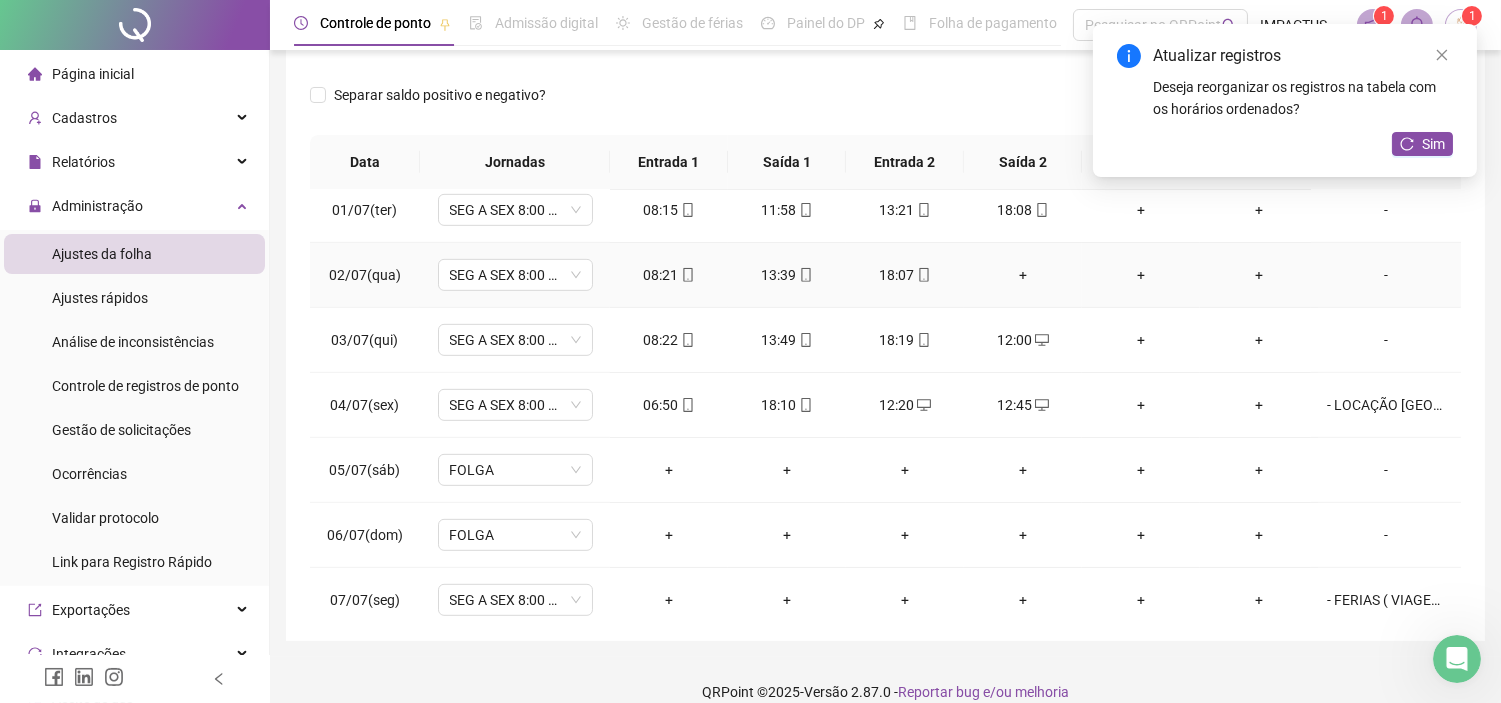 click on "+" at bounding box center (1023, 275) 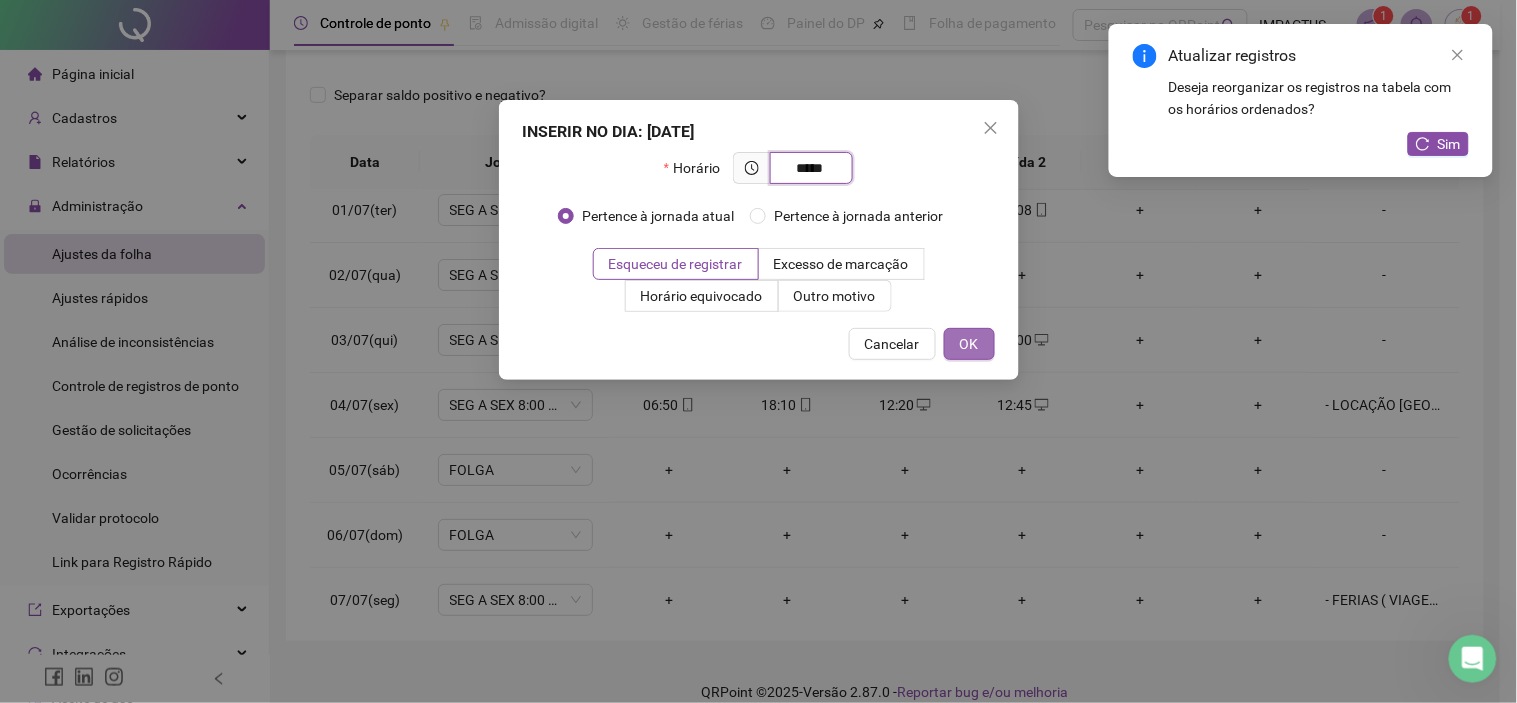 type on "*****" 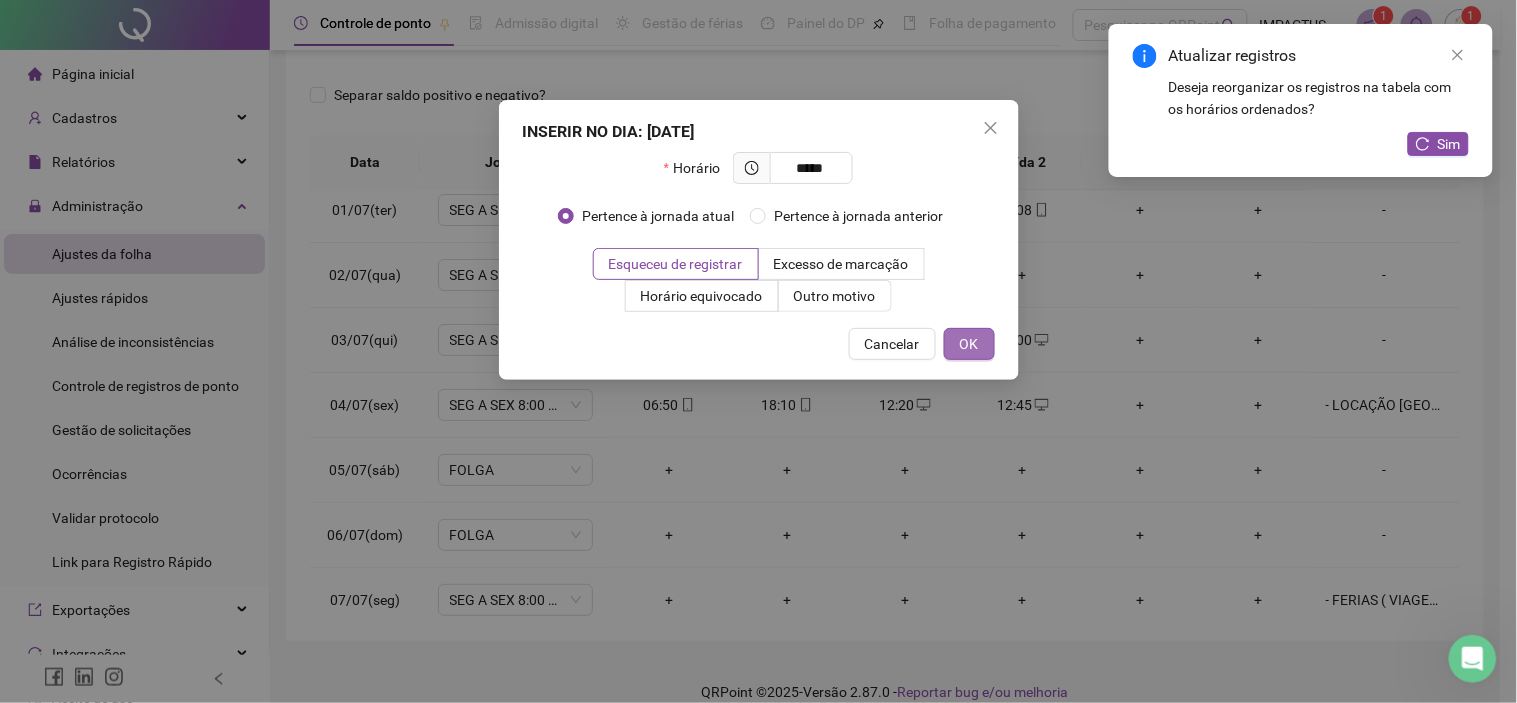 click on "OK" at bounding box center (969, 344) 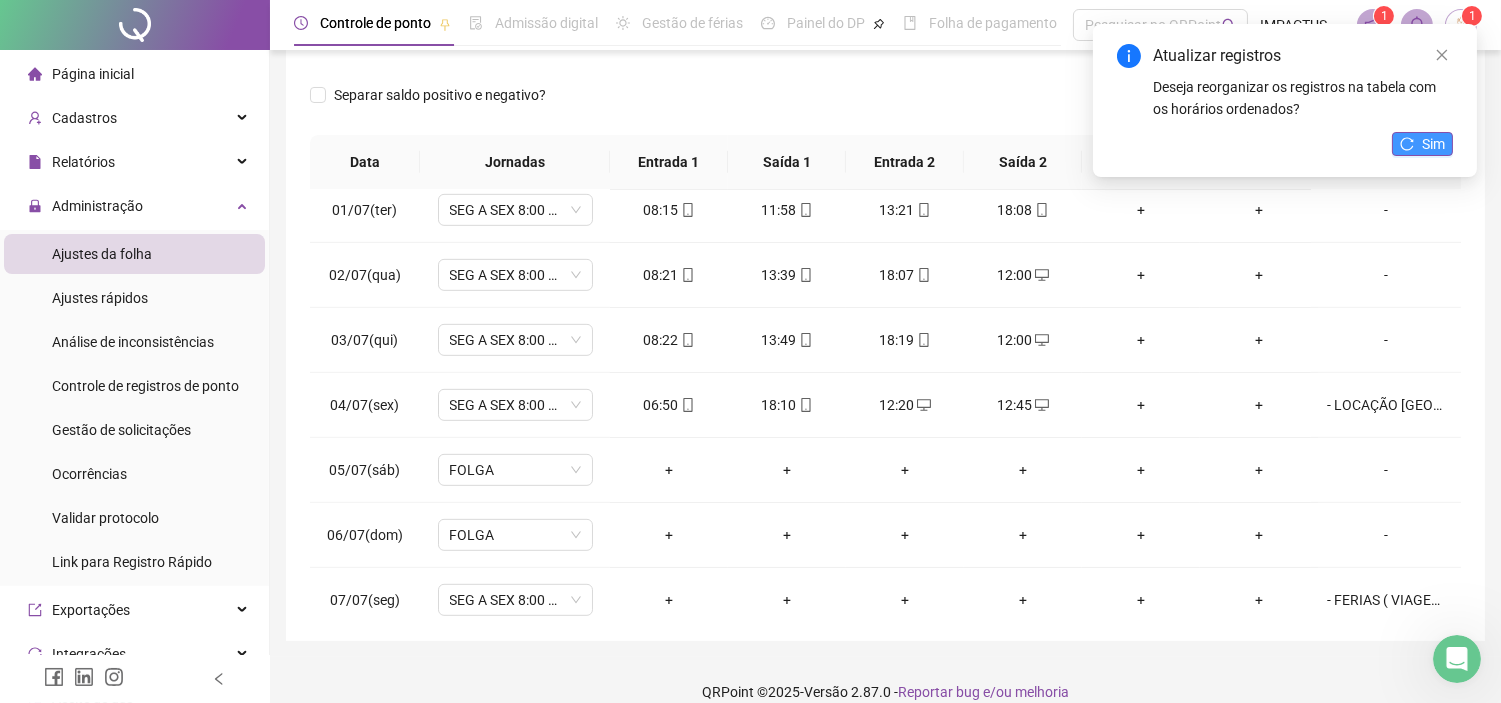 click on "Sim" at bounding box center (1433, 144) 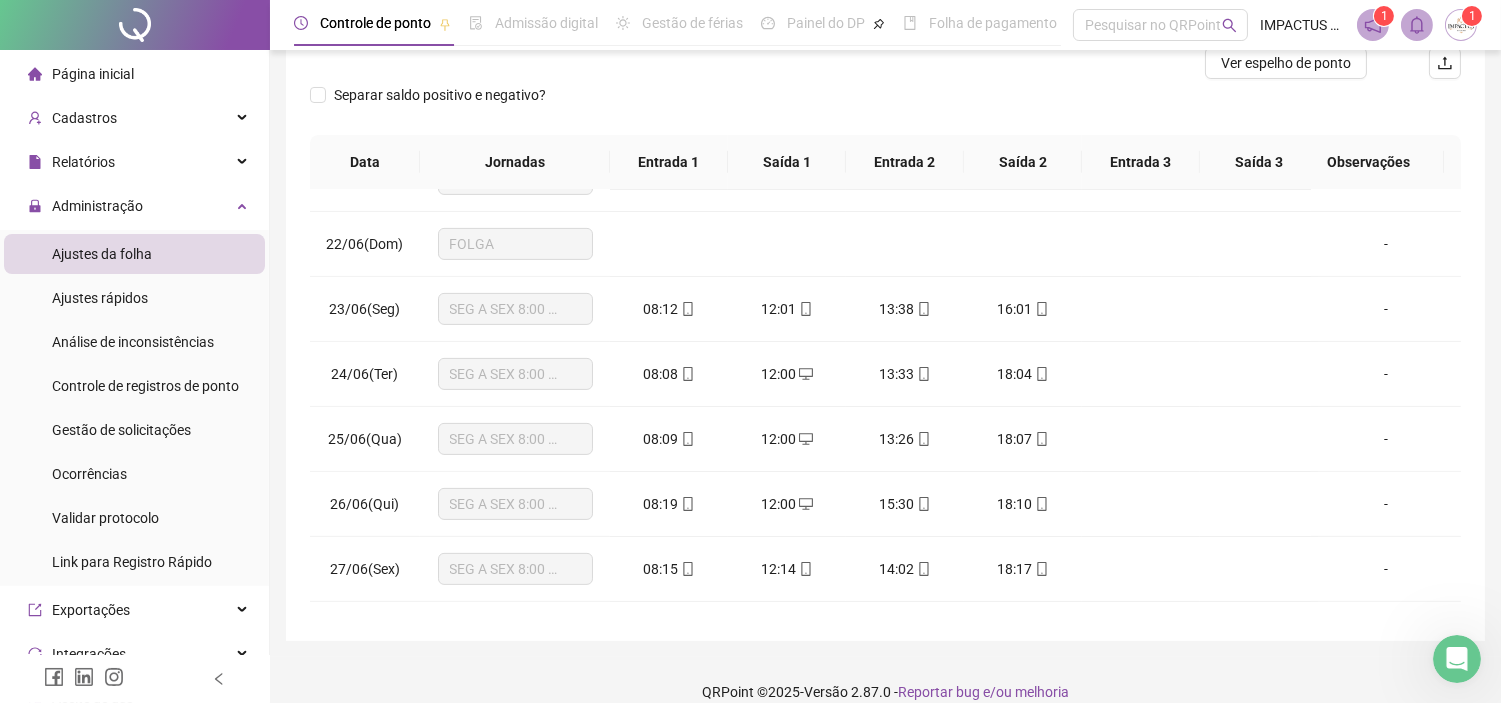 scroll, scrollTop: 1325, scrollLeft: 0, axis: vertical 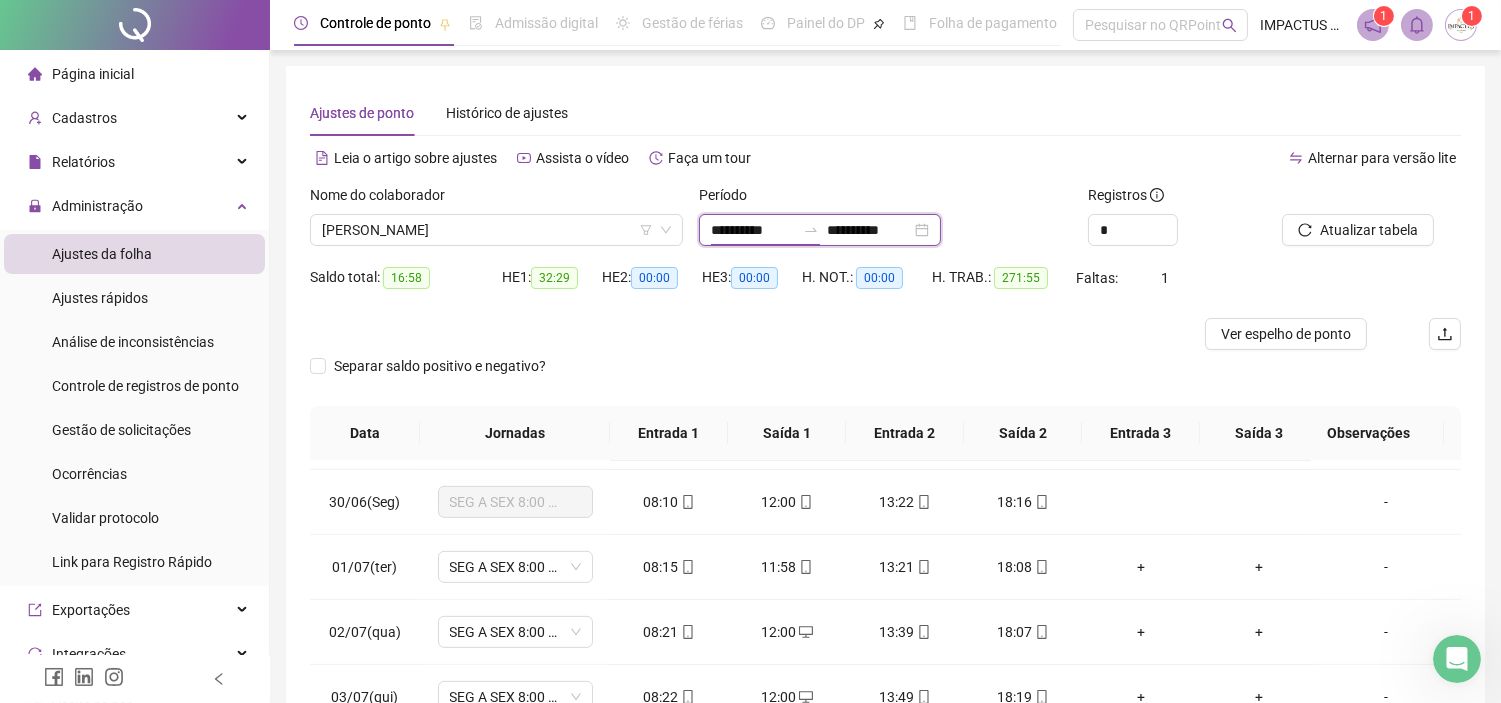 click on "**********" at bounding box center [753, 230] 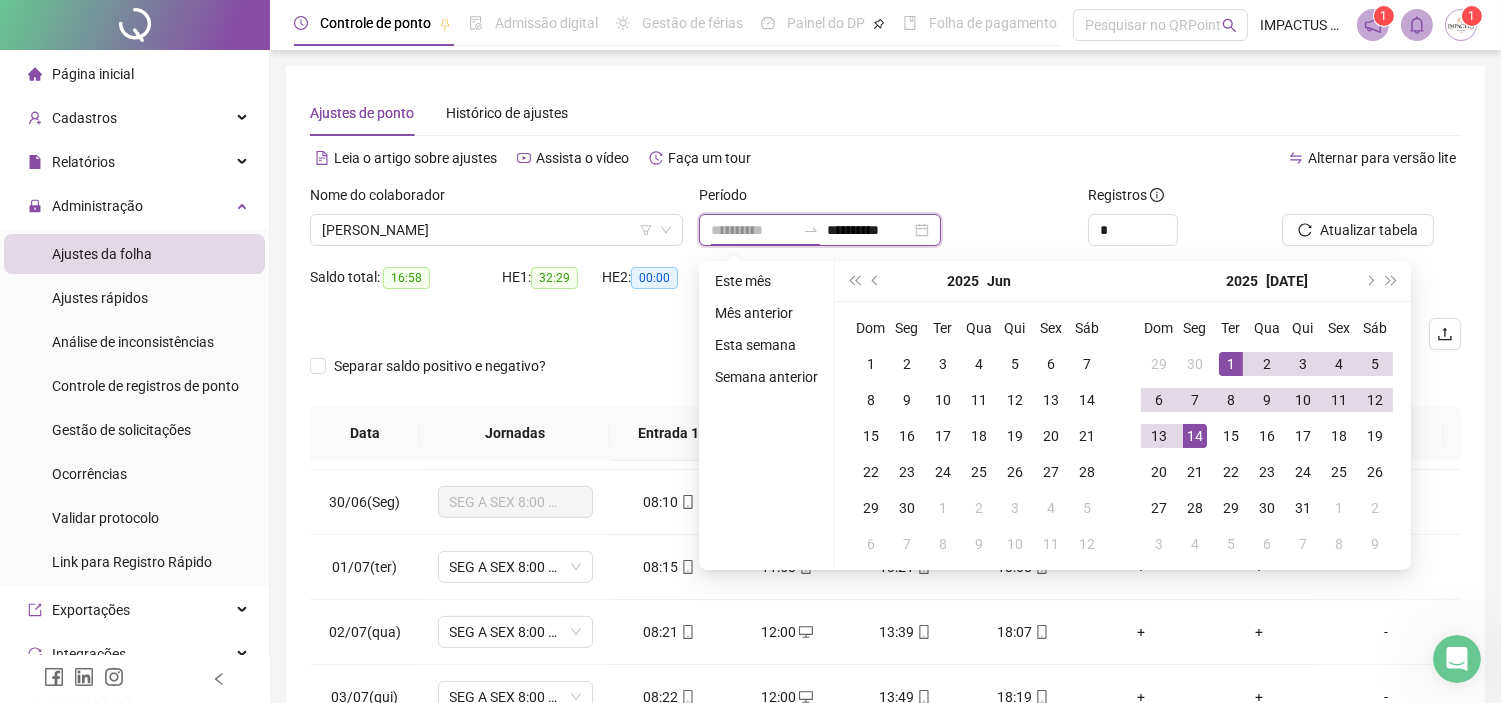 type on "**********" 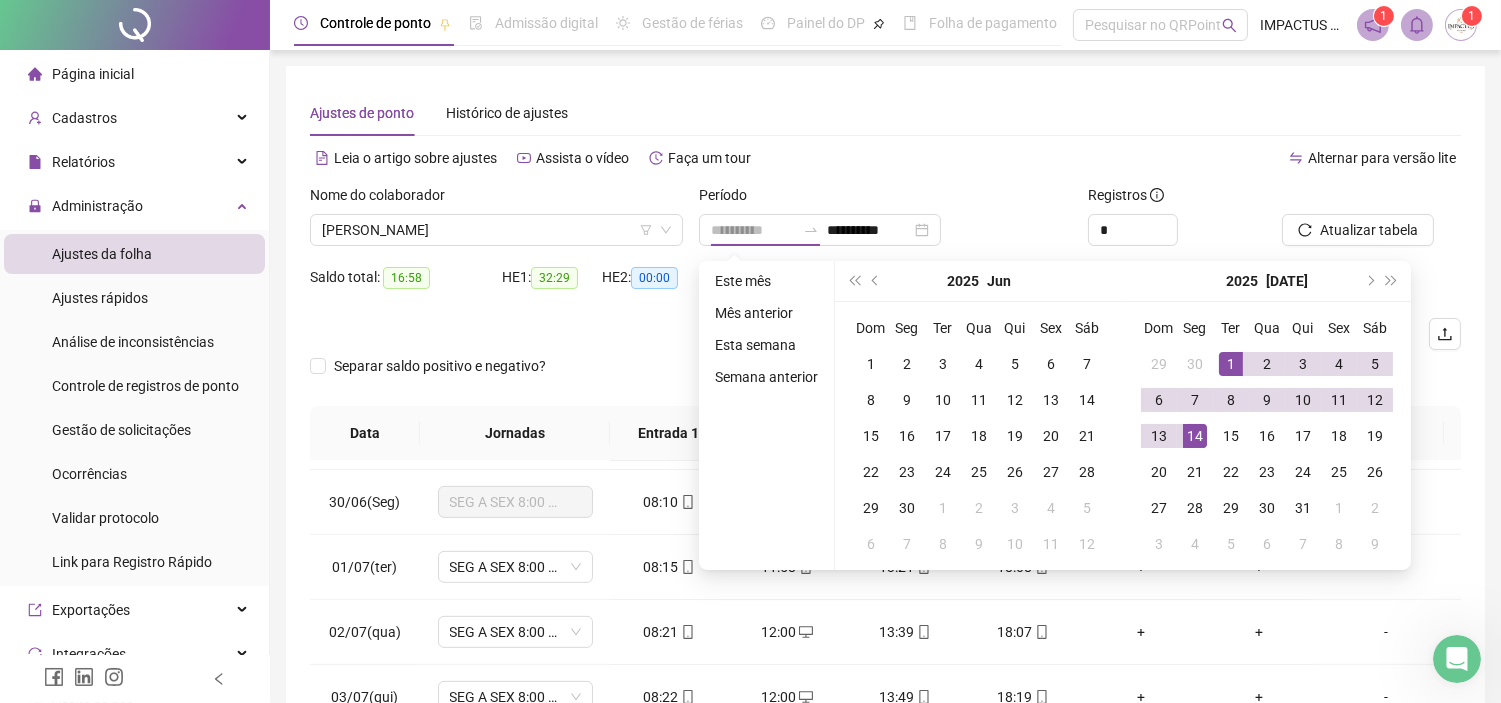 click on "1" at bounding box center [1231, 364] 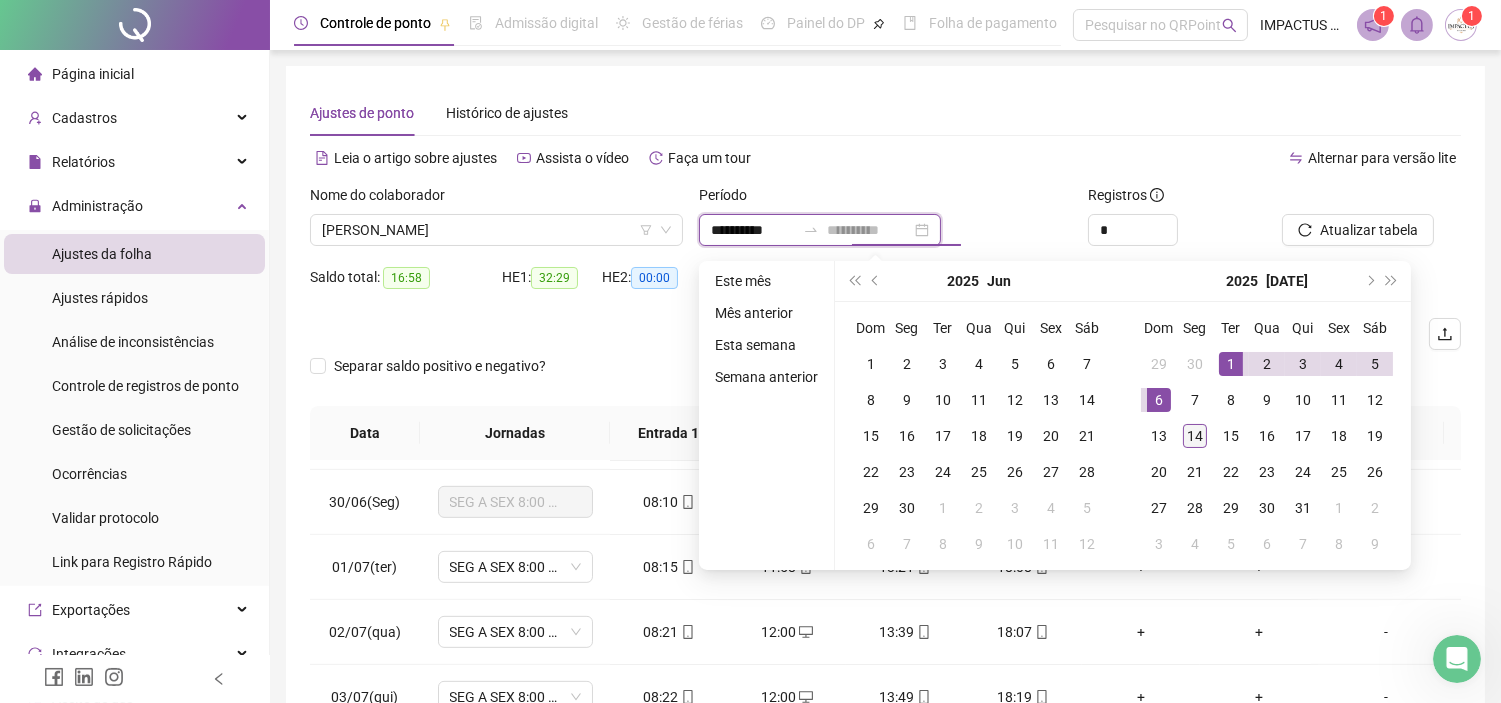 type on "**********" 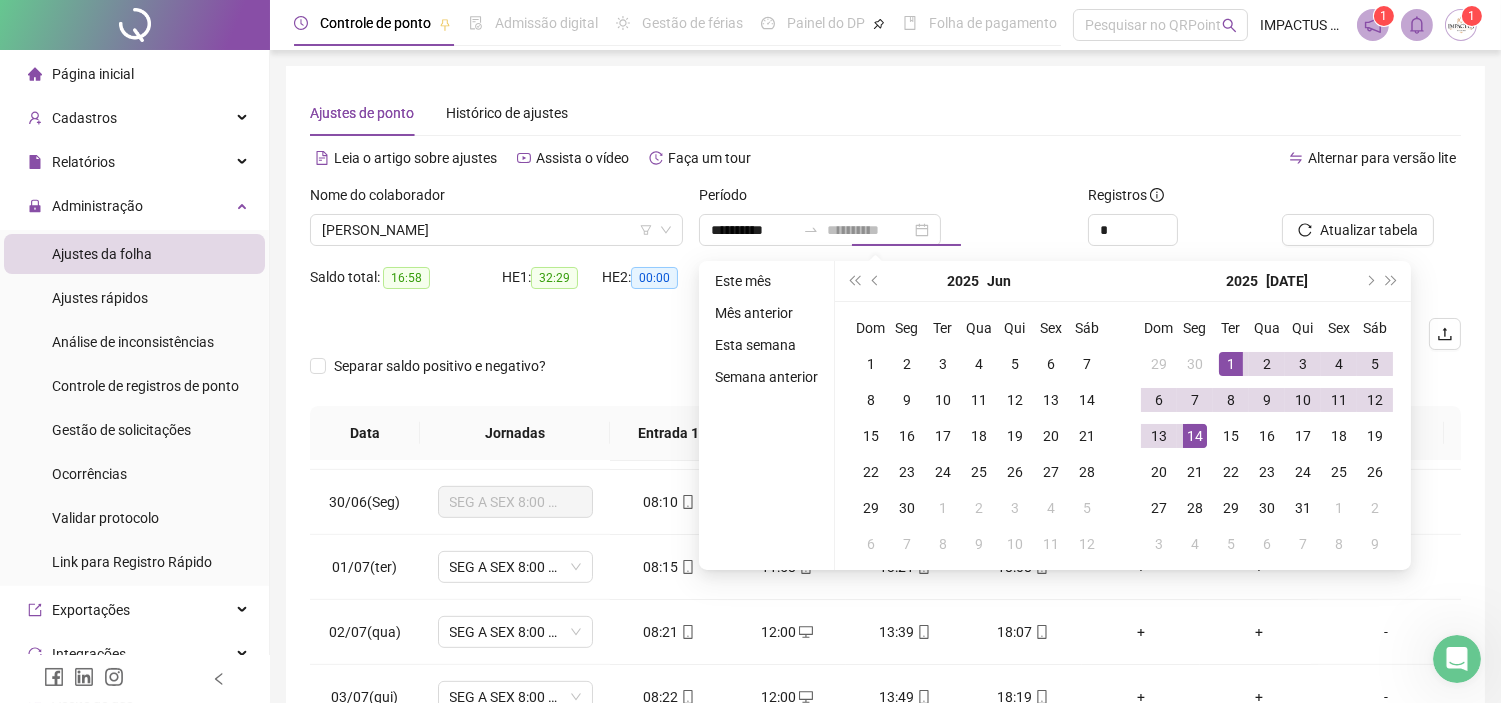 click on "14" at bounding box center (1195, 436) 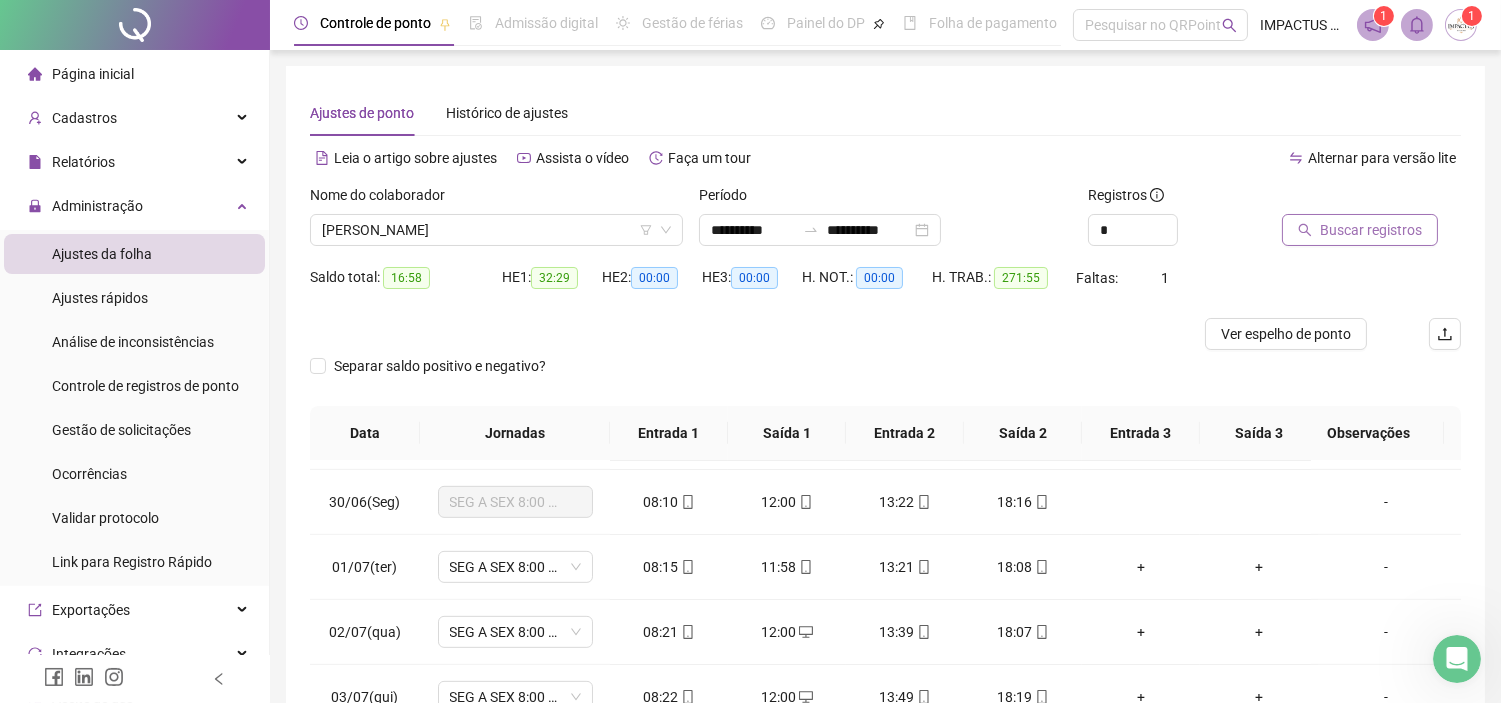 click on "Buscar registros" at bounding box center (1371, 230) 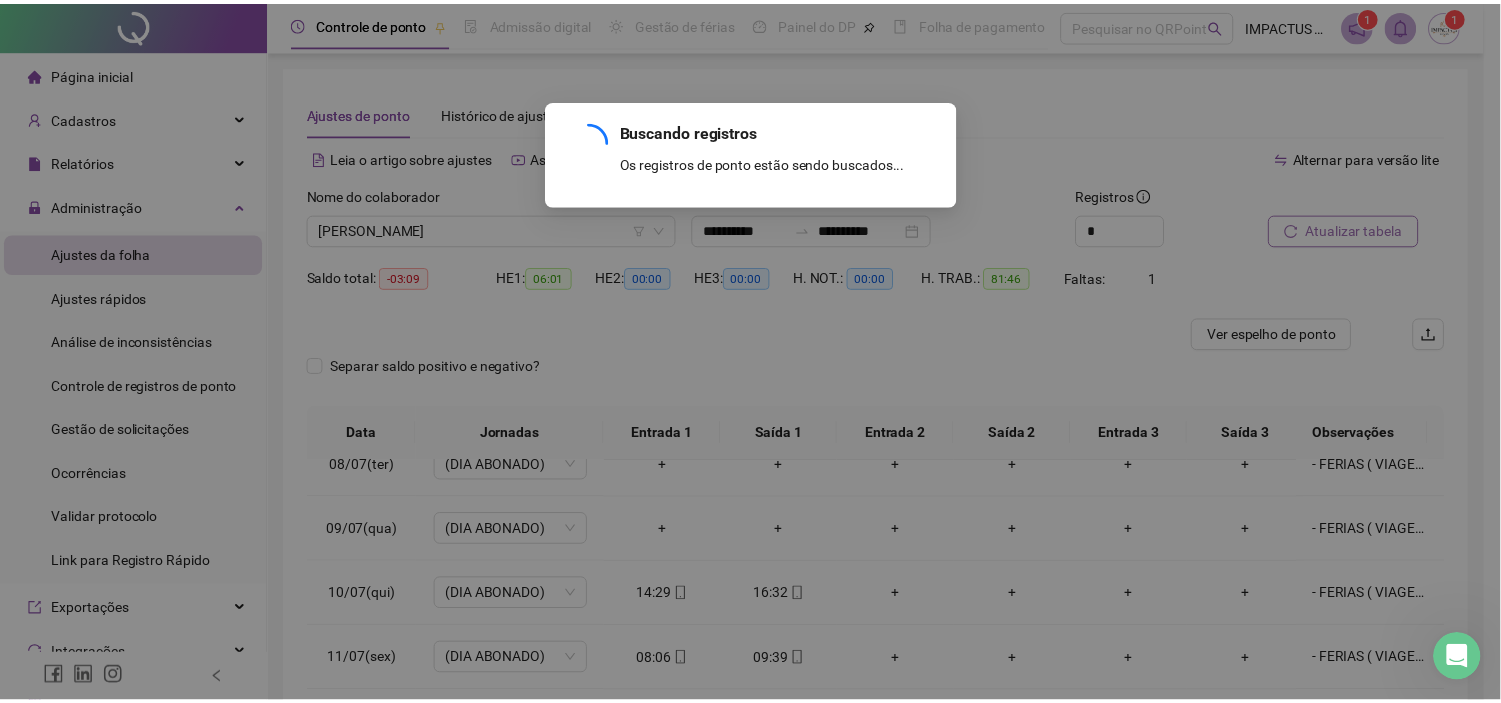 scroll, scrollTop: 501, scrollLeft: 0, axis: vertical 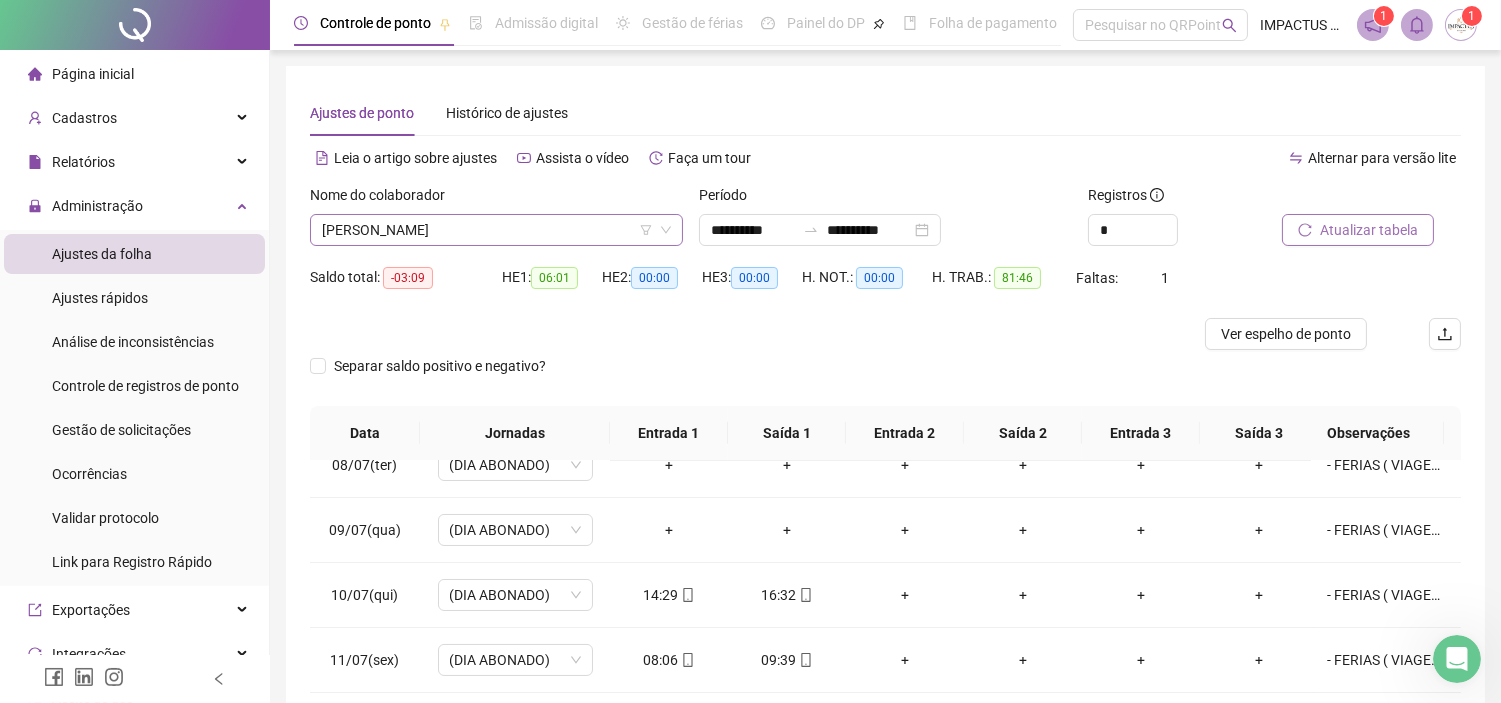 click on "[PERSON_NAME]" at bounding box center (496, 230) 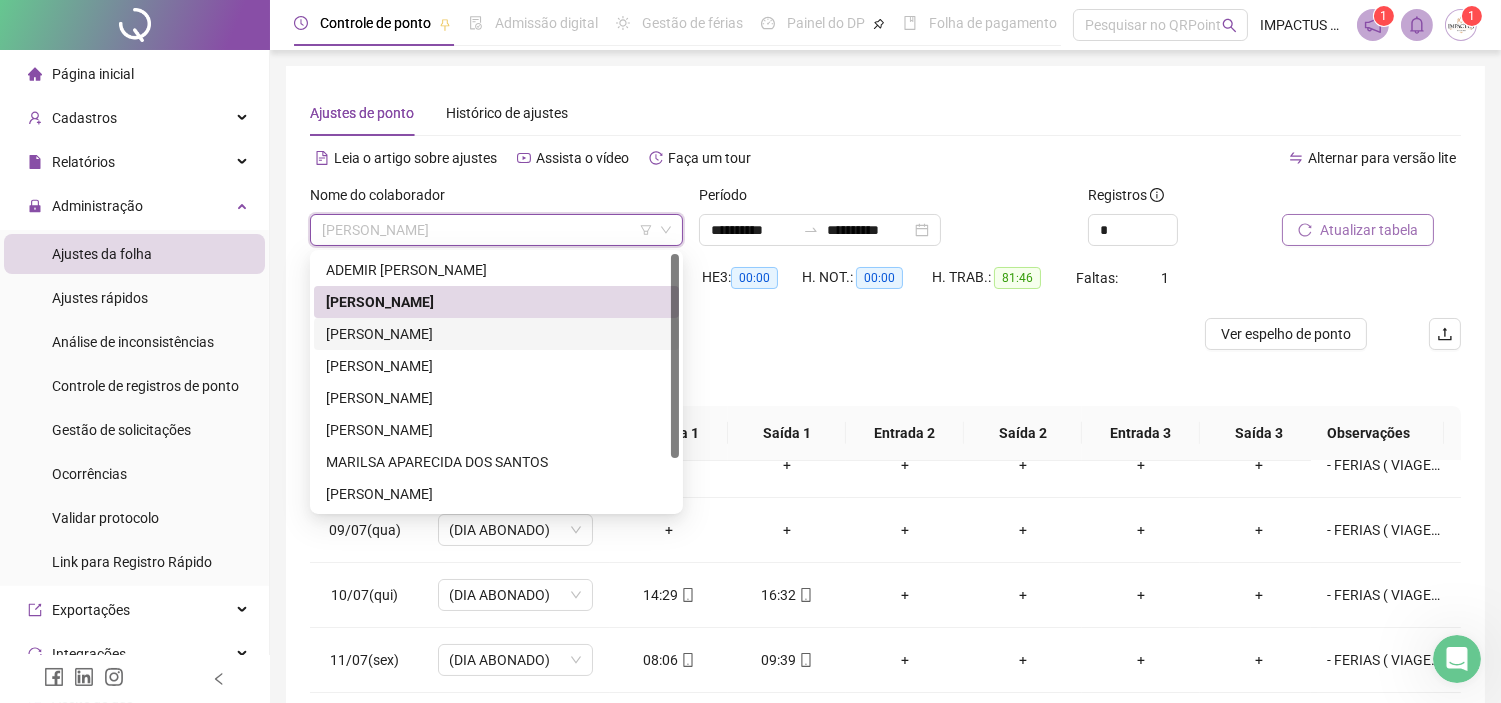 click on "[PERSON_NAME]" at bounding box center (496, 334) 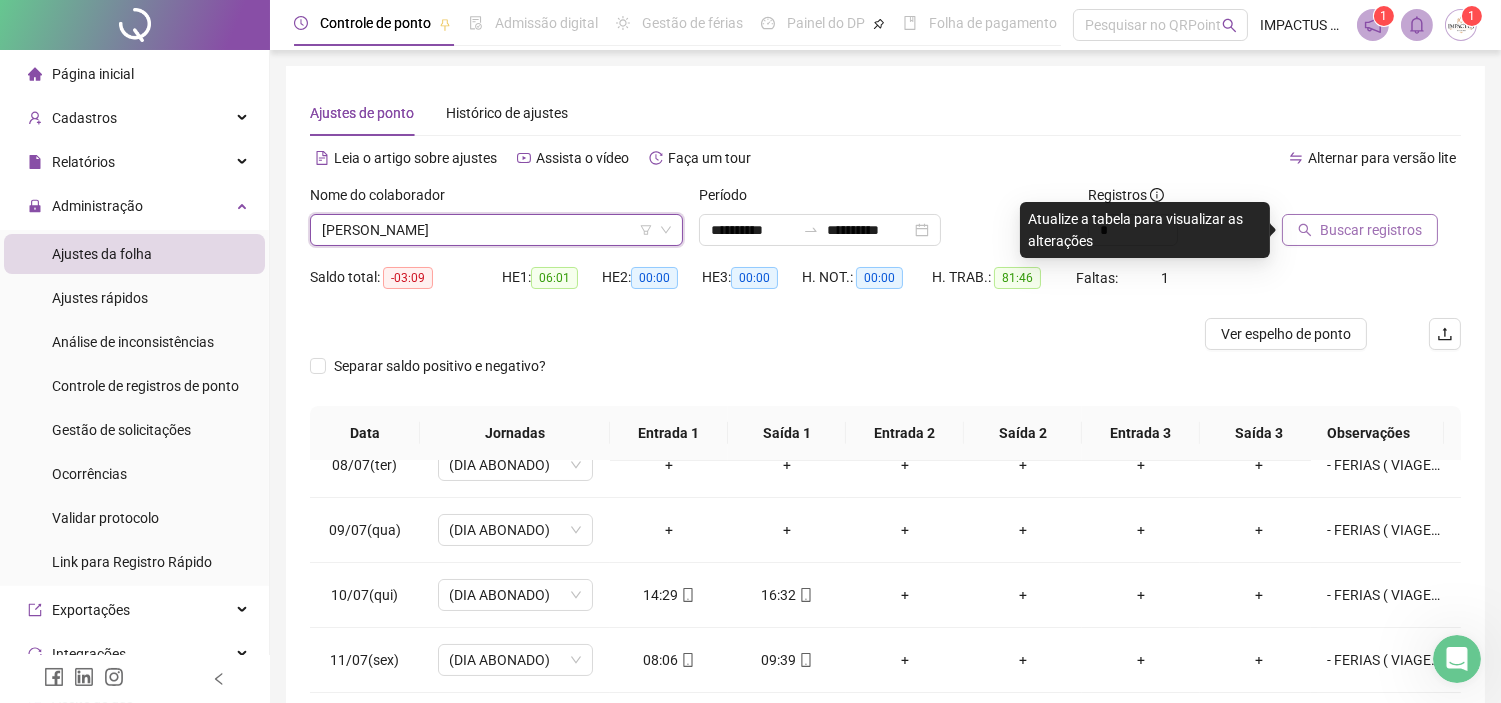 click on "Buscar registros" at bounding box center [1371, 230] 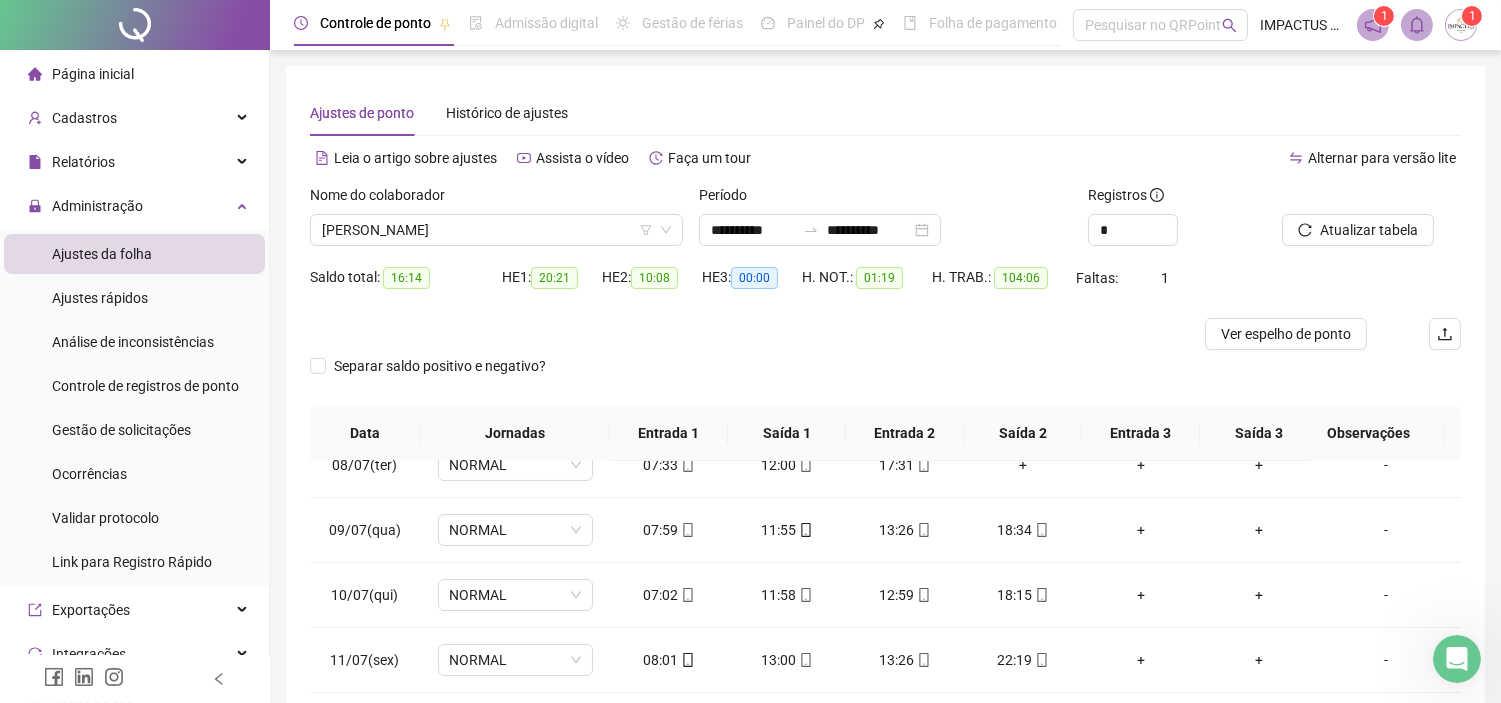 scroll, scrollTop: 294, scrollLeft: 0, axis: vertical 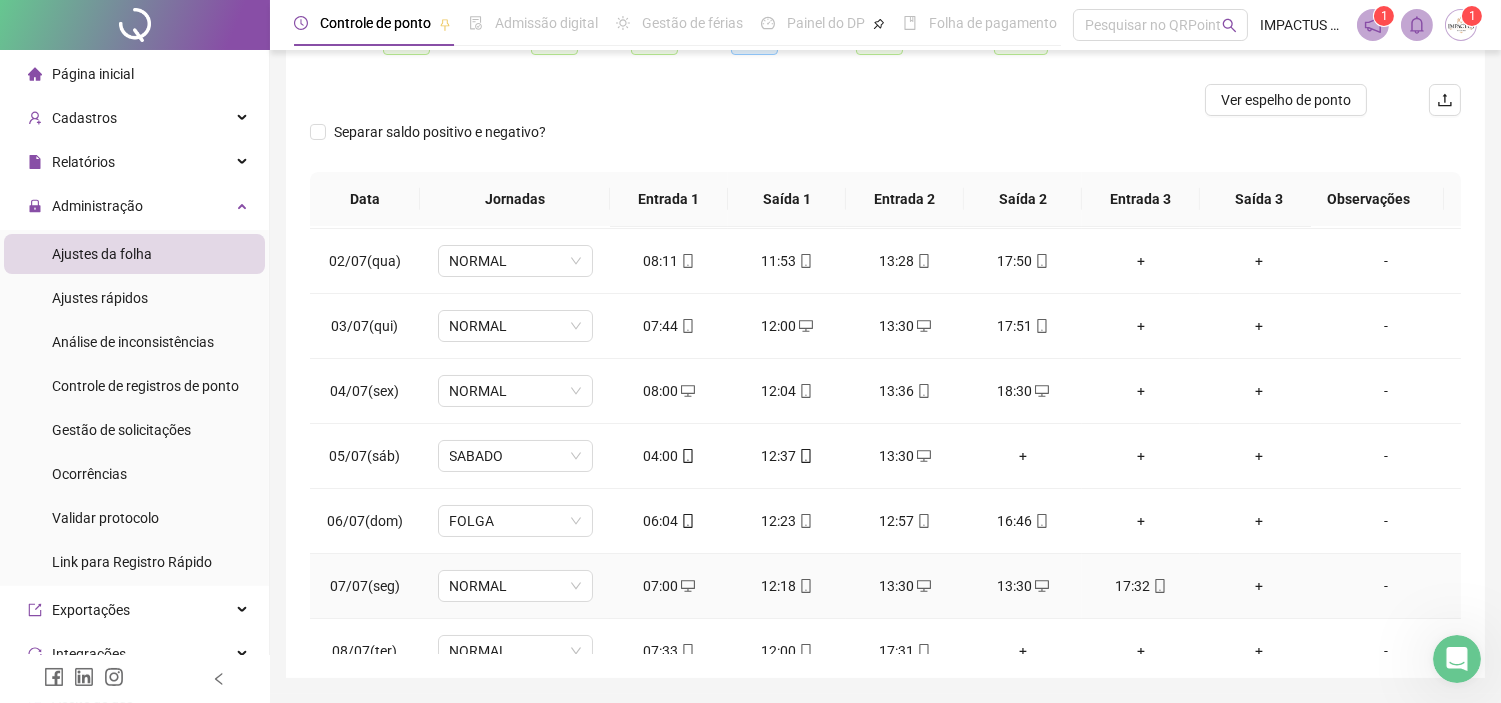 click 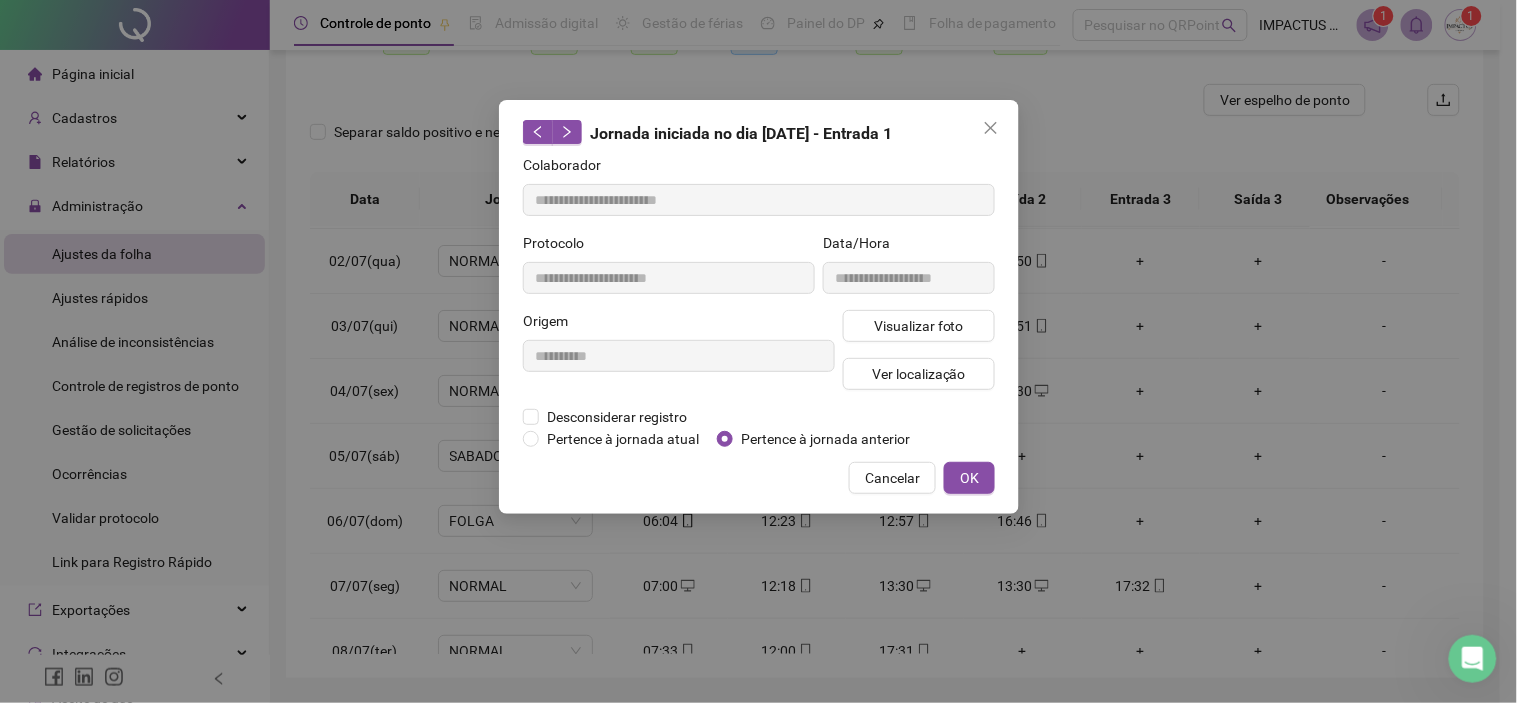 type on "**********" 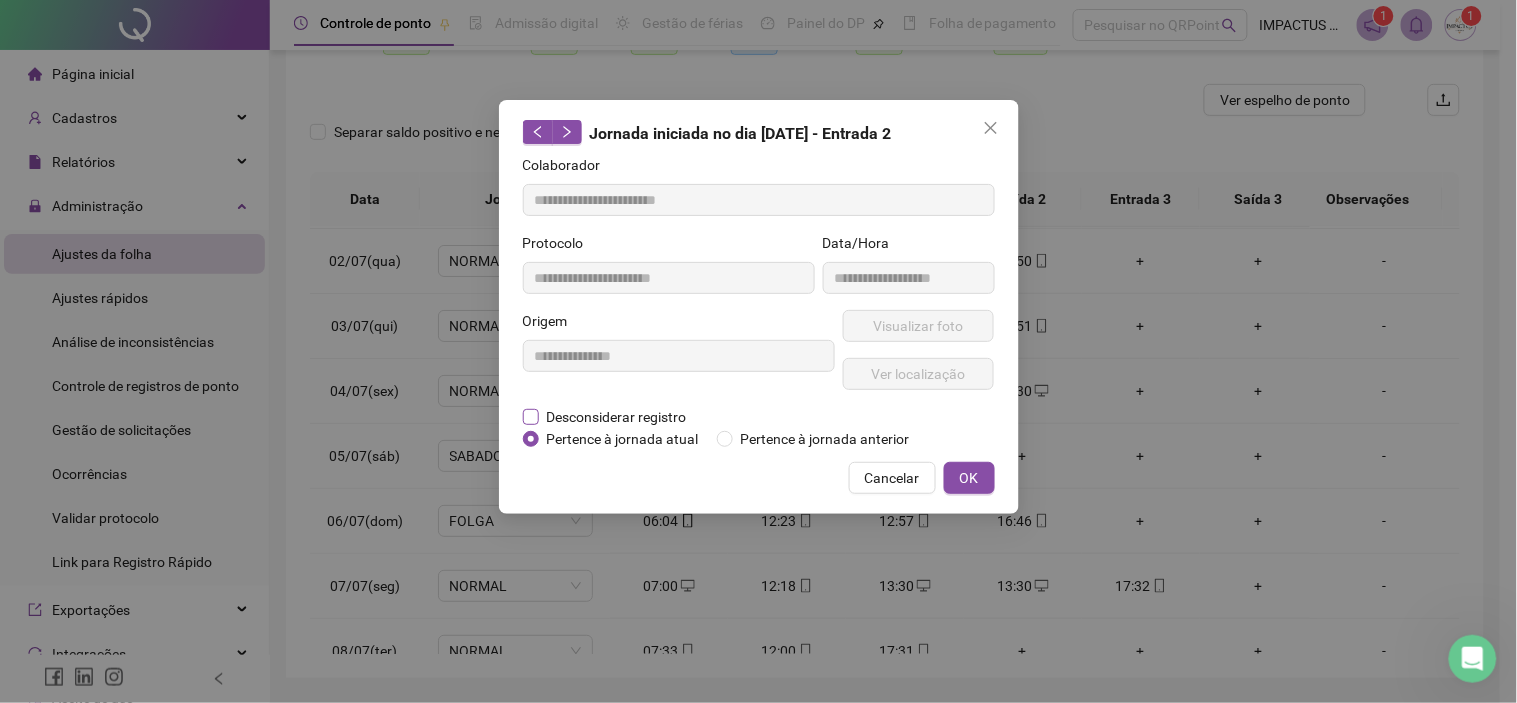 click on "Desconsiderar registro" at bounding box center (617, 417) 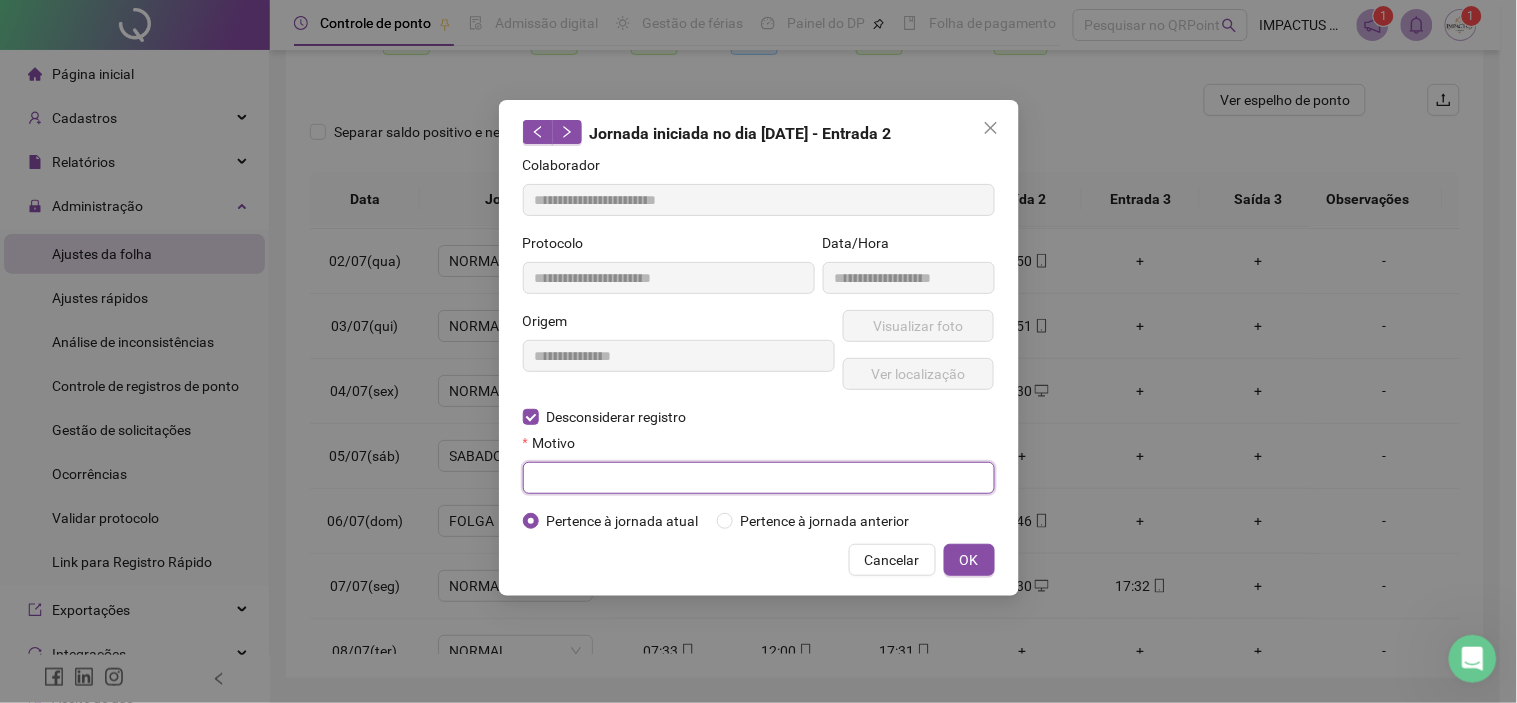 click at bounding box center [759, 478] 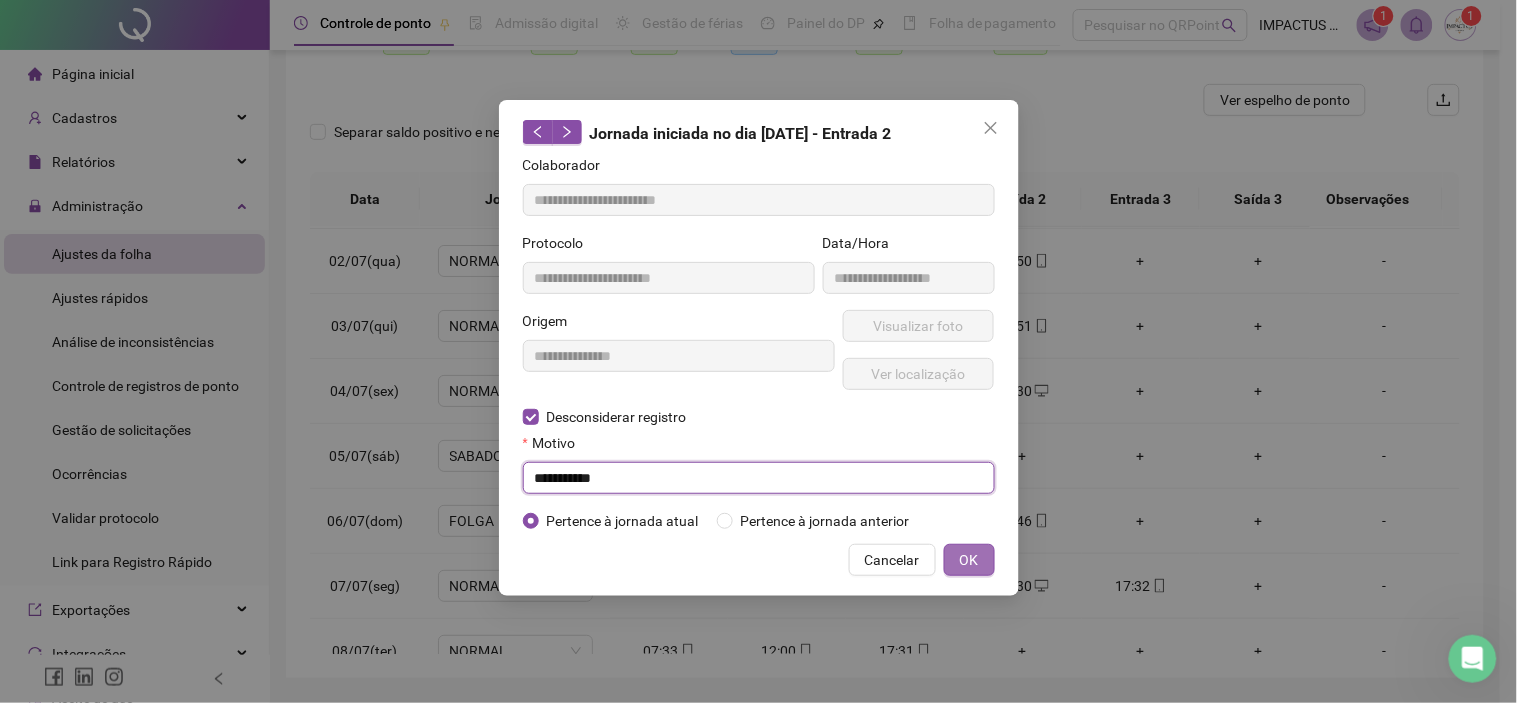 type on "**********" 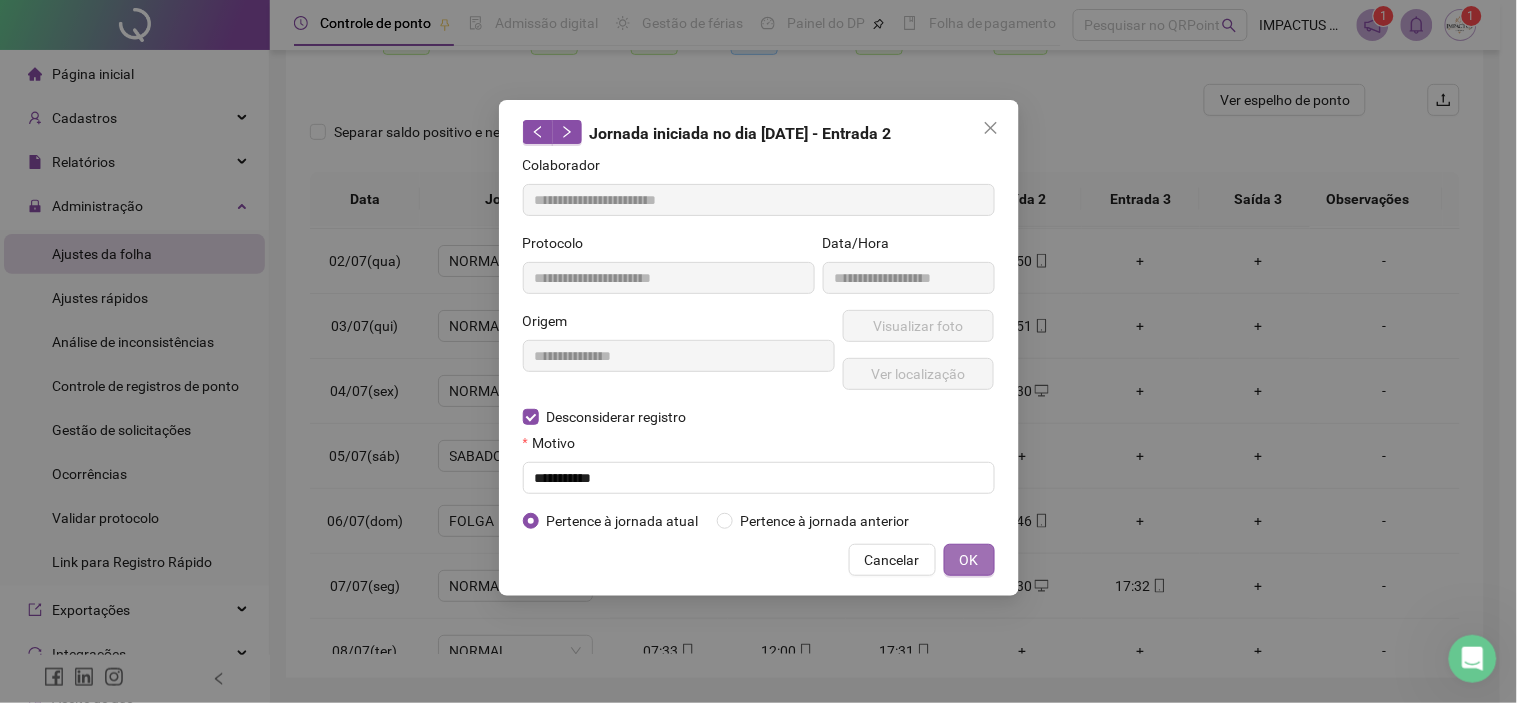 click on "OK" at bounding box center (969, 560) 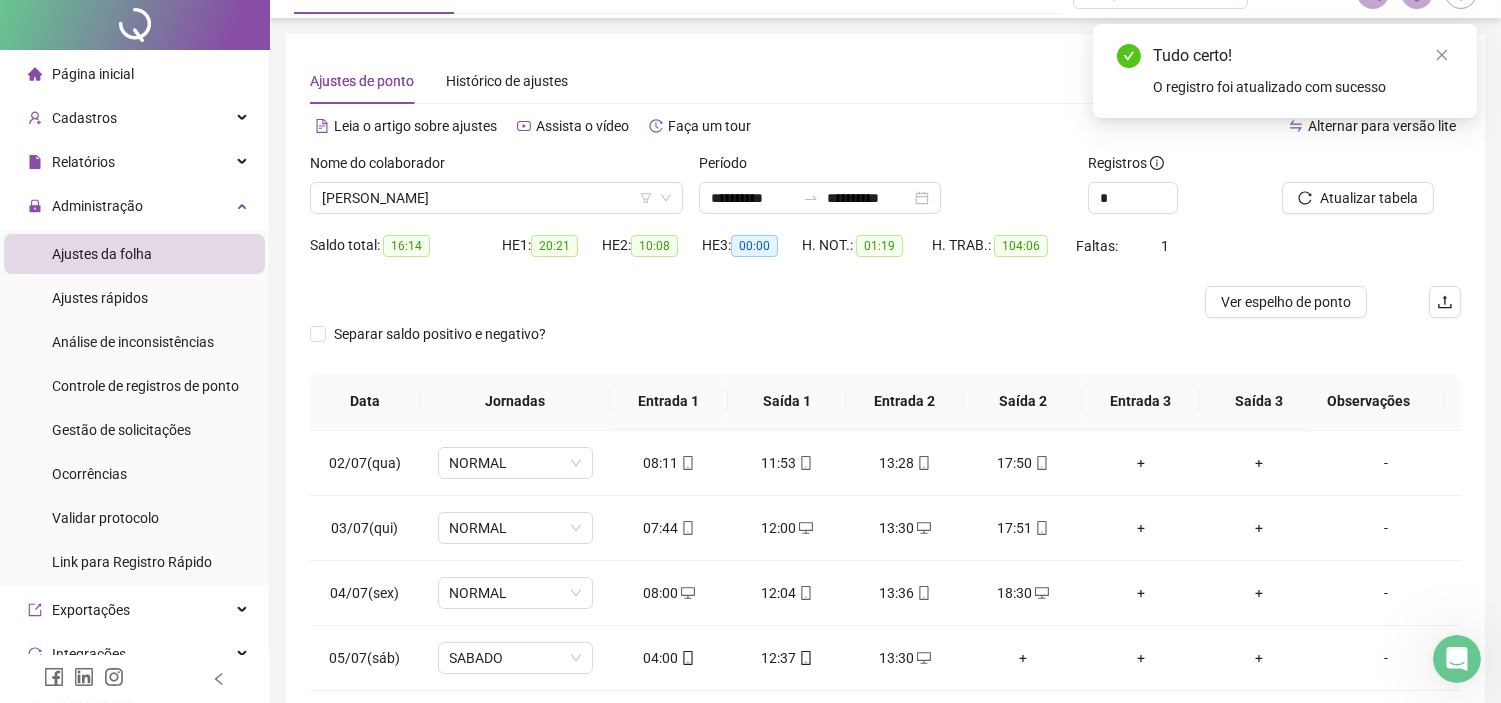 scroll, scrollTop: 0, scrollLeft: 0, axis: both 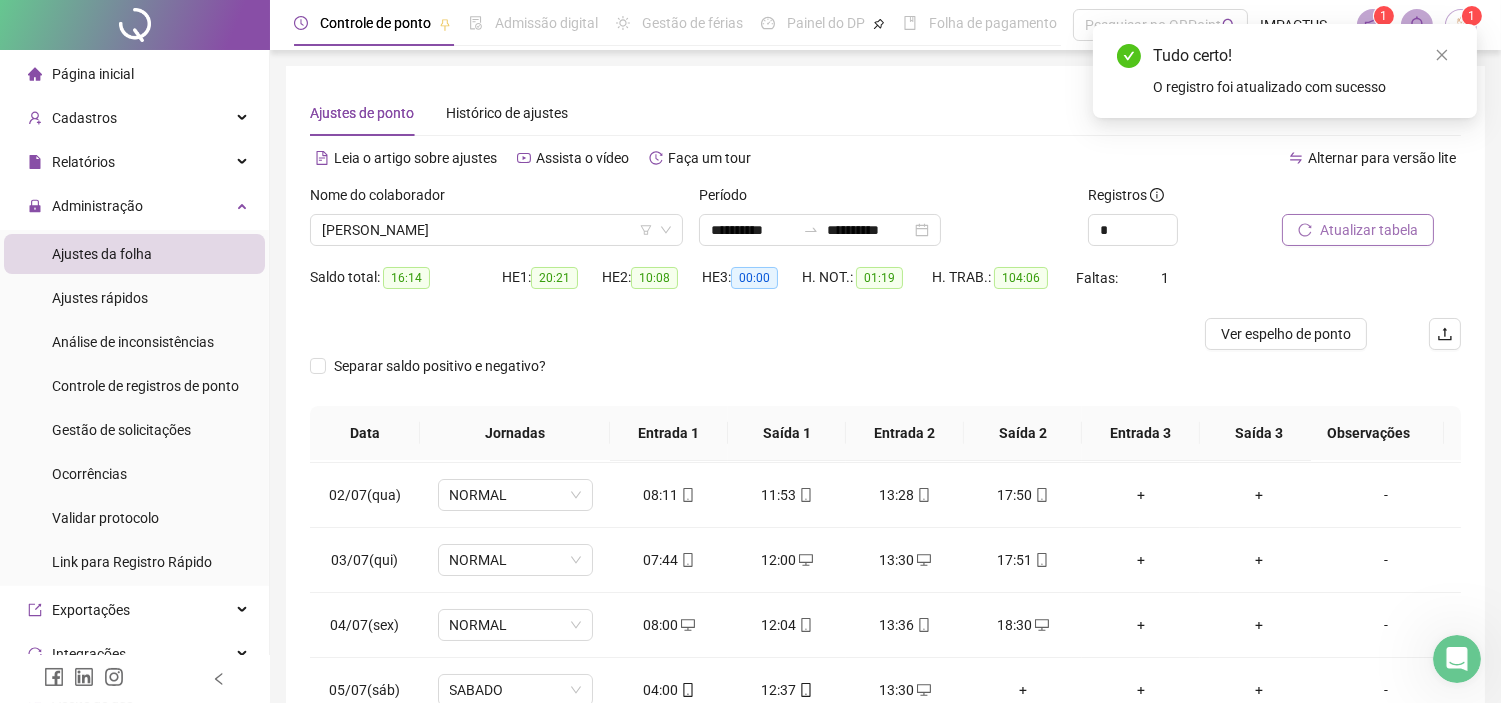 click on "Atualizar tabela" at bounding box center [1358, 230] 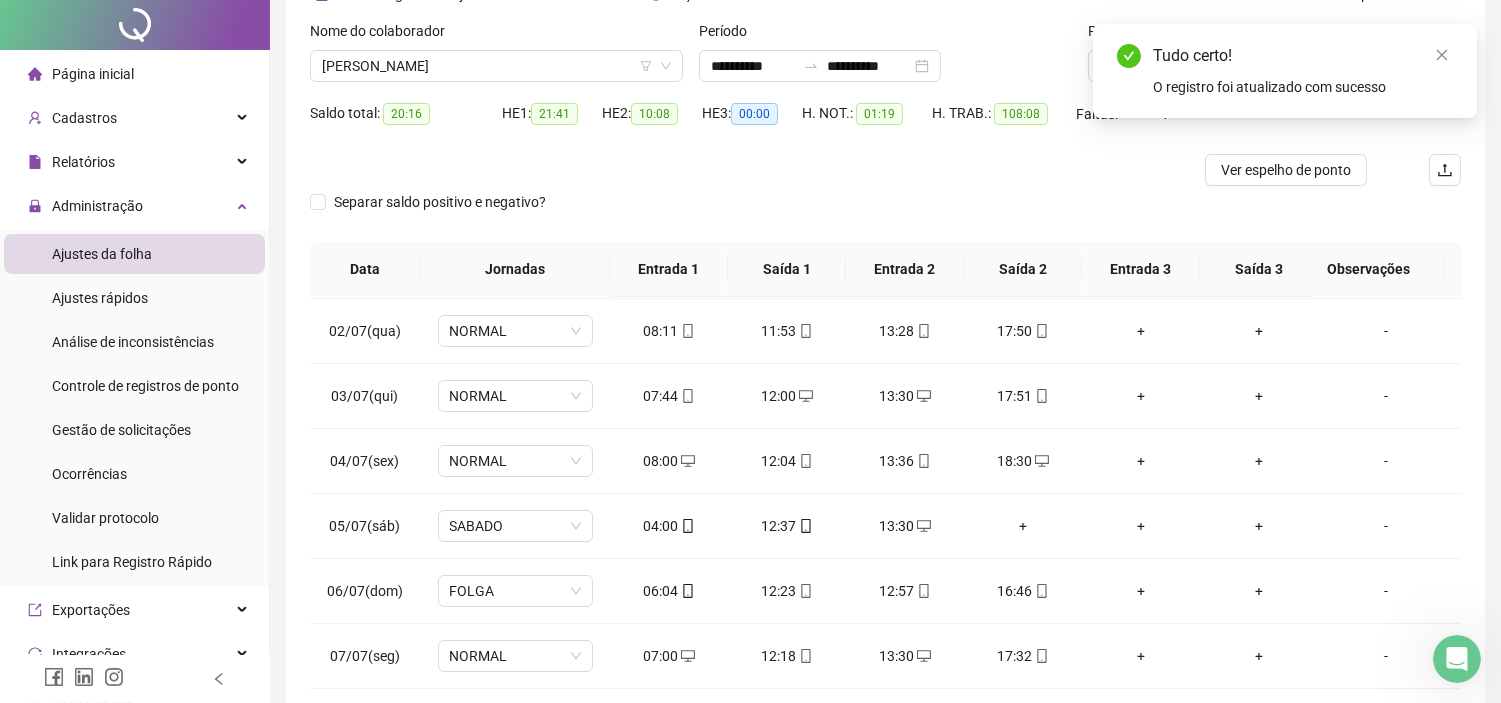scroll, scrollTop: 294, scrollLeft: 0, axis: vertical 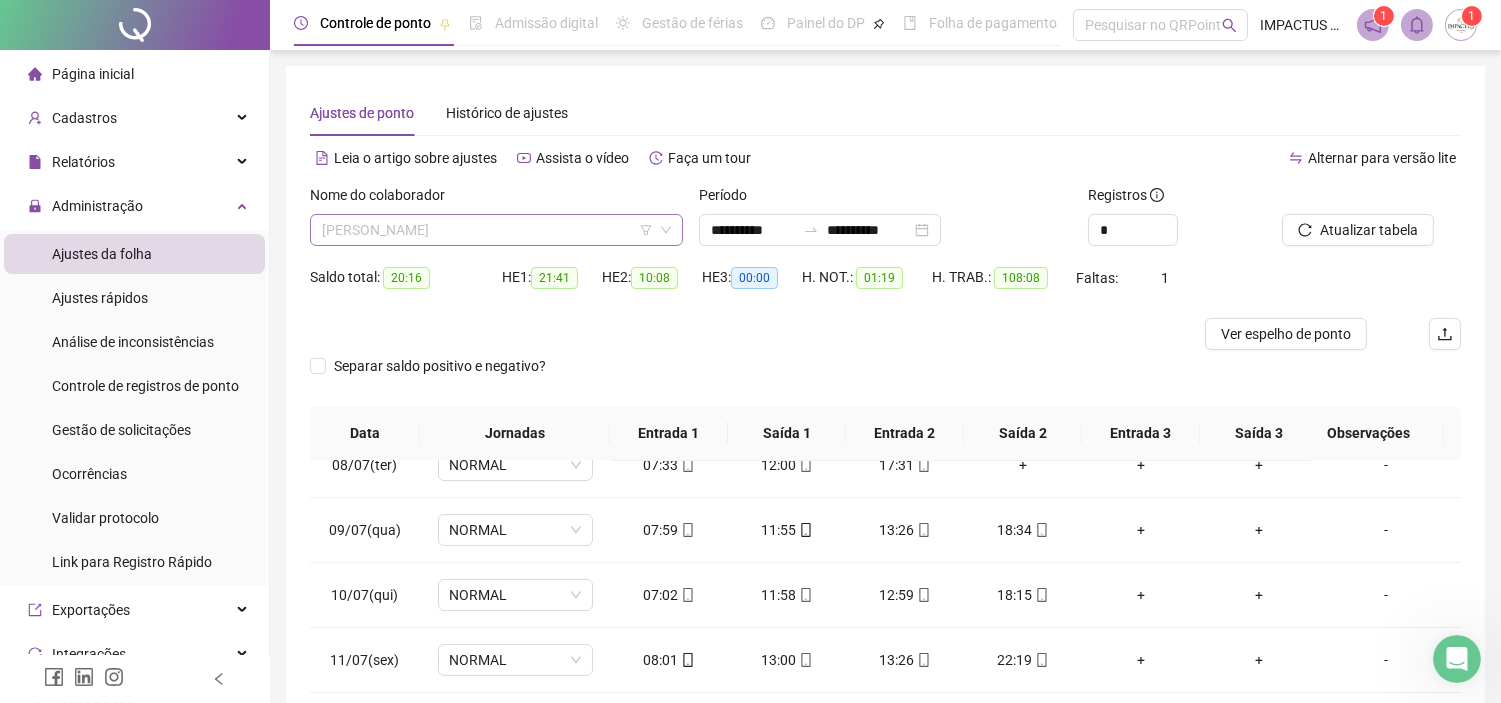 click on "[PERSON_NAME]" at bounding box center [496, 230] 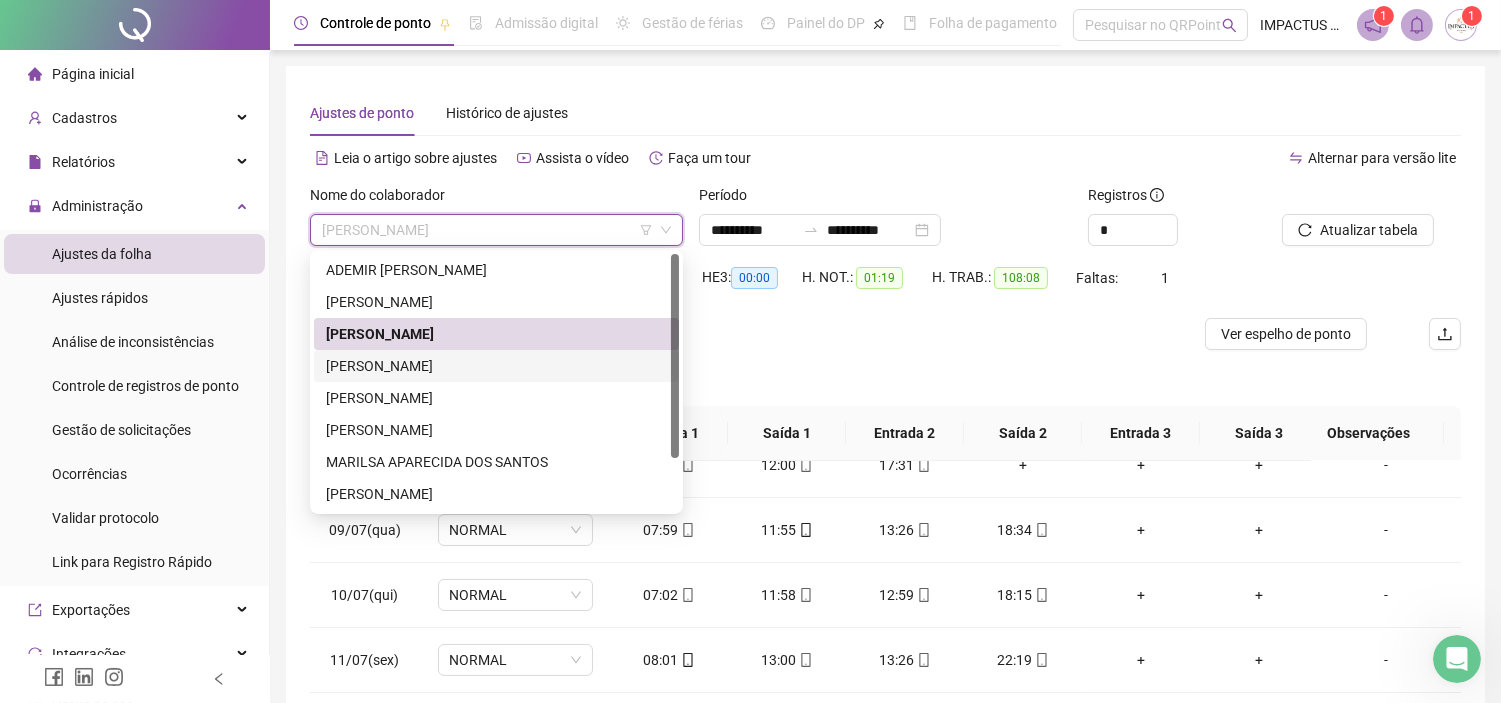 click on "[PERSON_NAME]" at bounding box center (496, 366) 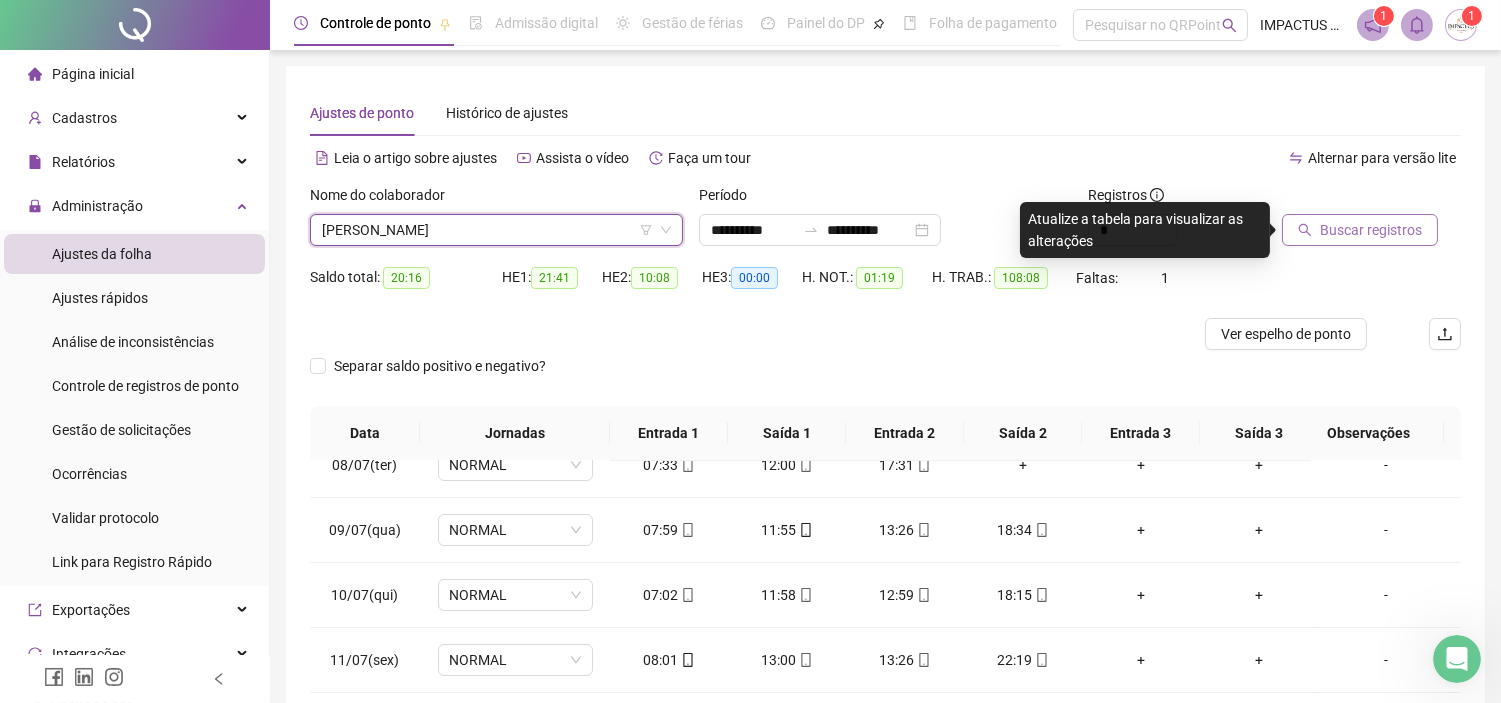 click on "Buscar registros" at bounding box center [1371, 230] 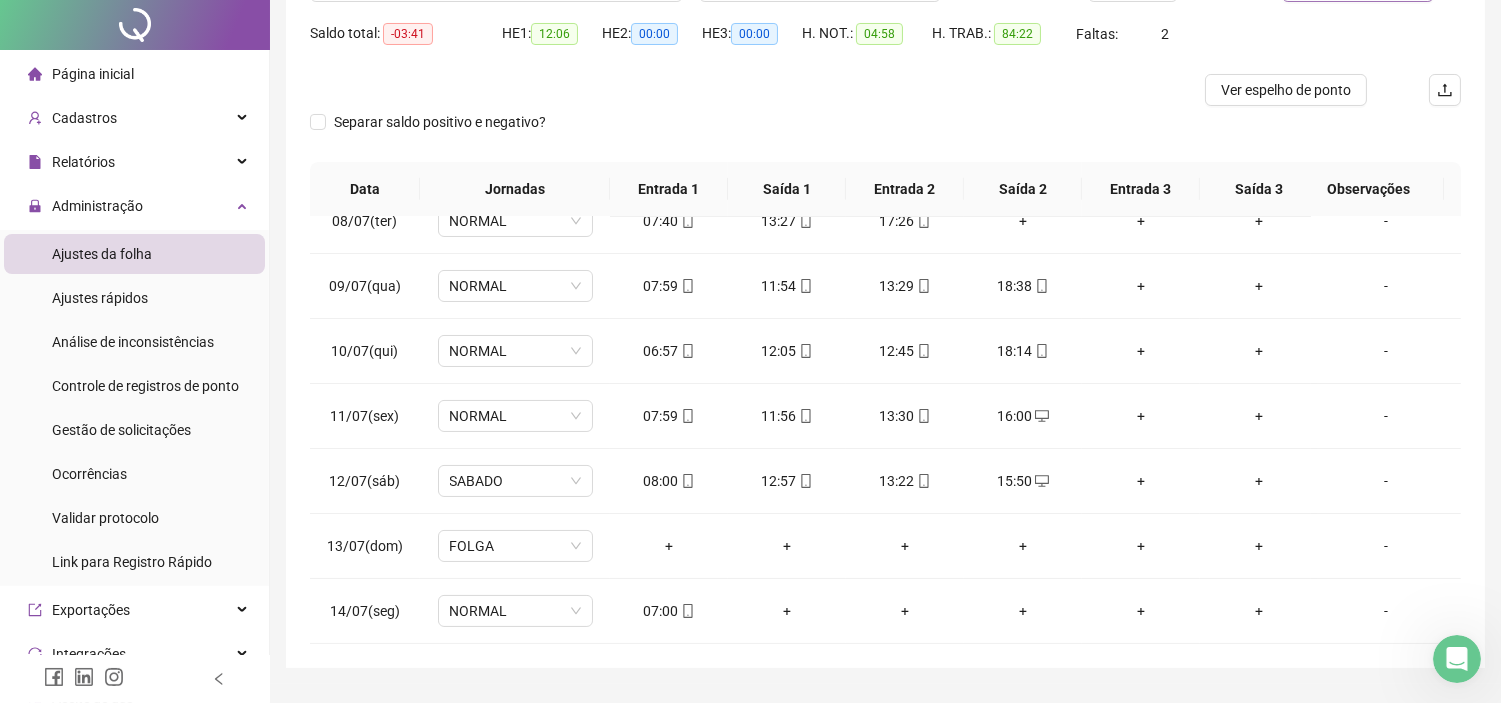 scroll, scrollTop: 294, scrollLeft: 0, axis: vertical 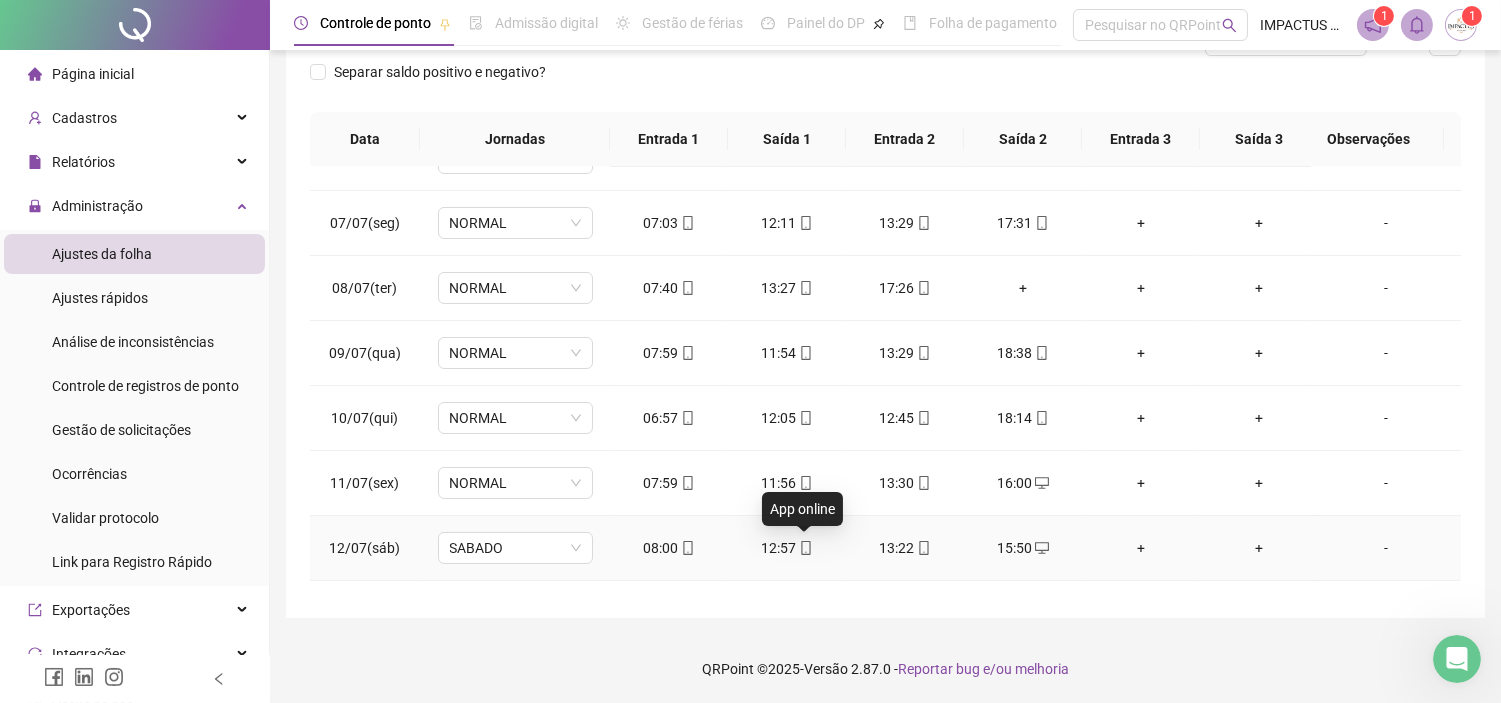 click 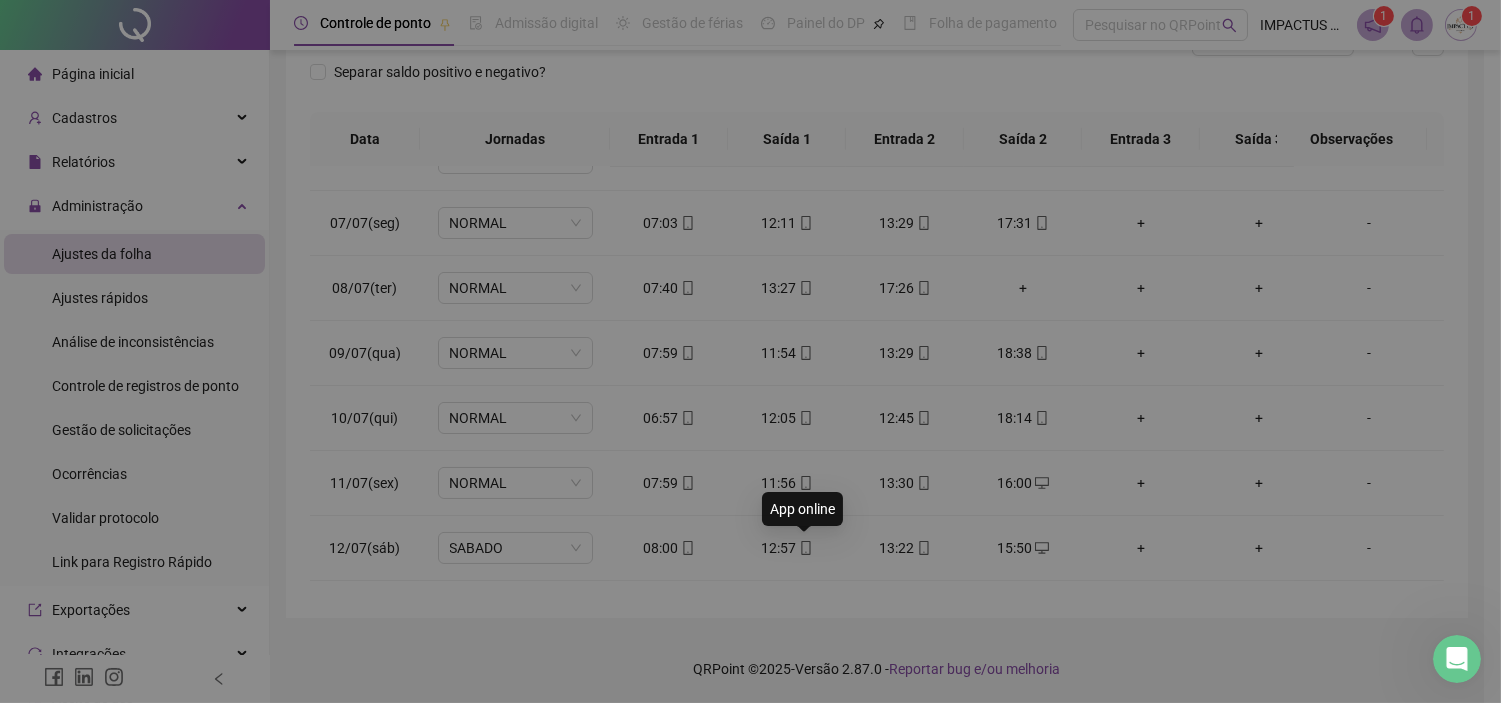 type on "**********" 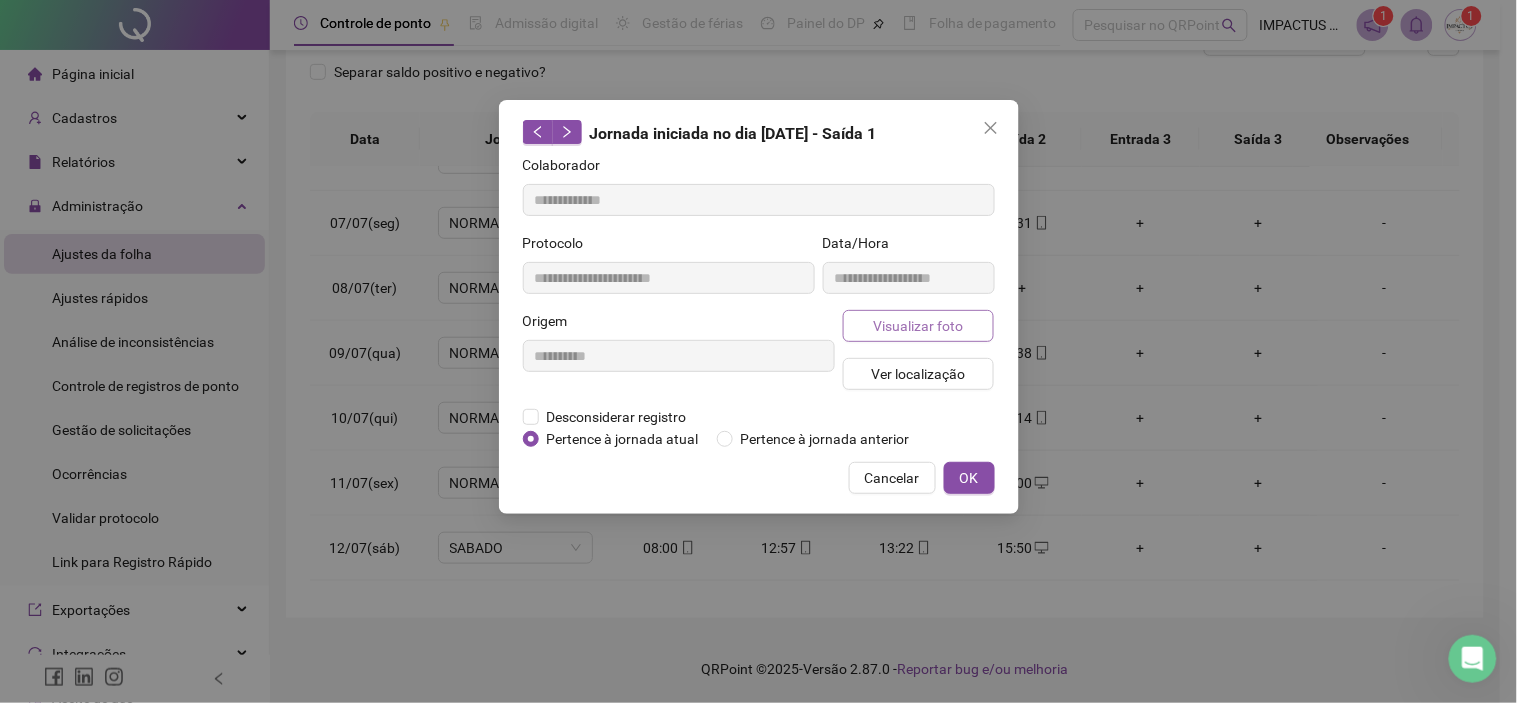 click on "Visualizar foto" at bounding box center [918, 326] 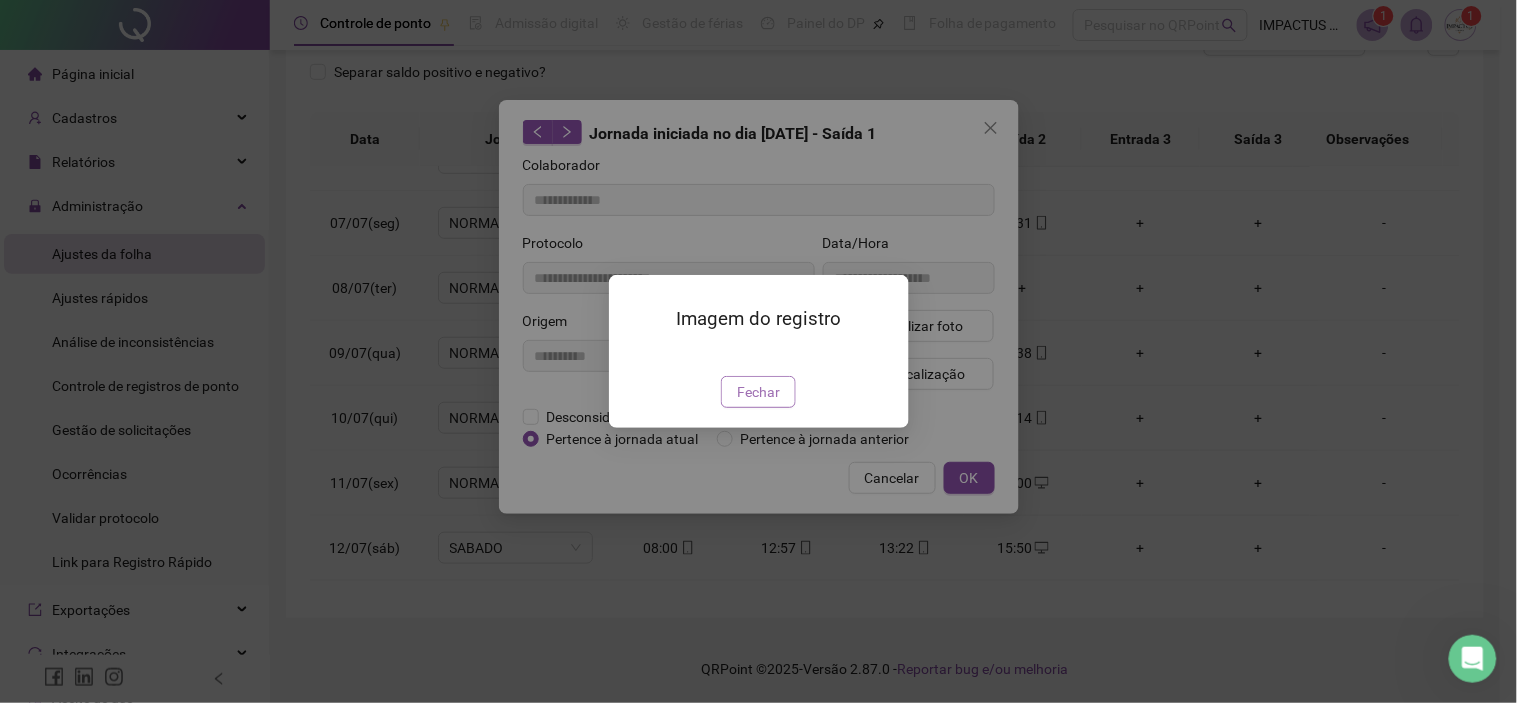 click on "Fechar" at bounding box center [758, 392] 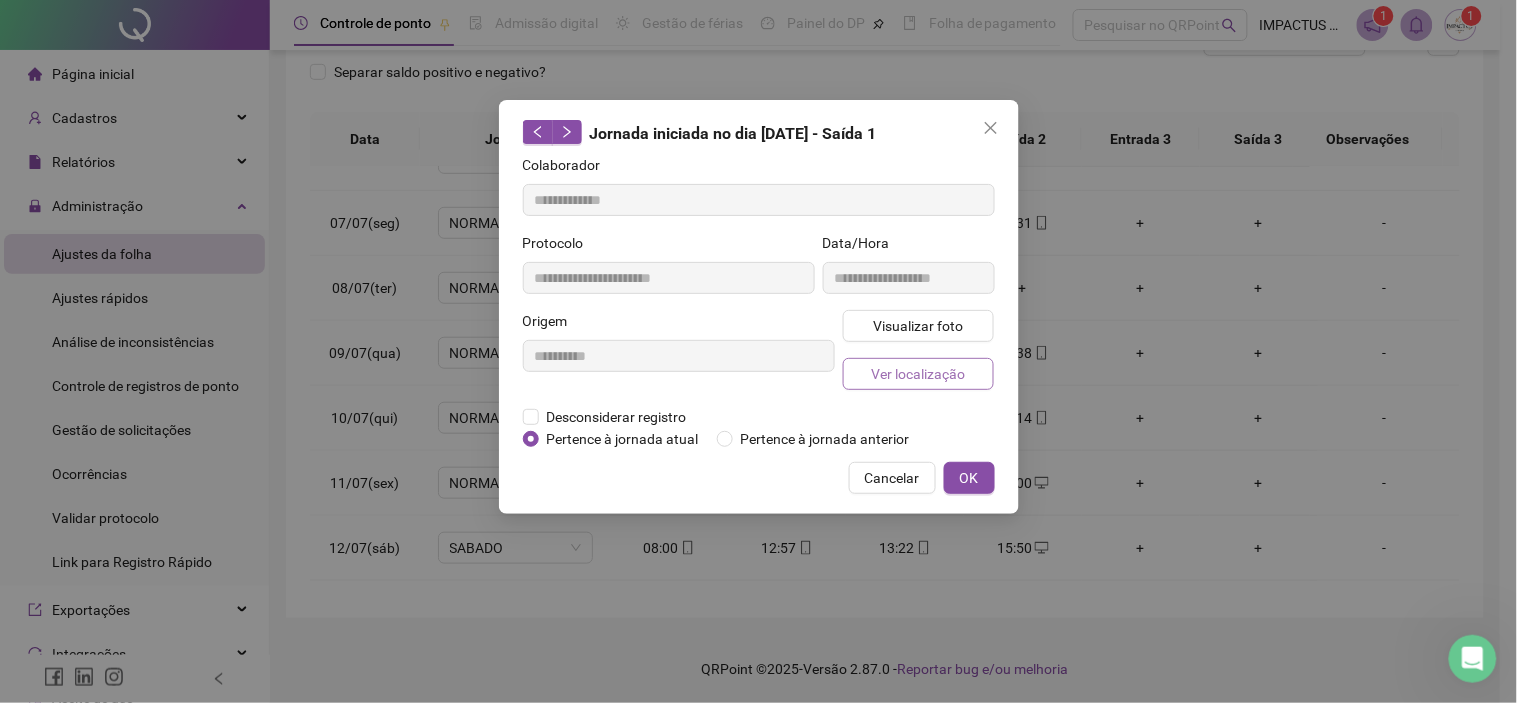 click on "Ver localização" at bounding box center [918, 374] 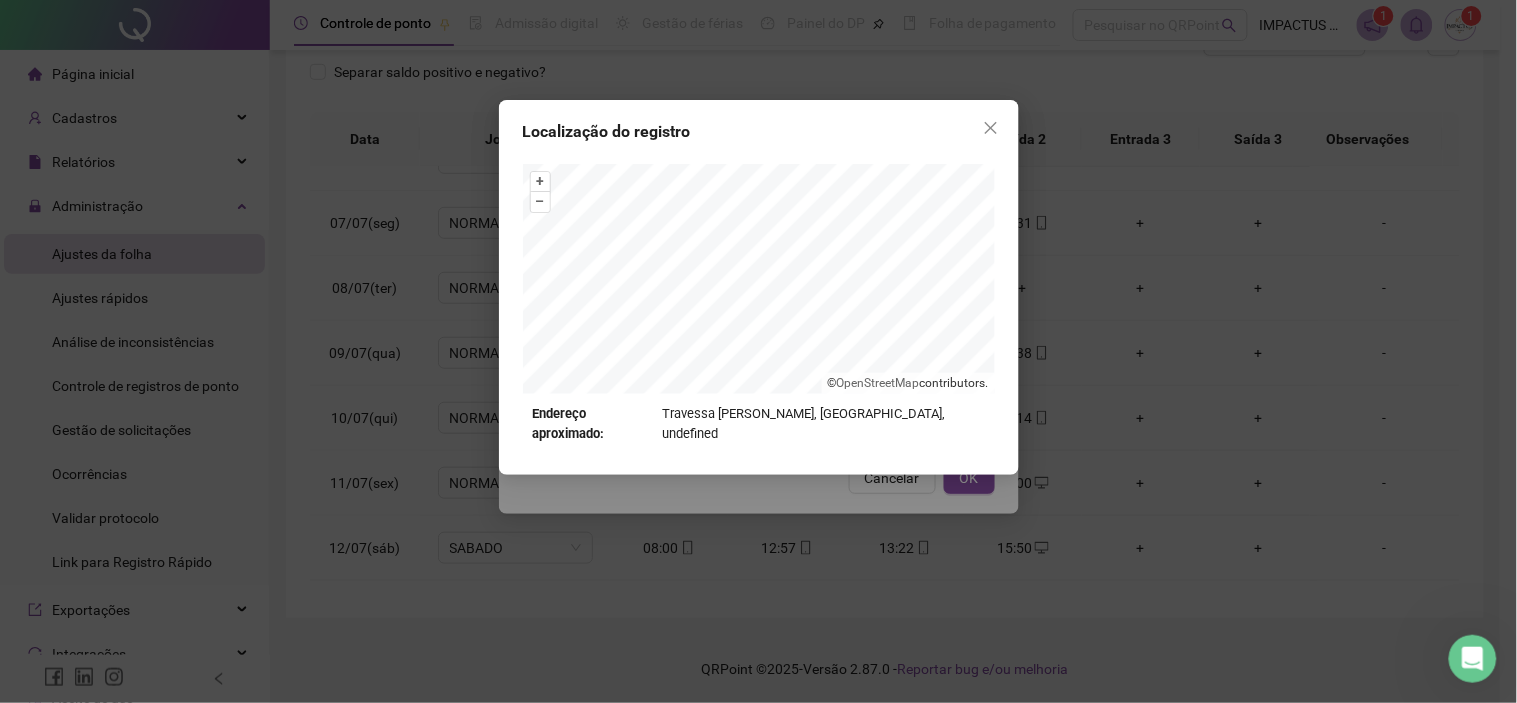 click on "+ – ⇧ › ©  OpenStreetMap  contributors. Endereço aproximado:   Travessa [PERSON_NAME], [GEOGRAPHIC_DATA], undefined *OBS Os registros de ponto executados através da web utilizam uma tecnologia menos precisa para obter a geolocalização do colaborador, o que poderá resultar em localizações distintas." at bounding box center (759, 304) 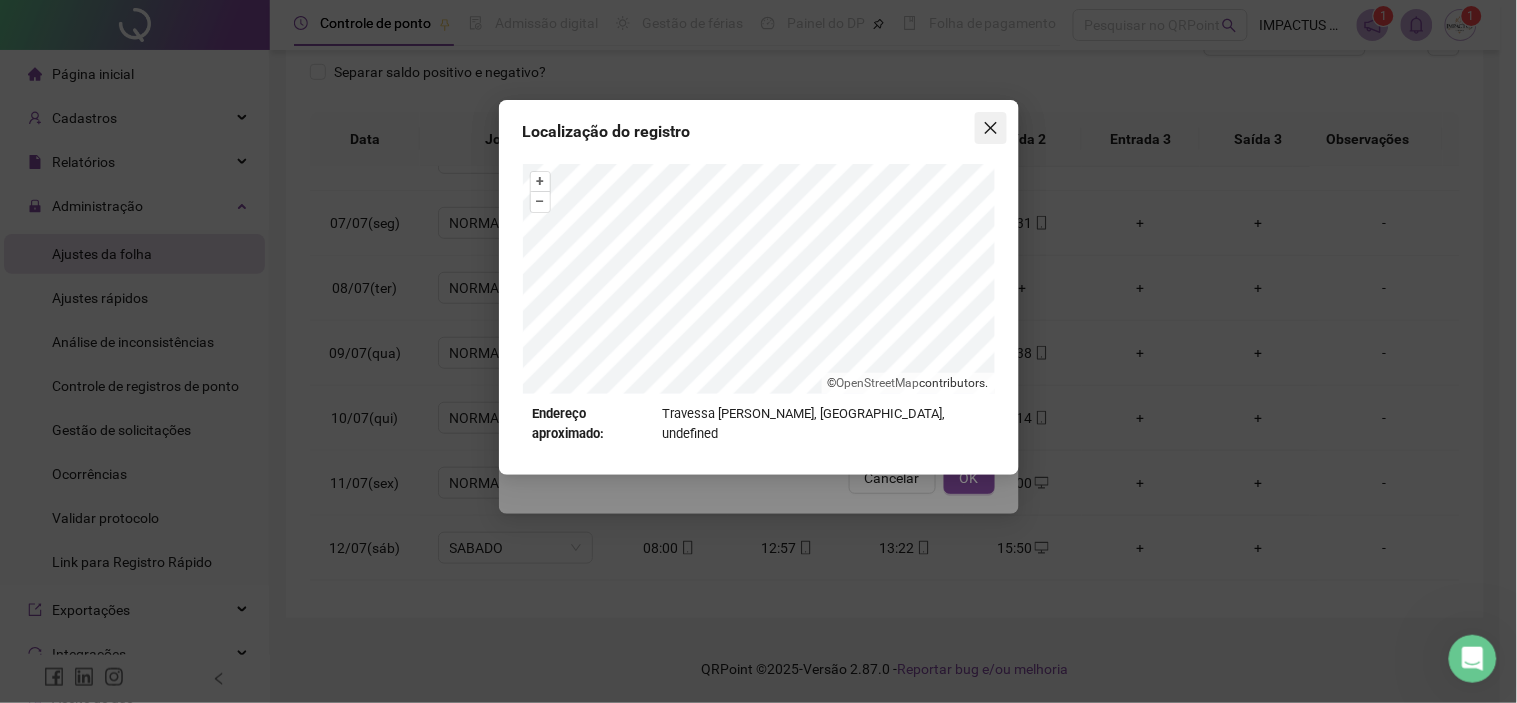 click 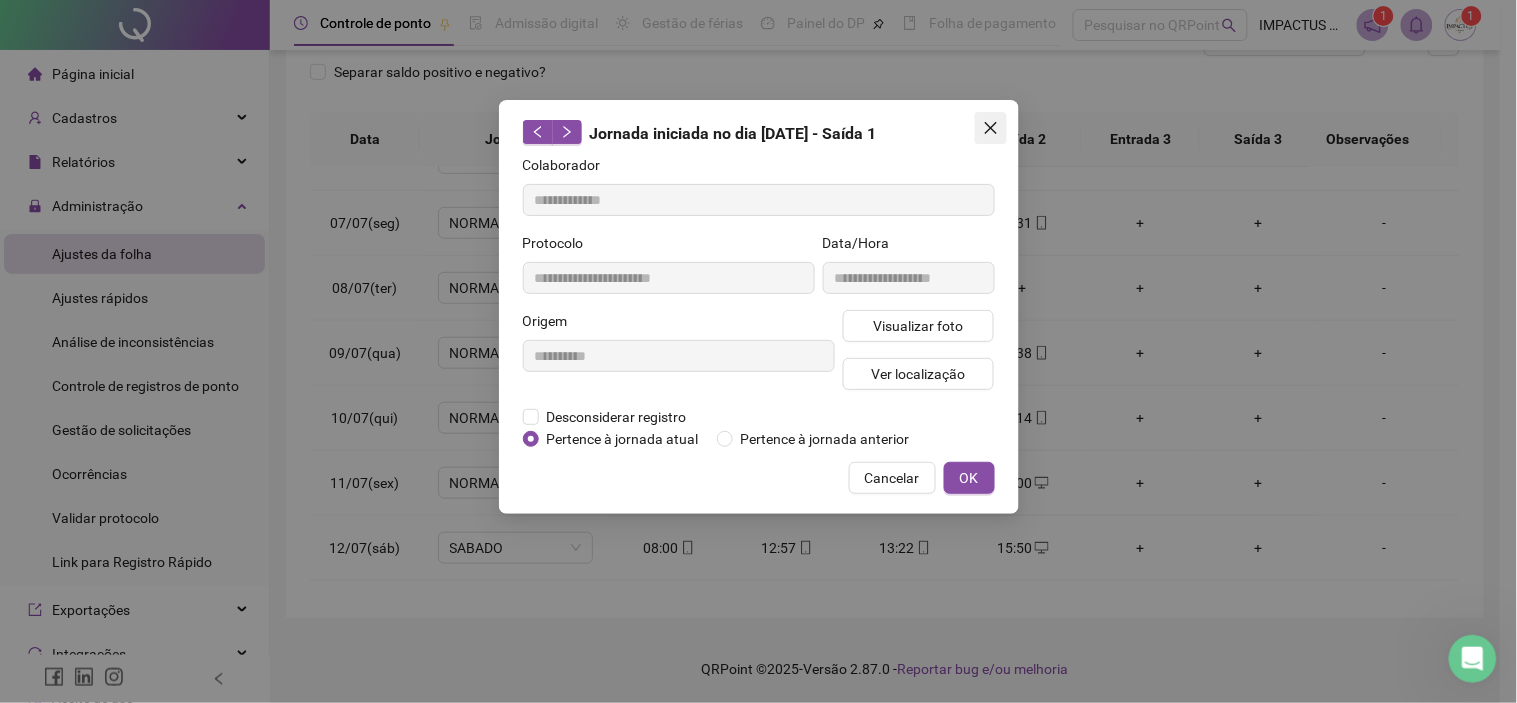 click 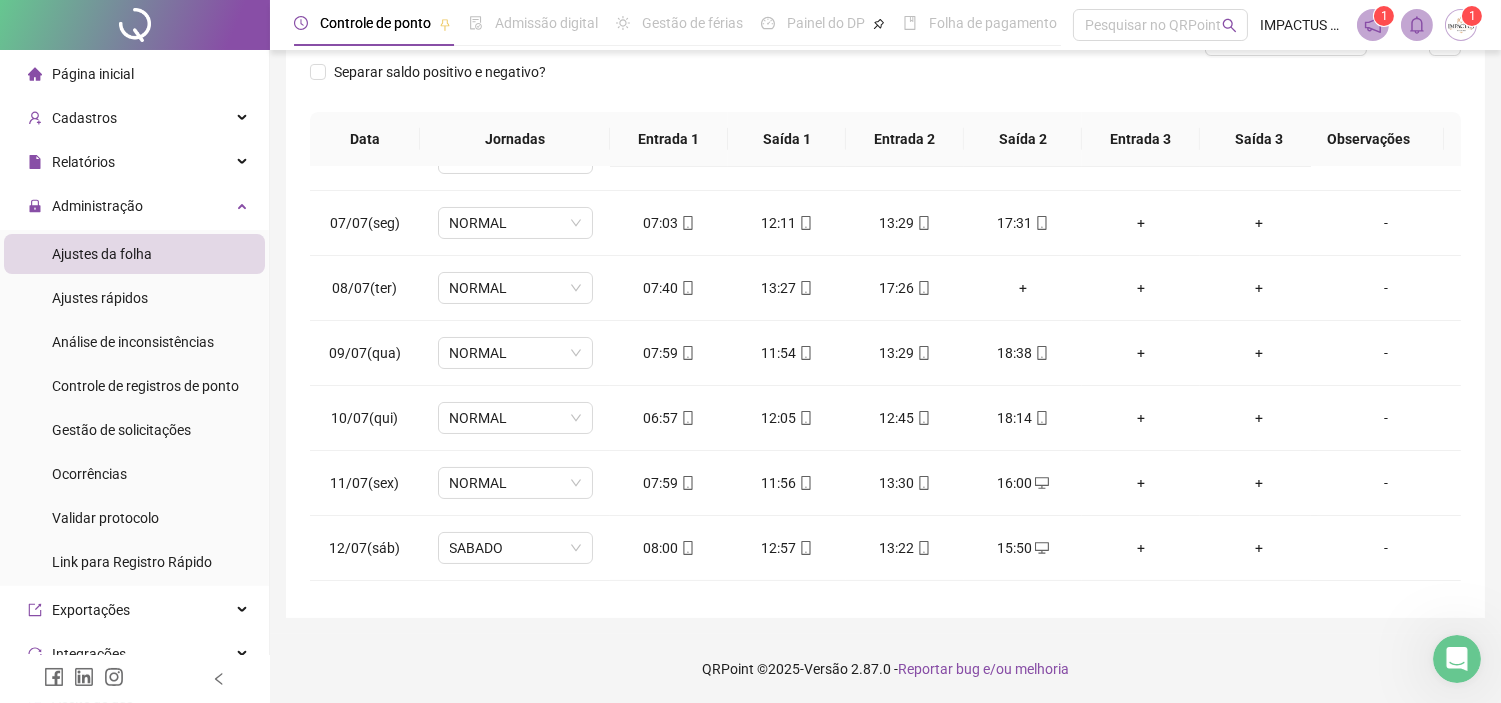 scroll, scrollTop: 501, scrollLeft: 0, axis: vertical 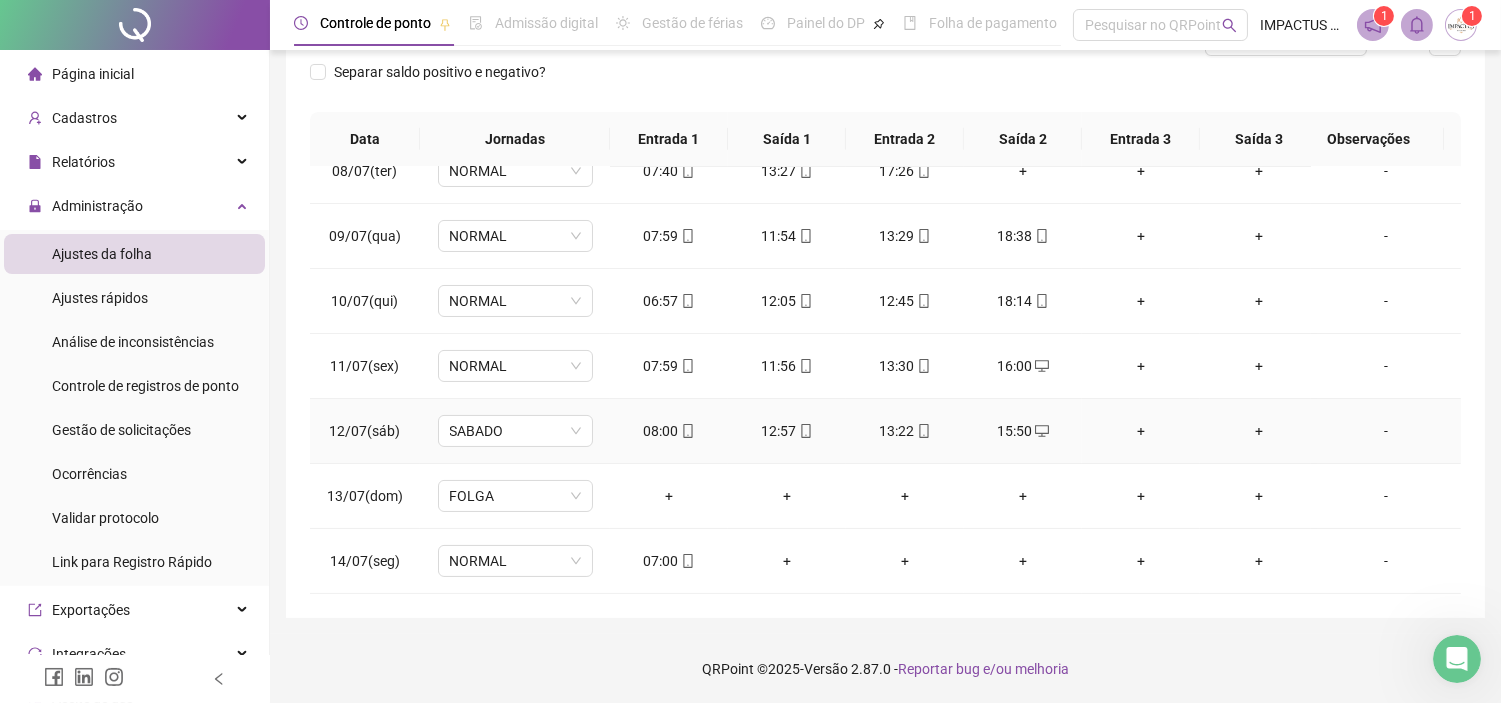 click 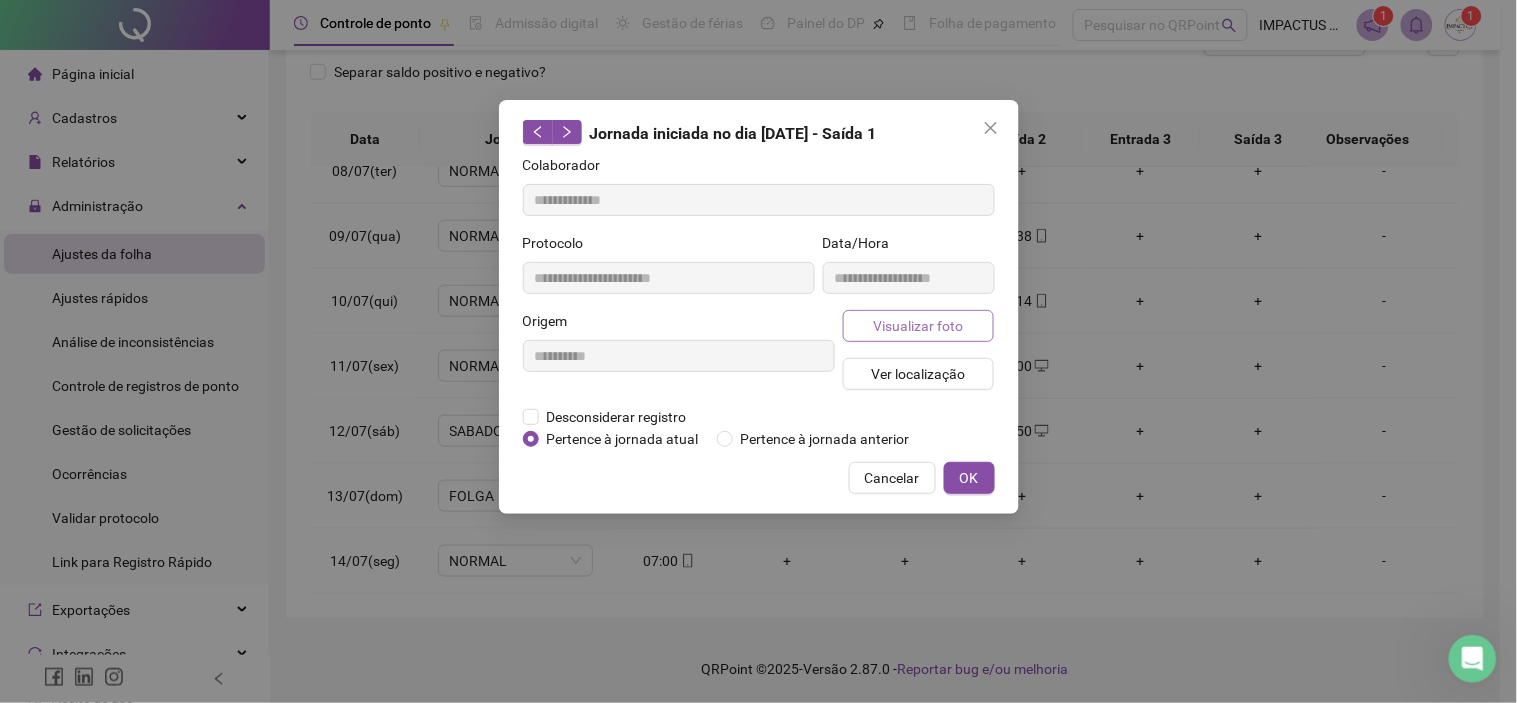 click on "Visualizar foto" at bounding box center [918, 326] 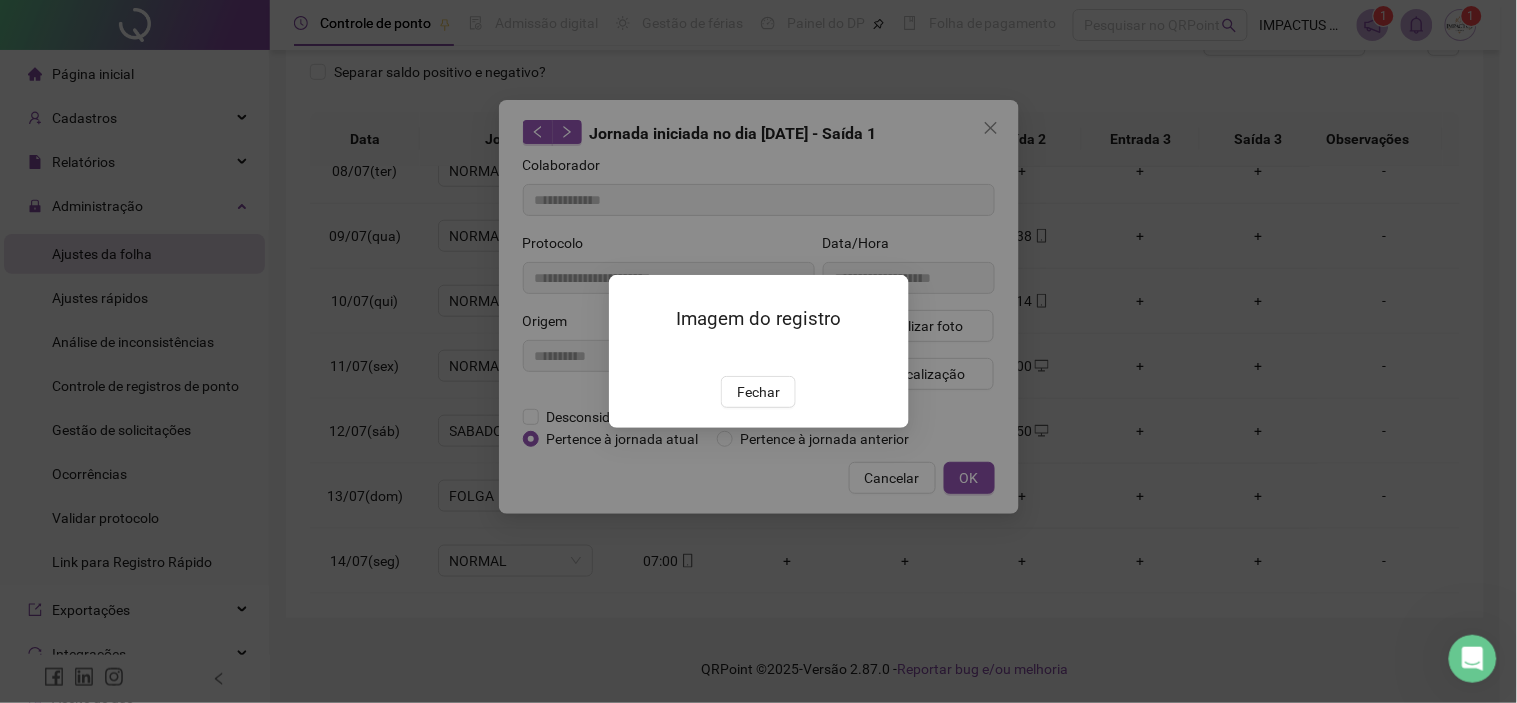 click at bounding box center [633, 355] 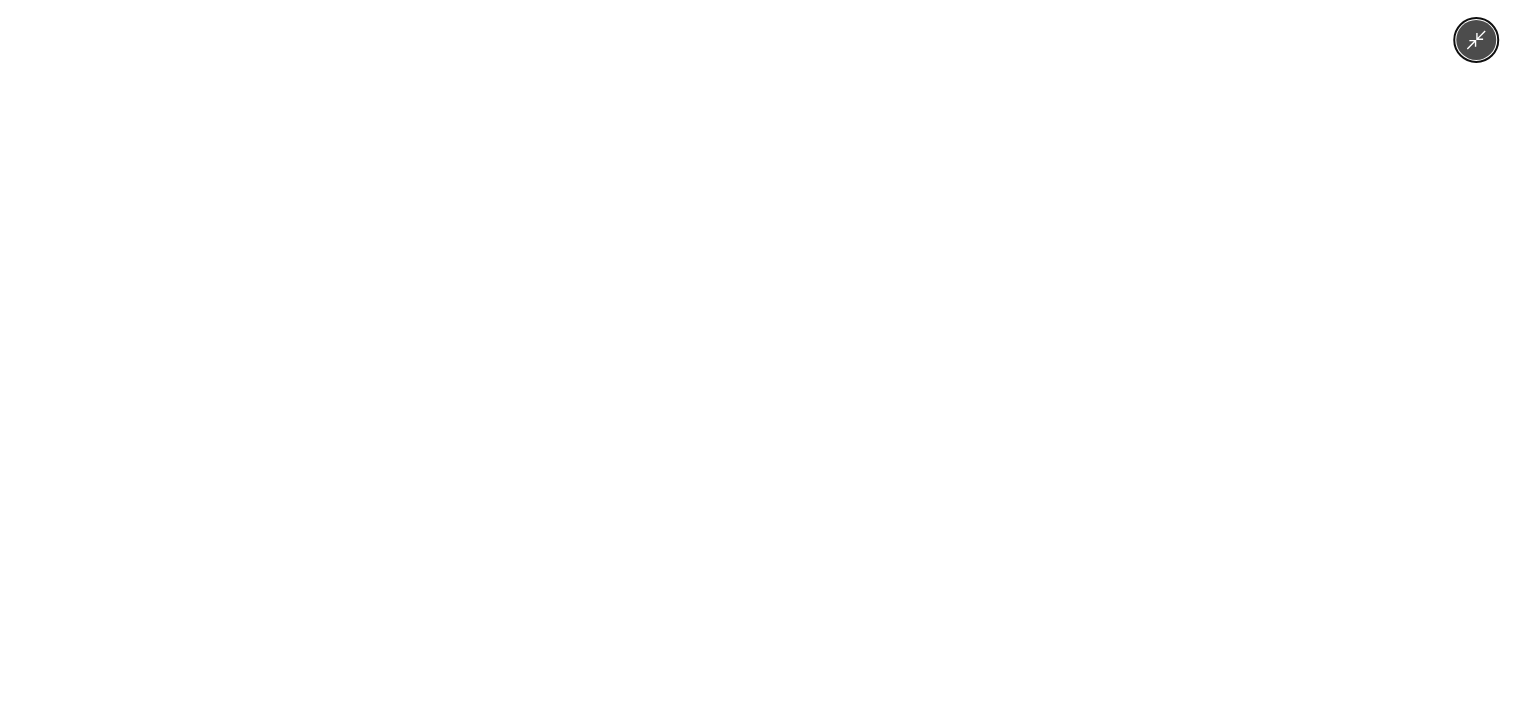 click at bounding box center [758, 351] 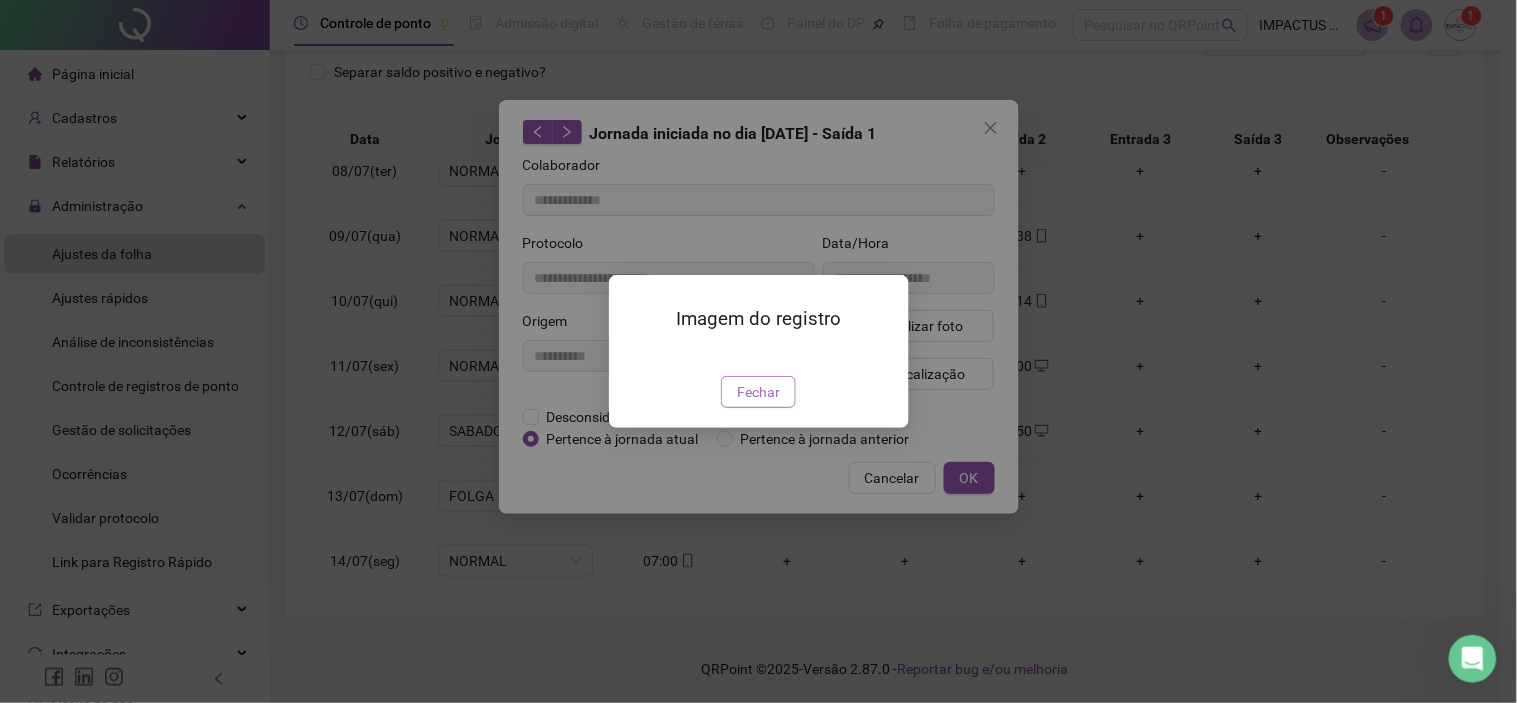 click on "Fechar" at bounding box center (758, 392) 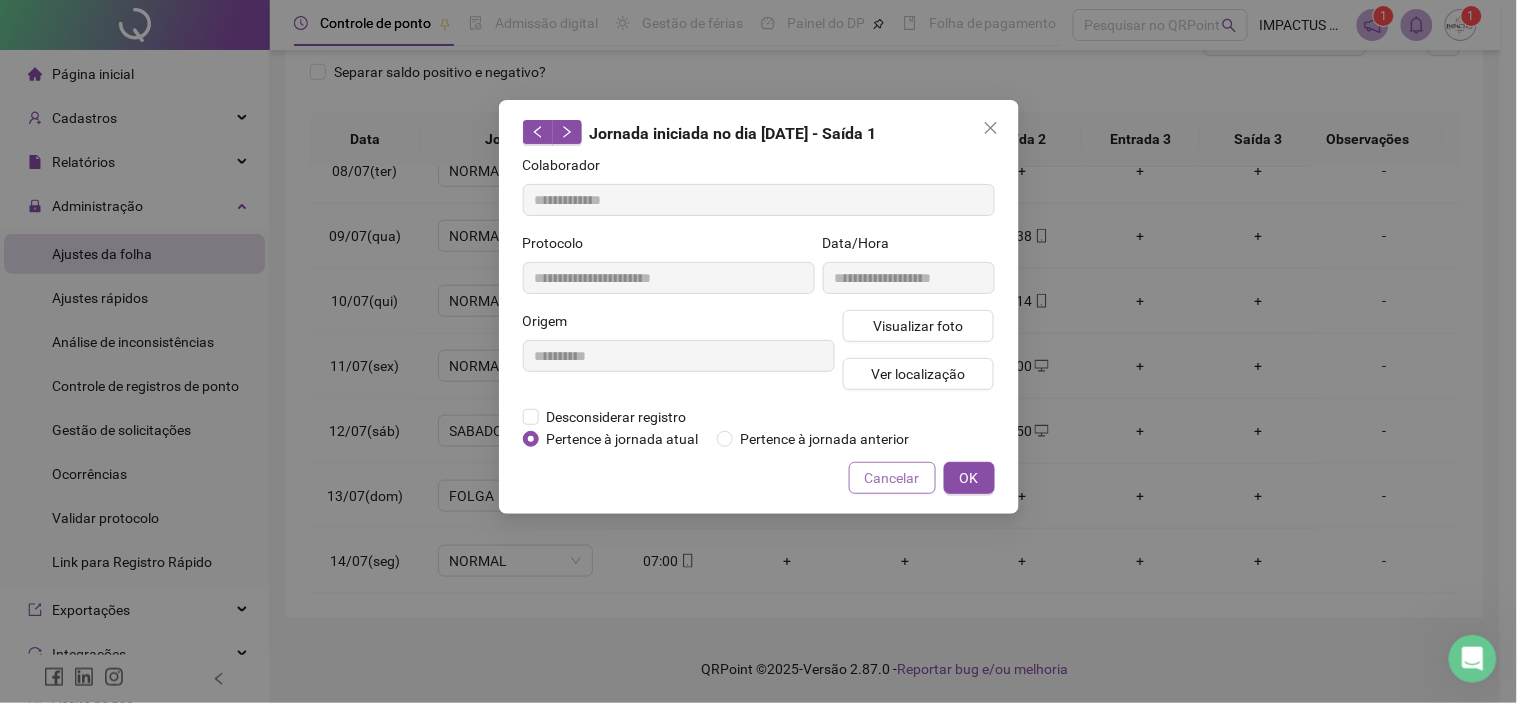 click on "Cancelar" at bounding box center (892, 478) 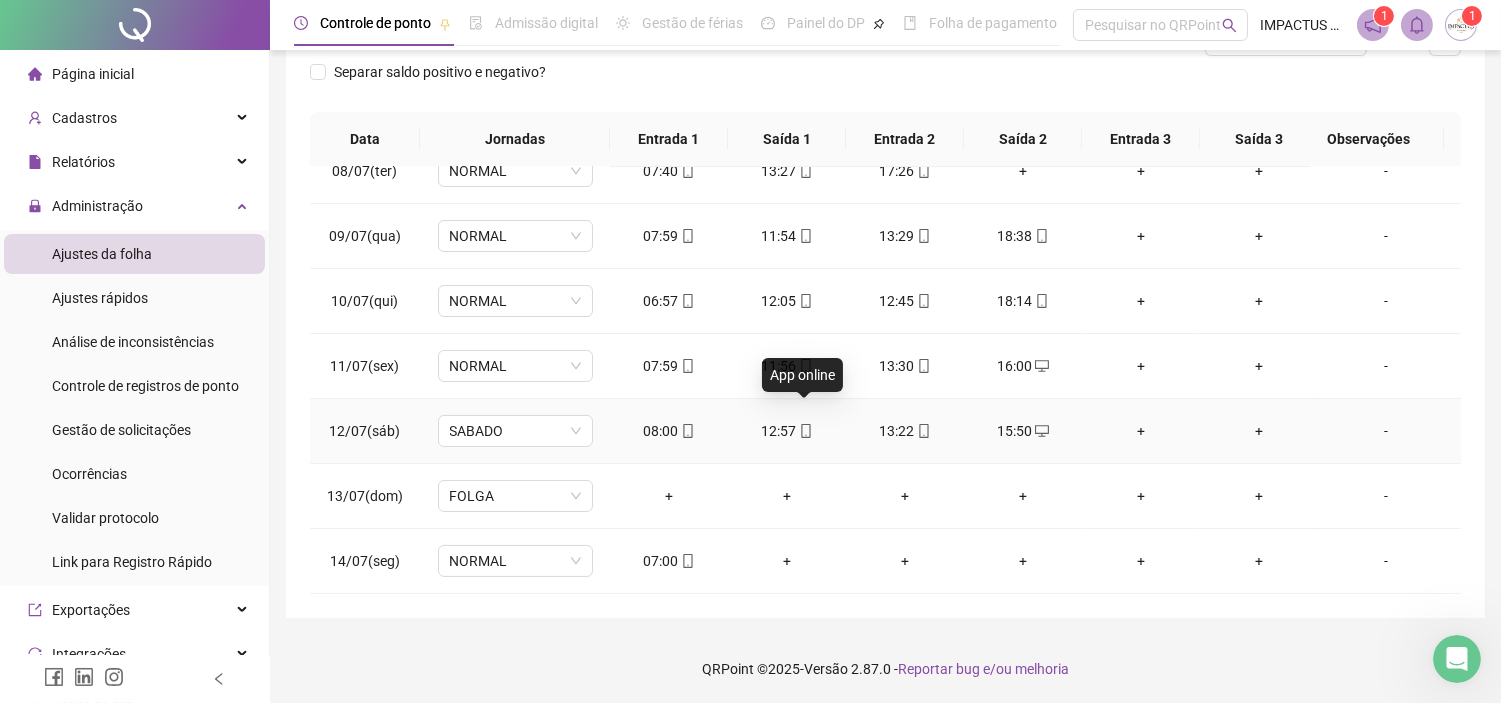 click 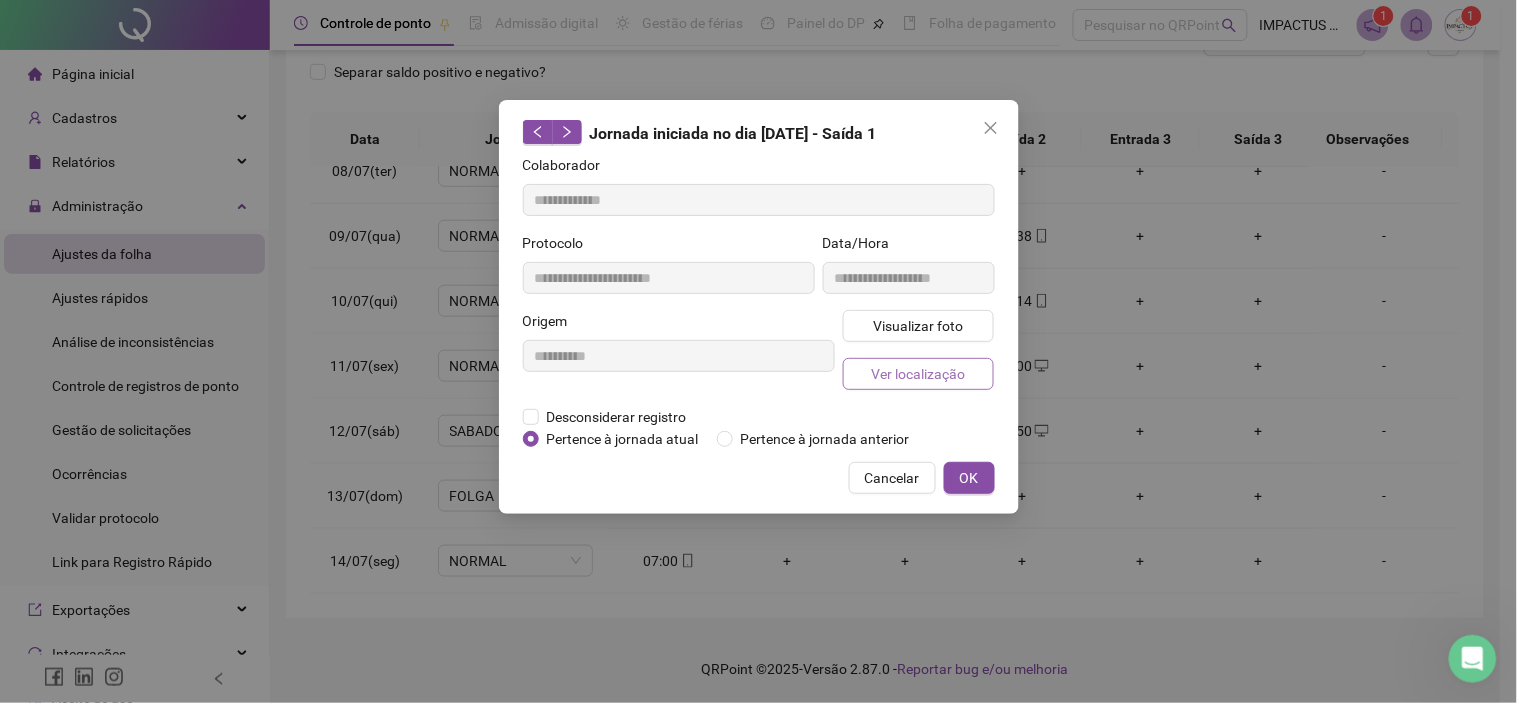 click on "Ver localização" at bounding box center [918, 374] 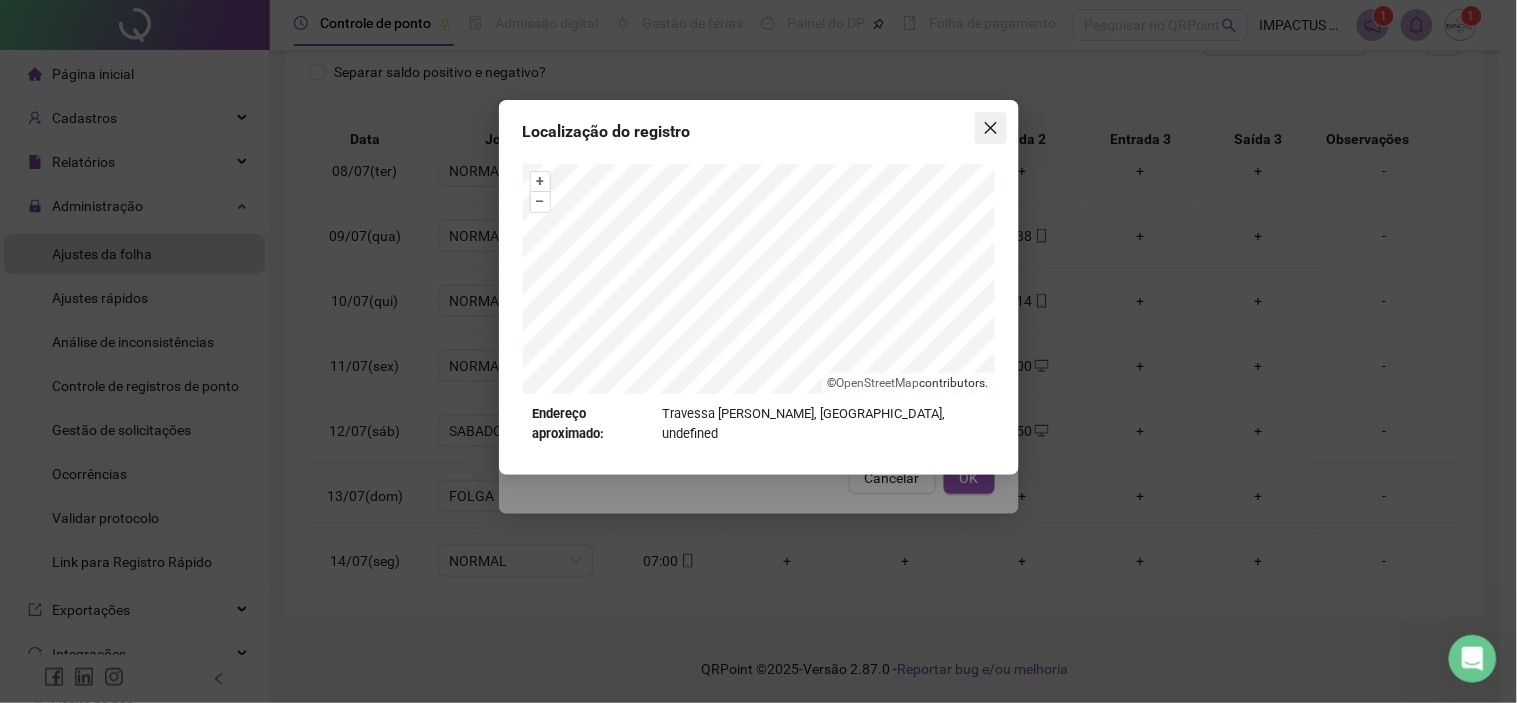 click 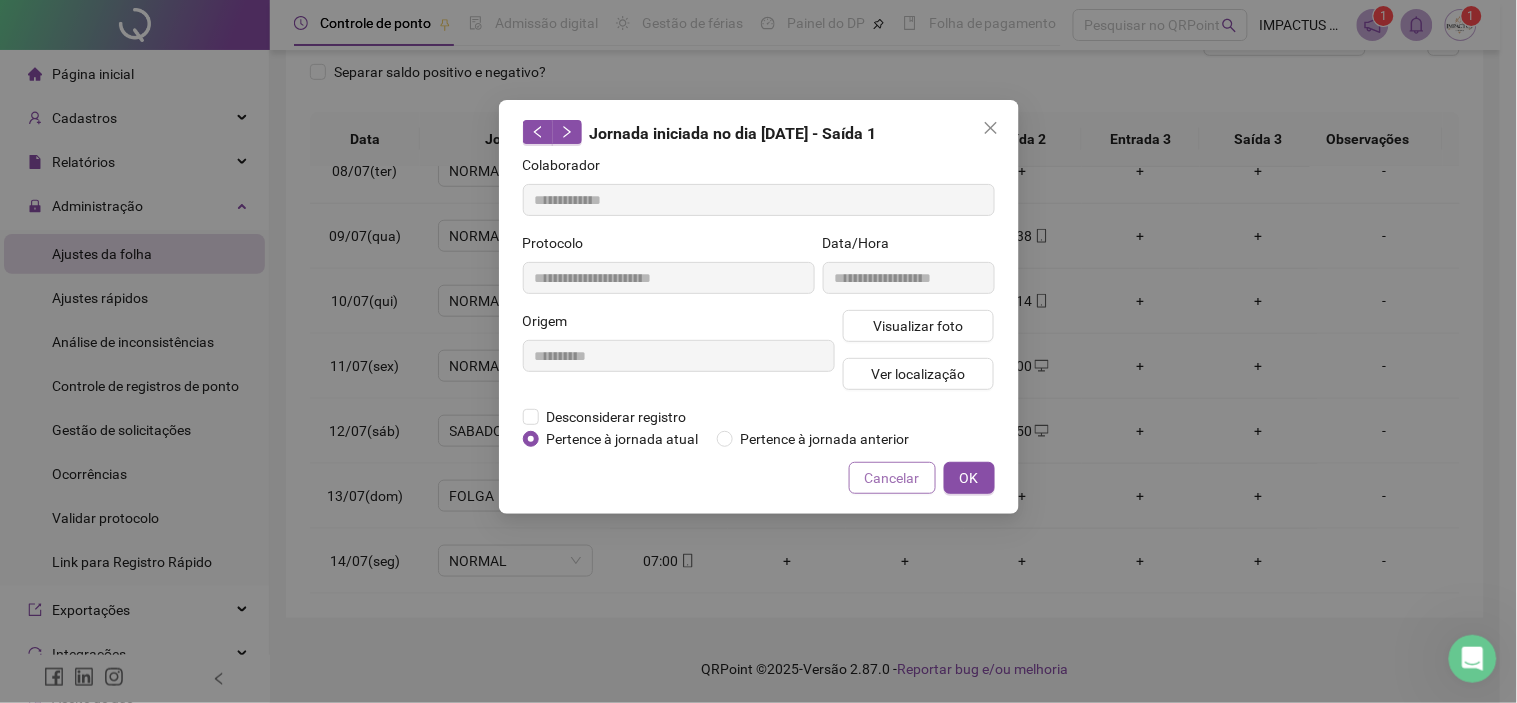 click on "Cancelar" at bounding box center (892, 478) 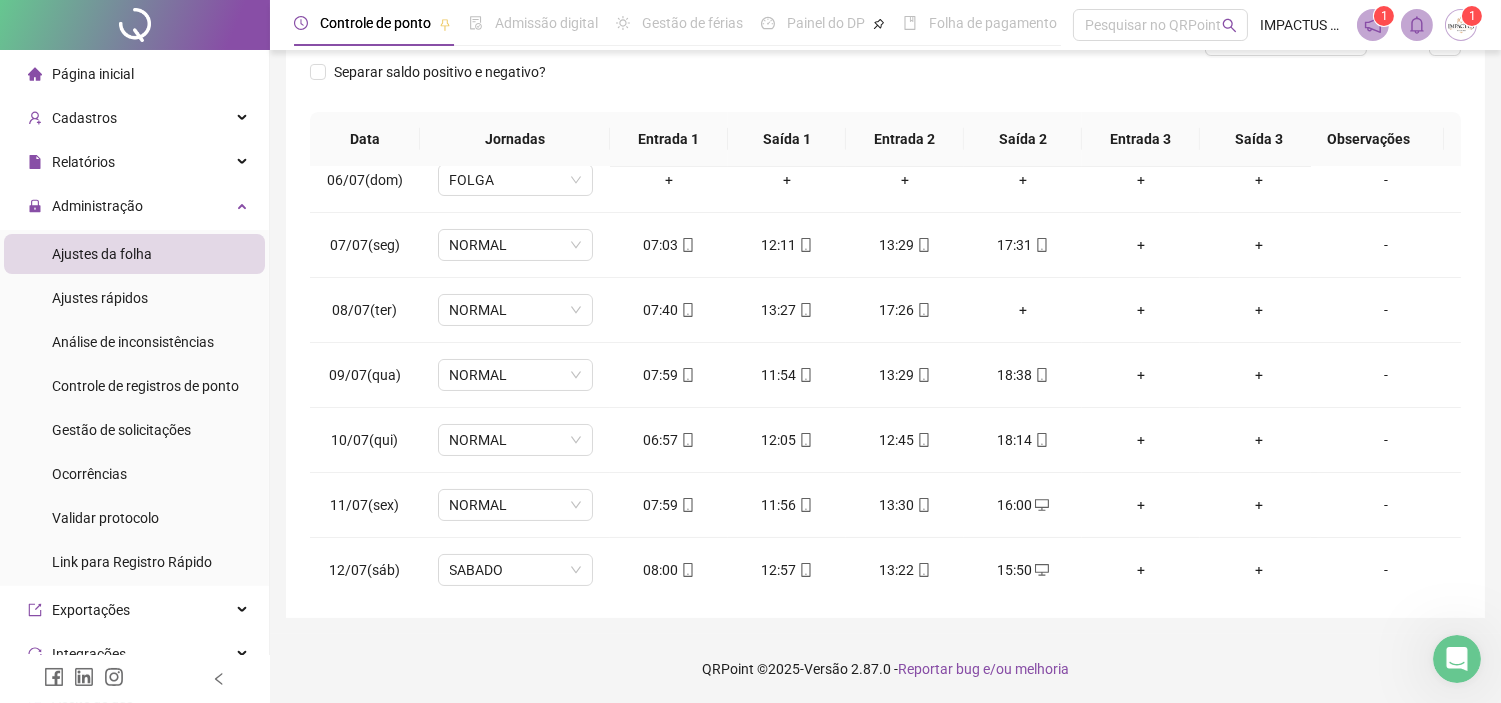 scroll, scrollTop: 0, scrollLeft: 0, axis: both 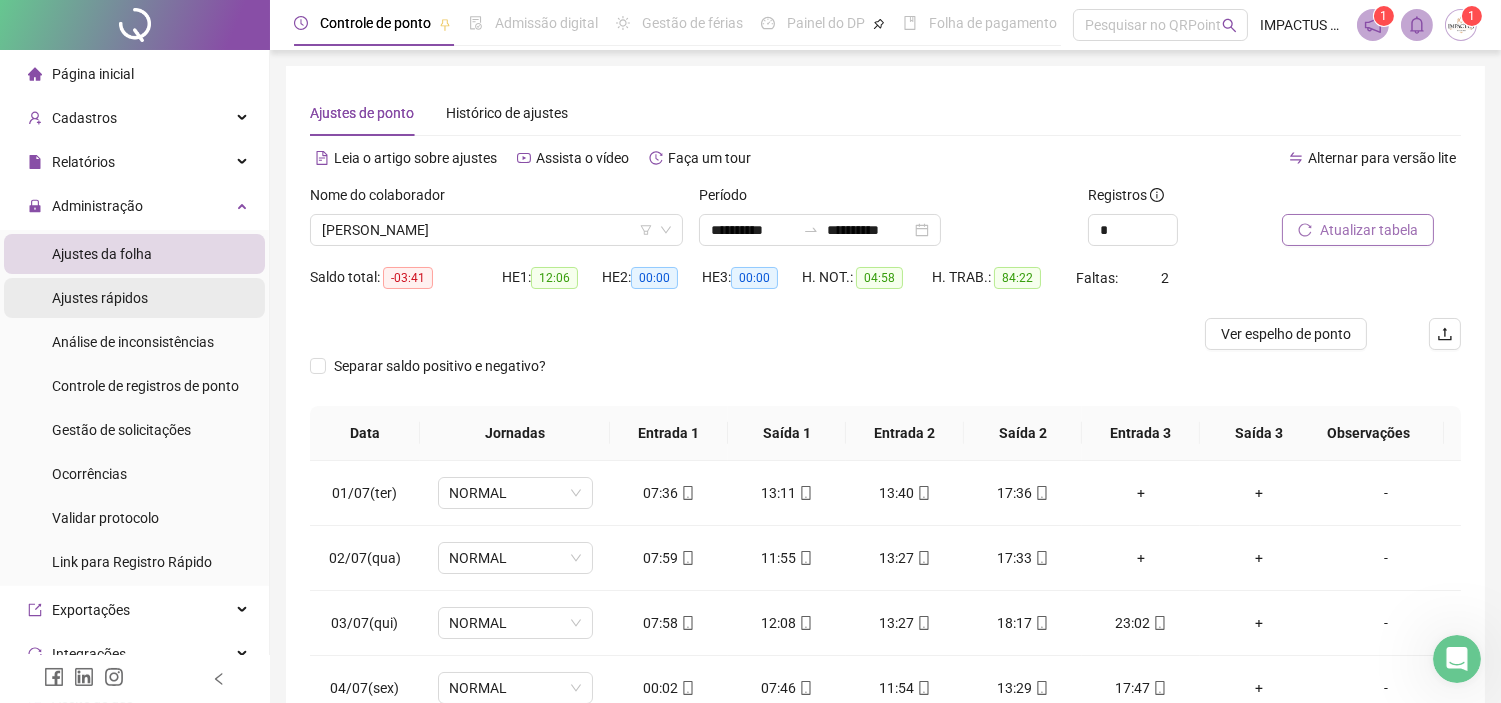 click on "Ajustes rápidos" at bounding box center [100, 298] 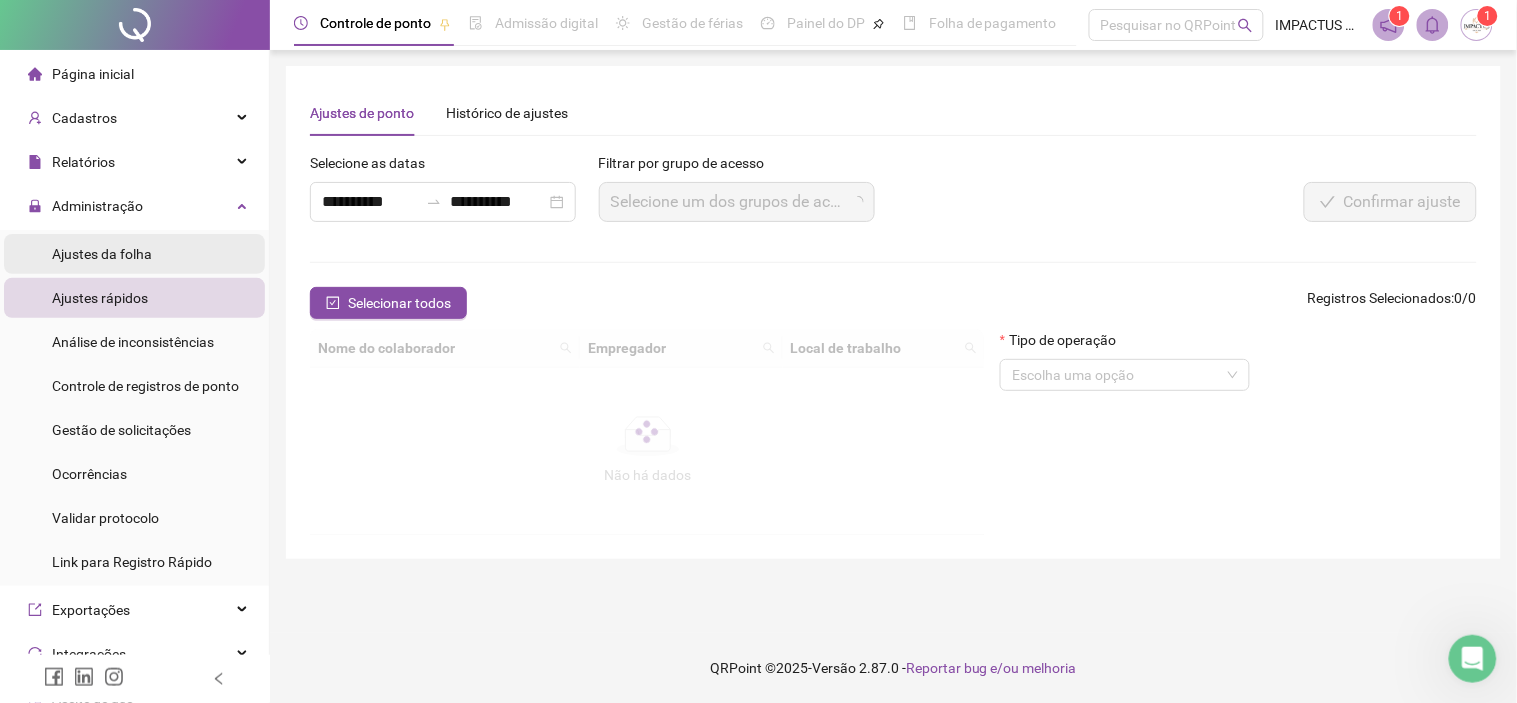 click on "Ajustes da folha" at bounding box center (102, 254) 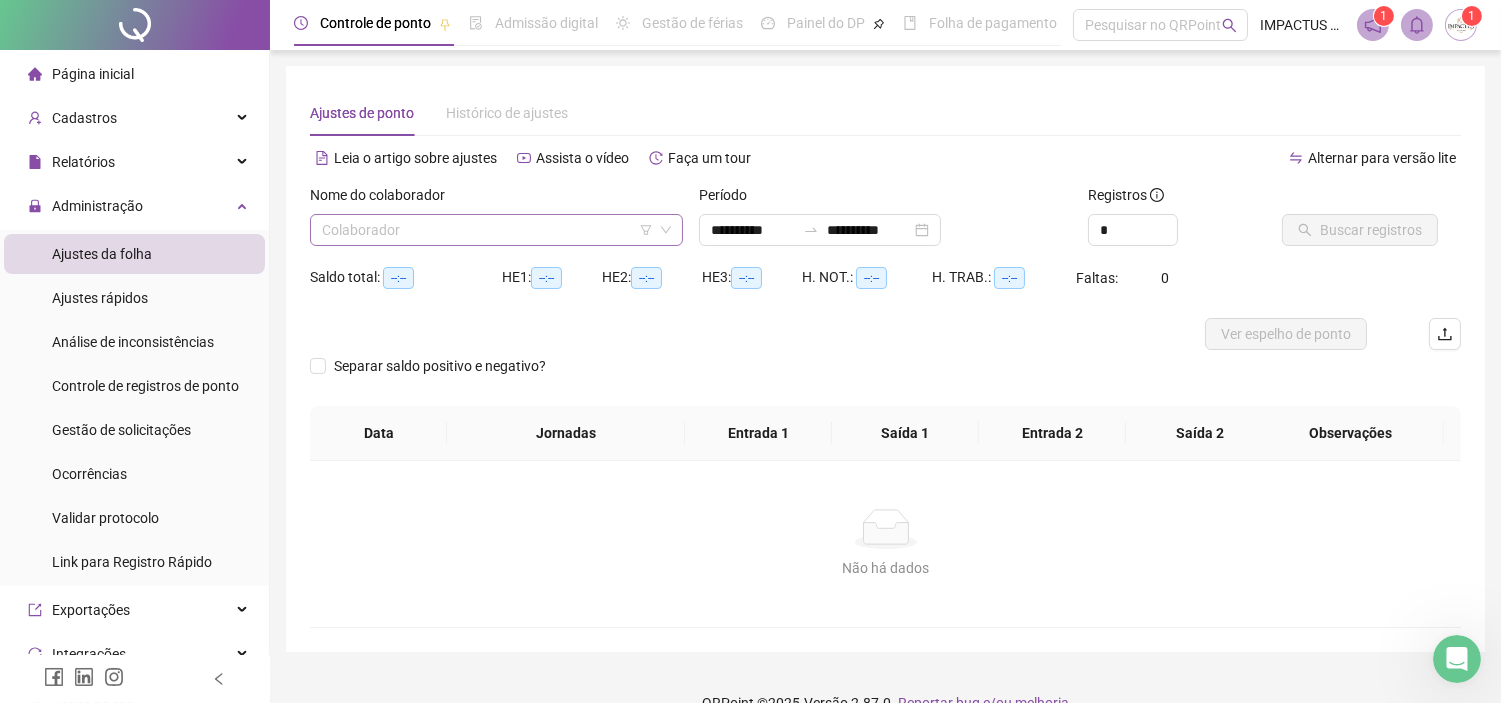 click at bounding box center [490, 230] 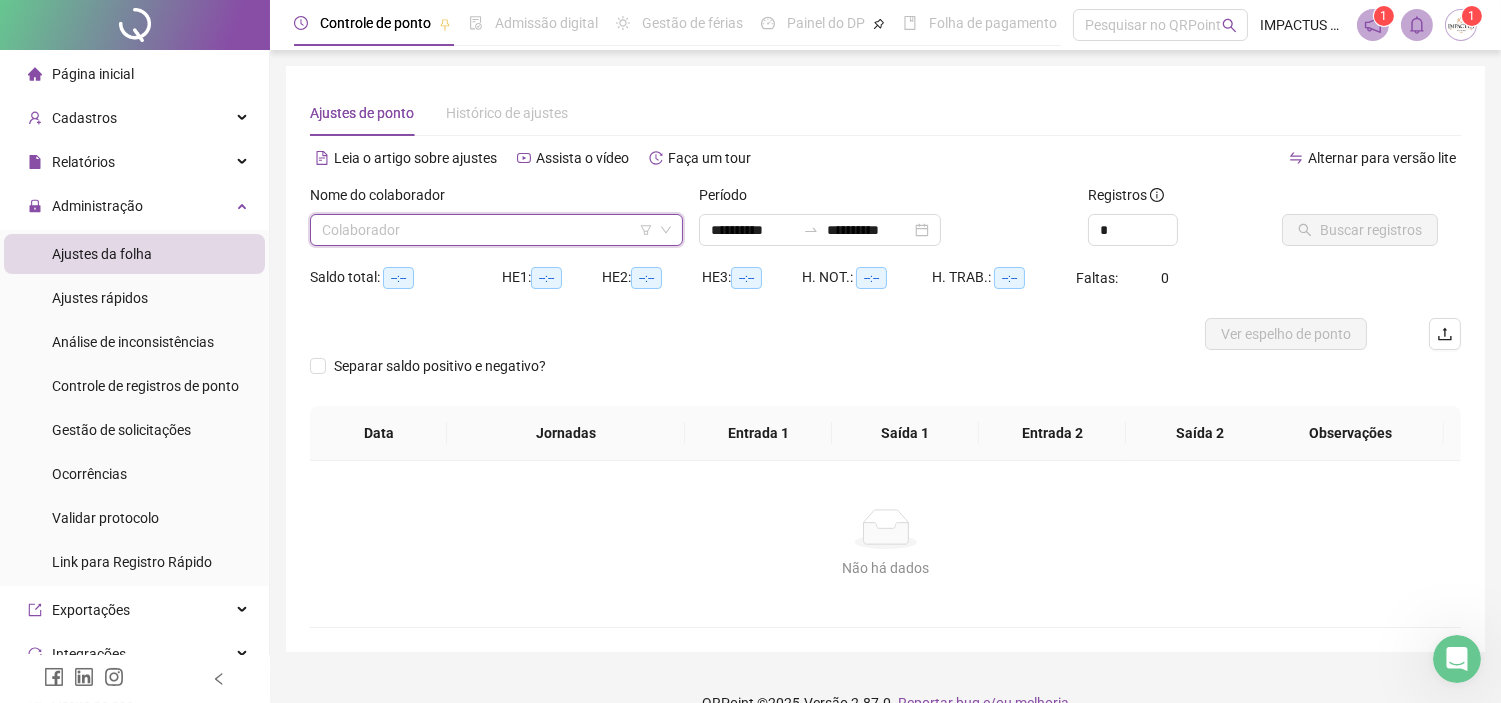 click at bounding box center [490, 230] 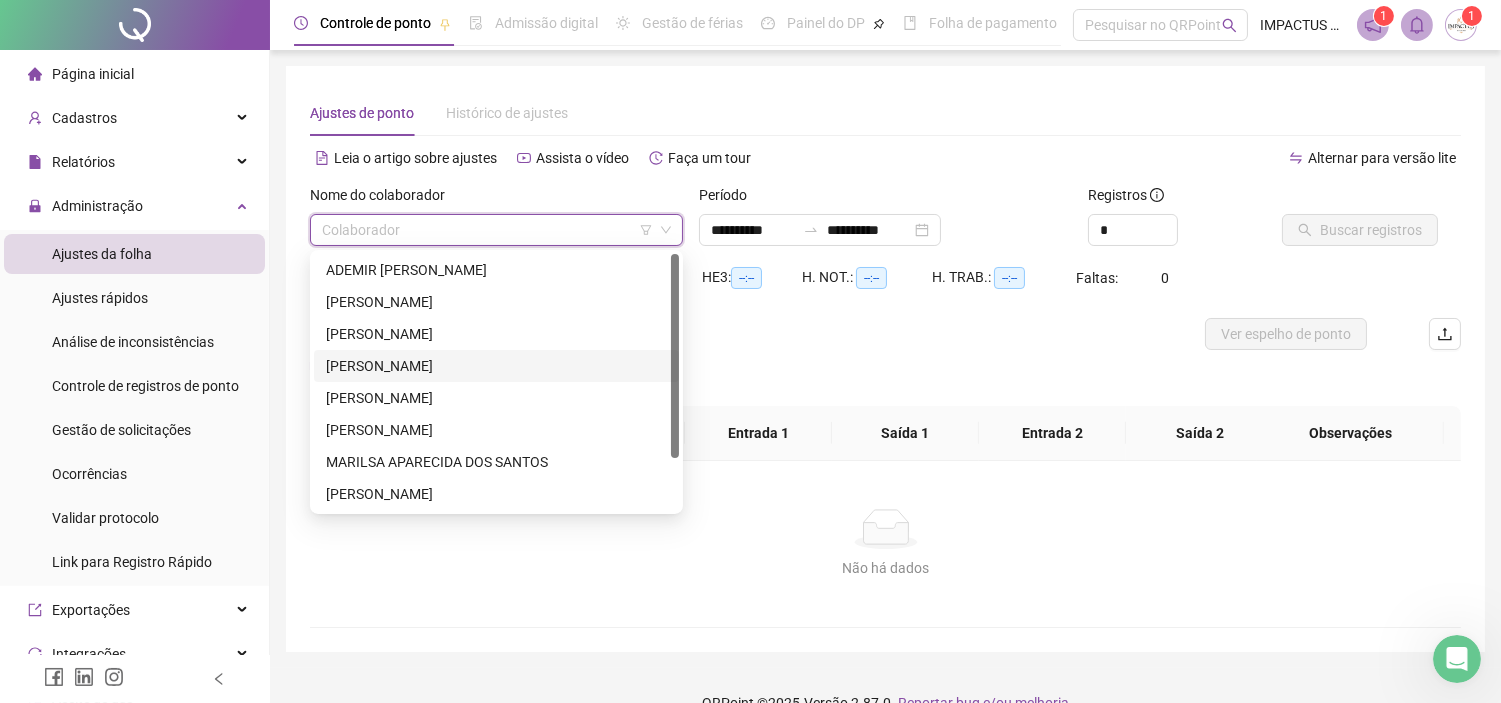 click on "[PERSON_NAME]" at bounding box center (496, 366) 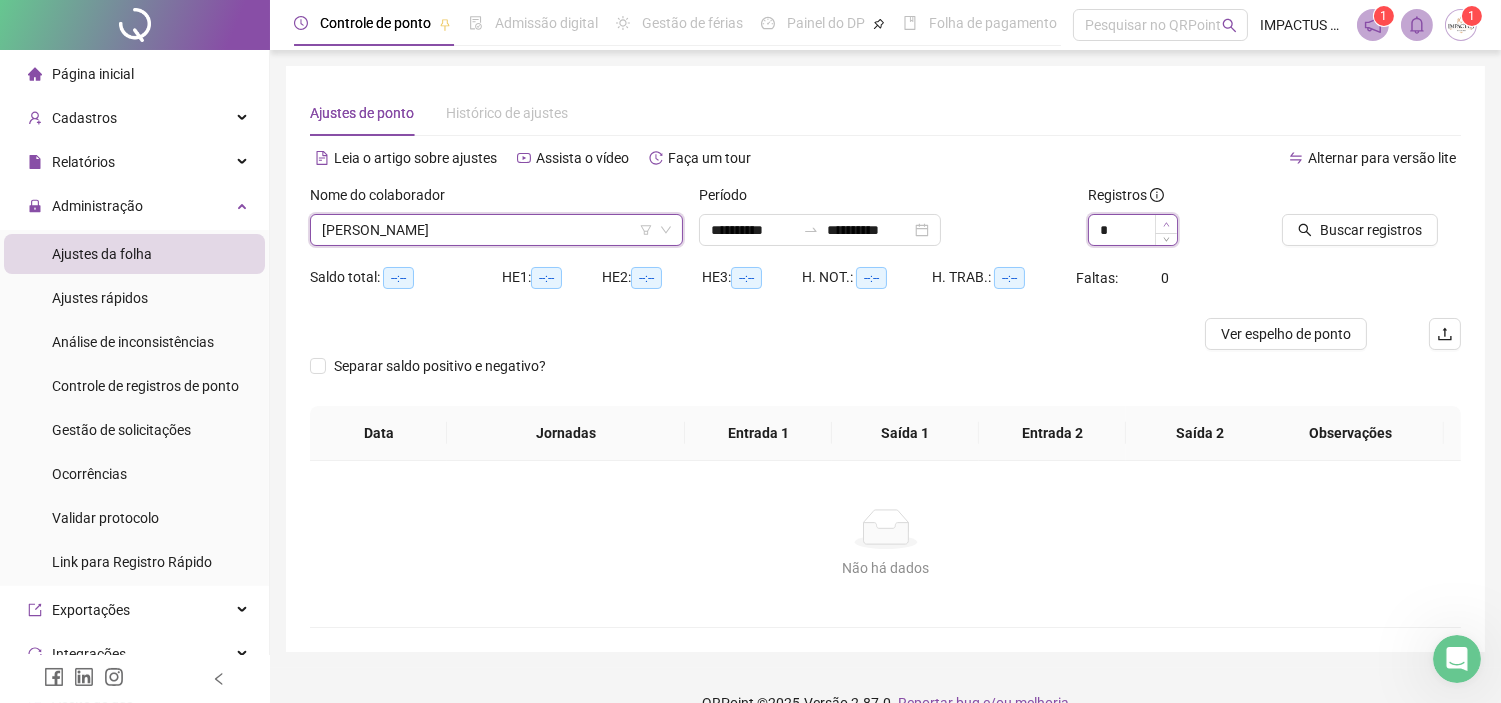 type on "*" 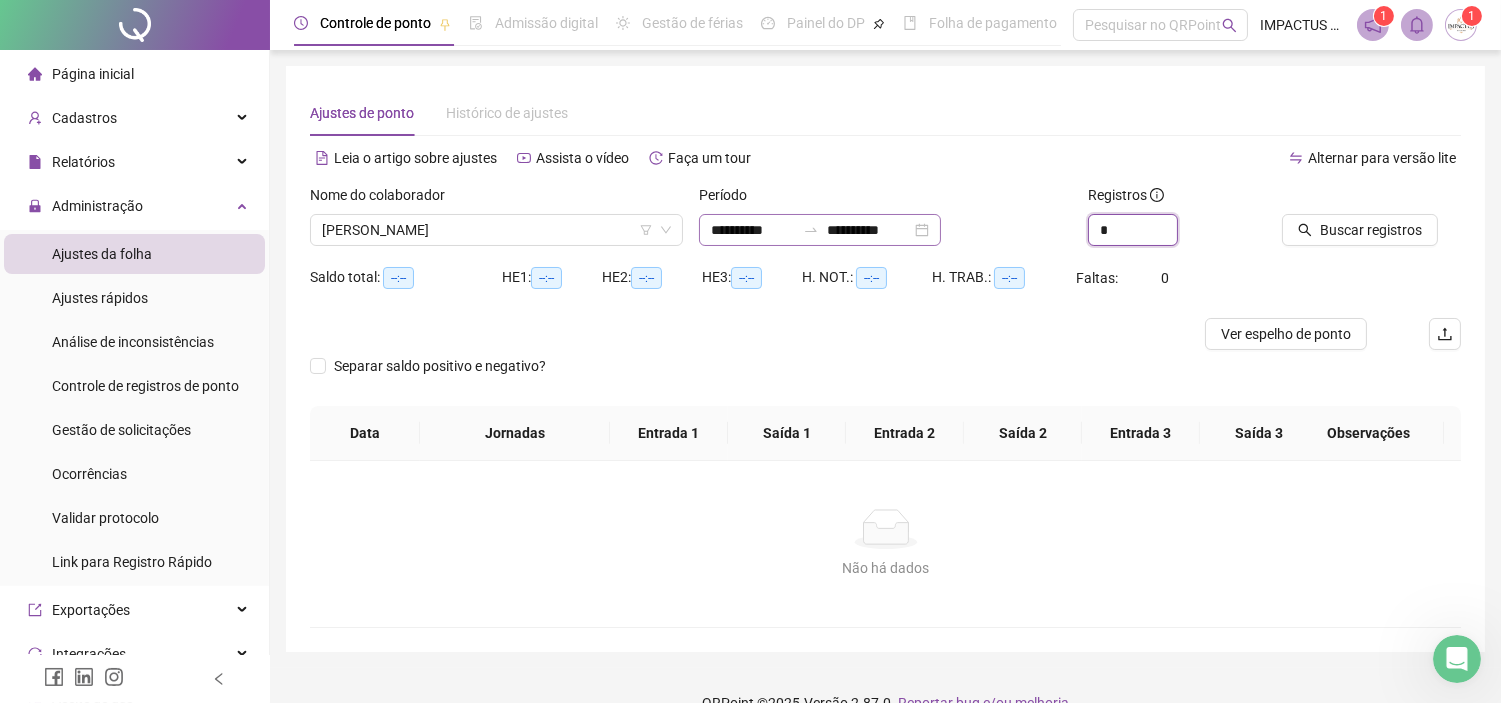 click on "**********" at bounding box center (820, 230) 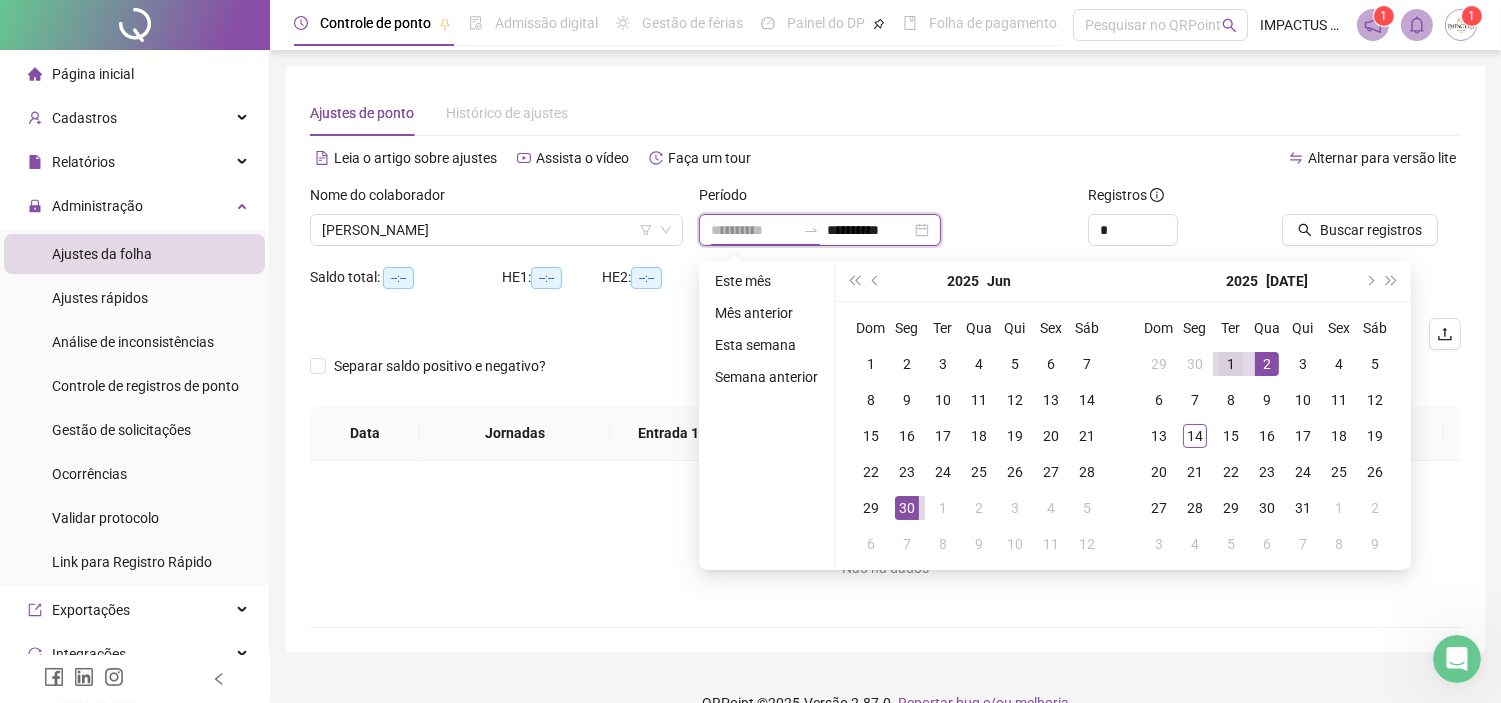 type on "**********" 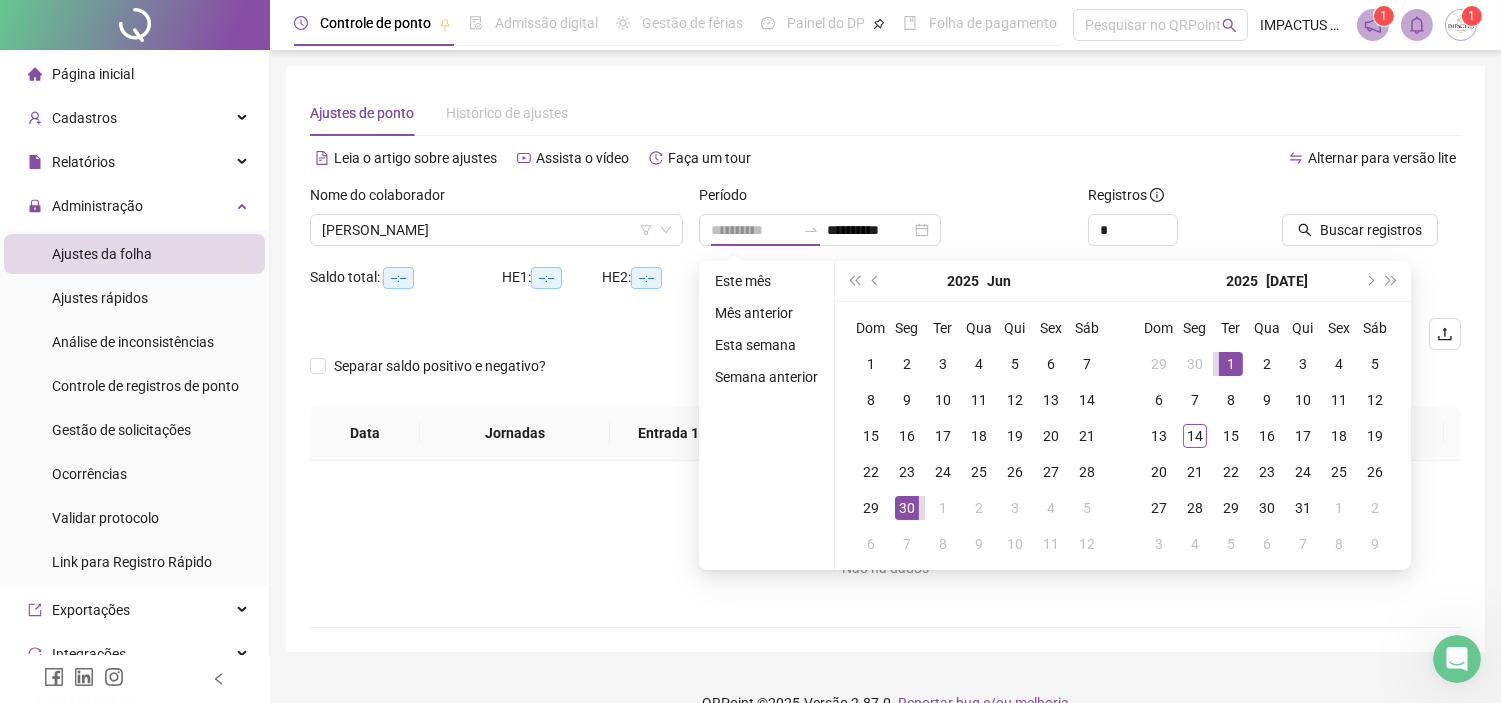 click on "1" at bounding box center [1231, 364] 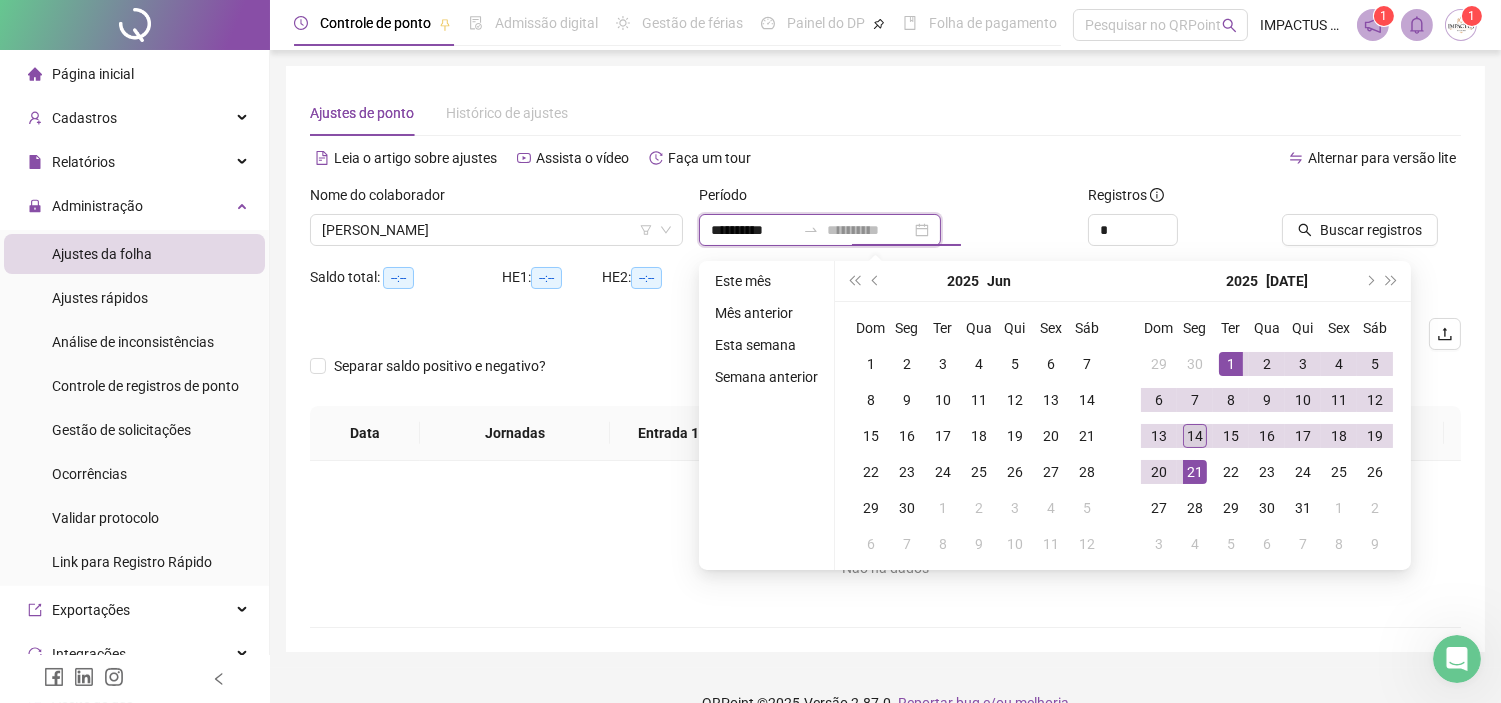 type on "**********" 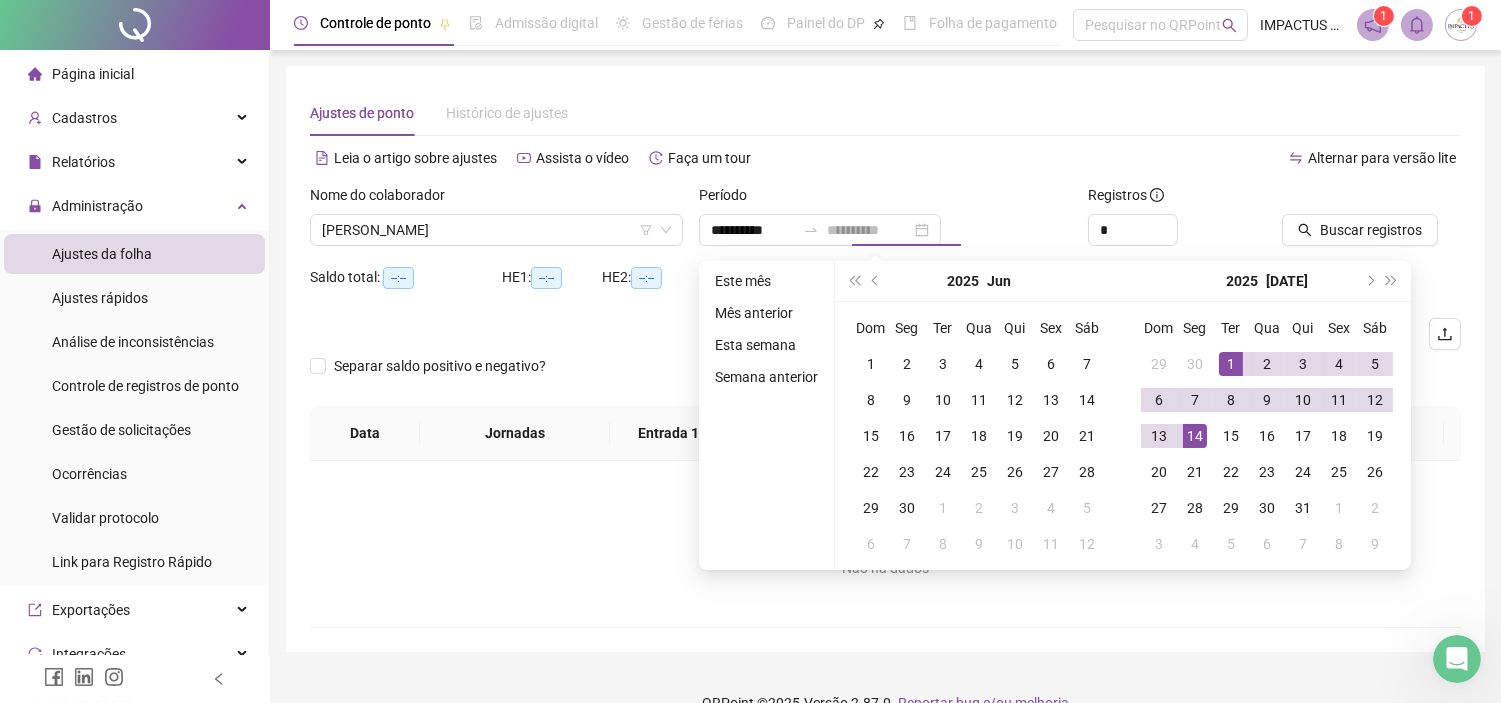 click on "14" at bounding box center (1195, 436) 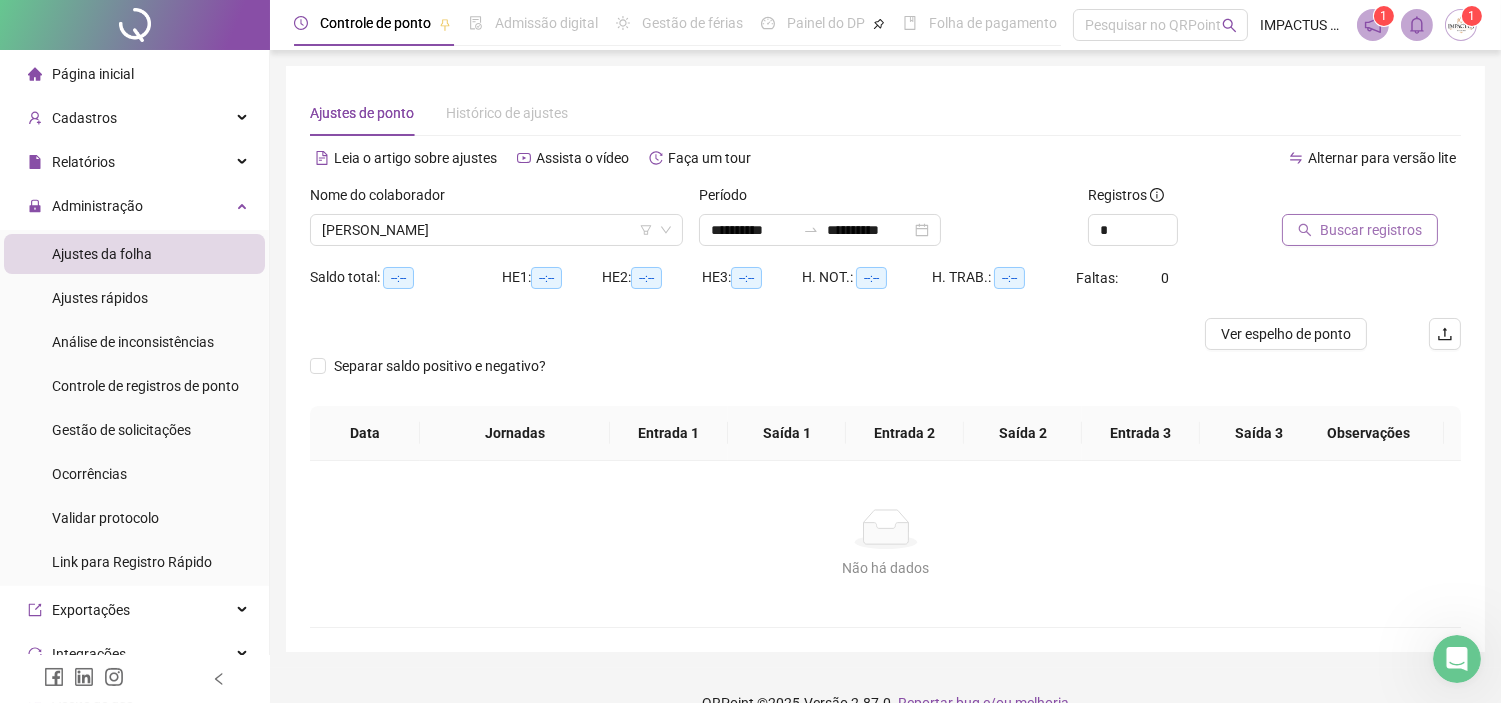 click on "Buscar registros" at bounding box center (1360, 230) 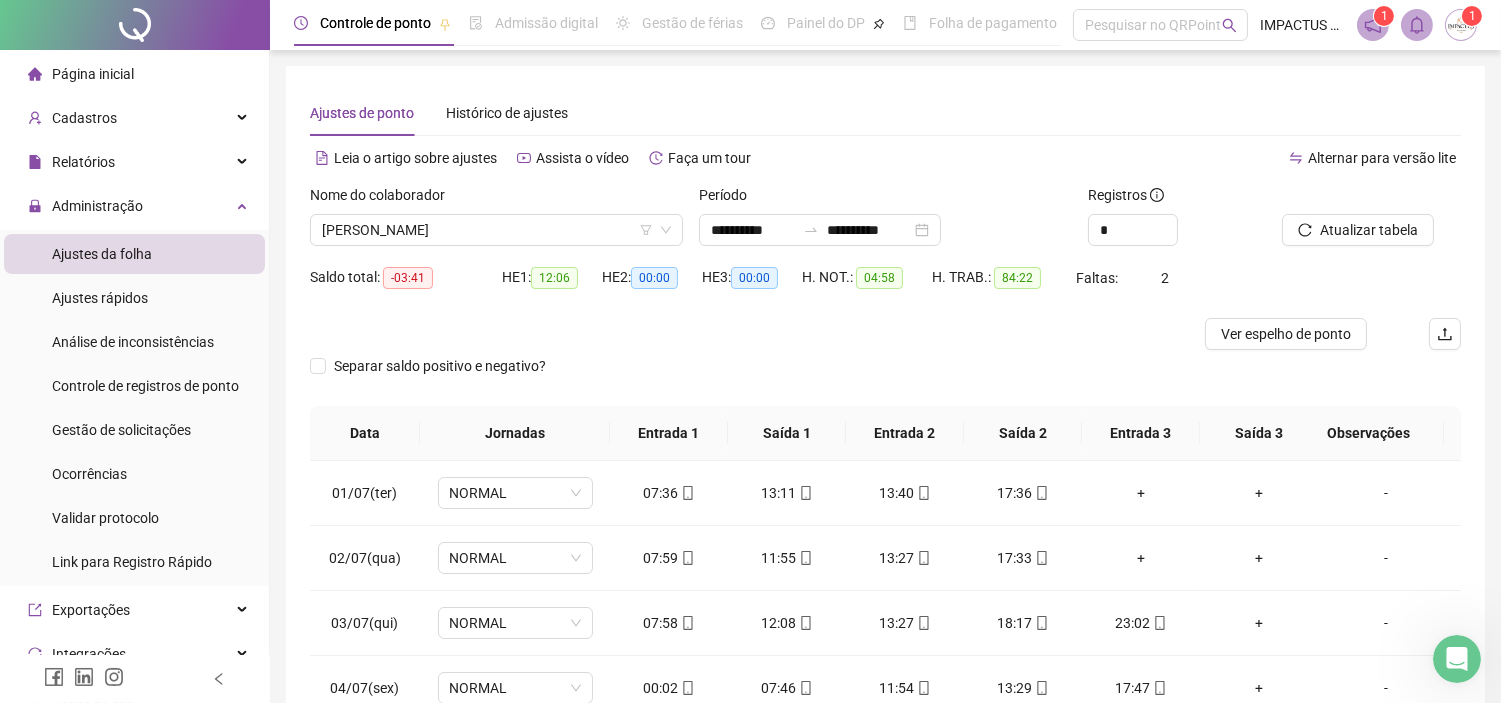 scroll, scrollTop: 294, scrollLeft: 0, axis: vertical 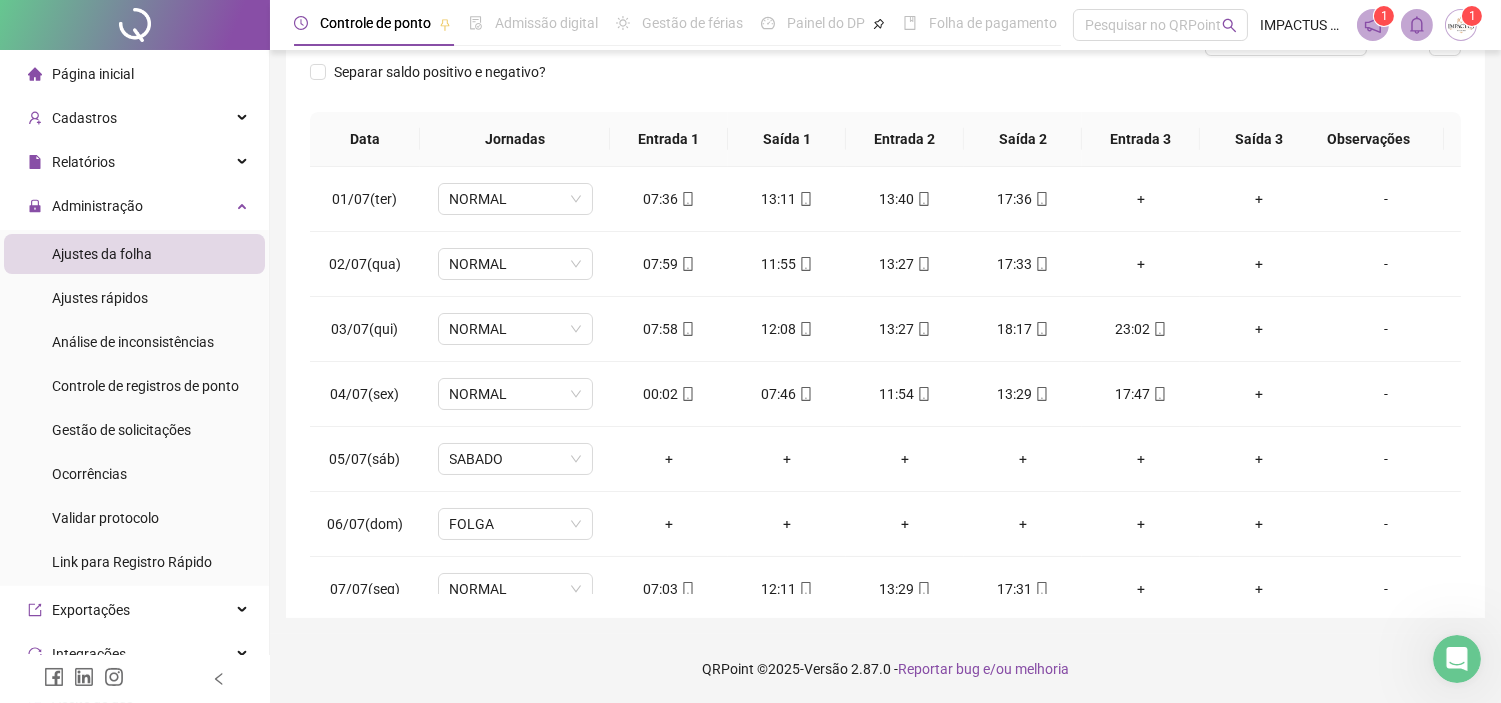 type 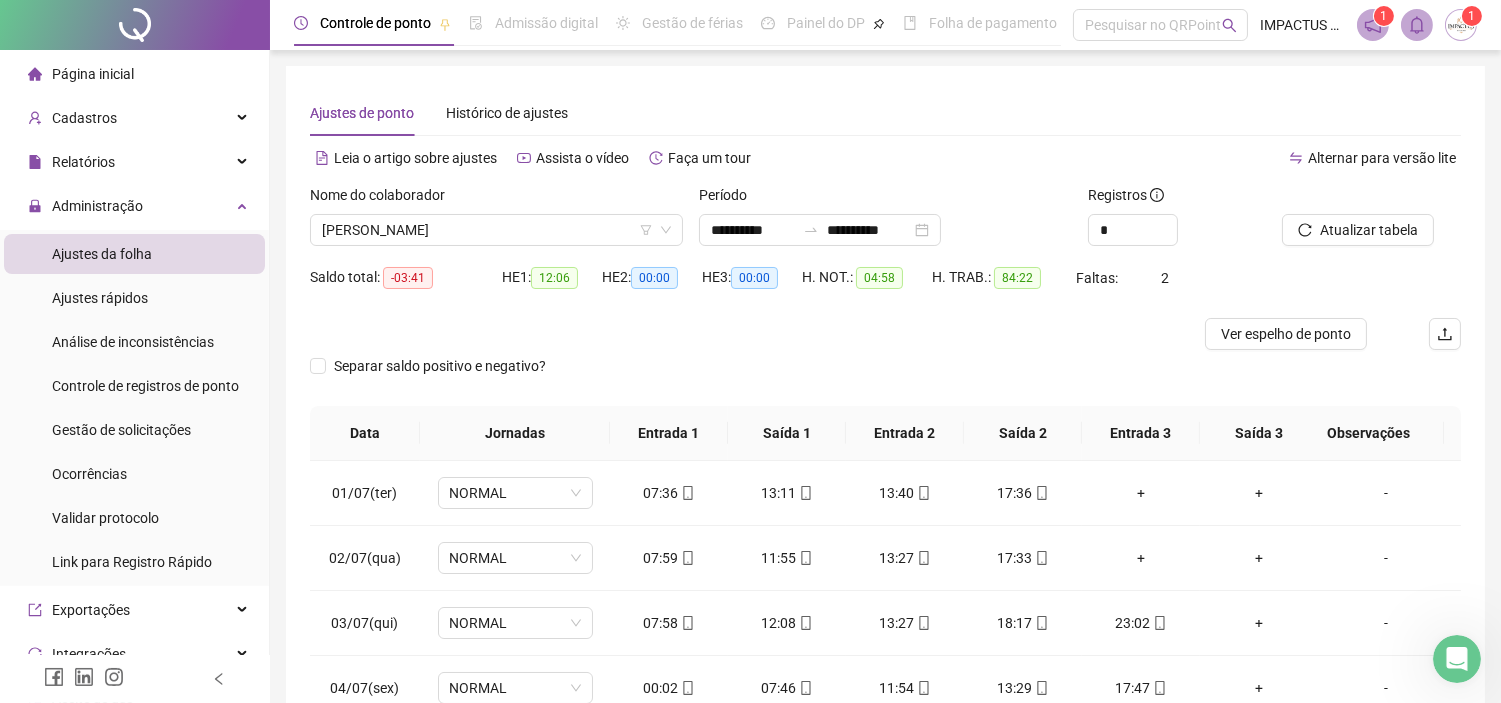 scroll, scrollTop: 294, scrollLeft: 0, axis: vertical 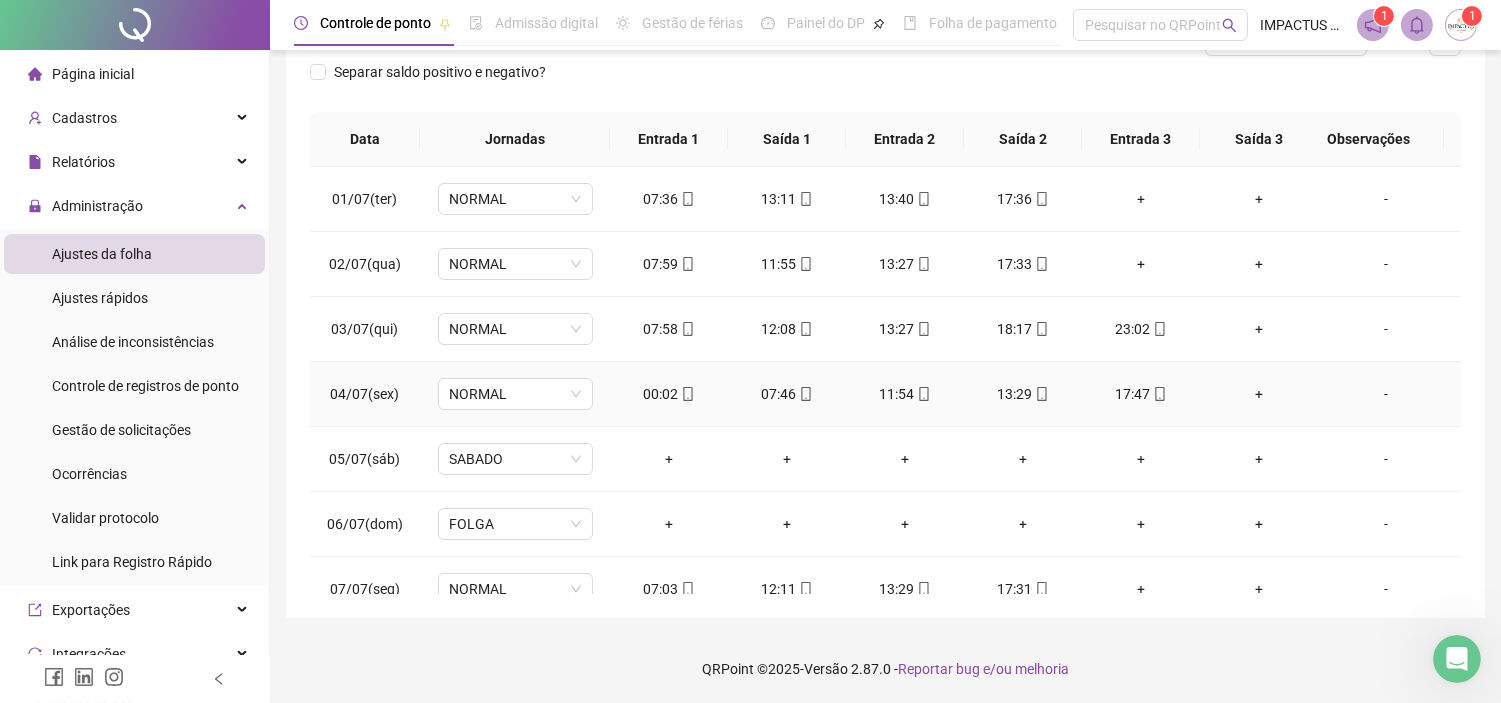 click on "00:02" at bounding box center [669, 394] 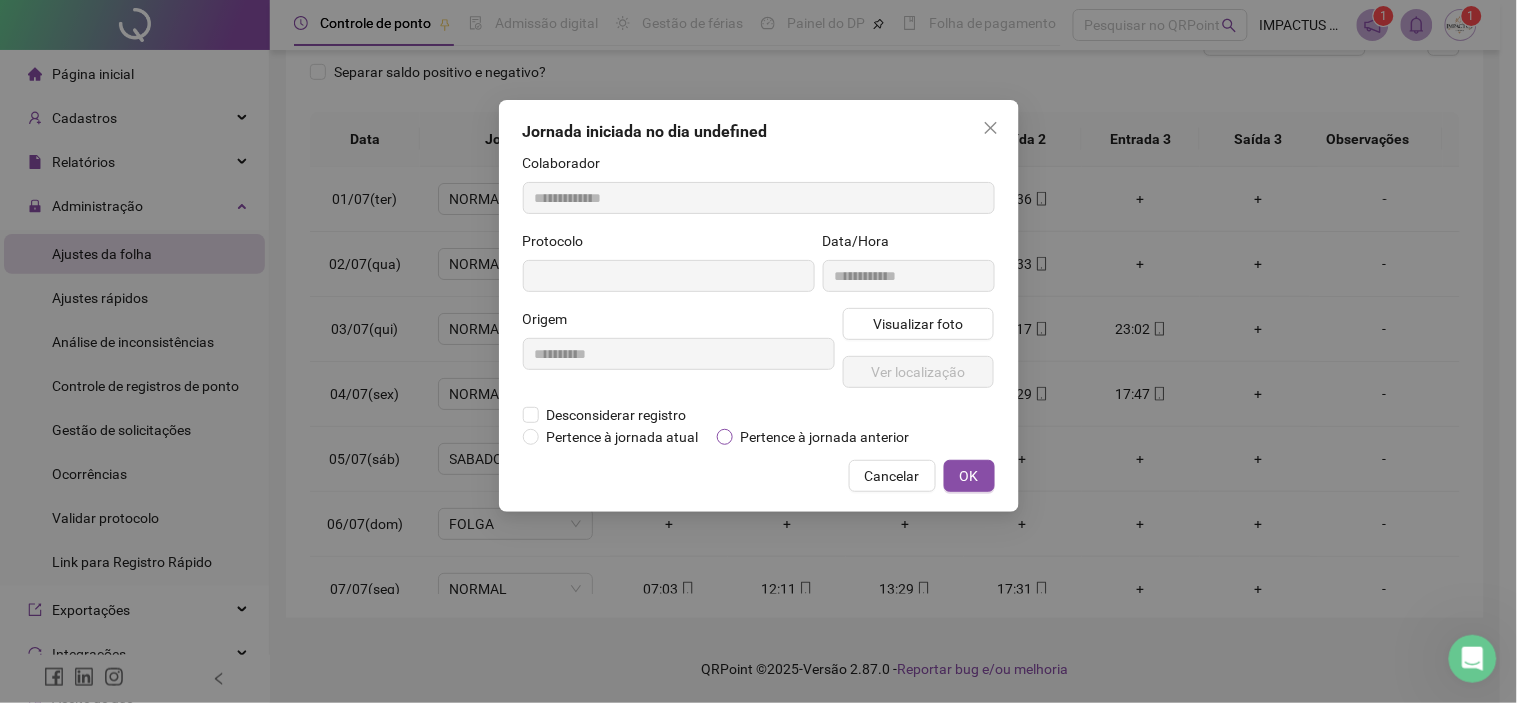 type on "**********" 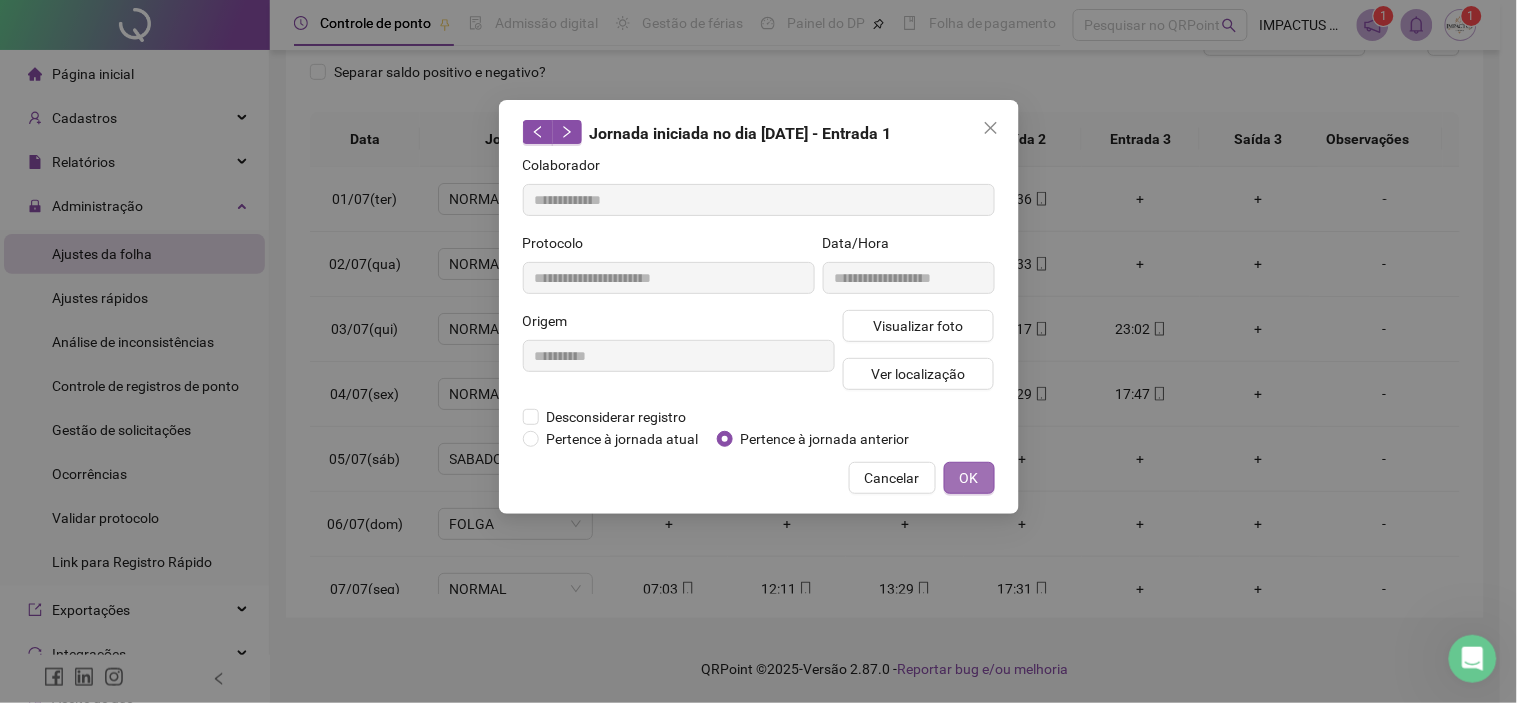click on "OK" at bounding box center [969, 478] 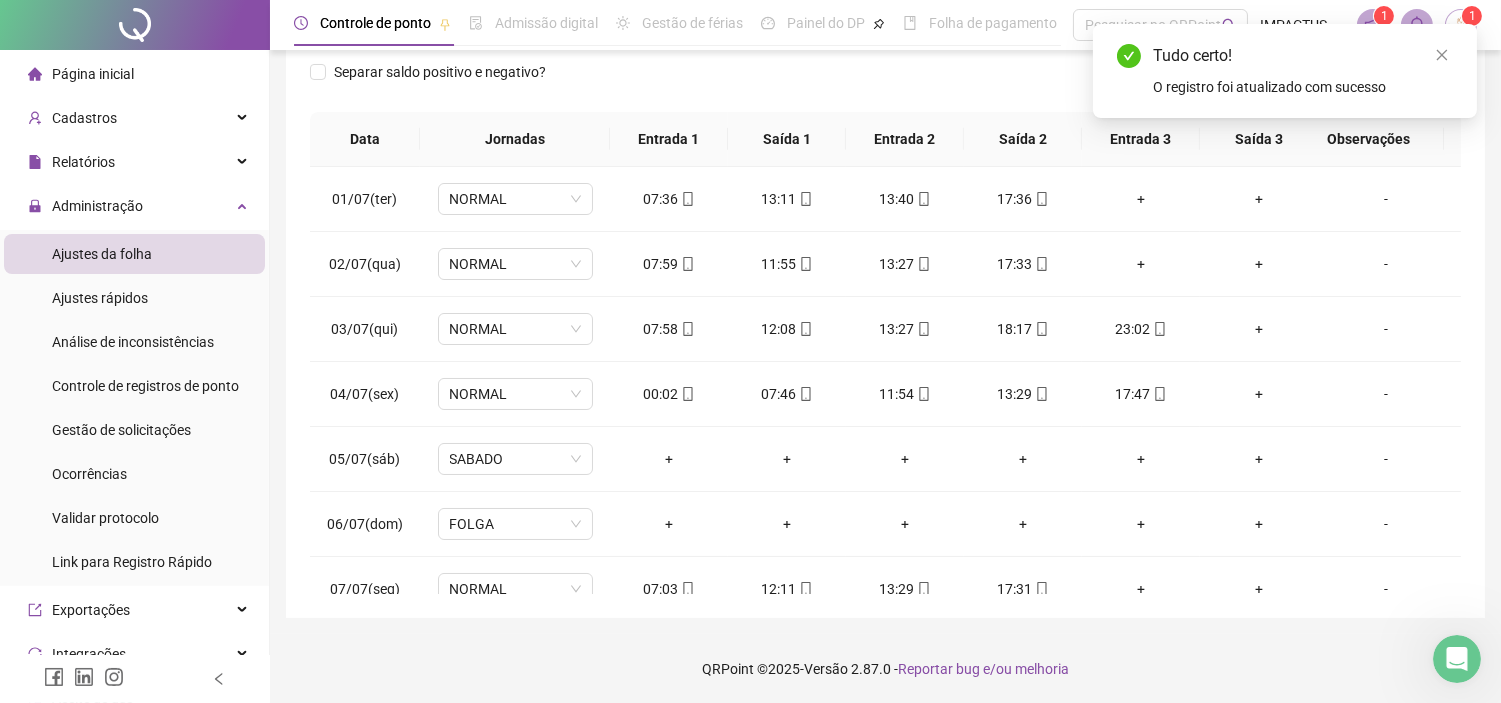 scroll, scrollTop: 0, scrollLeft: 0, axis: both 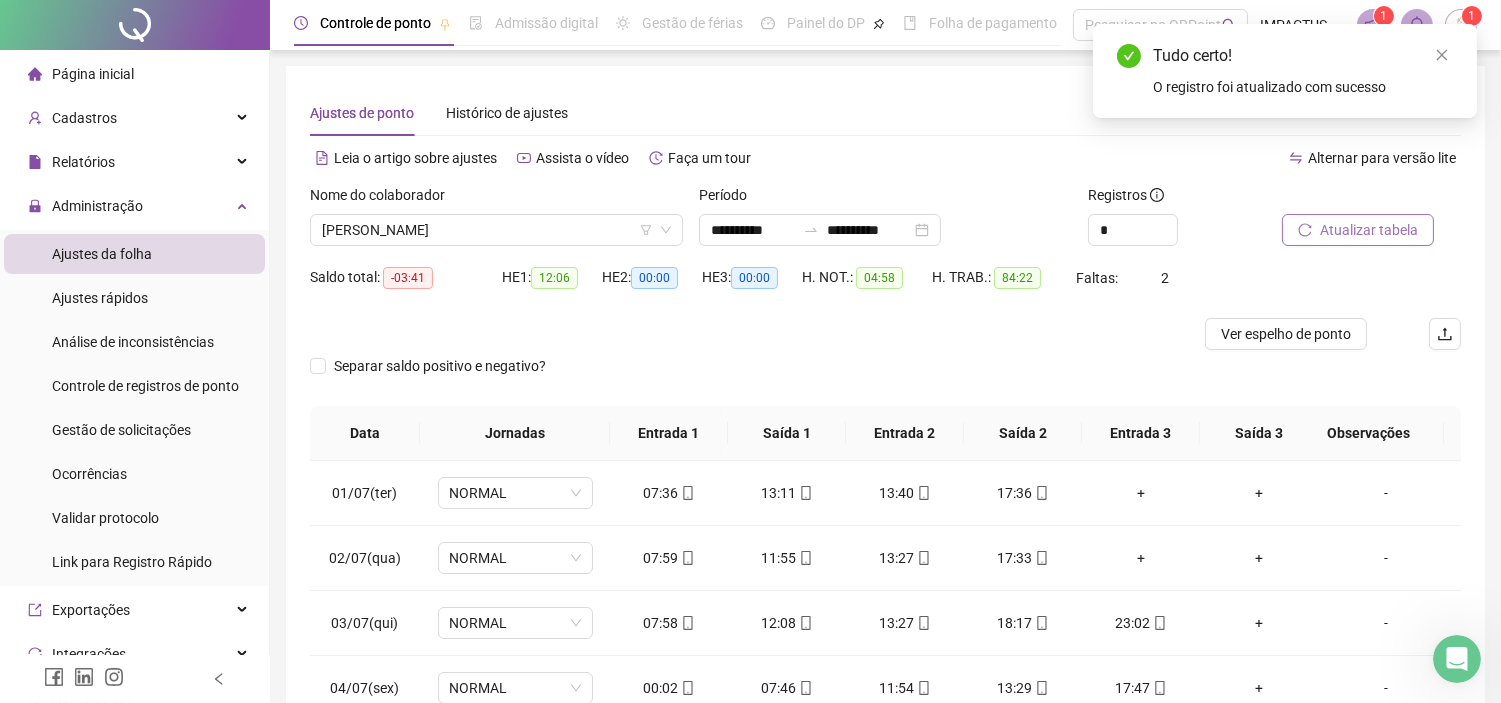 click on "Atualizar tabela" at bounding box center [1369, 230] 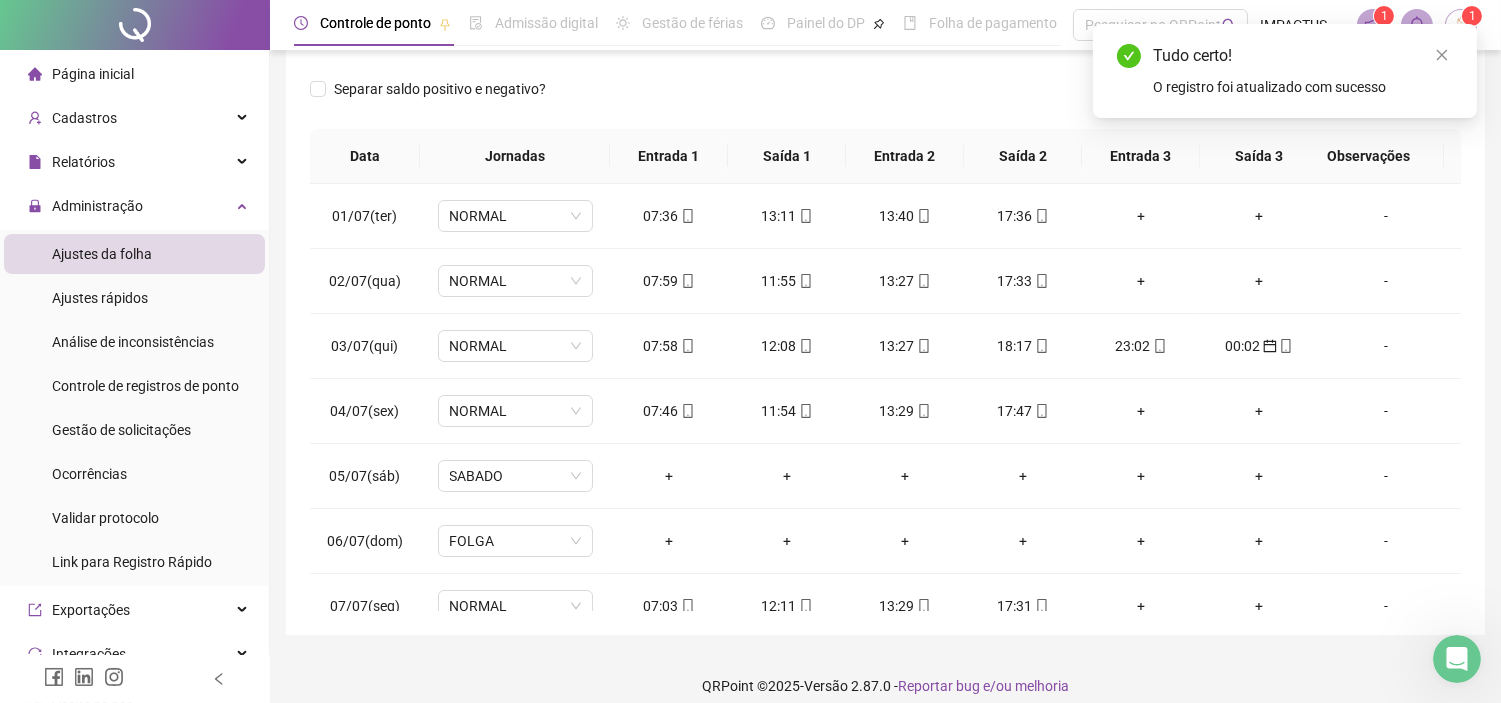 scroll, scrollTop: 294, scrollLeft: 0, axis: vertical 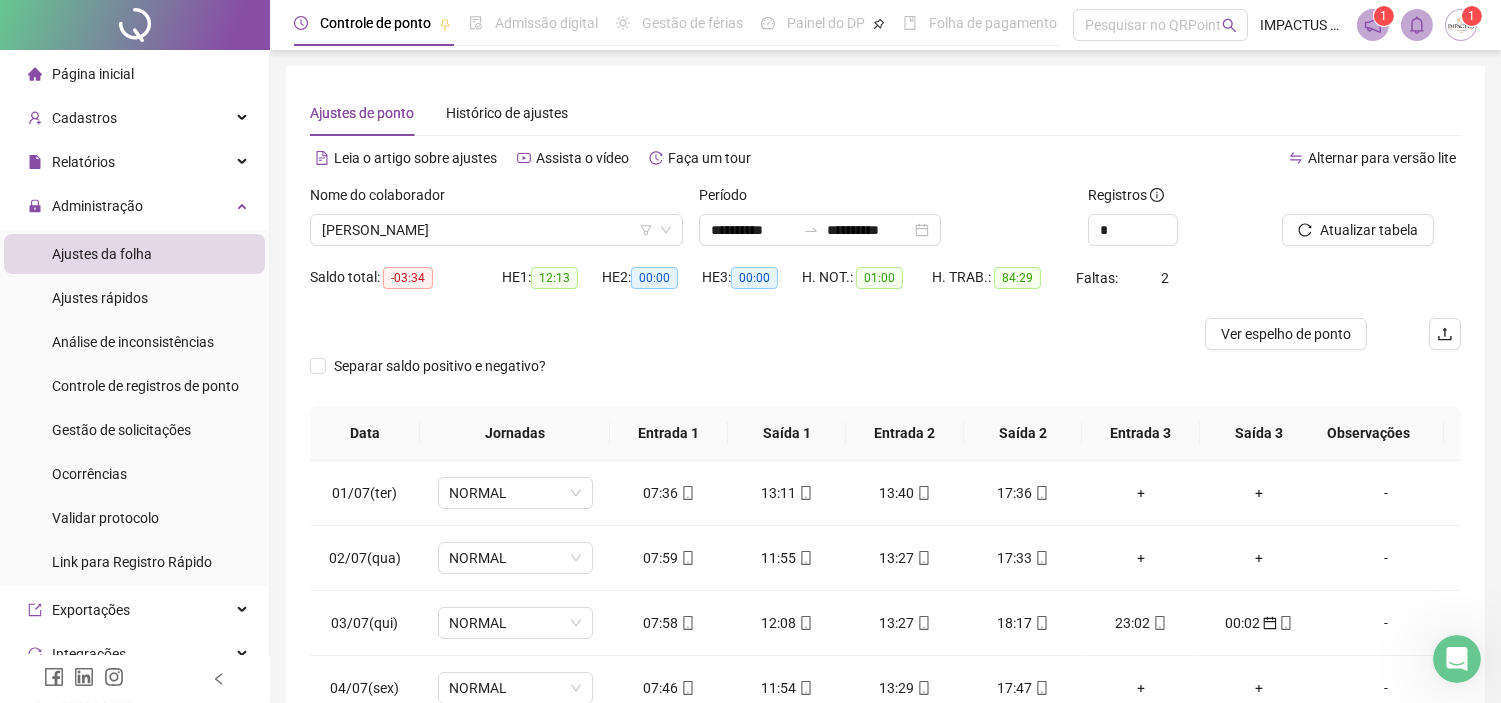 click on "Nome do colaborador" at bounding box center (496, 199) 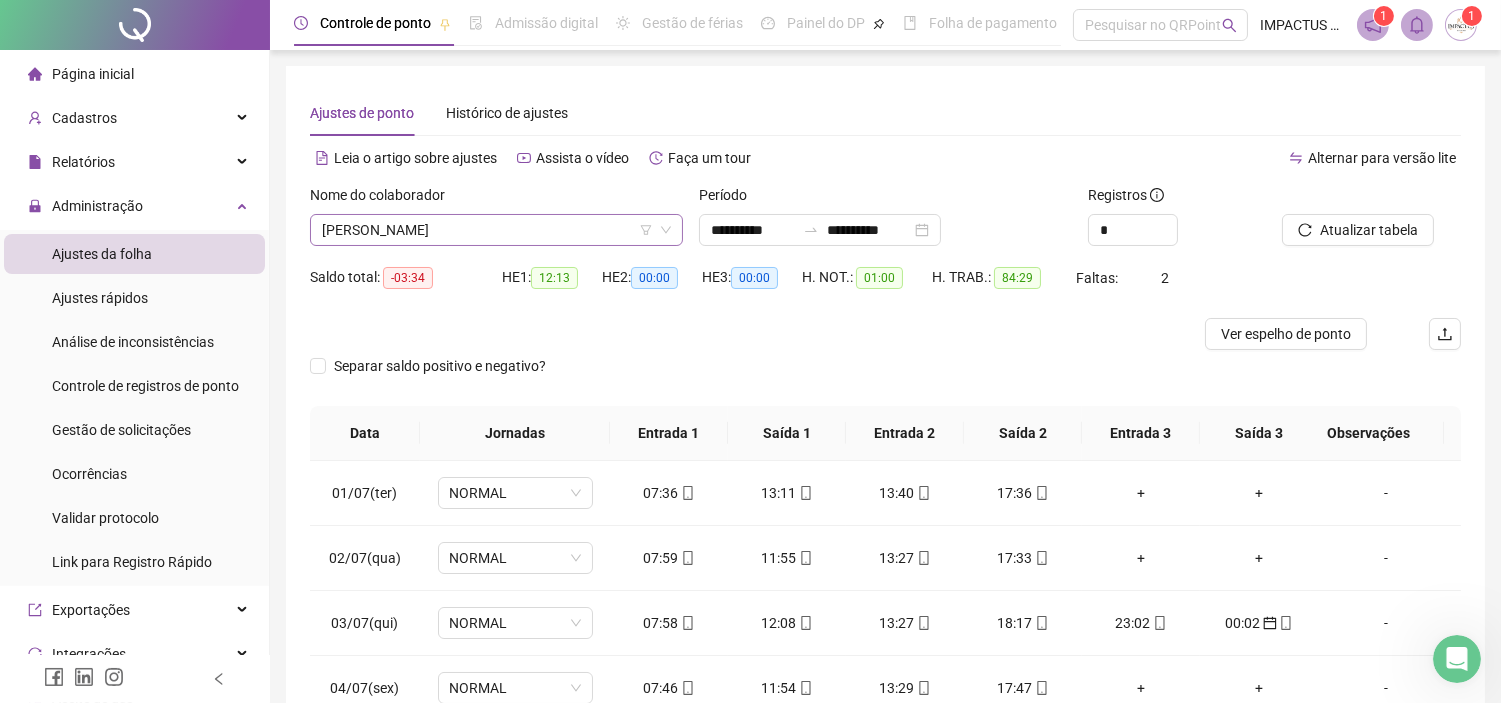 click on "[PERSON_NAME]" at bounding box center [496, 230] 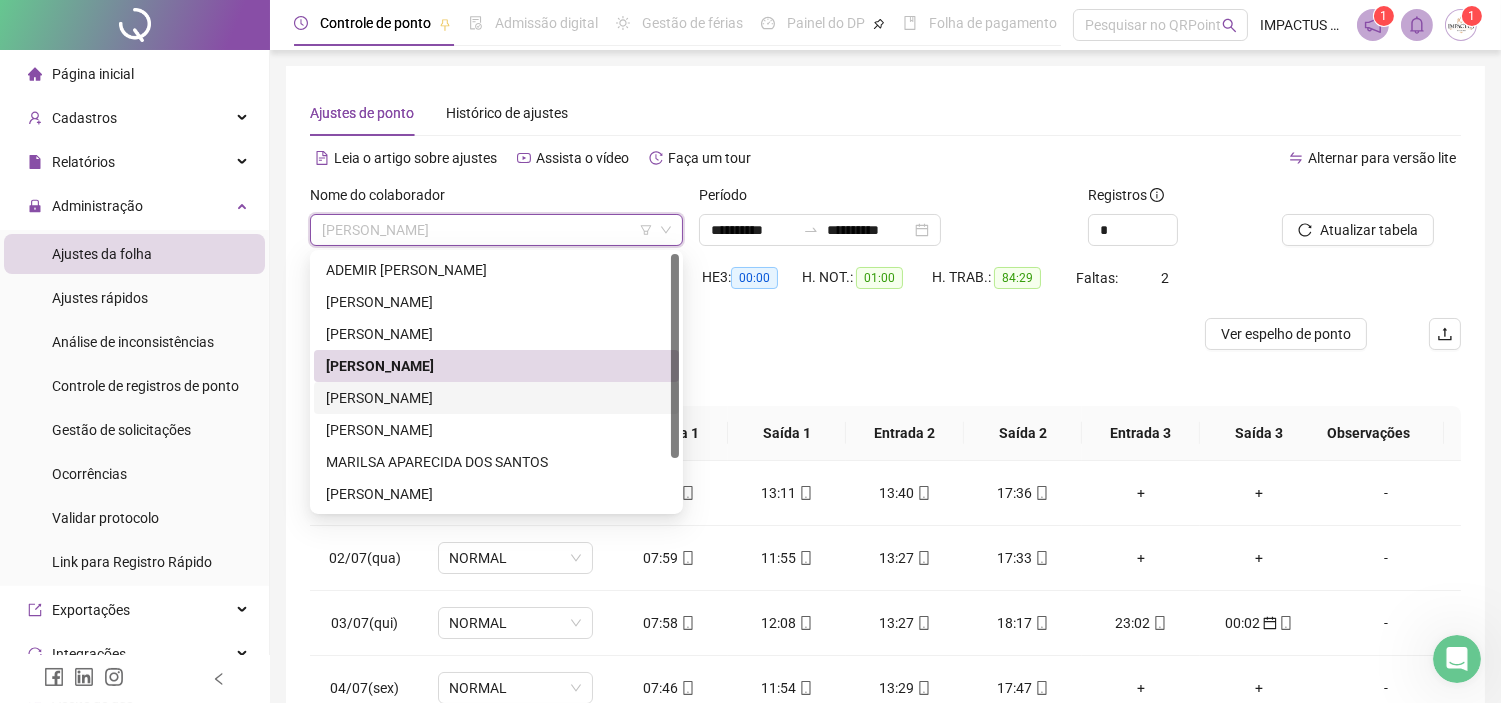 click on "[PERSON_NAME]" at bounding box center (496, 398) 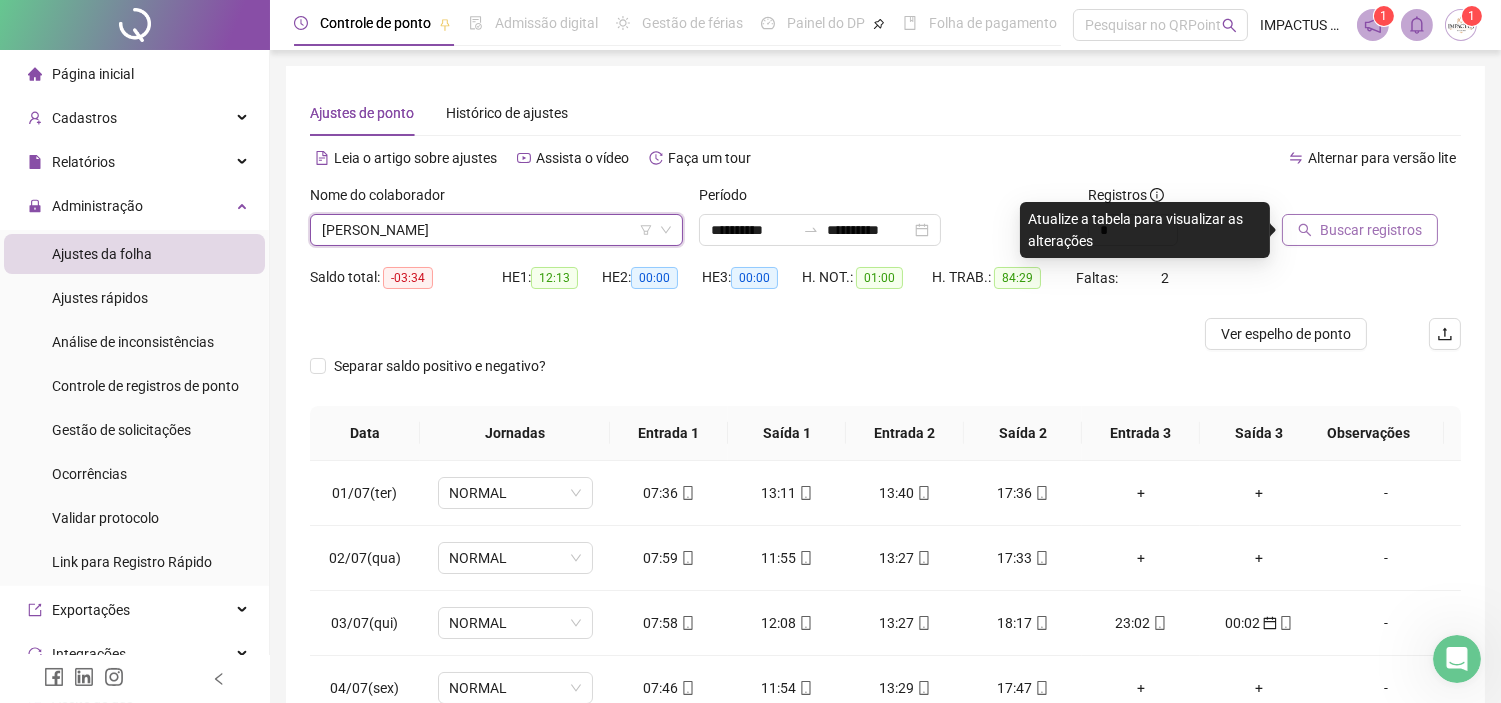 click on "Buscar registros" at bounding box center [1371, 230] 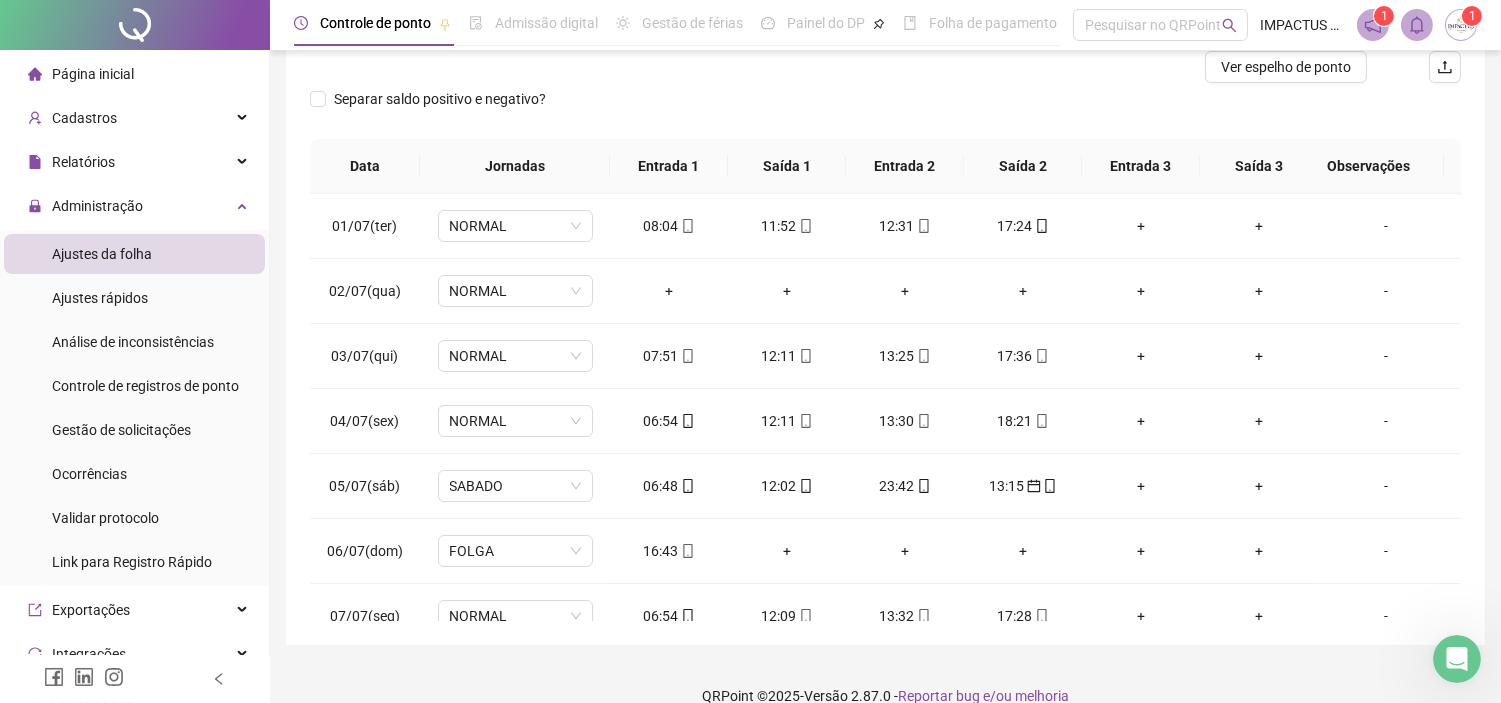 scroll, scrollTop: 294, scrollLeft: 0, axis: vertical 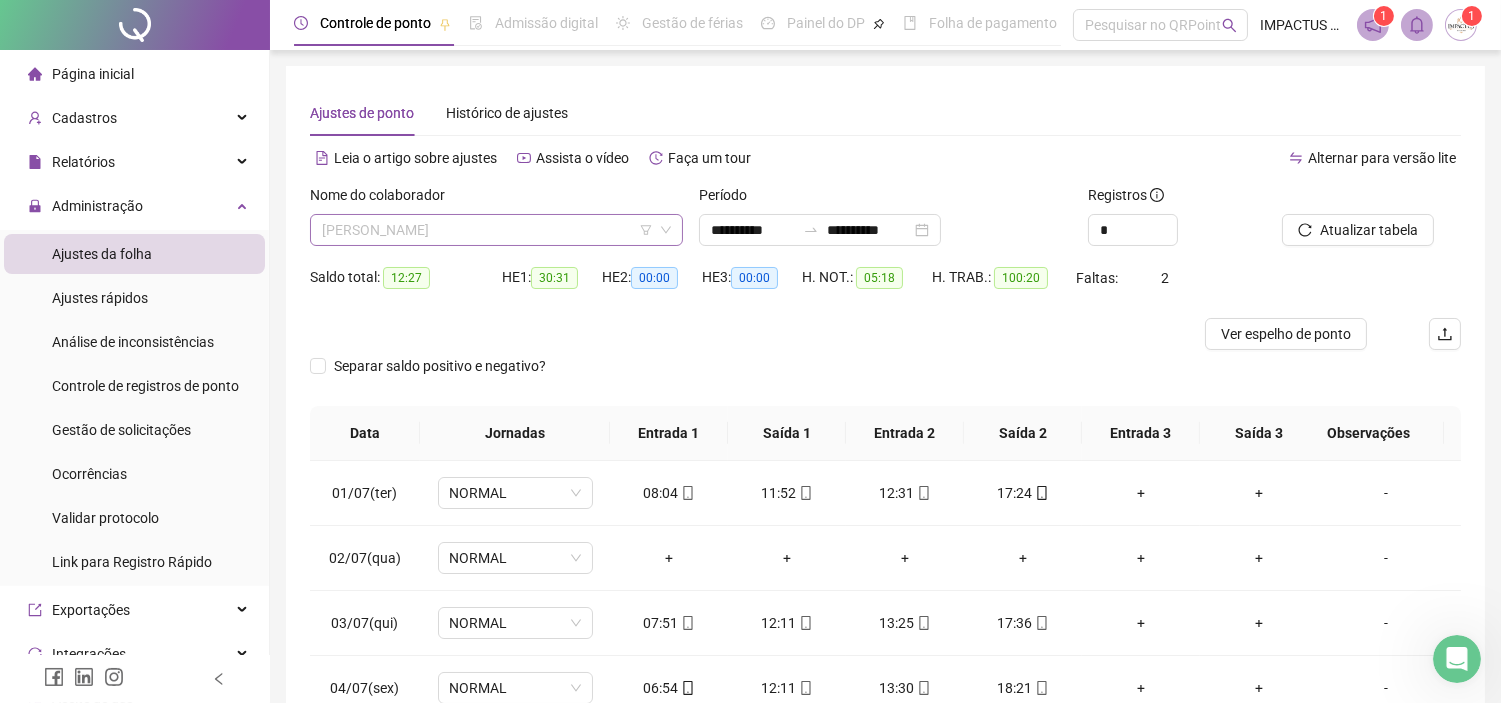 drag, startPoint x: 528, startPoint y: 231, endPoint x: 518, endPoint y: 230, distance: 10.049875 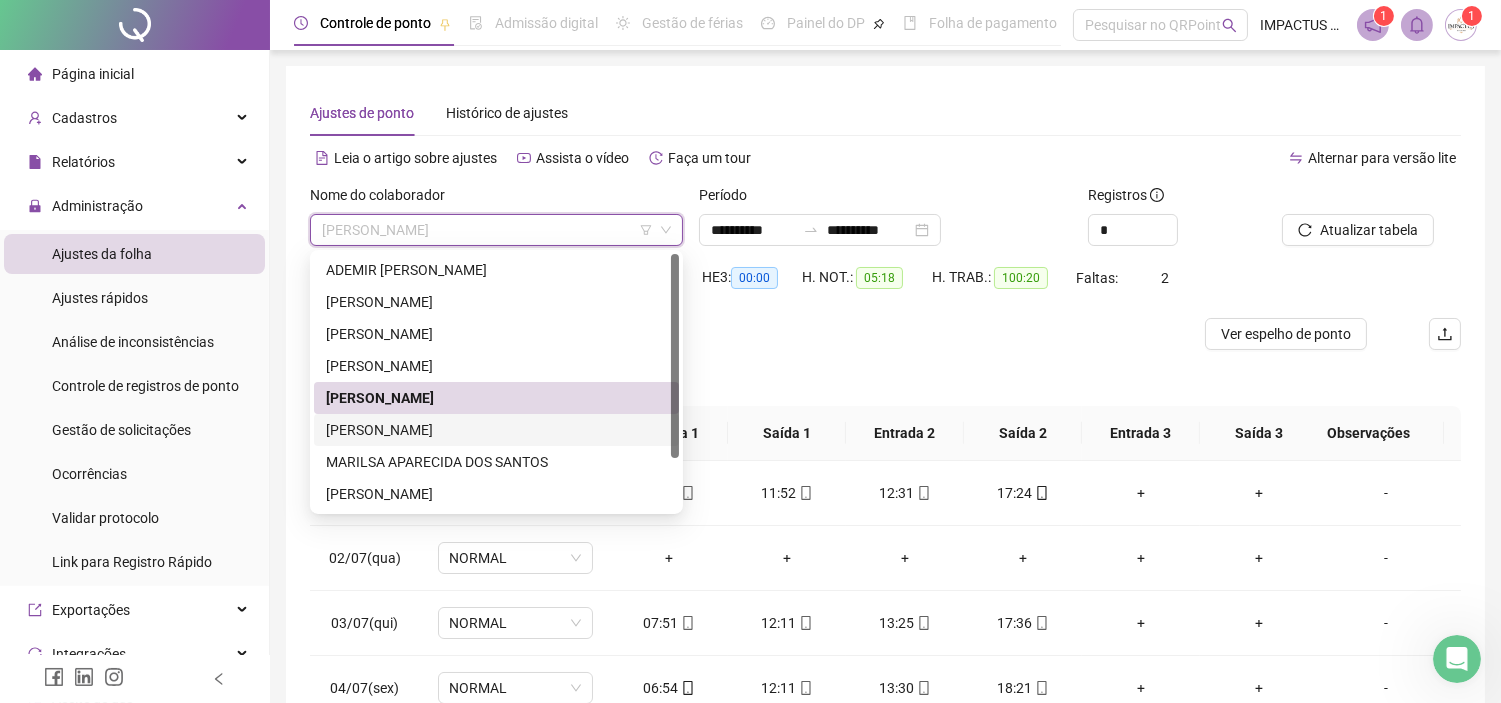 click on "[PERSON_NAME]" at bounding box center [496, 430] 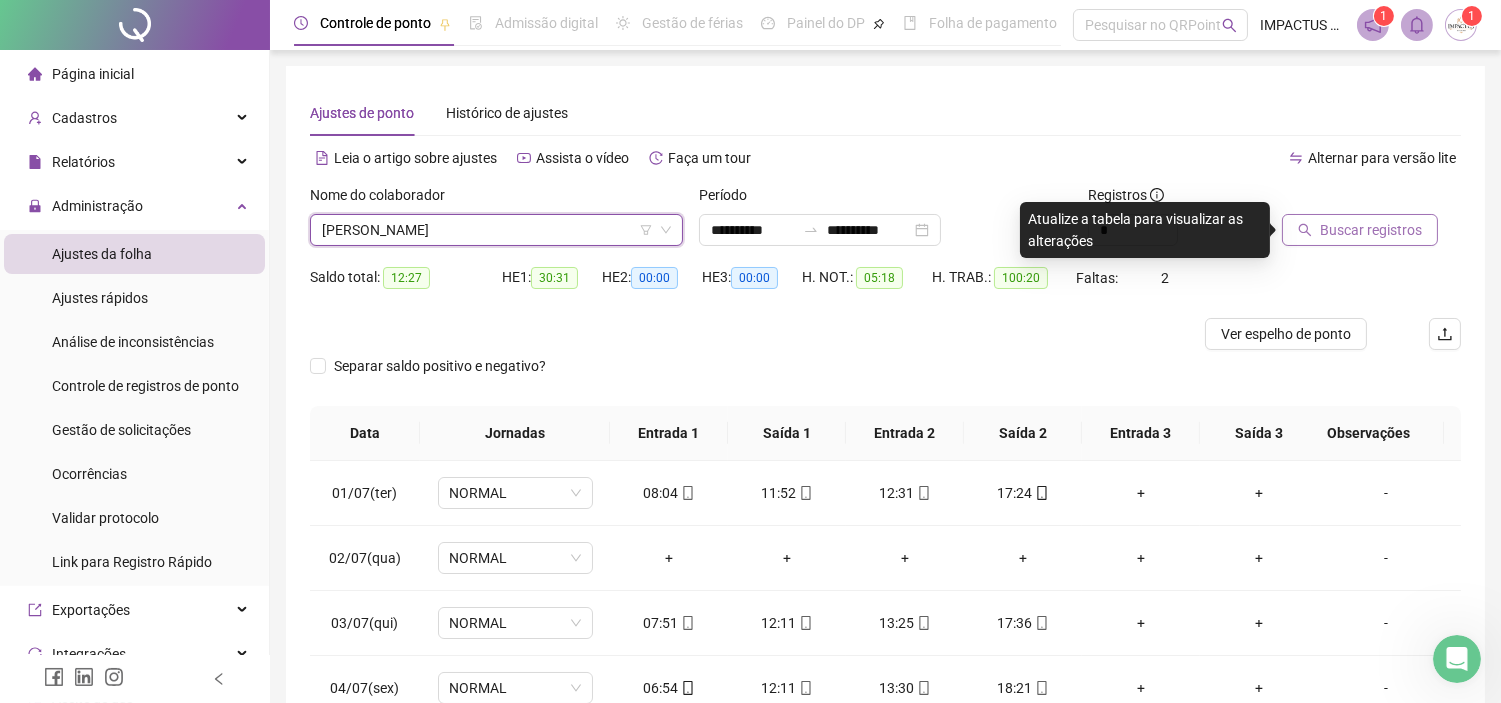 click on "Buscar registros" at bounding box center (1371, 230) 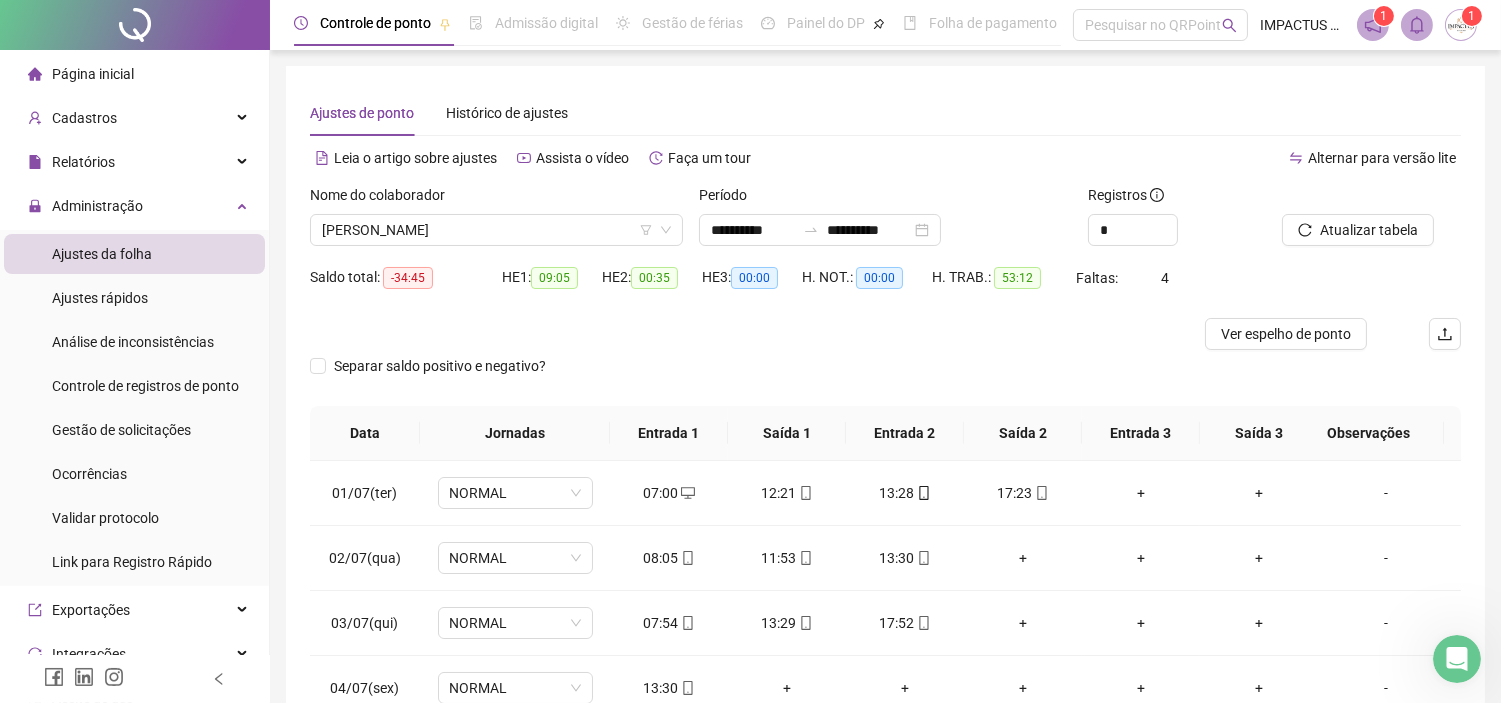 scroll, scrollTop: 294, scrollLeft: 0, axis: vertical 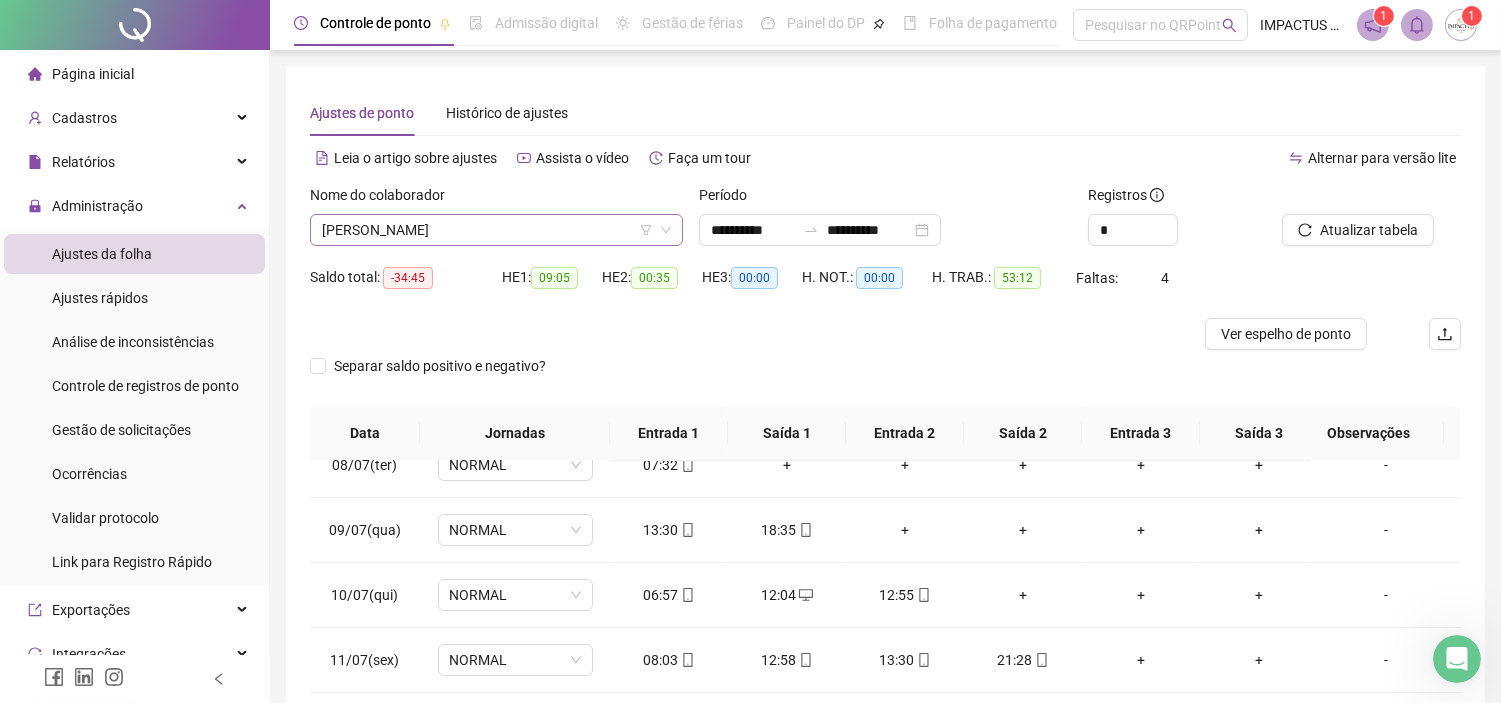 click on "[PERSON_NAME]" at bounding box center [496, 230] 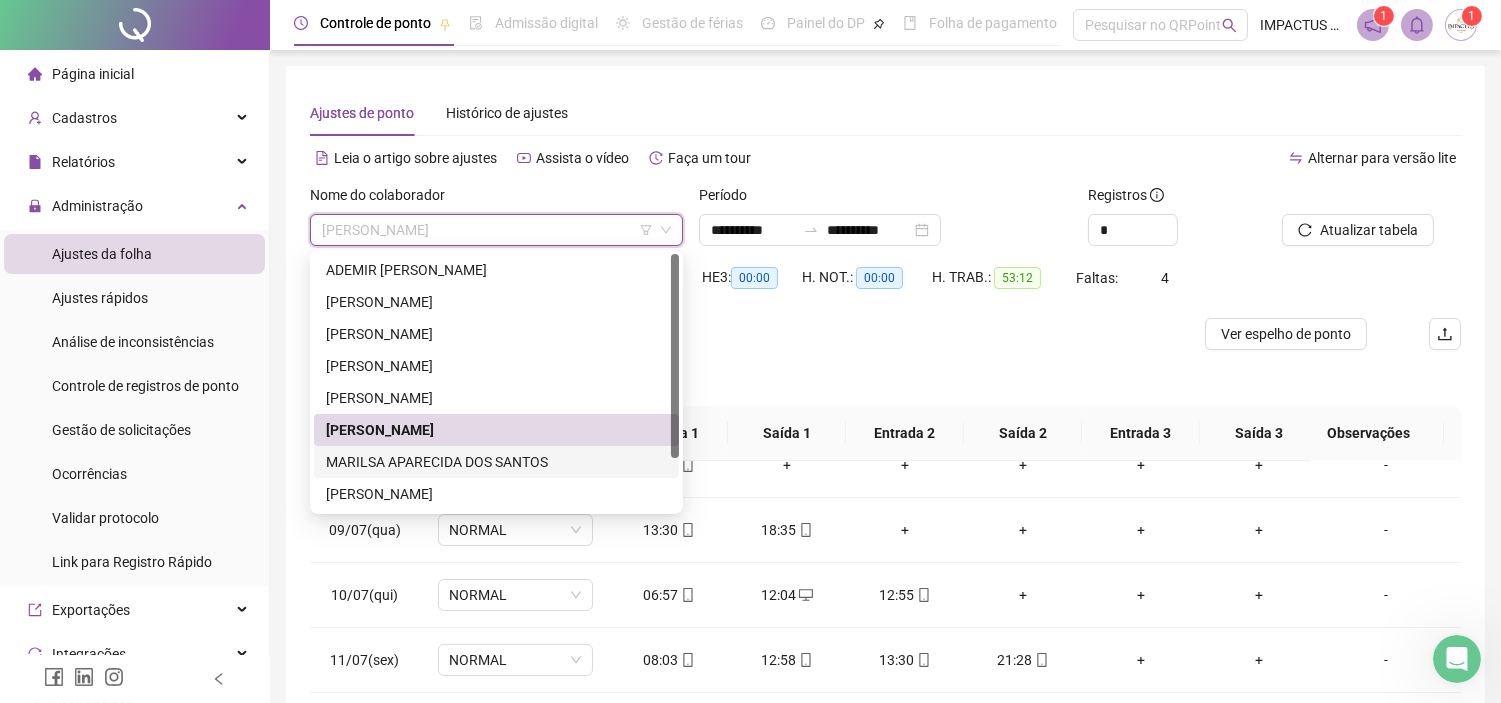 click on "MARILSA APARECIDA DOS SANTOS" at bounding box center (496, 462) 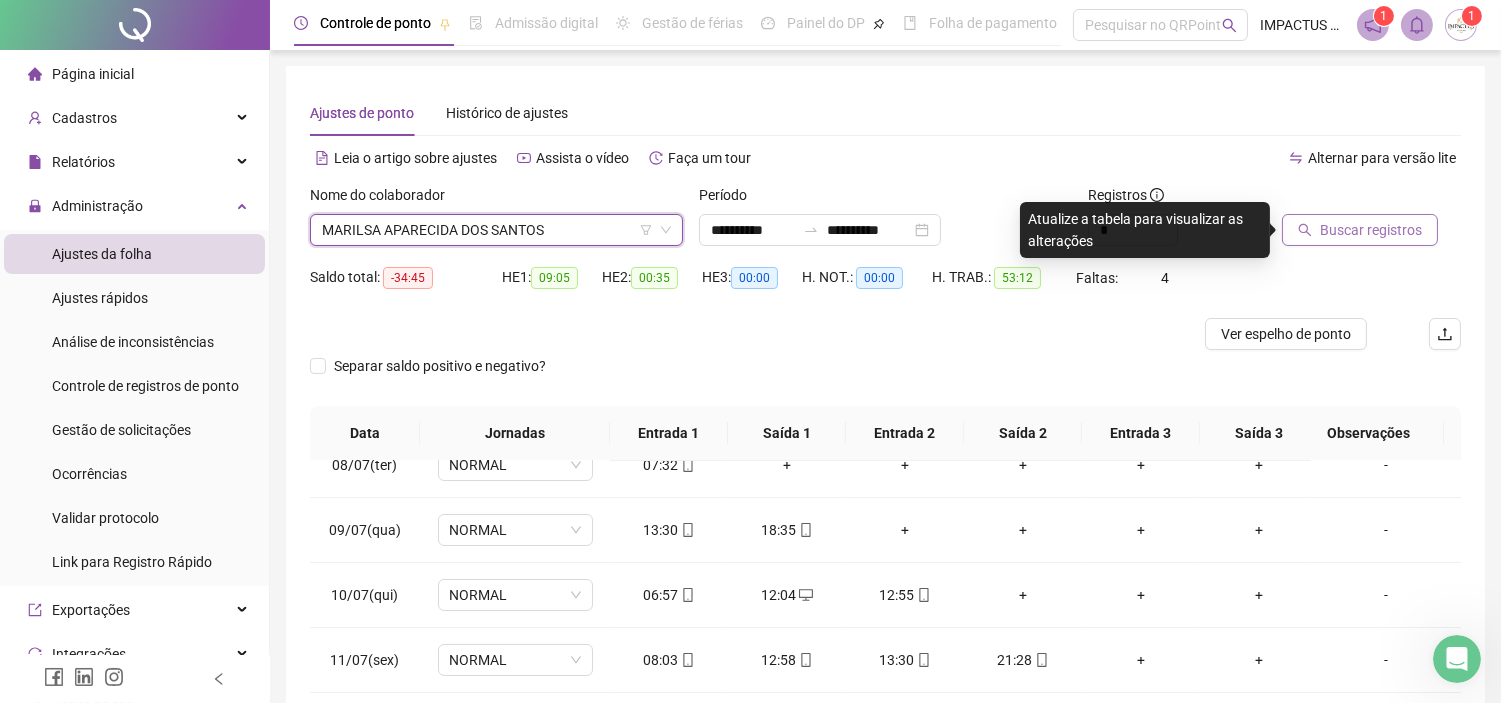 click on "Buscar registros" at bounding box center [1371, 230] 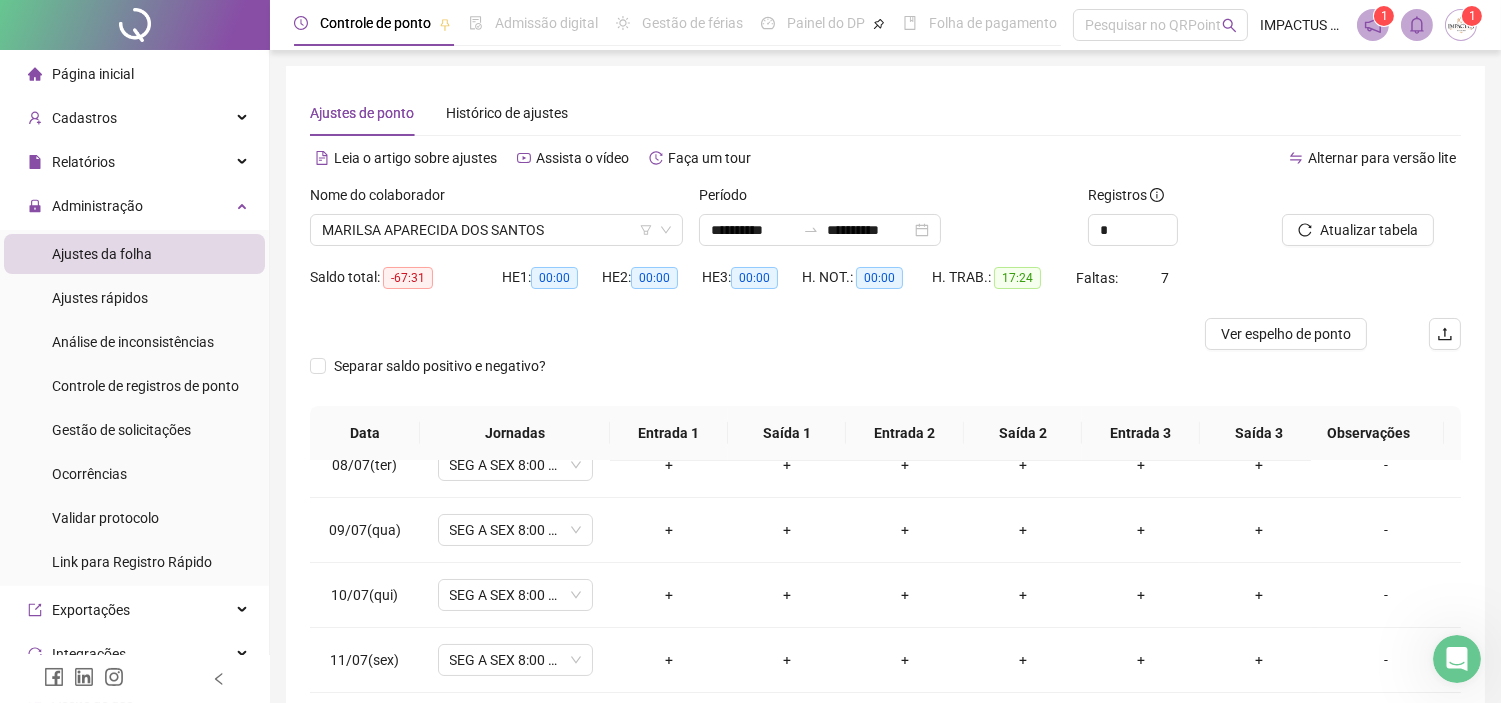 scroll, scrollTop: 294, scrollLeft: 0, axis: vertical 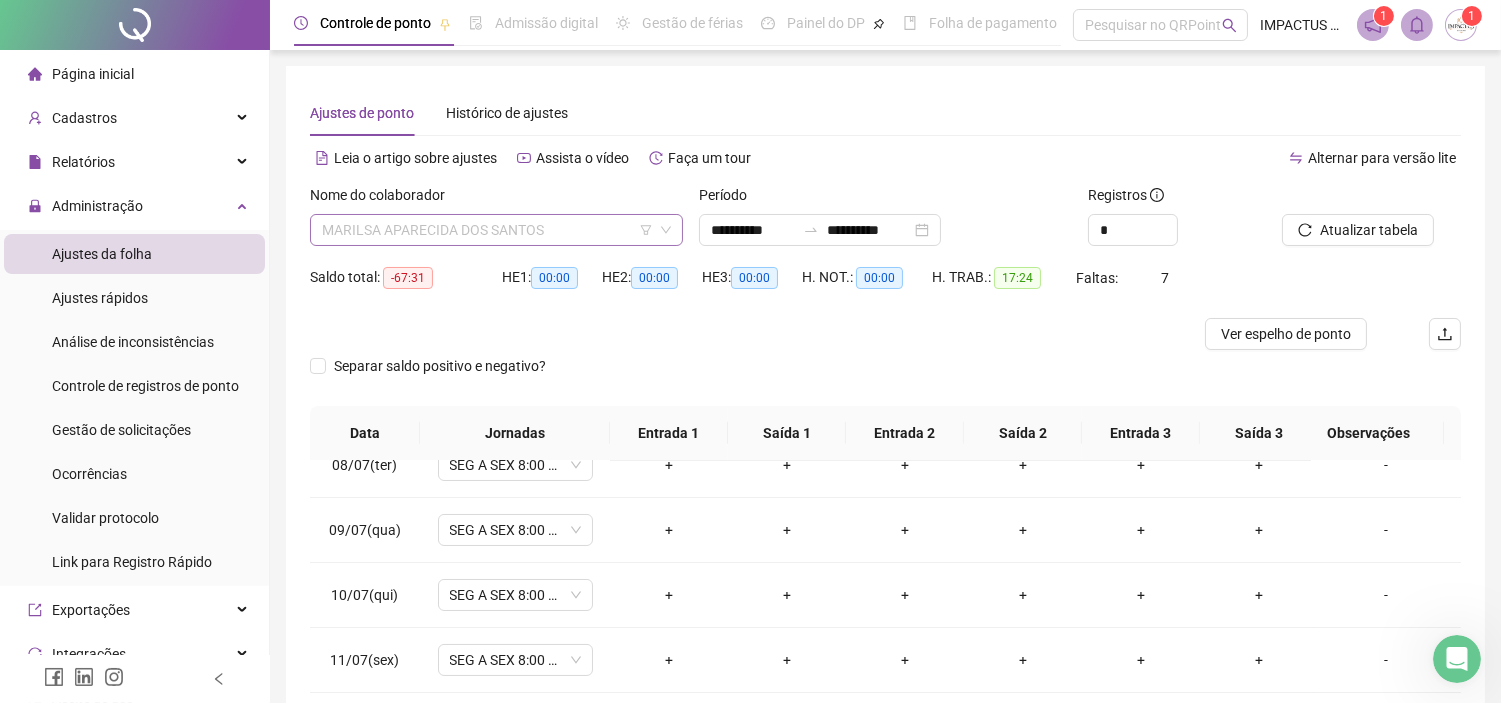click on "MARILSA APARECIDA DOS SANTOS" at bounding box center [496, 230] 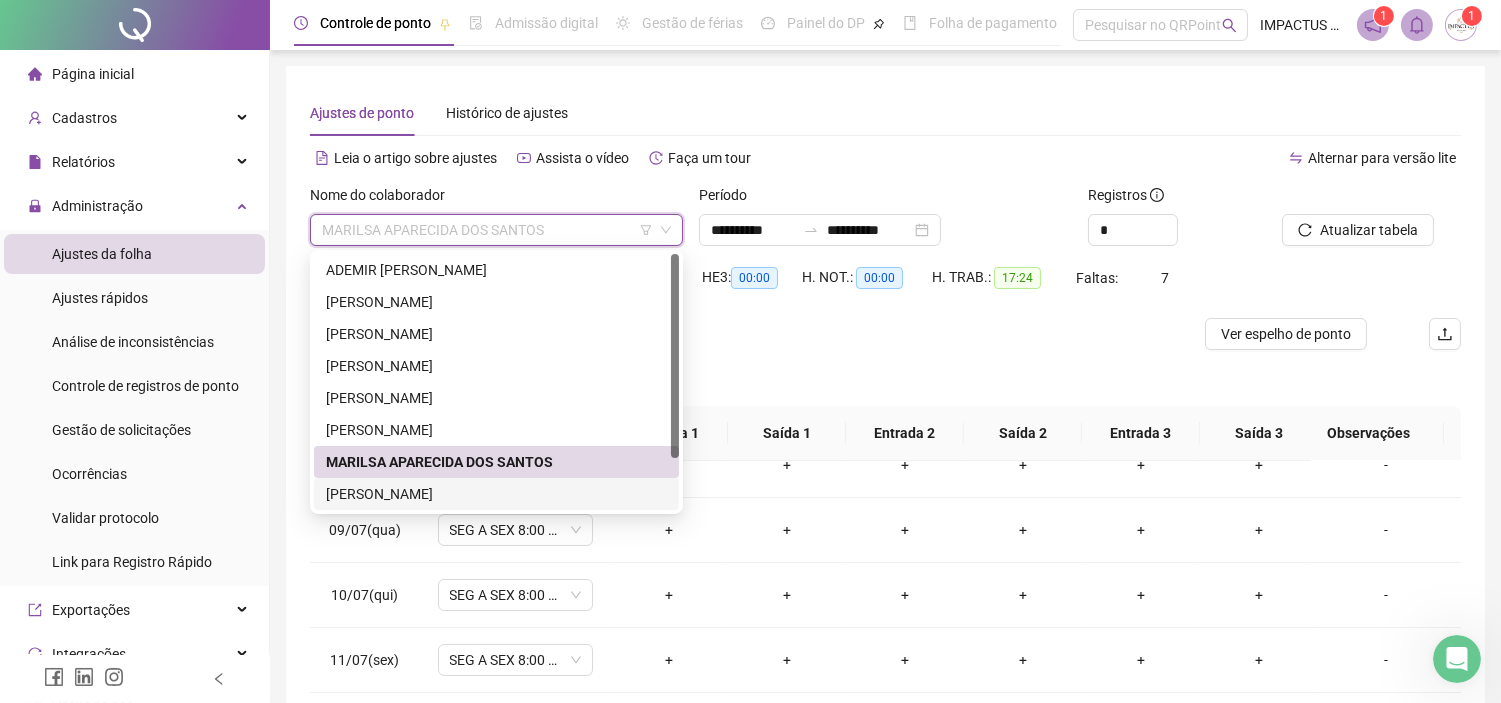 click on "[PERSON_NAME]" at bounding box center [496, 494] 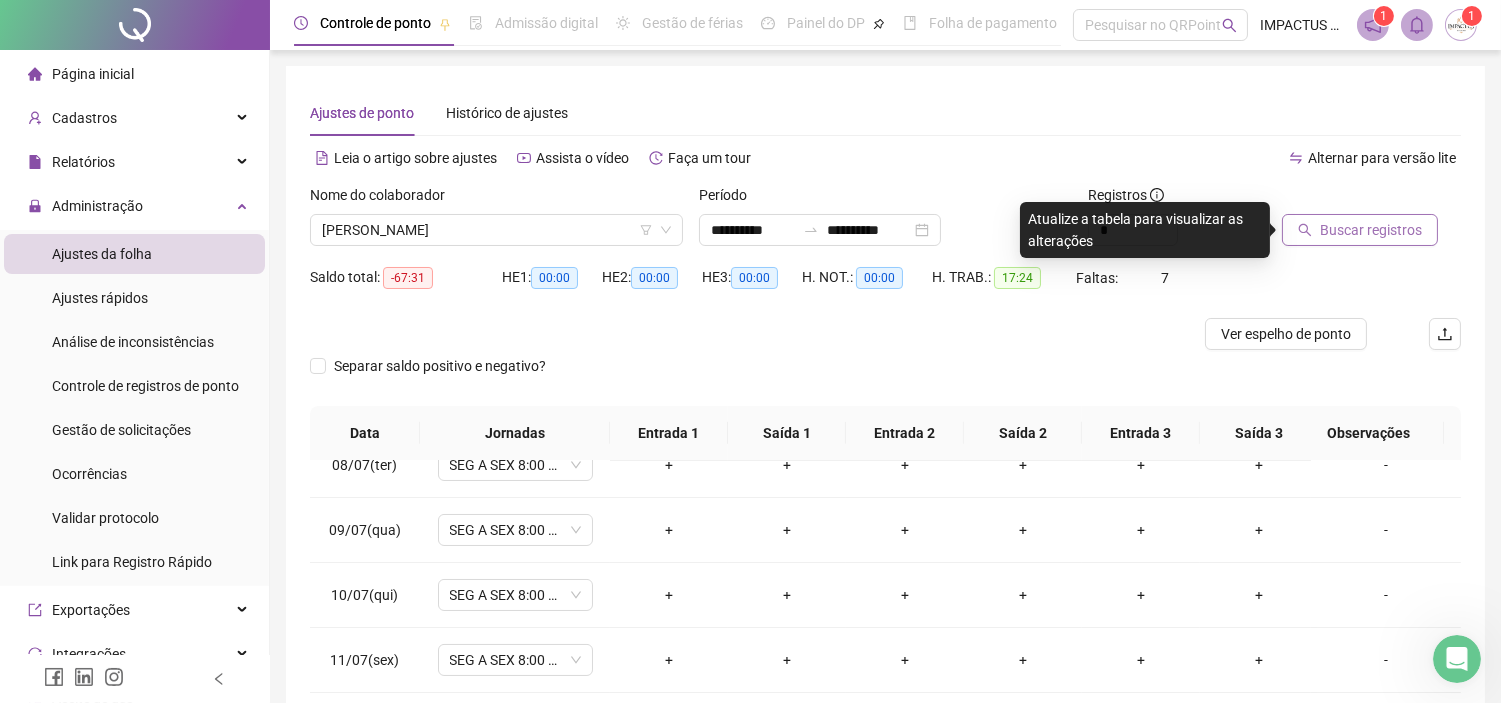 click on "Buscar registros" at bounding box center [1360, 230] 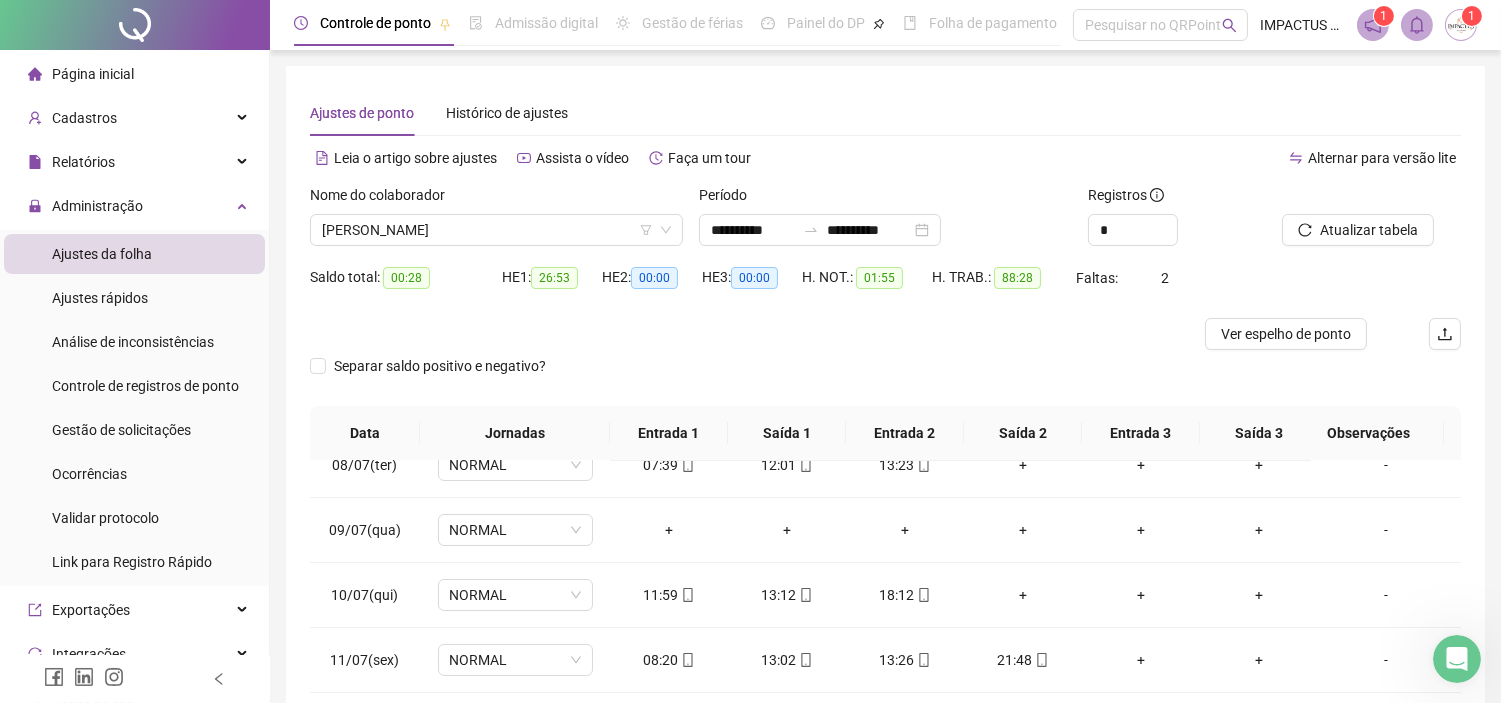 scroll, scrollTop: 294, scrollLeft: 0, axis: vertical 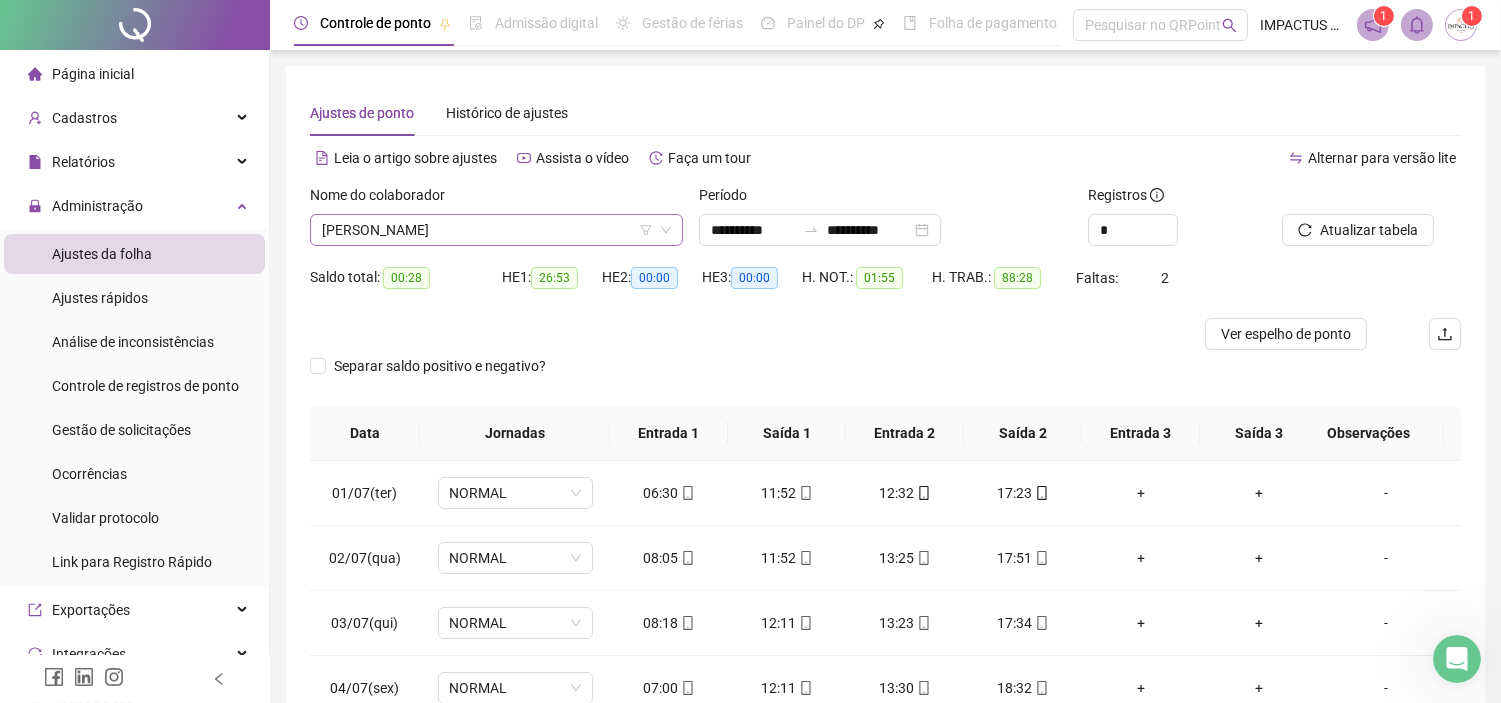 click on "[PERSON_NAME]" at bounding box center (496, 230) 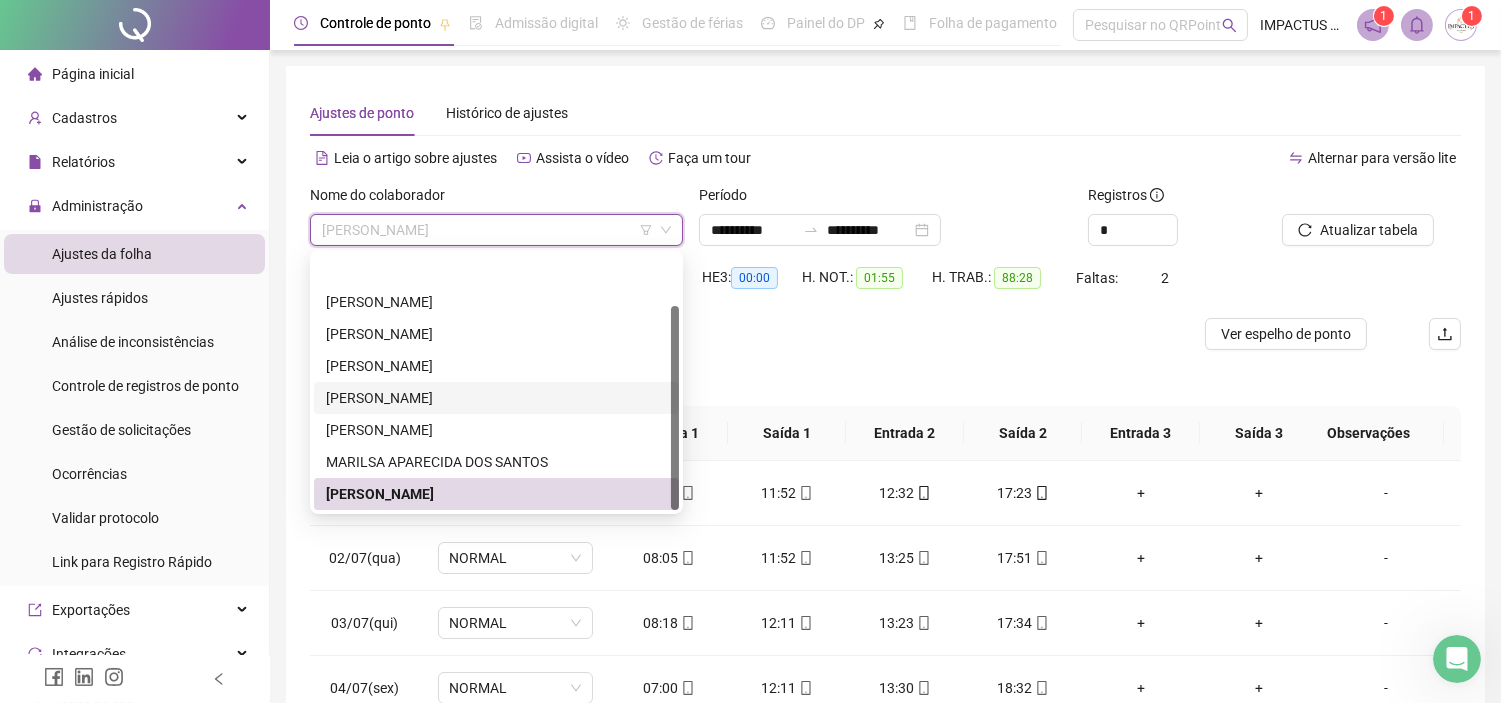 scroll, scrollTop: 64, scrollLeft: 0, axis: vertical 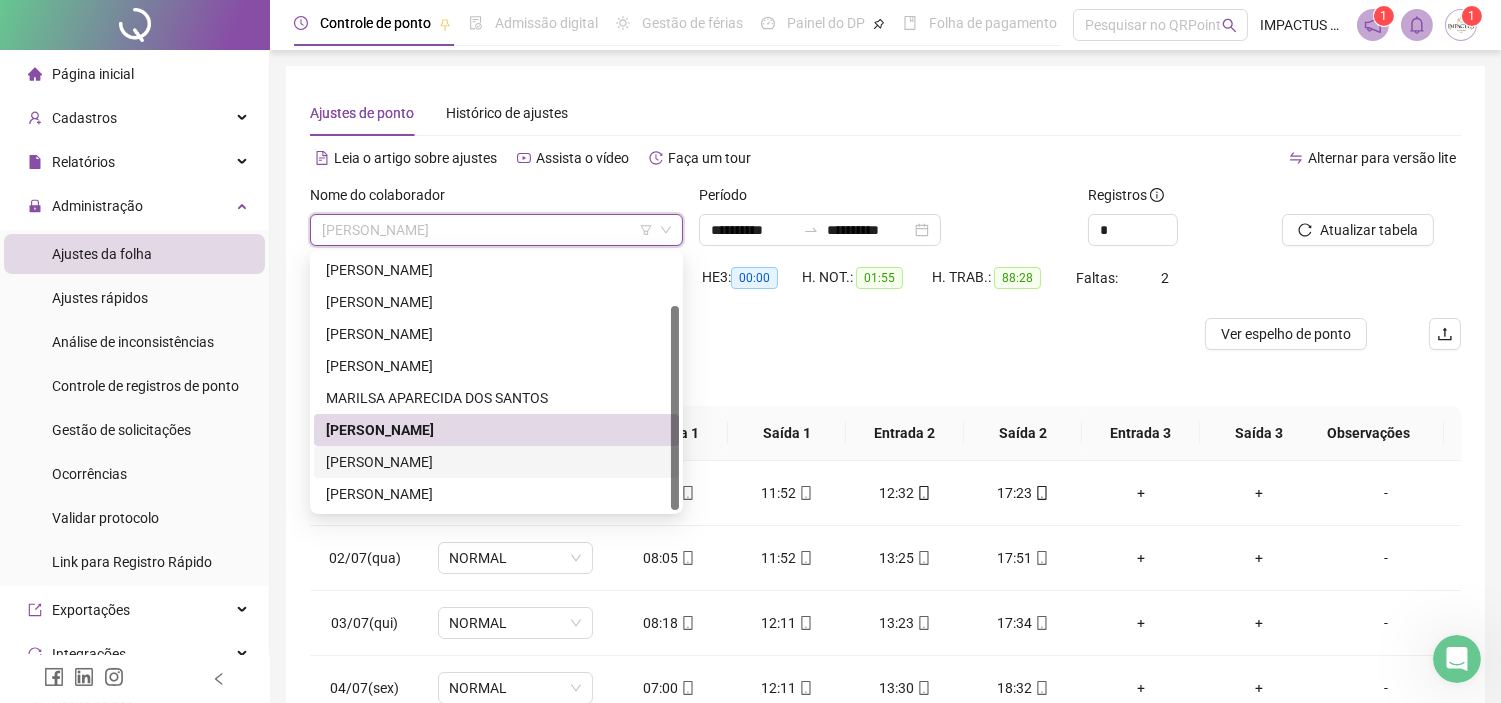 click on "[PERSON_NAME]" at bounding box center (496, 462) 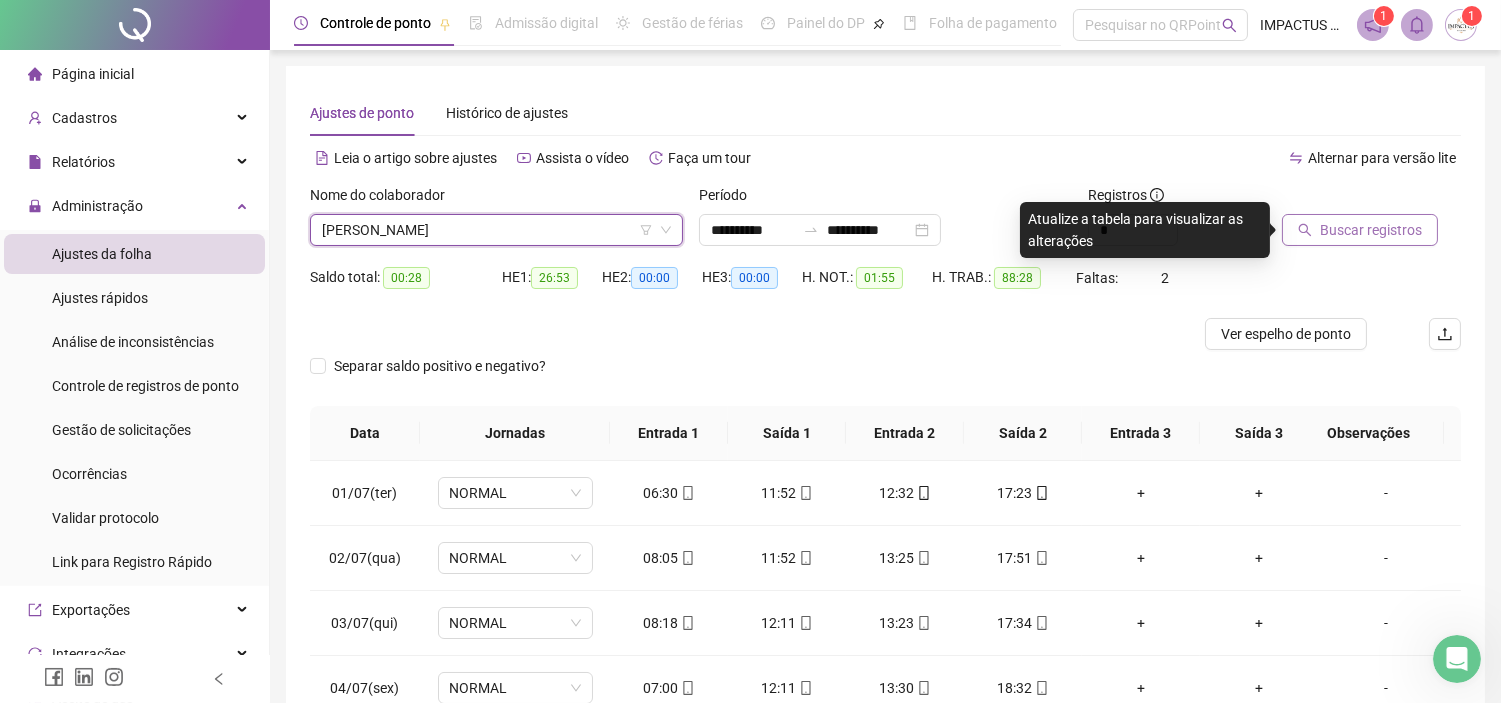 click on "Buscar registros" at bounding box center [1371, 230] 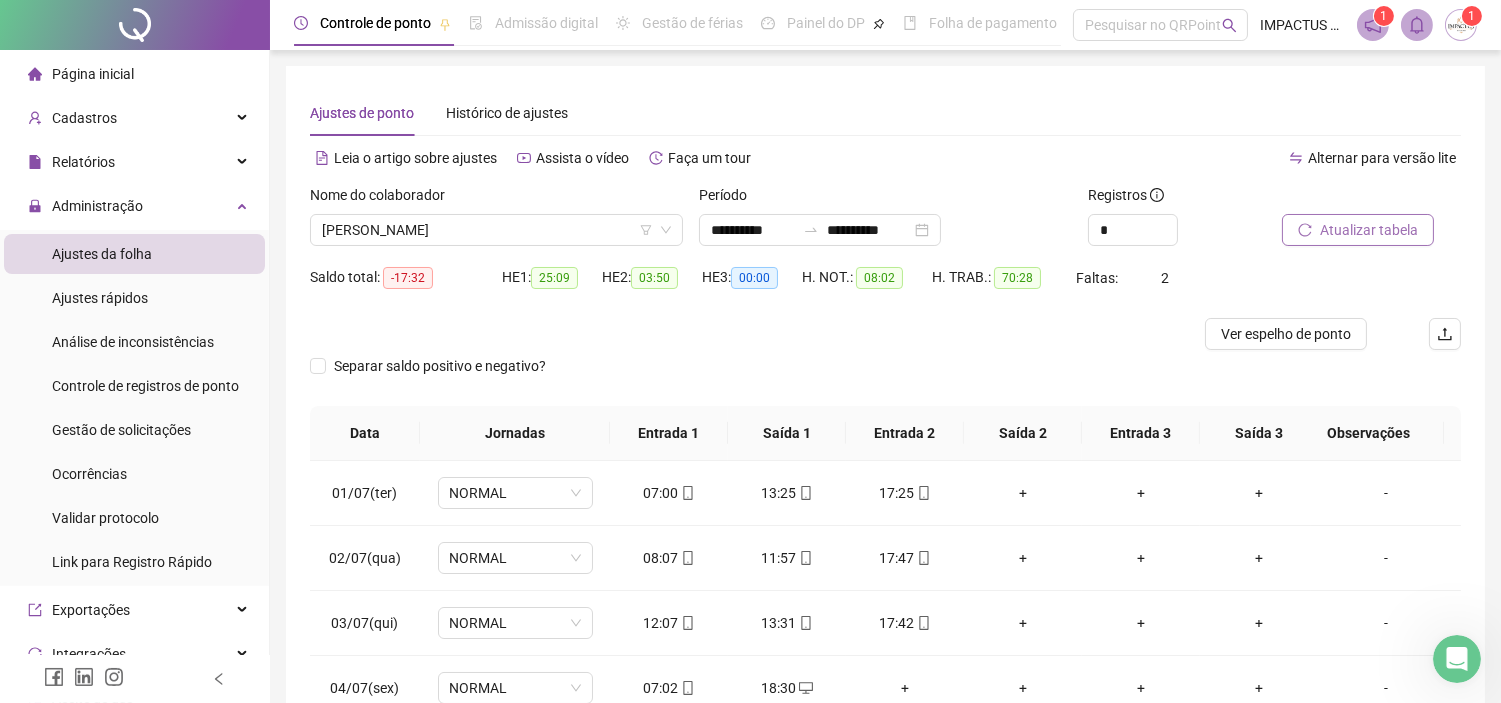 scroll, scrollTop: 294, scrollLeft: 0, axis: vertical 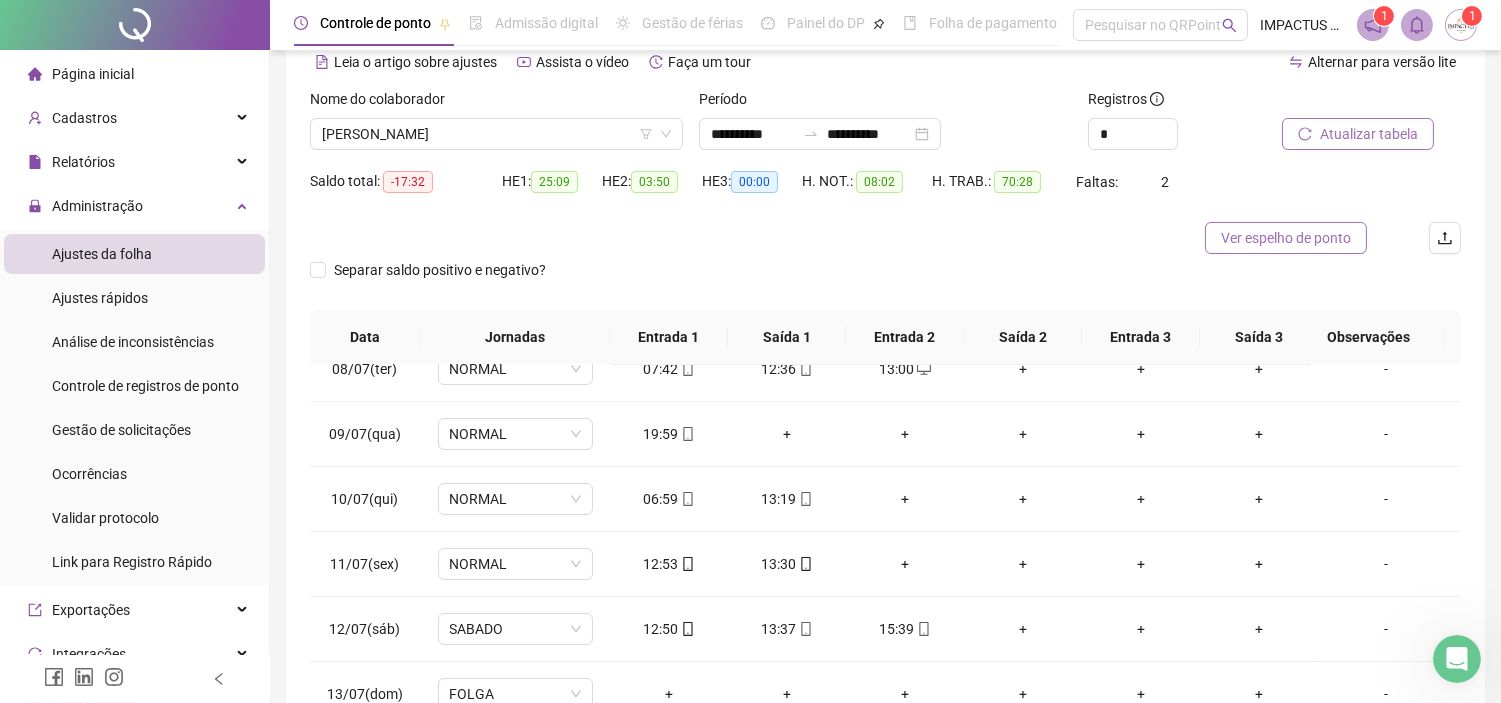 click on "Ver espelho de ponto" at bounding box center [1286, 238] 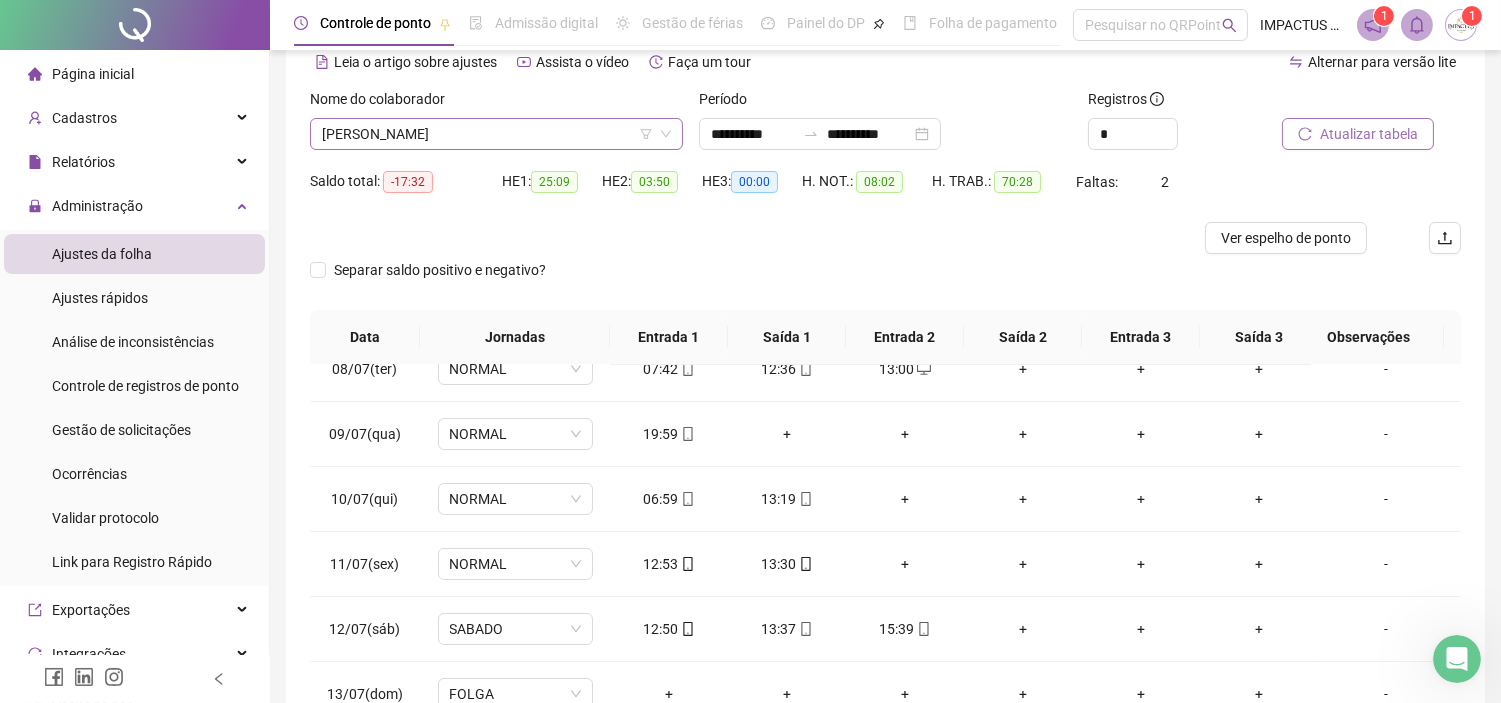 click on "[PERSON_NAME]" at bounding box center (496, 134) 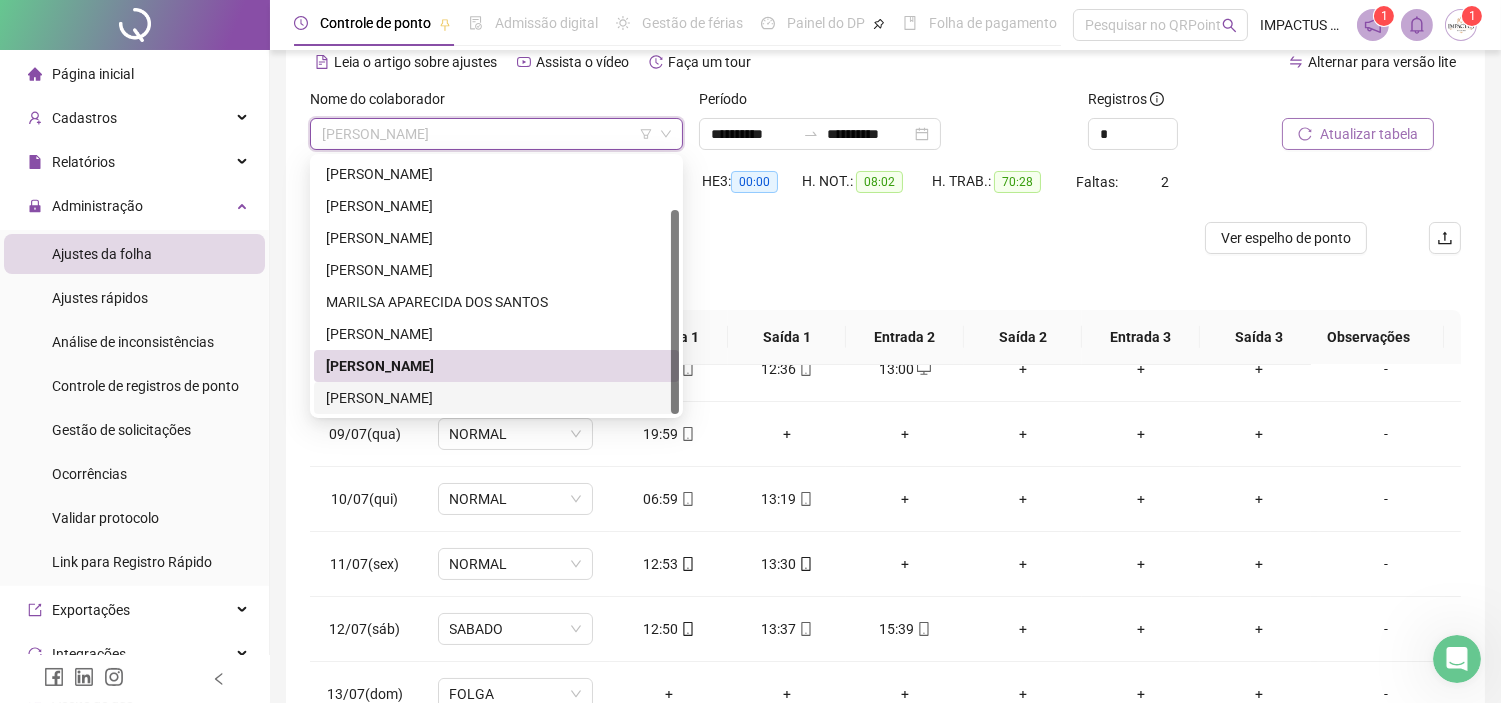 click on "[PERSON_NAME]" at bounding box center (496, 398) 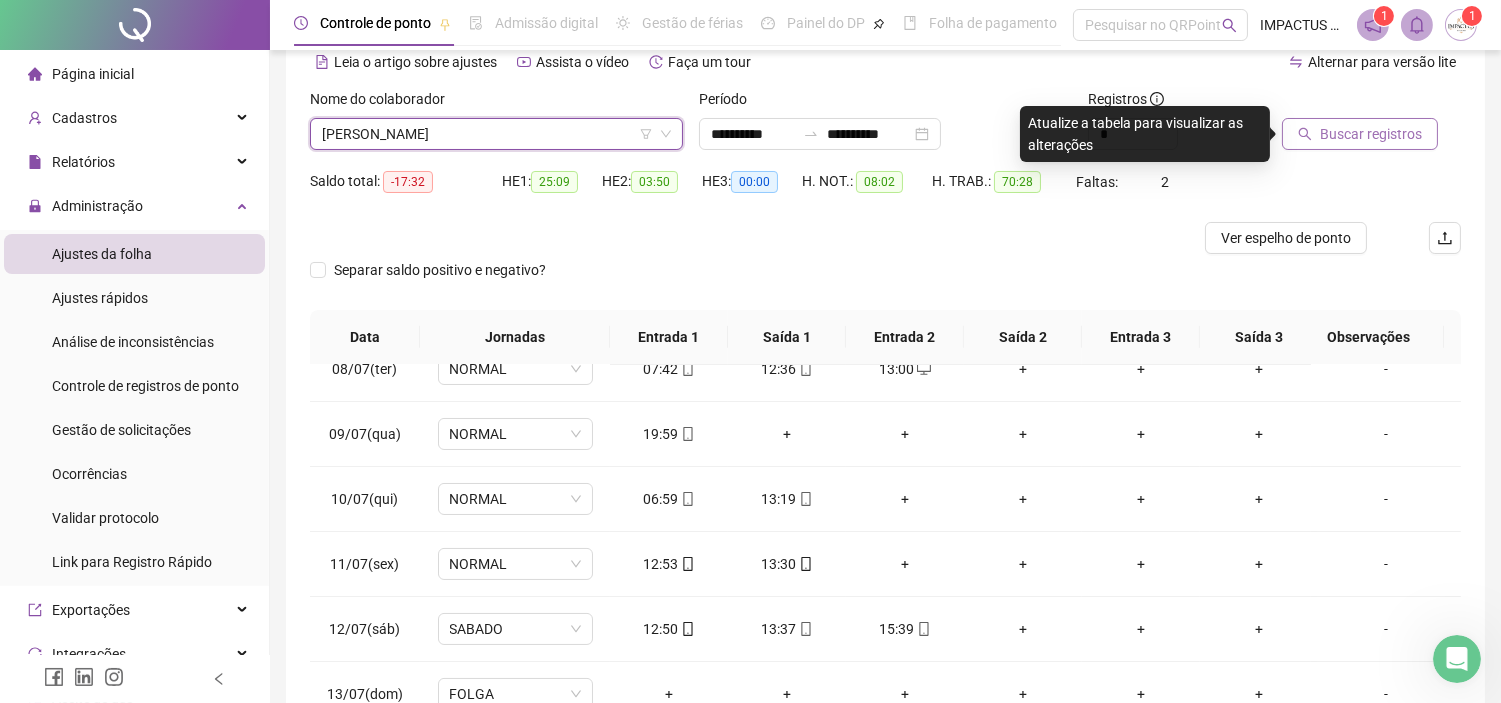 click on "Buscar registros" at bounding box center (1371, 134) 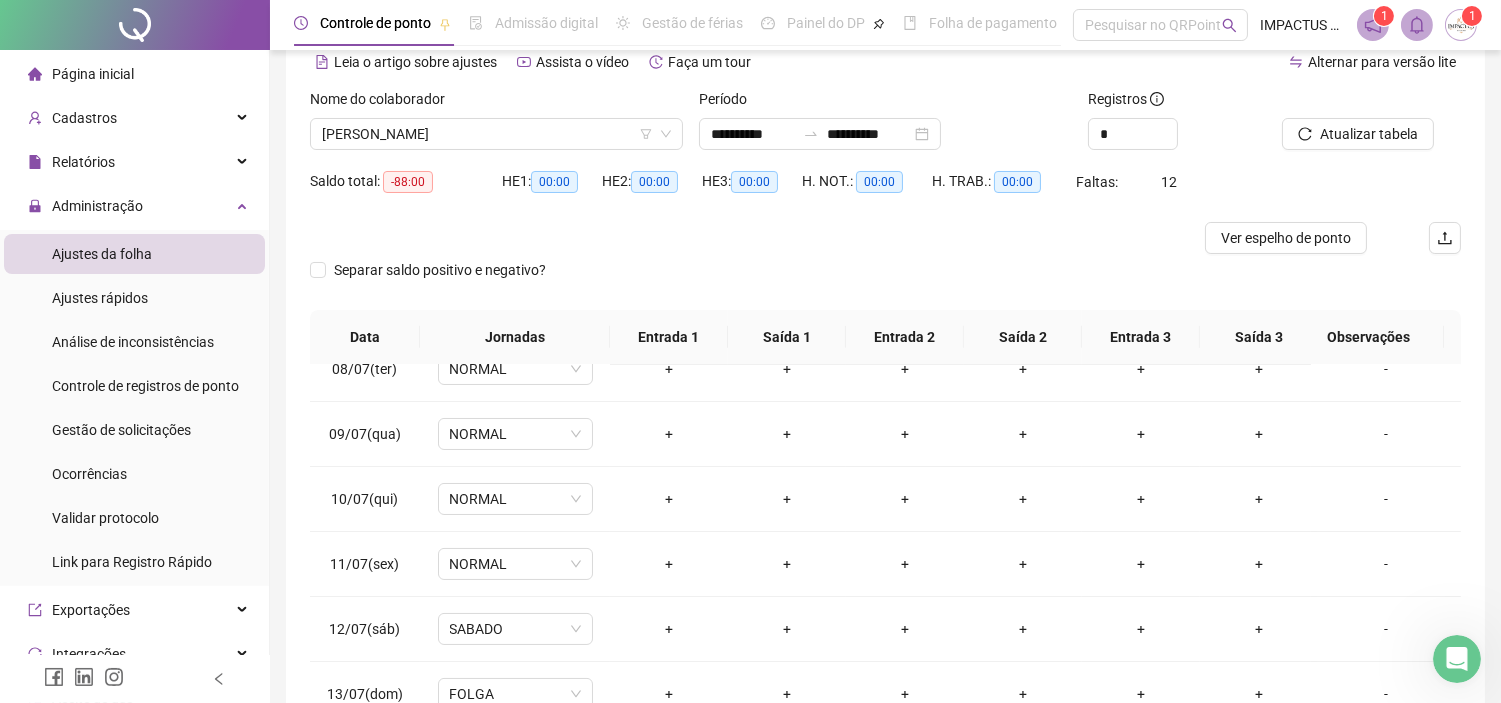scroll, scrollTop: 294, scrollLeft: 0, axis: vertical 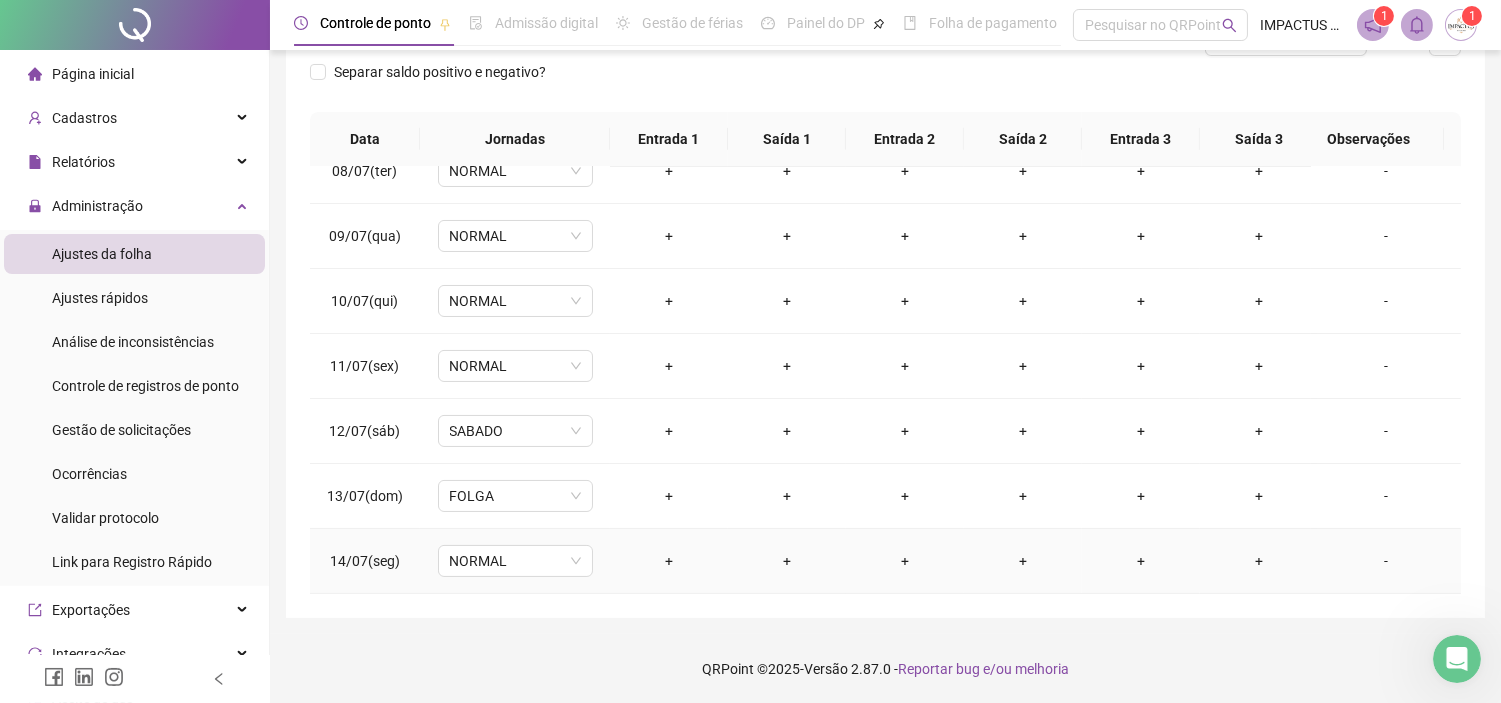 click on "-" at bounding box center [1386, 561] 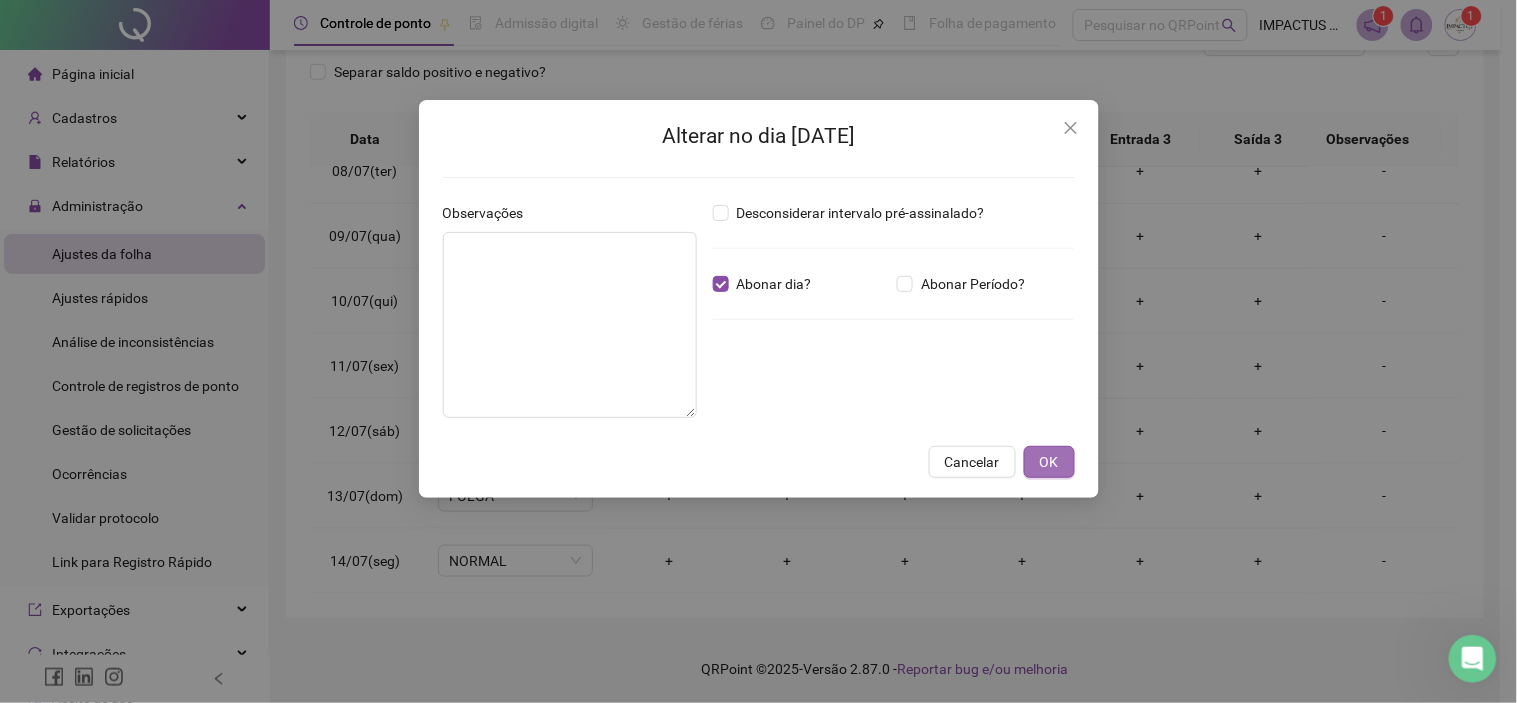 click on "OK" at bounding box center [1049, 462] 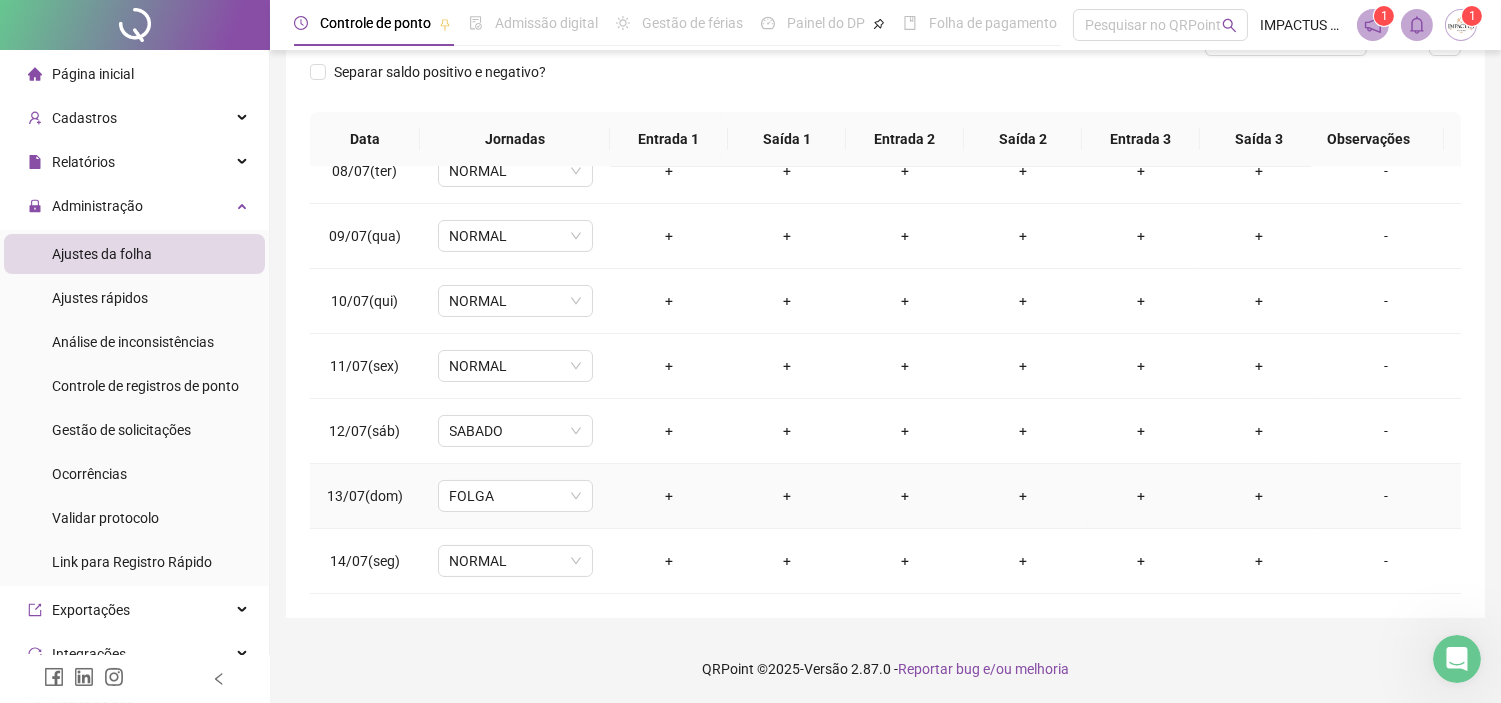 click on "-" at bounding box center [1386, 496] 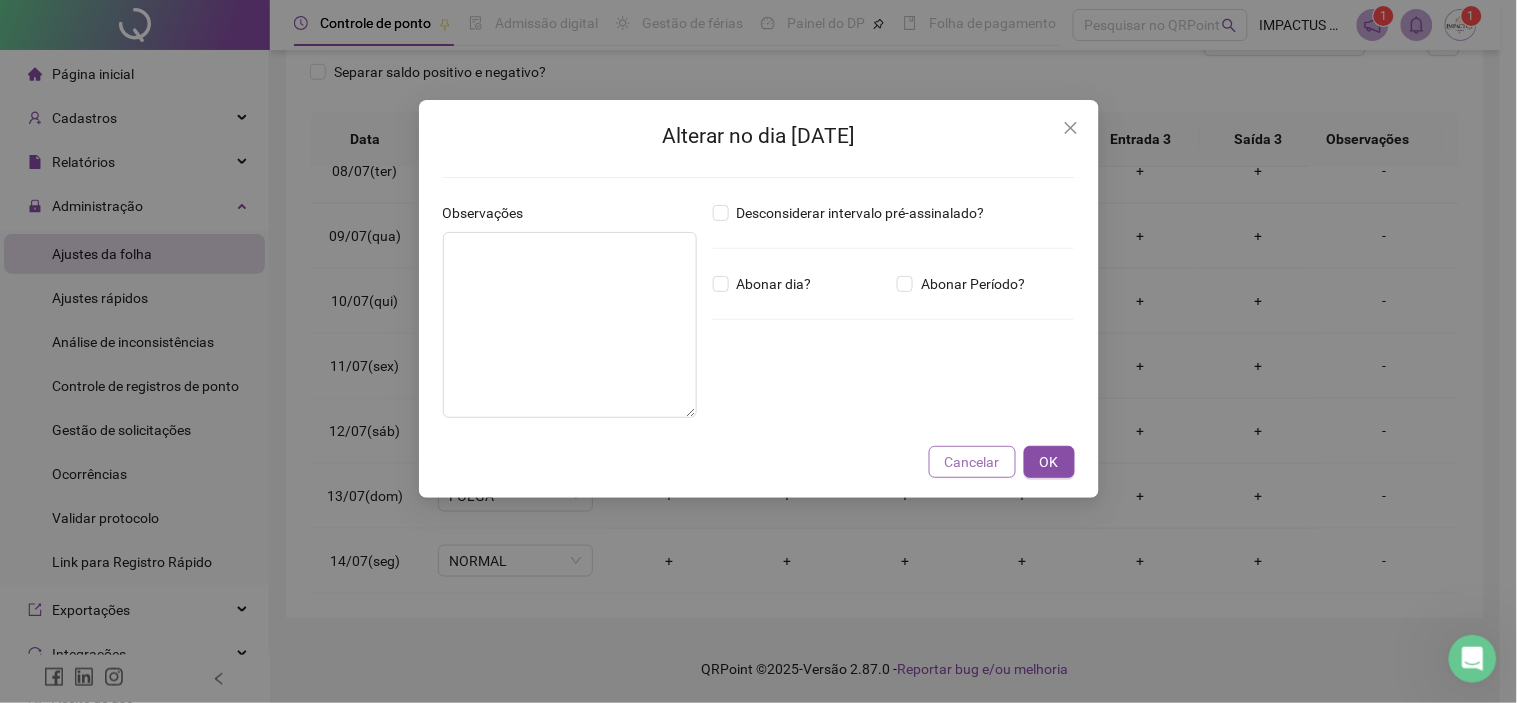 click on "Cancelar" at bounding box center [972, 462] 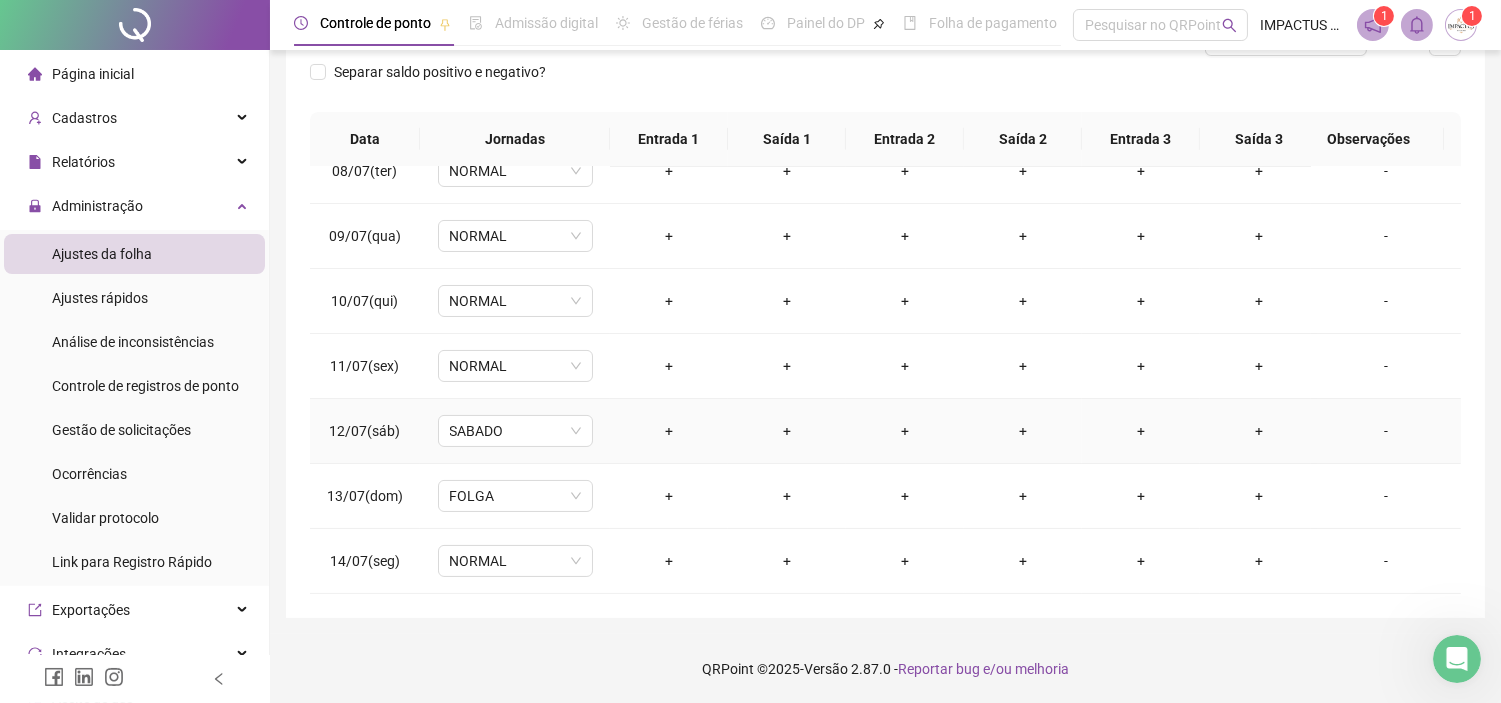 click on "-" at bounding box center [1386, 431] 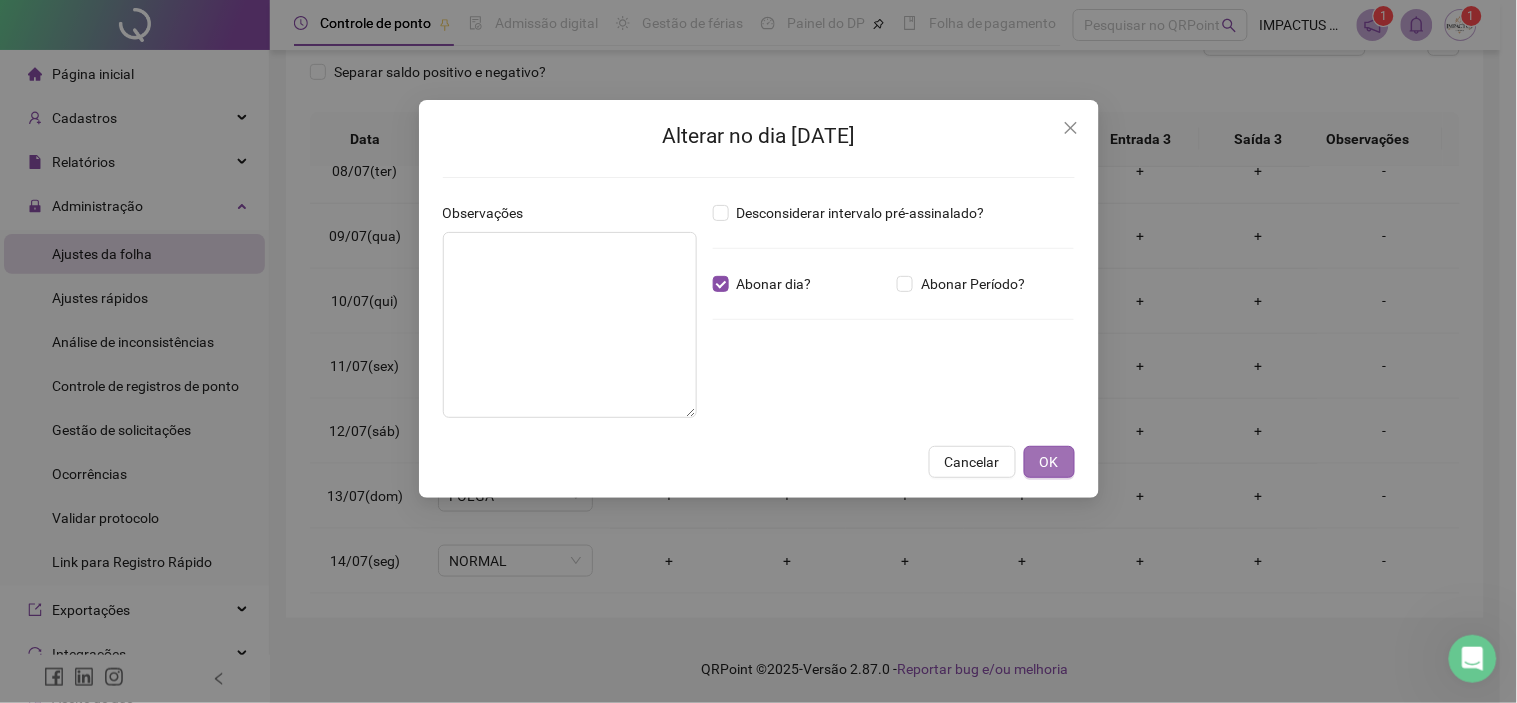 click on "OK" at bounding box center (1049, 462) 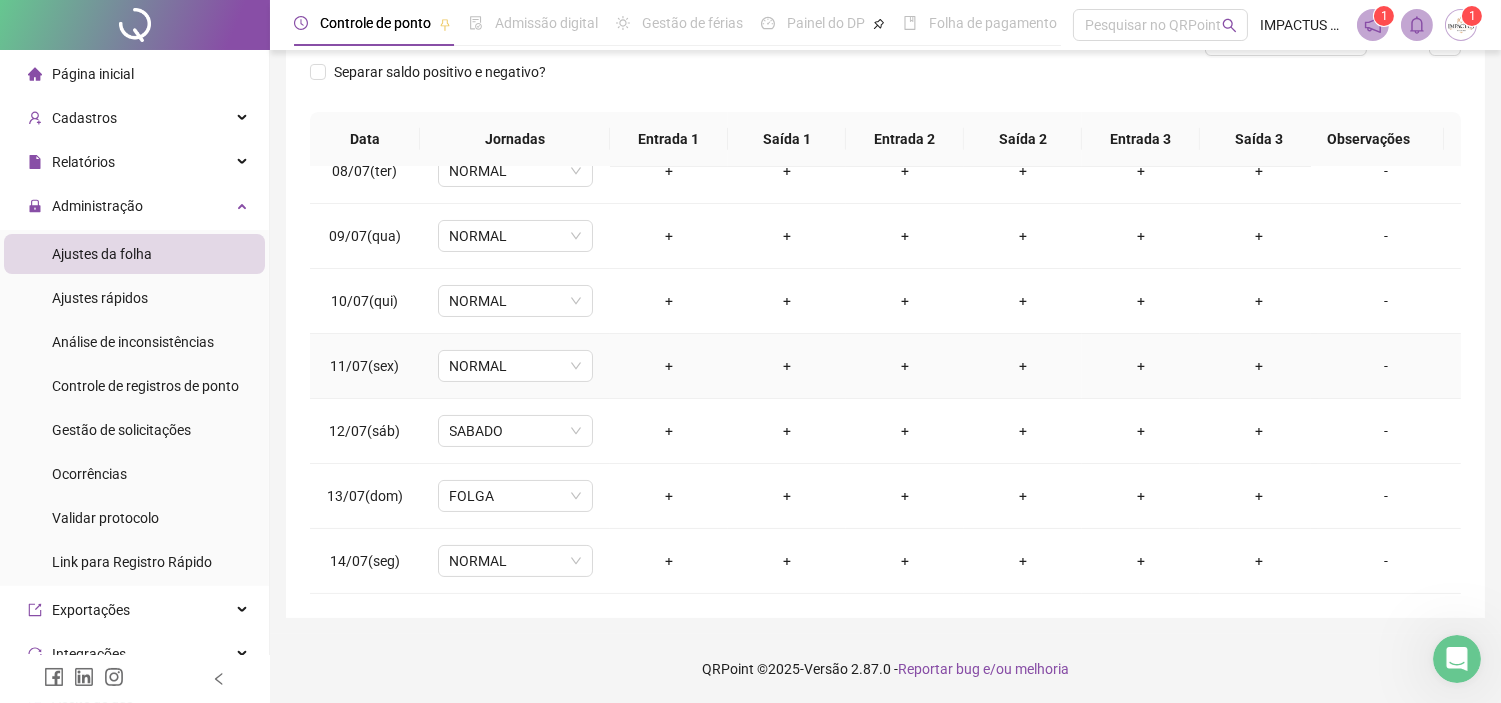 click on "-" at bounding box center (1386, 366) 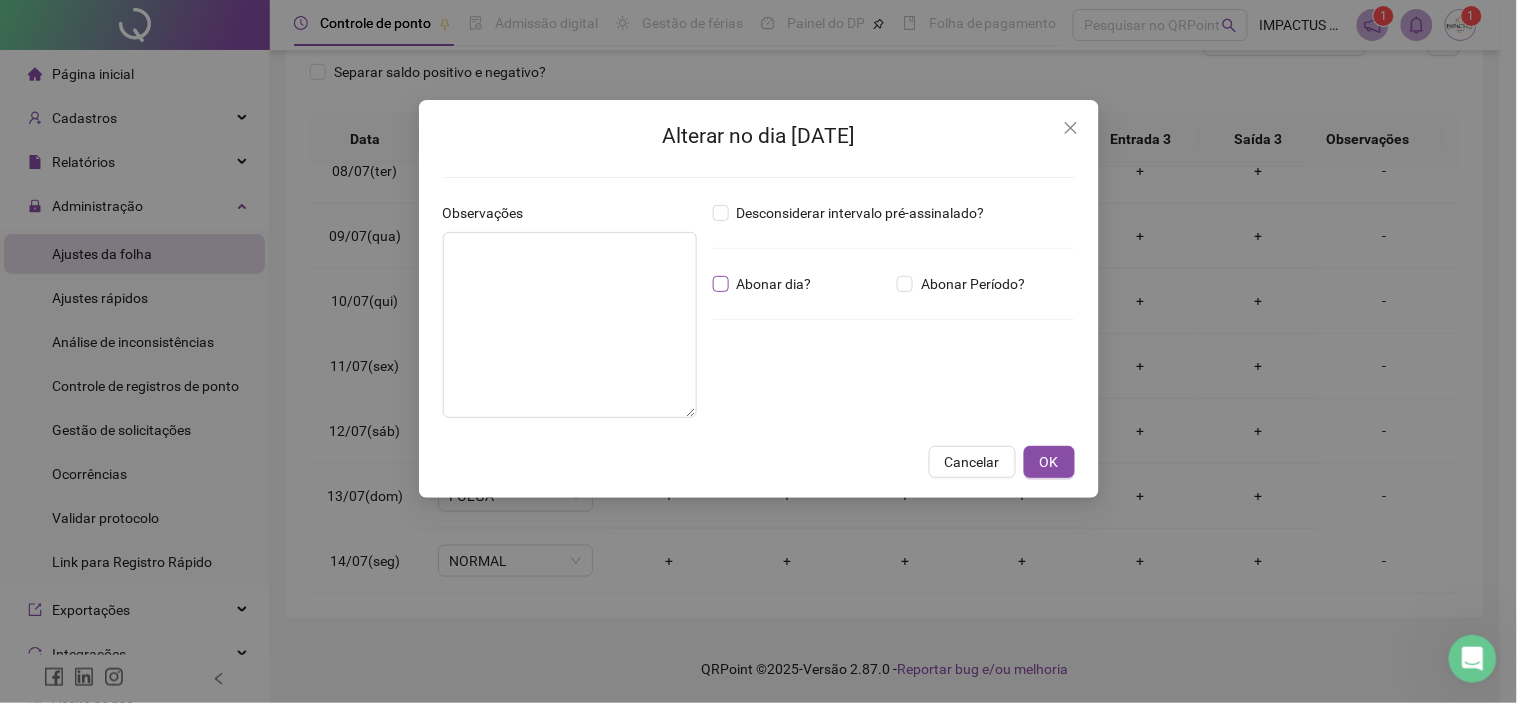 click on "Abonar dia?" at bounding box center (774, 284) 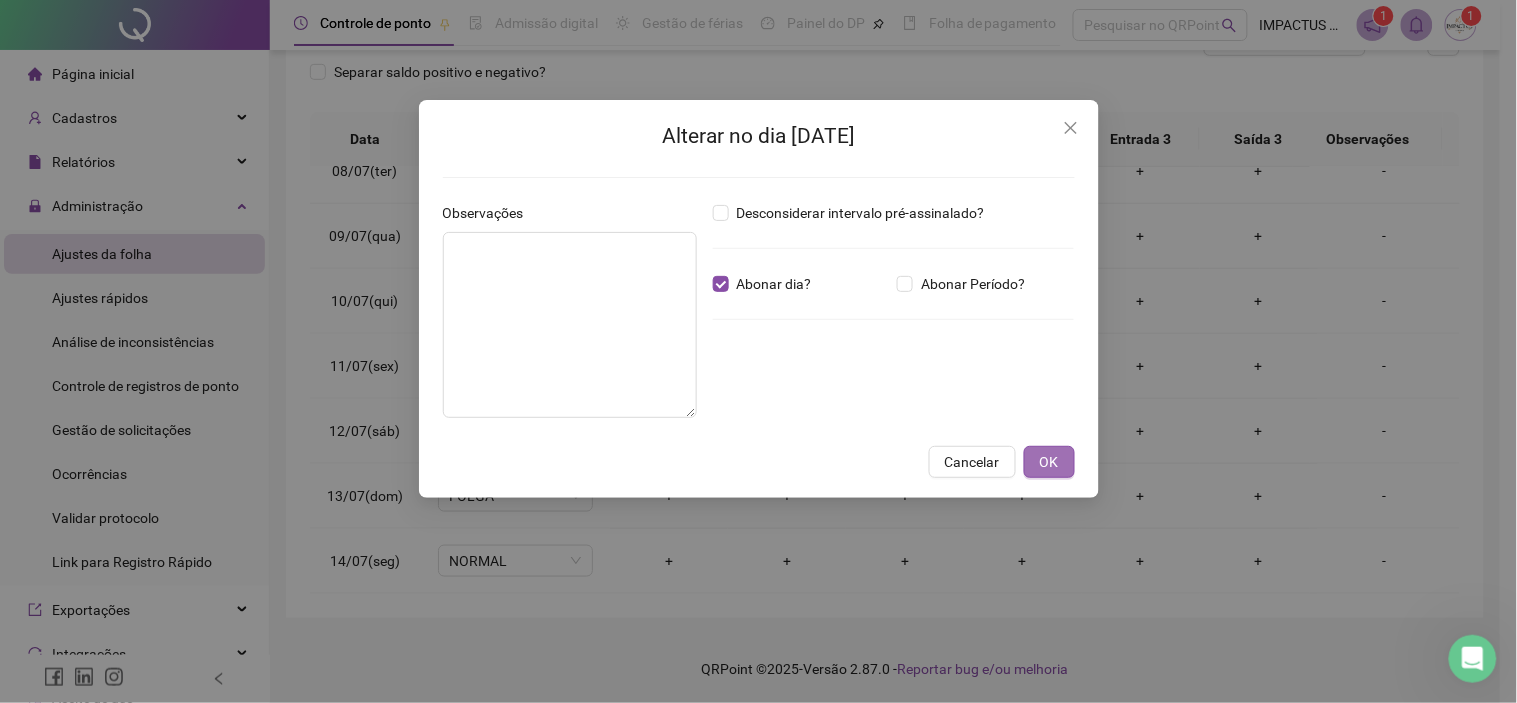click on "OK" at bounding box center (1049, 462) 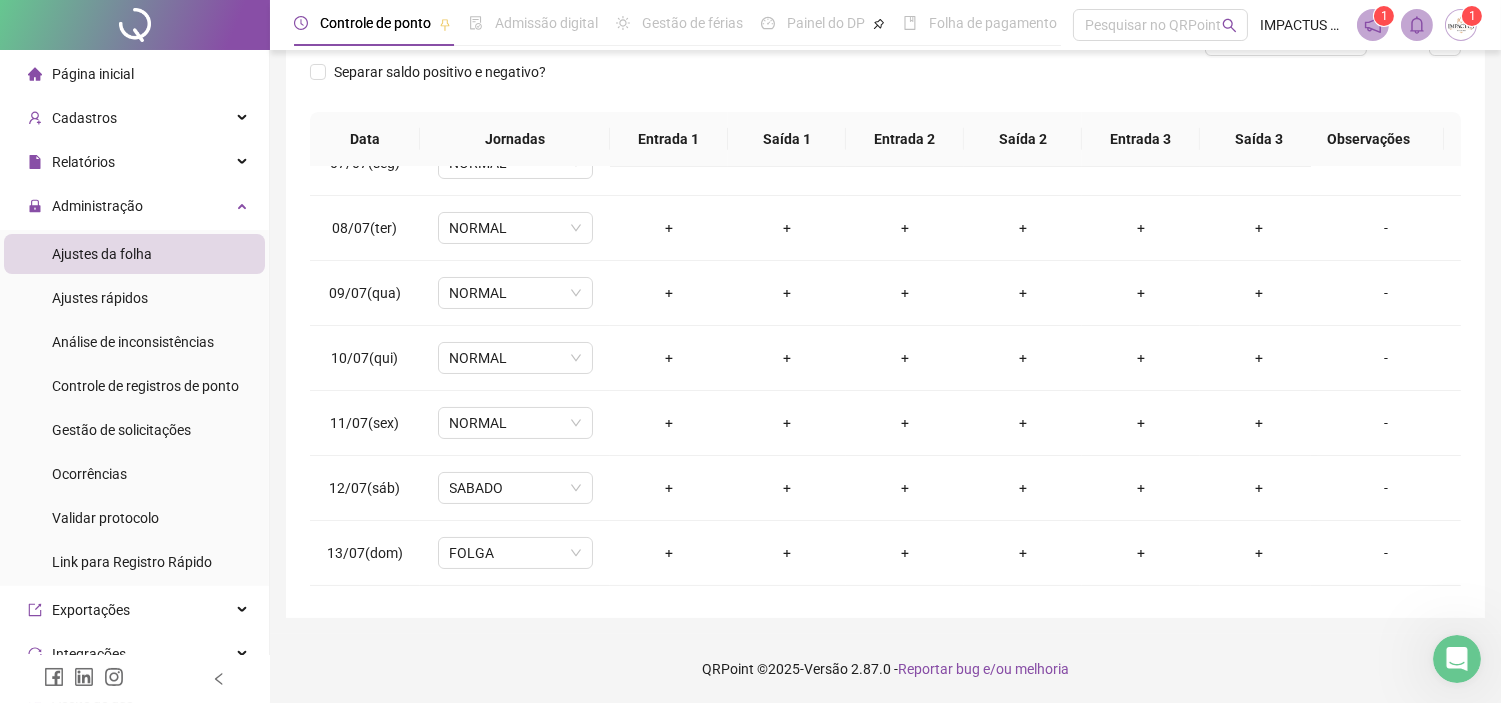 scroll, scrollTop: 411, scrollLeft: 0, axis: vertical 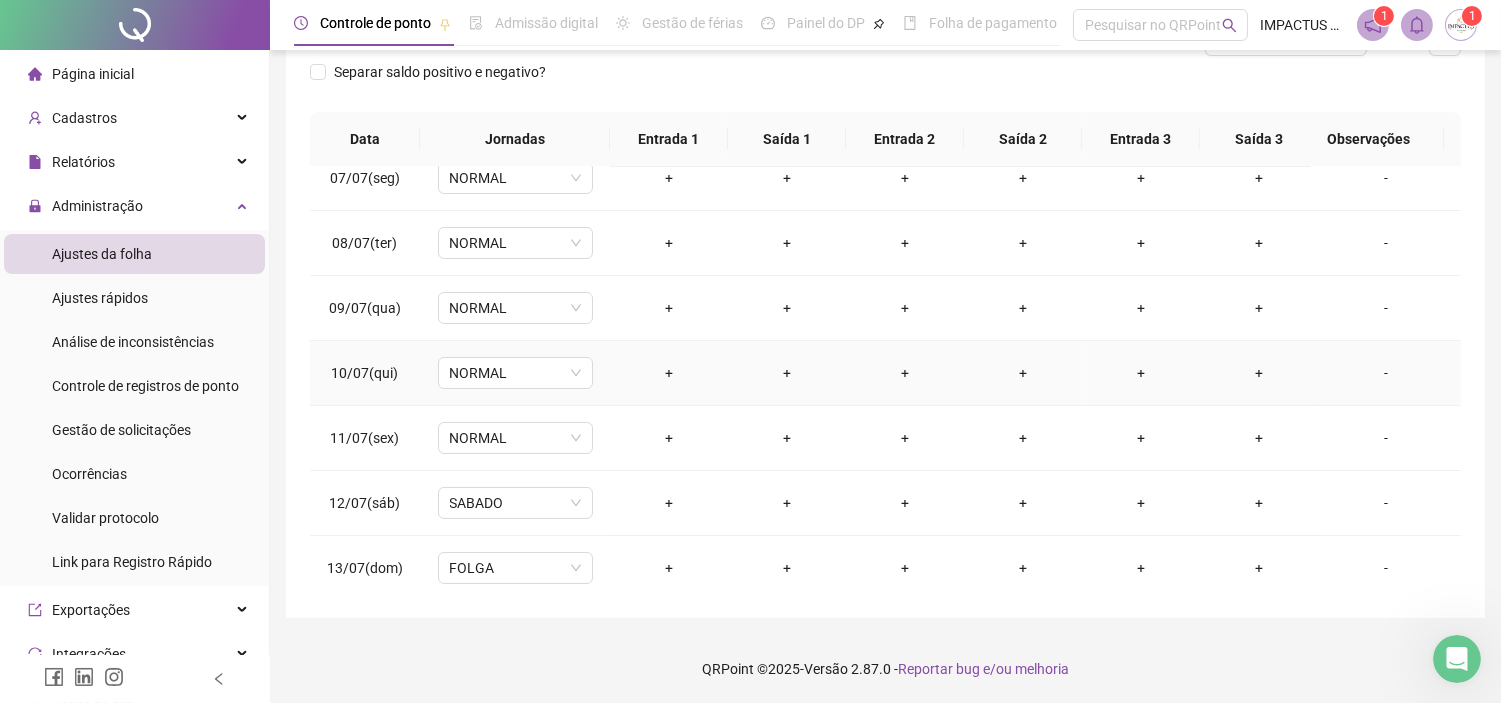 click on "-" at bounding box center [1386, 373] 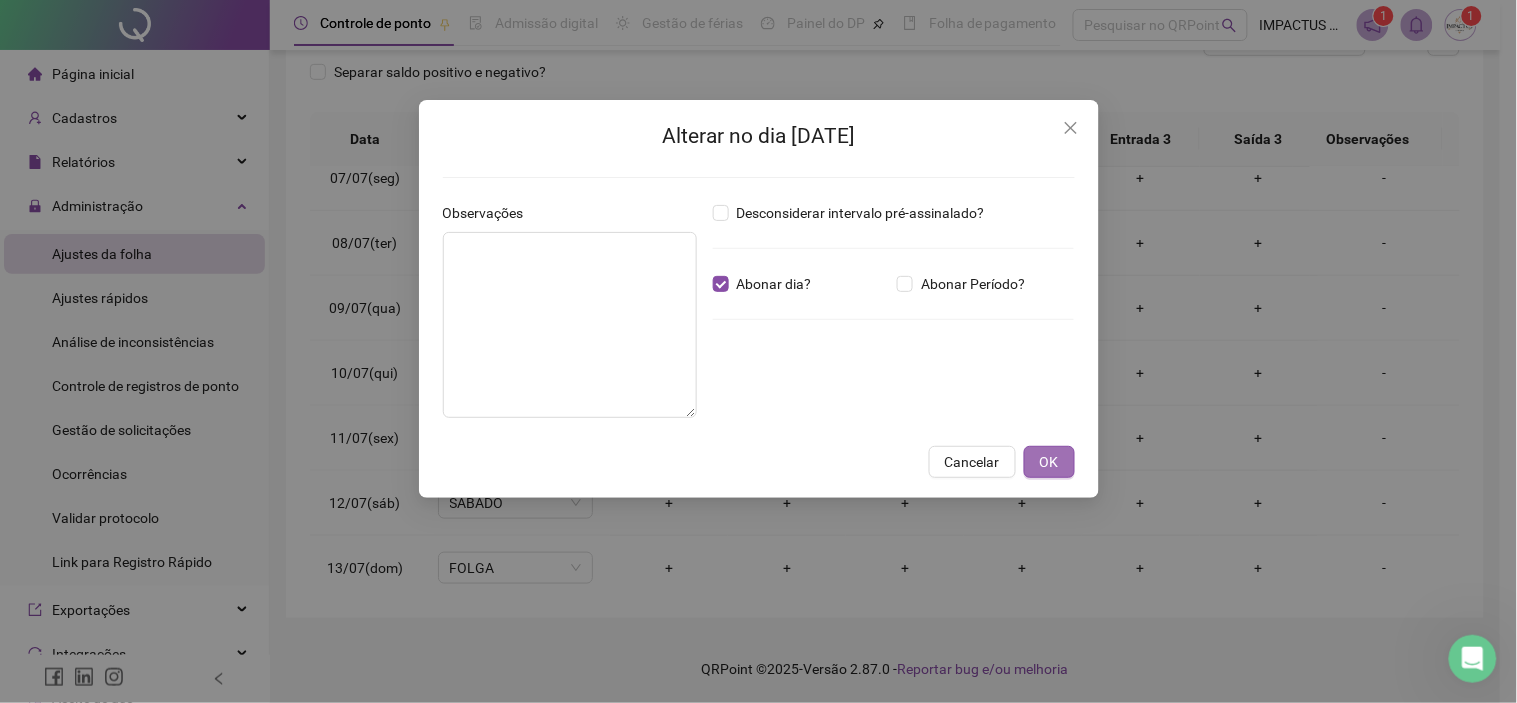 click on "OK" at bounding box center (1049, 462) 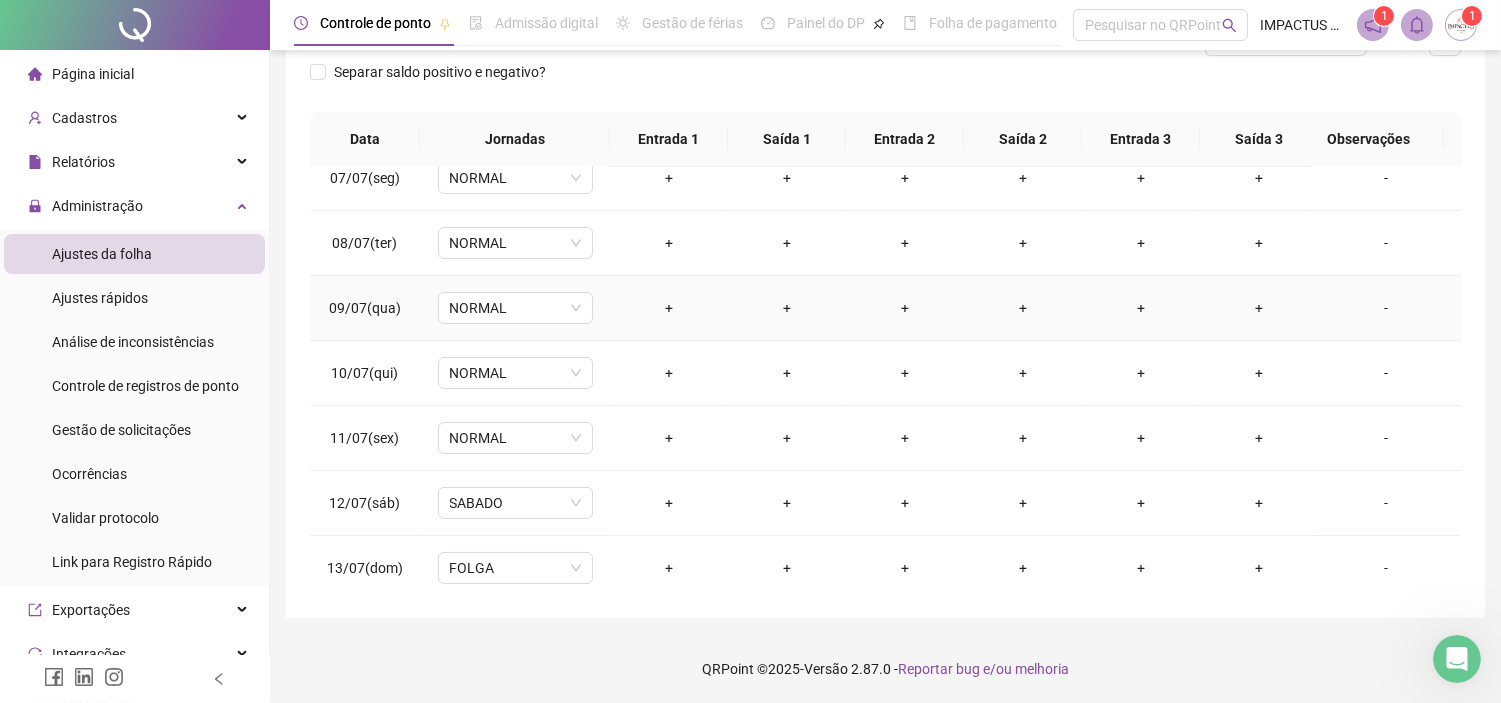 click on "-" at bounding box center (1386, 308) 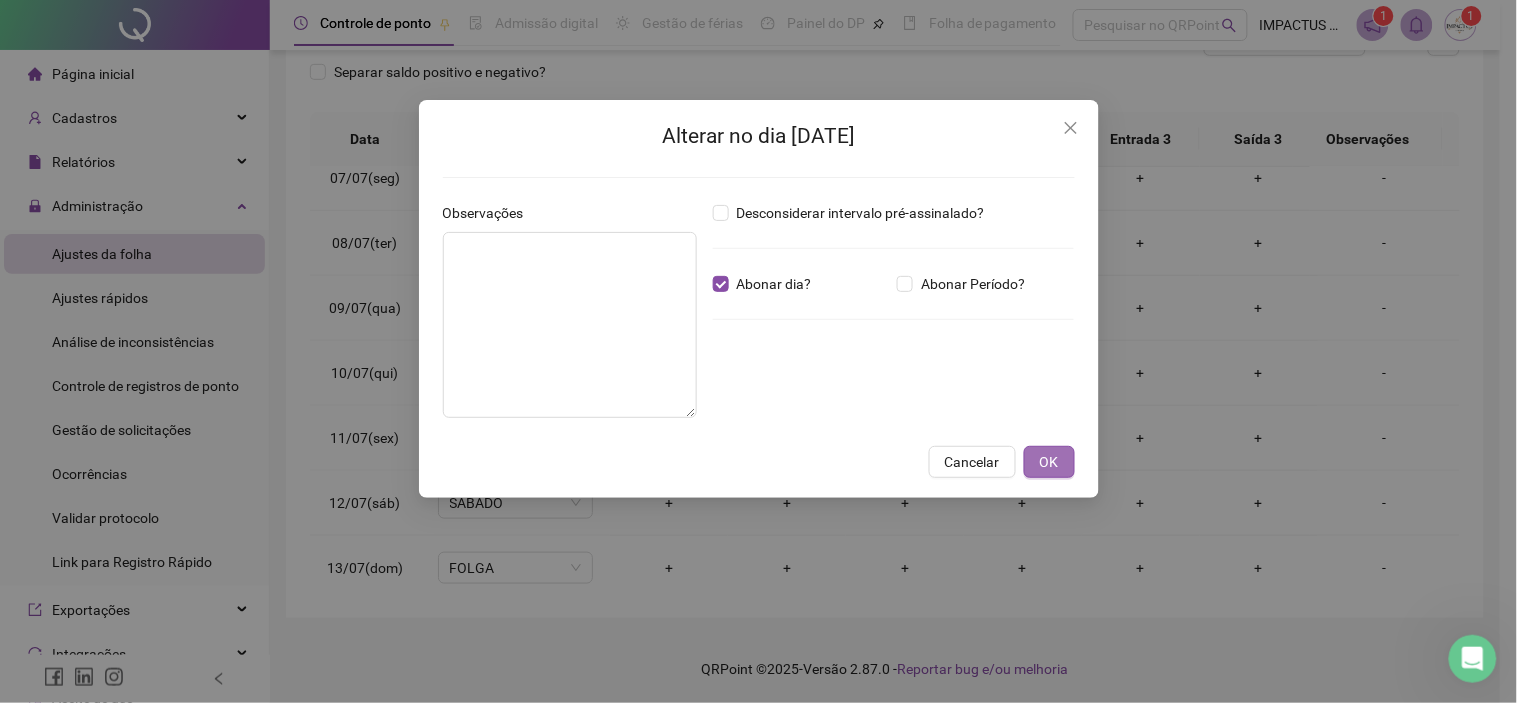 click on "OK" at bounding box center (1049, 462) 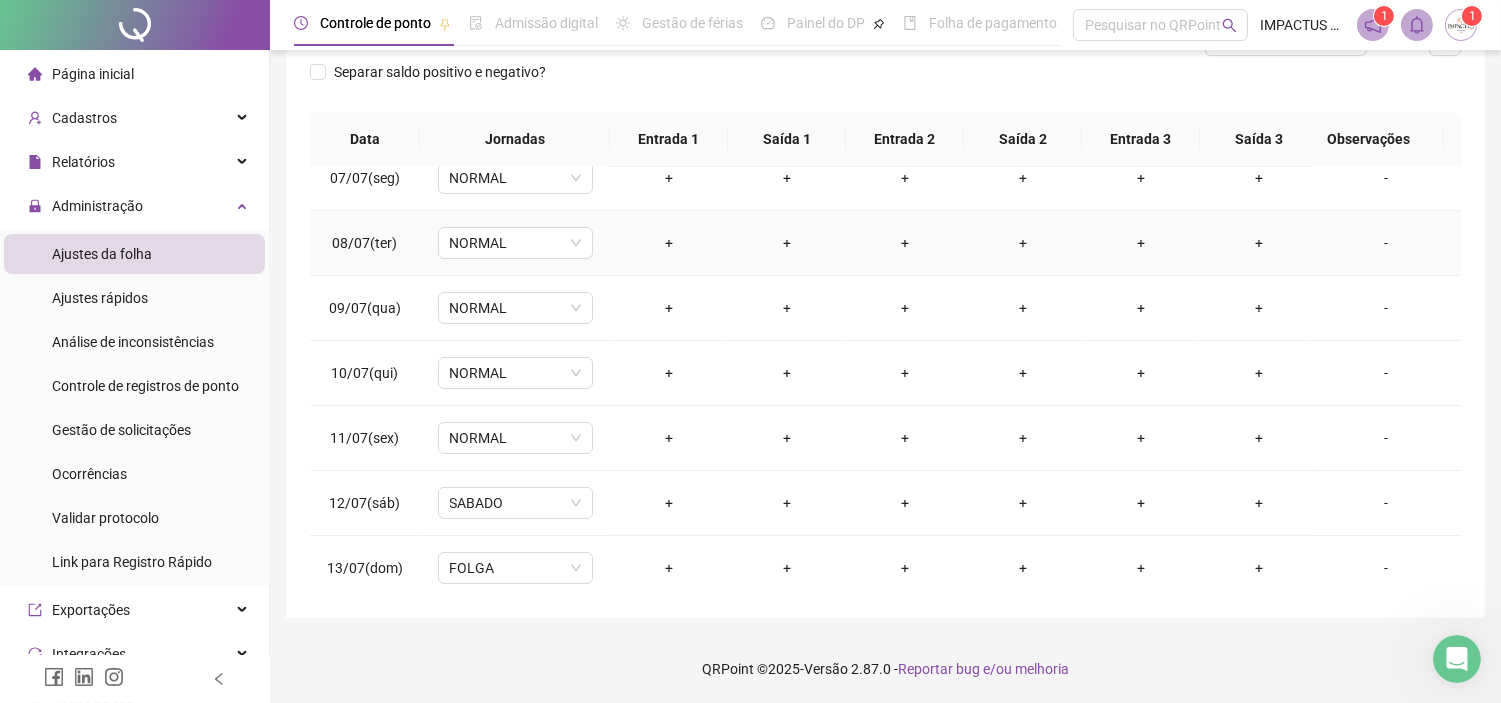 click on "-" at bounding box center [1386, 243] 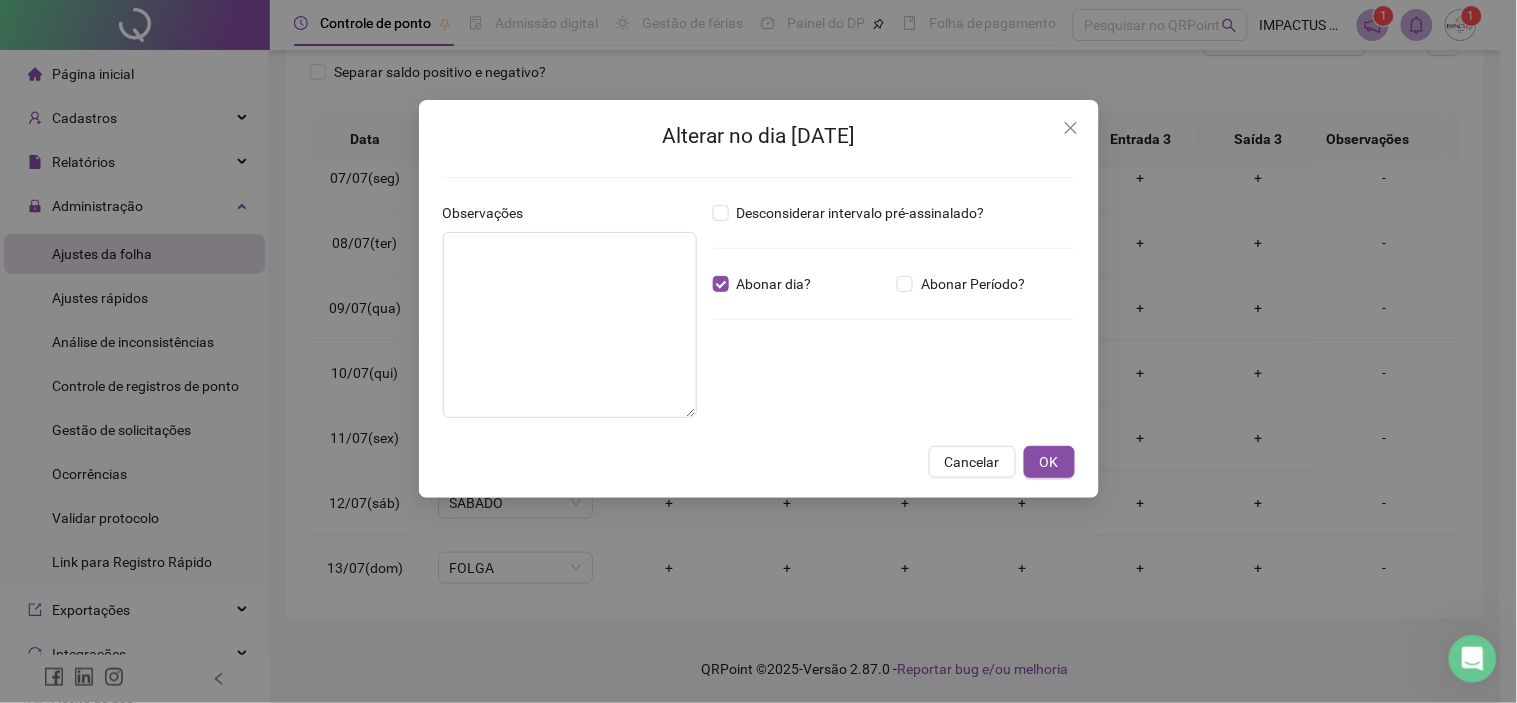 drag, startPoint x: 1044, startPoint y: 455, endPoint x: 1078, endPoint y: 461, distance: 34.525352 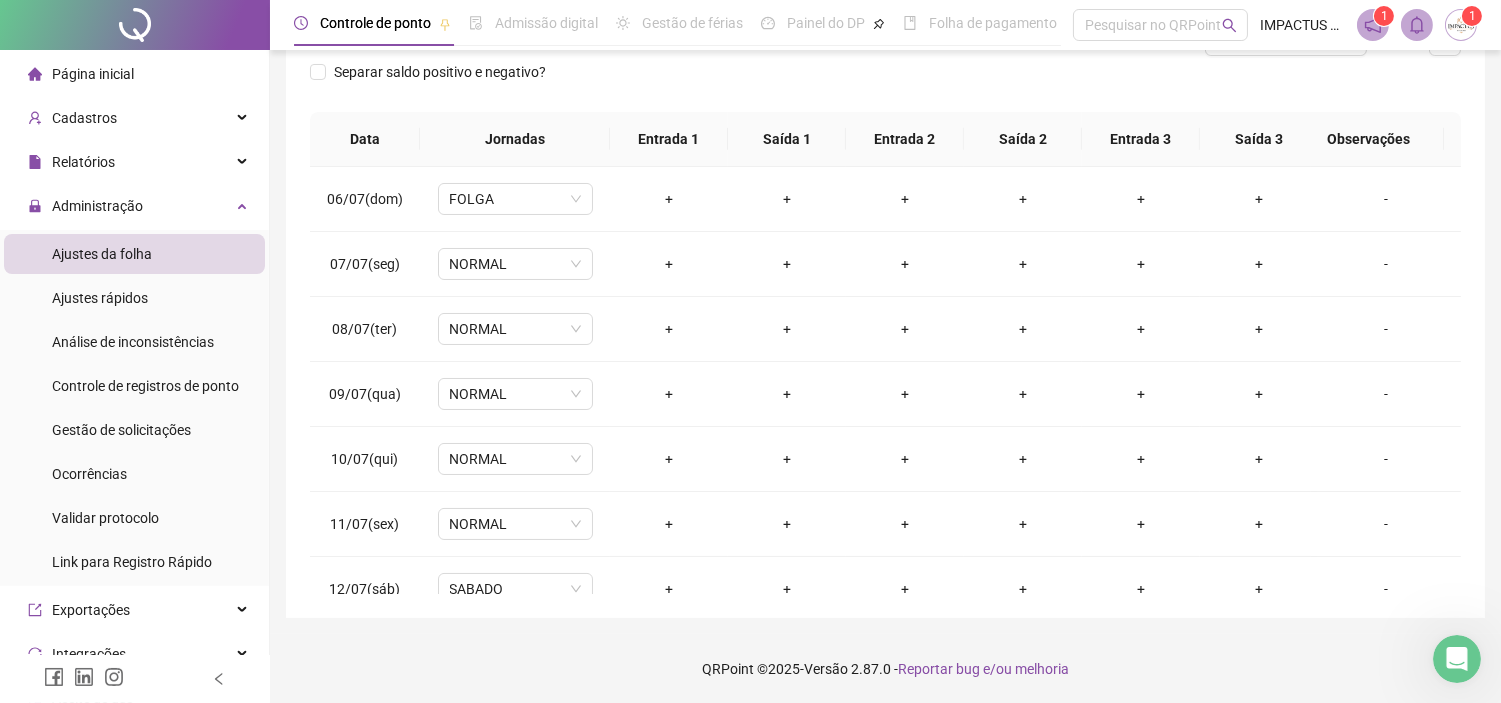 scroll, scrollTop: 317, scrollLeft: 0, axis: vertical 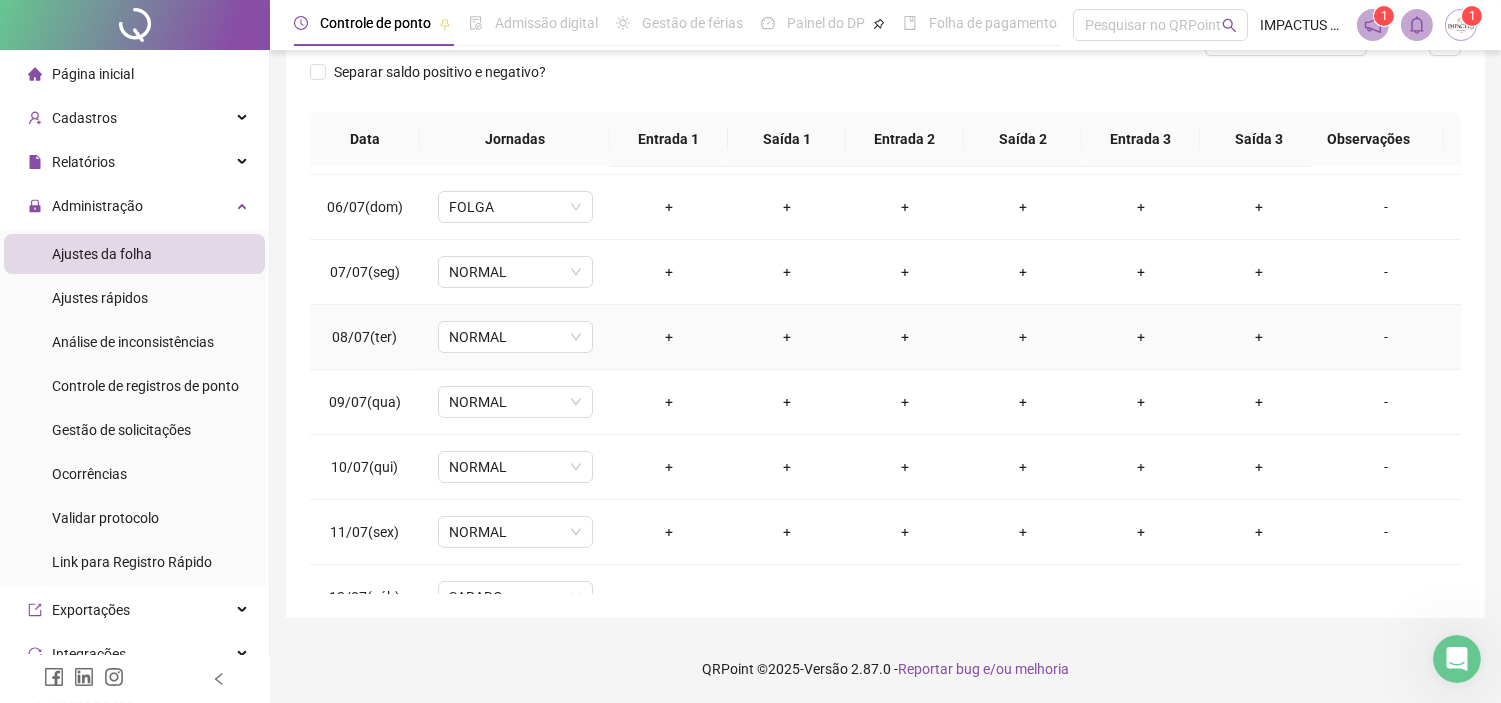 click on "-" at bounding box center [1386, 337] 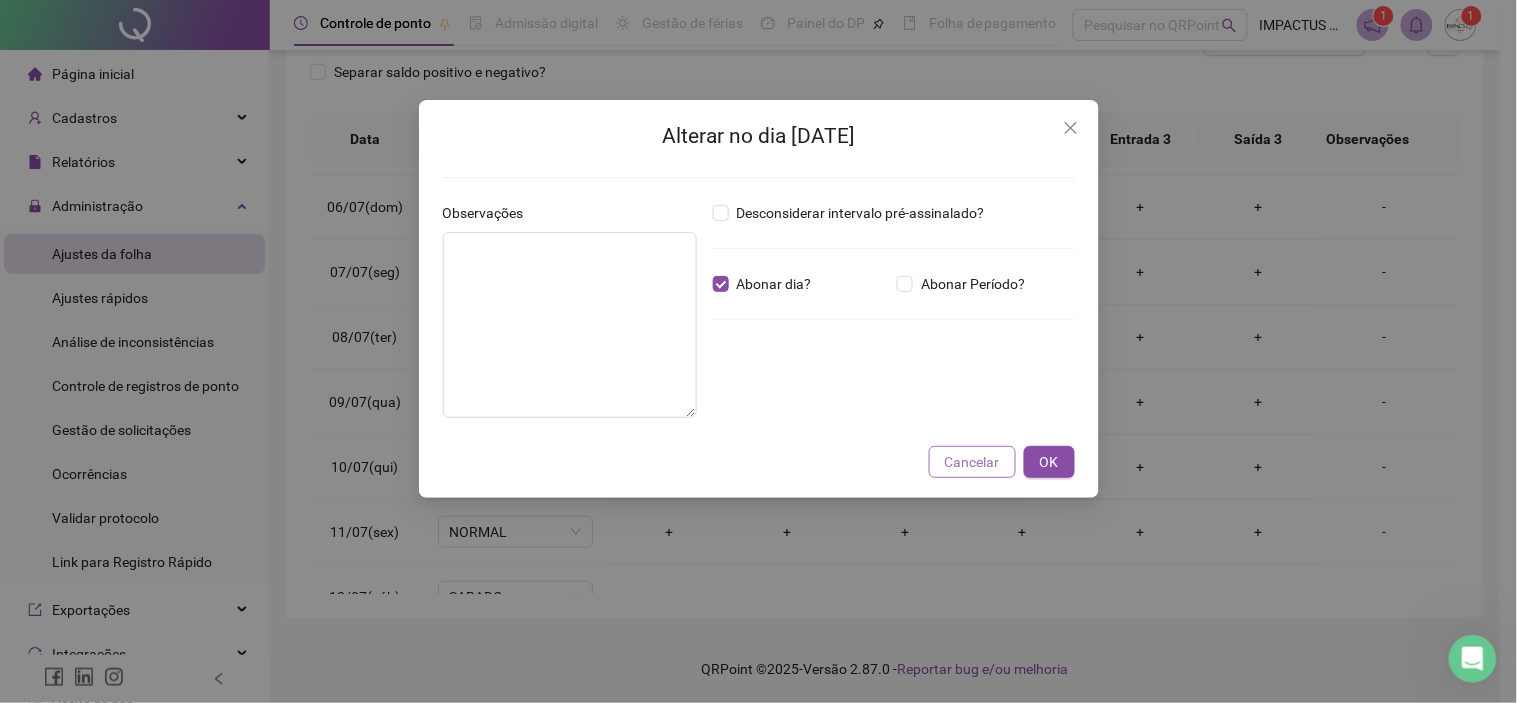 click on "Cancelar" at bounding box center (972, 462) 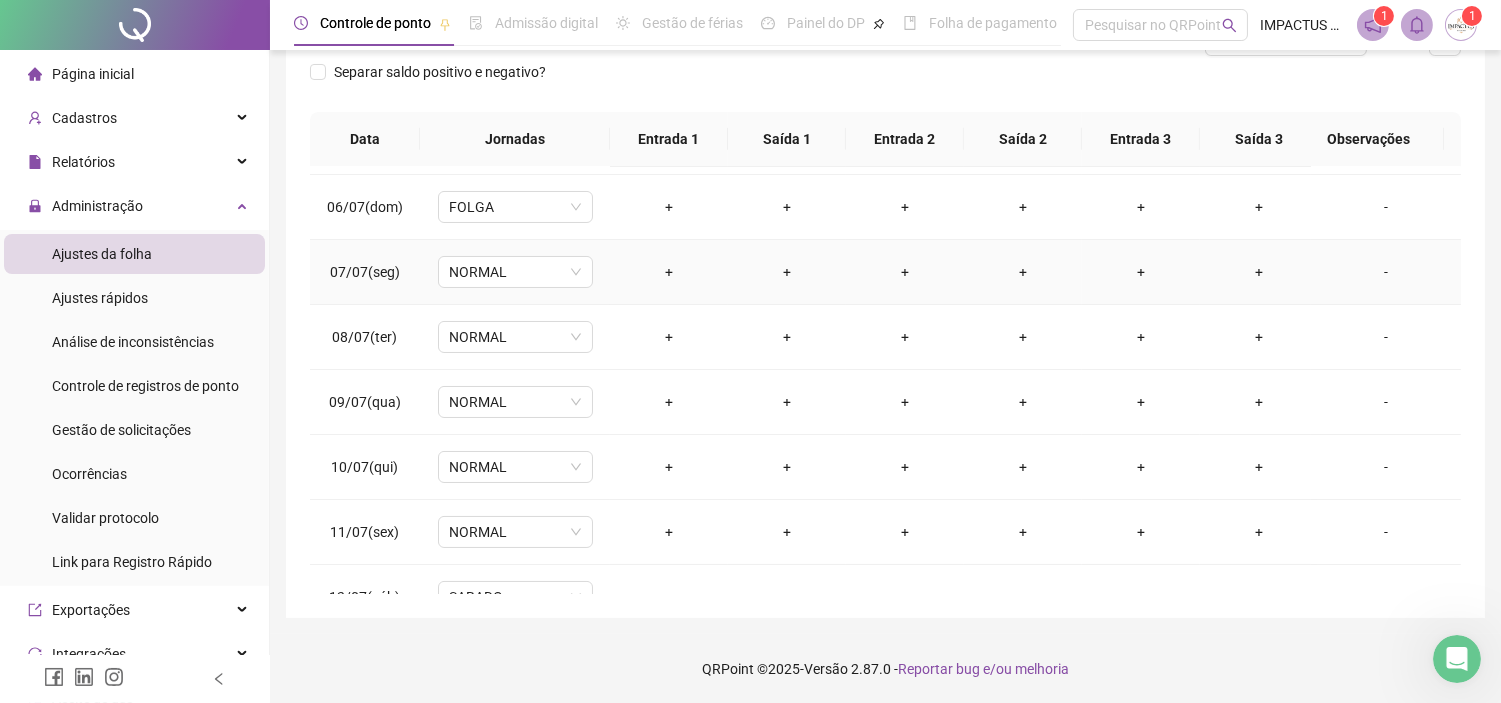 click on "-" at bounding box center [1386, 272] 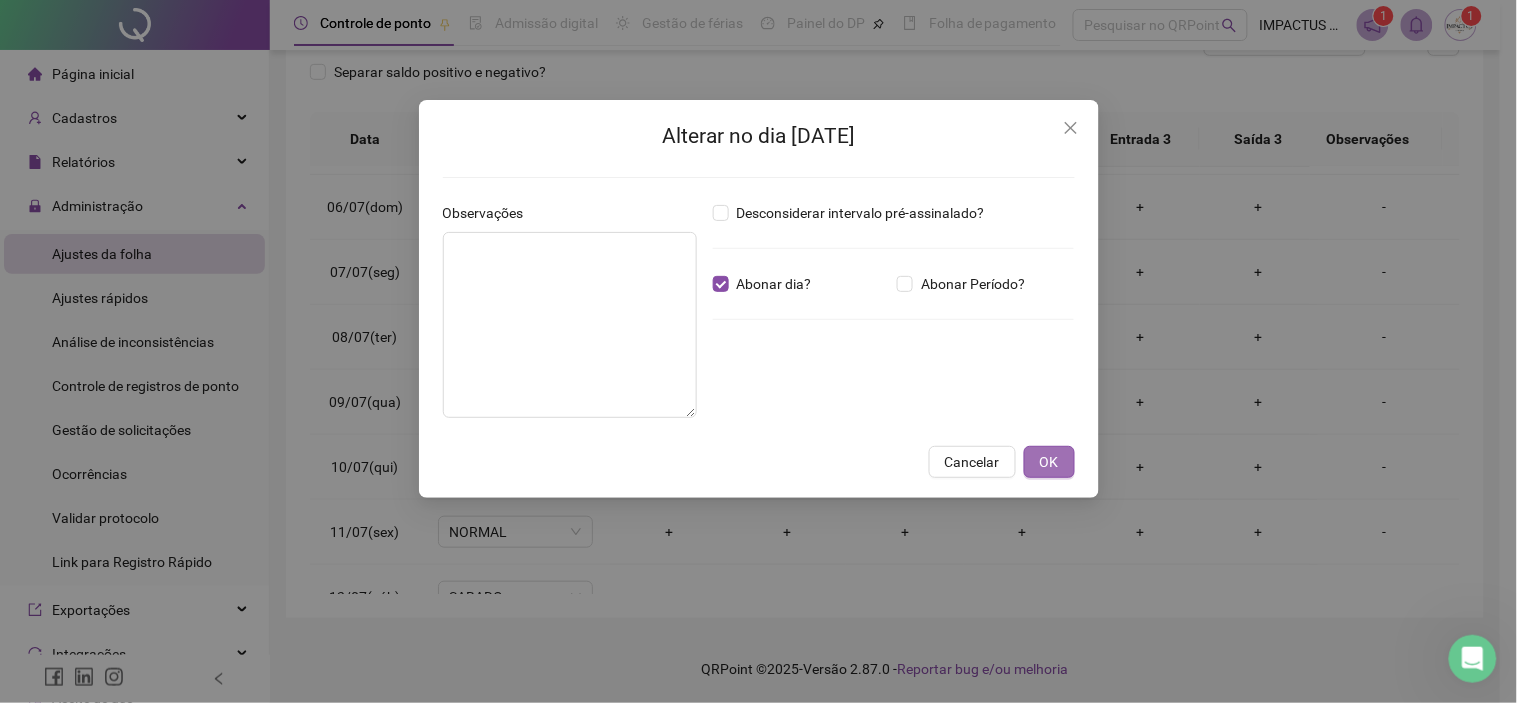 click on "OK" at bounding box center (1049, 462) 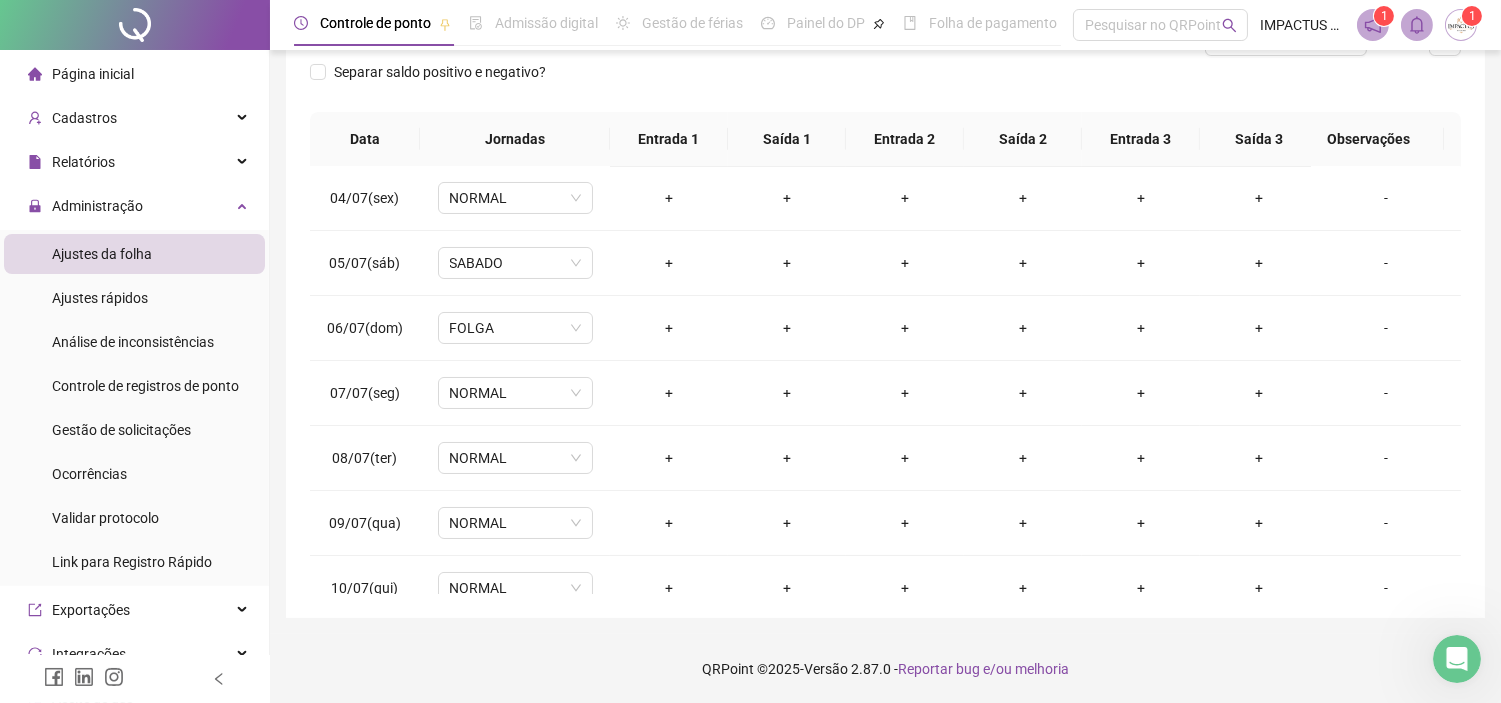 scroll, scrollTop: 194, scrollLeft: 0, axis: vertical 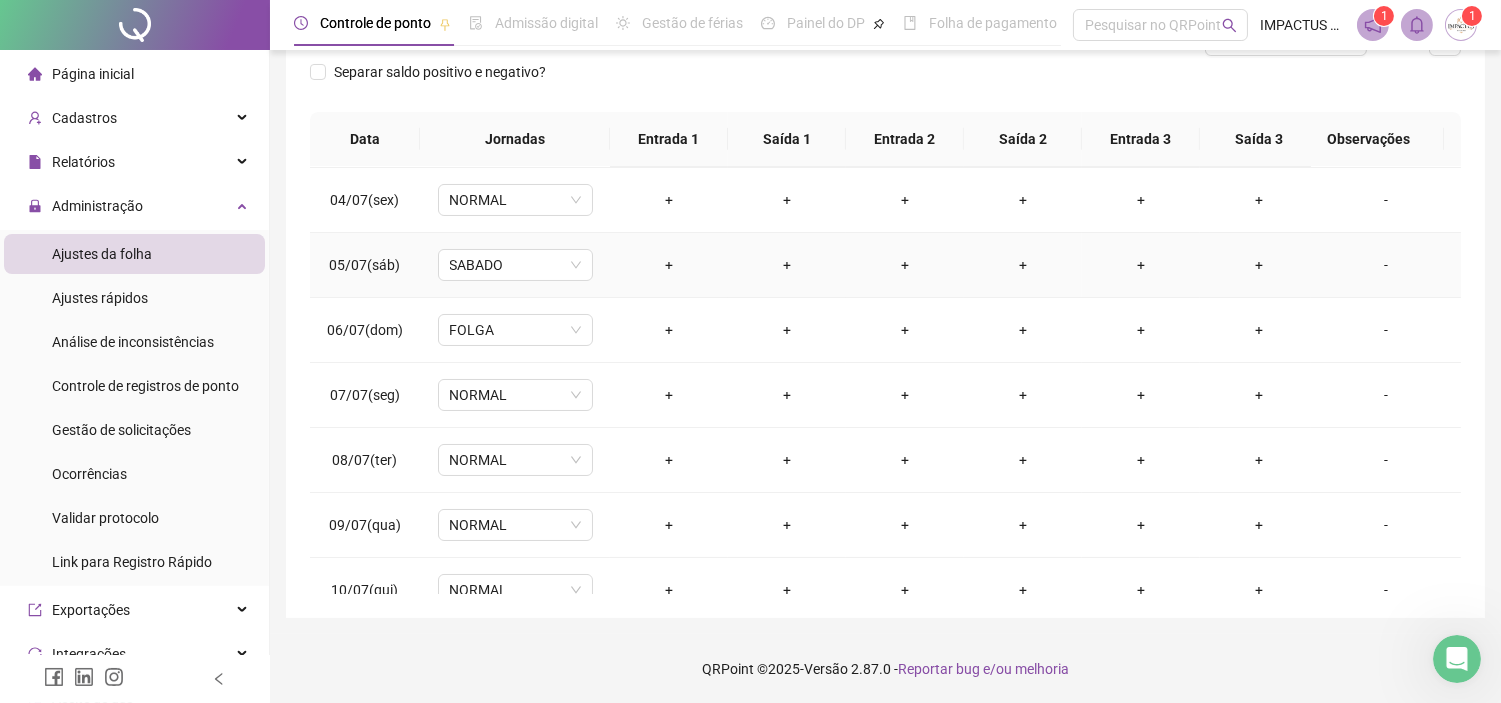 click on "-" at bounding box center (1386, 265) 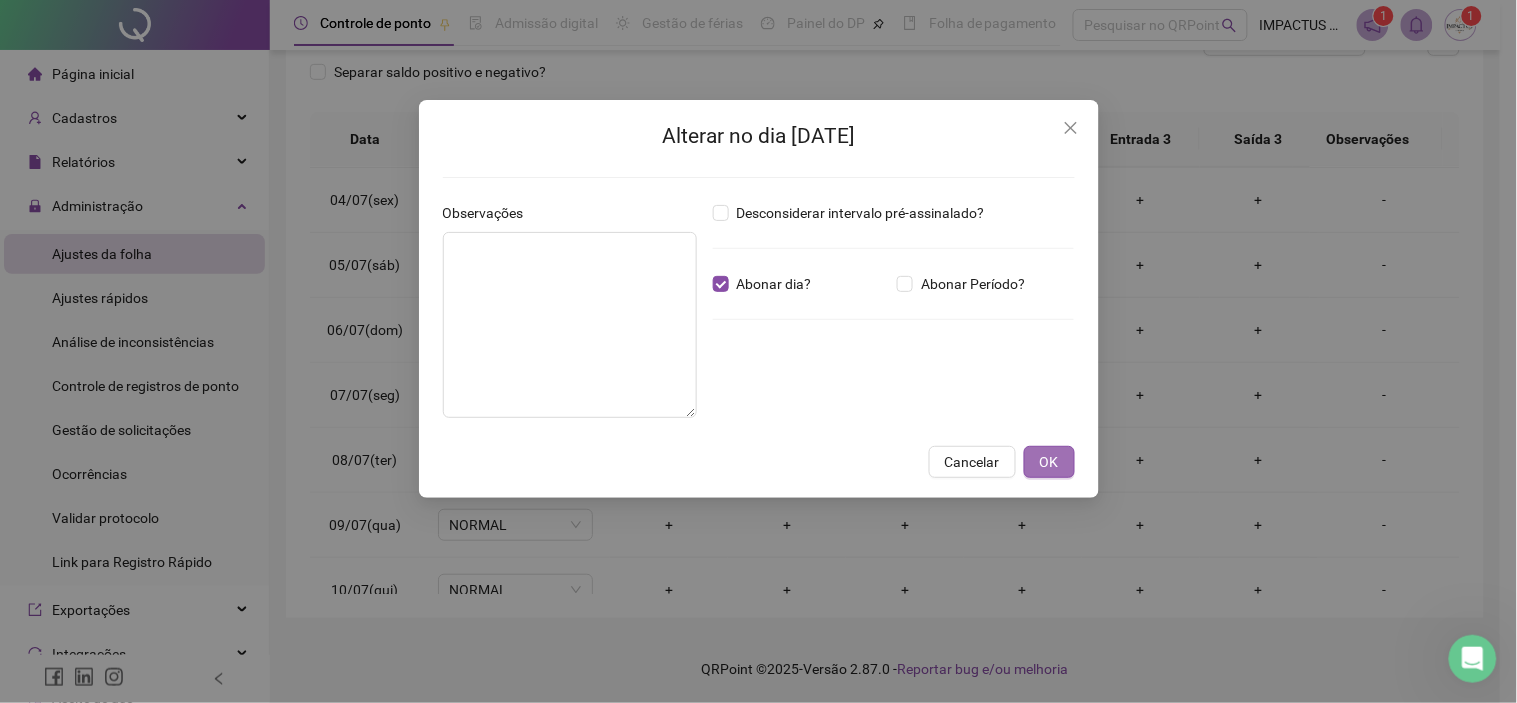 click on "OK" at bounding box center (1049, 462) 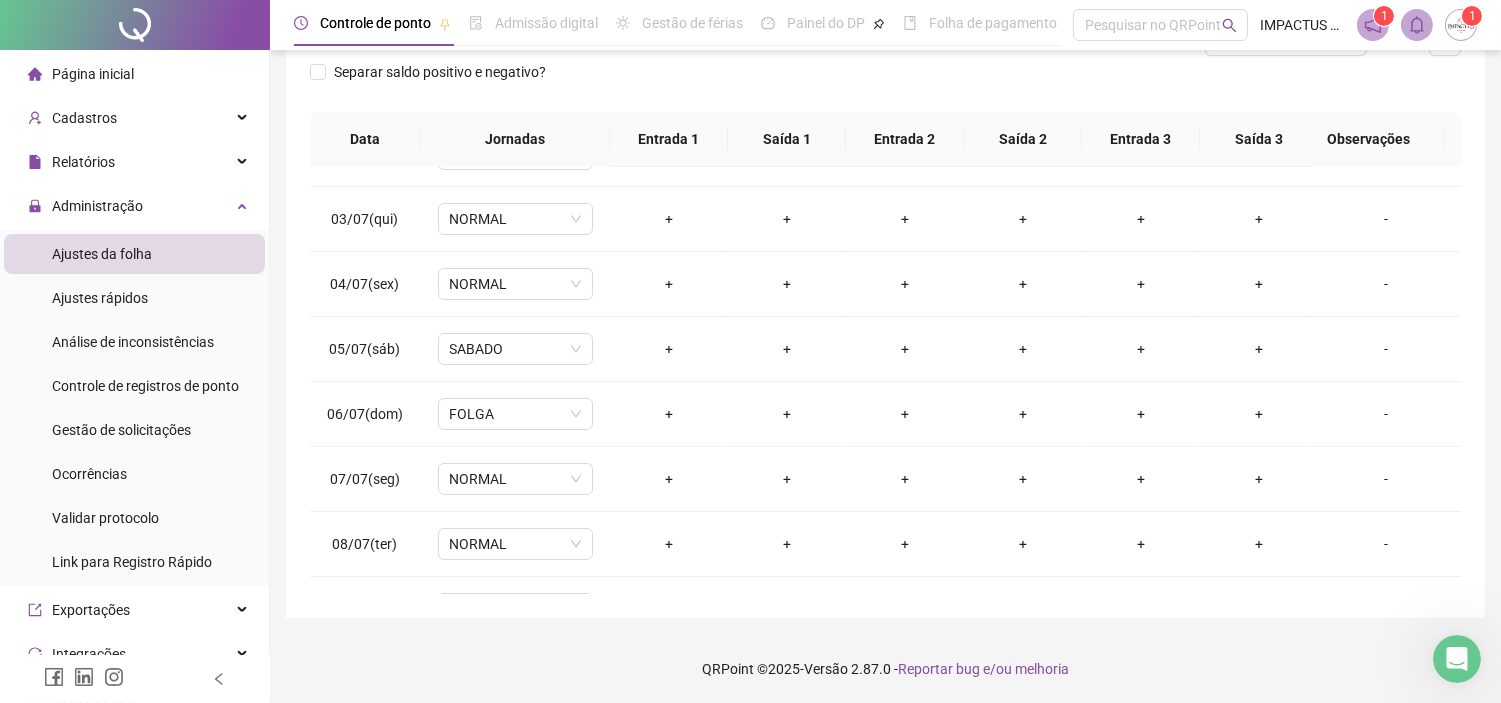 scroll, scrollTop: 101, scrollLeft: 0, axis: vertical 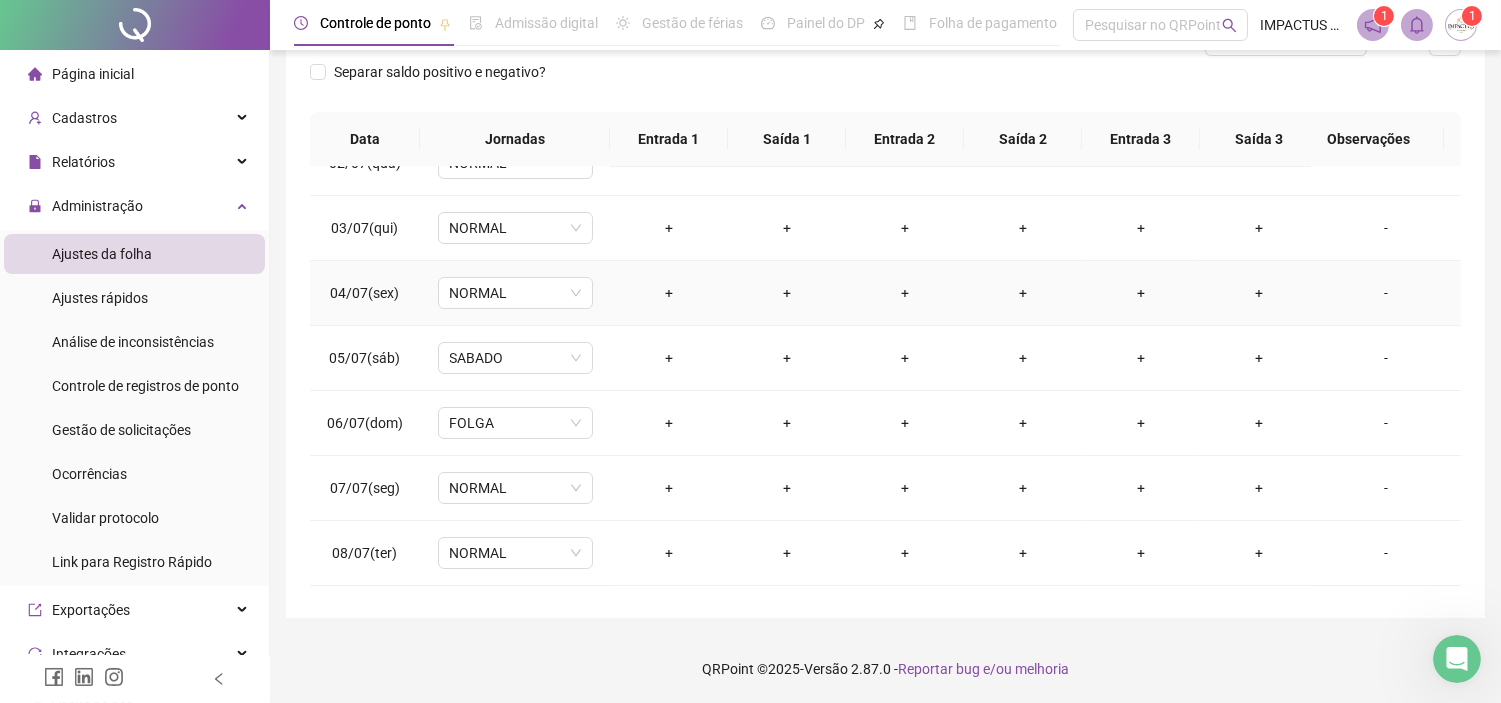 click on "-" at bounding box center (1386, 293) 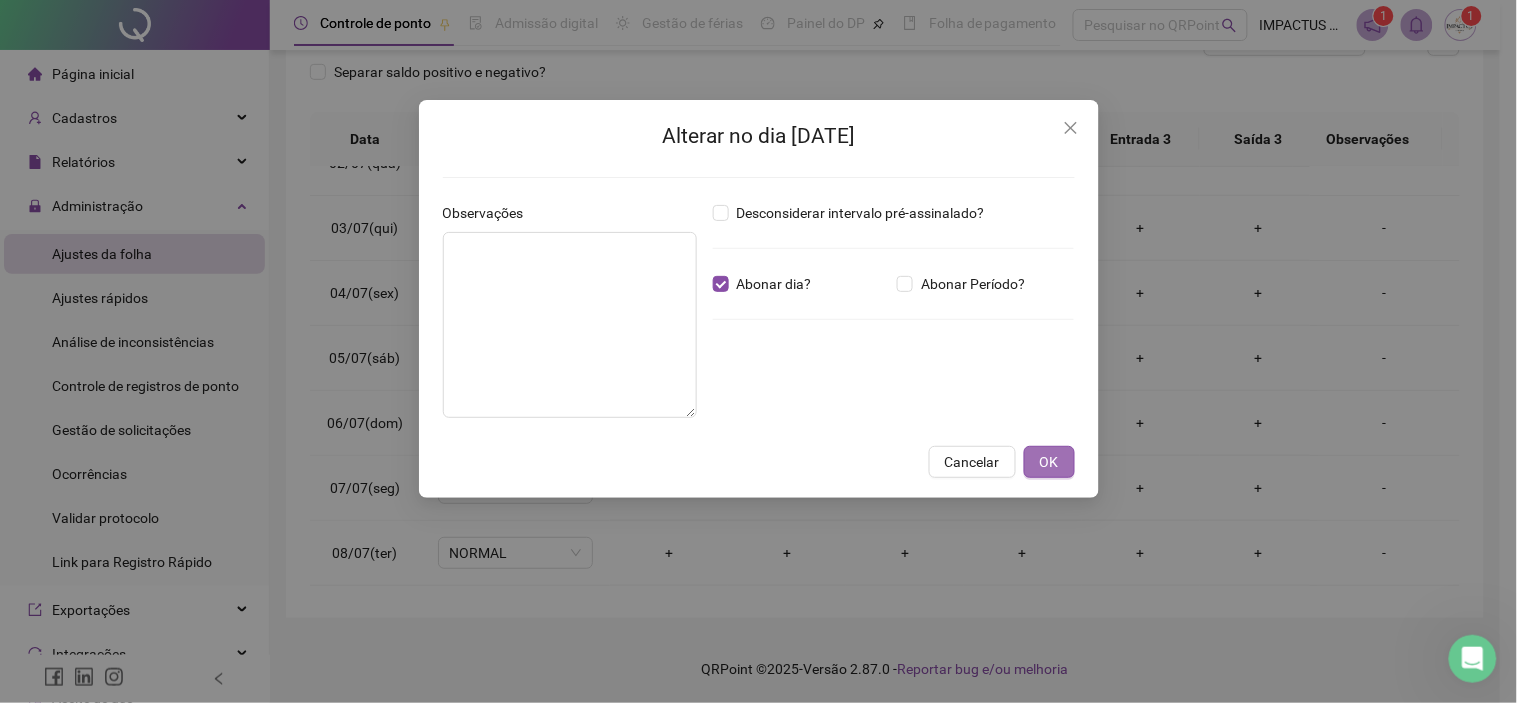 click on "OK" at bounding box center [1049, 462] 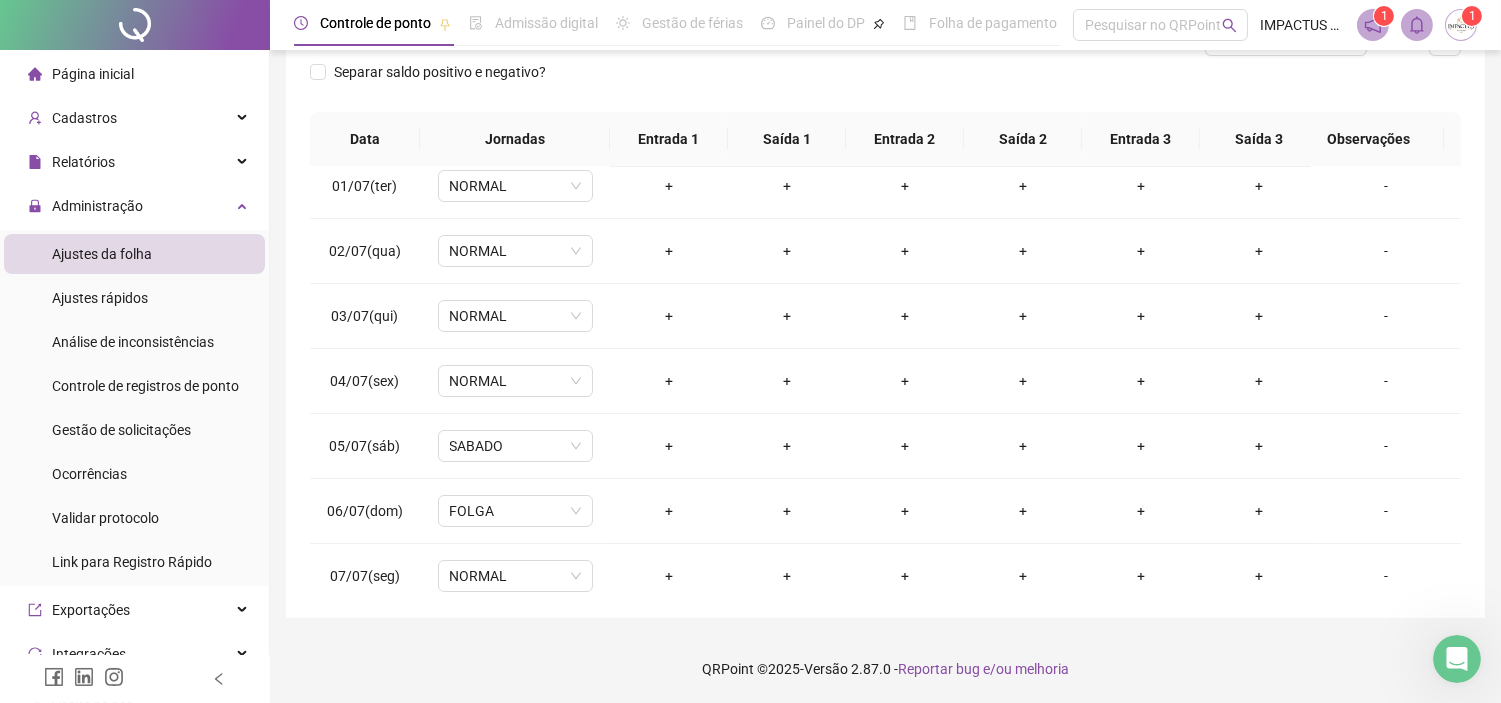 scroll, scrollTop: 0, scrollLeft: 0, axis: both 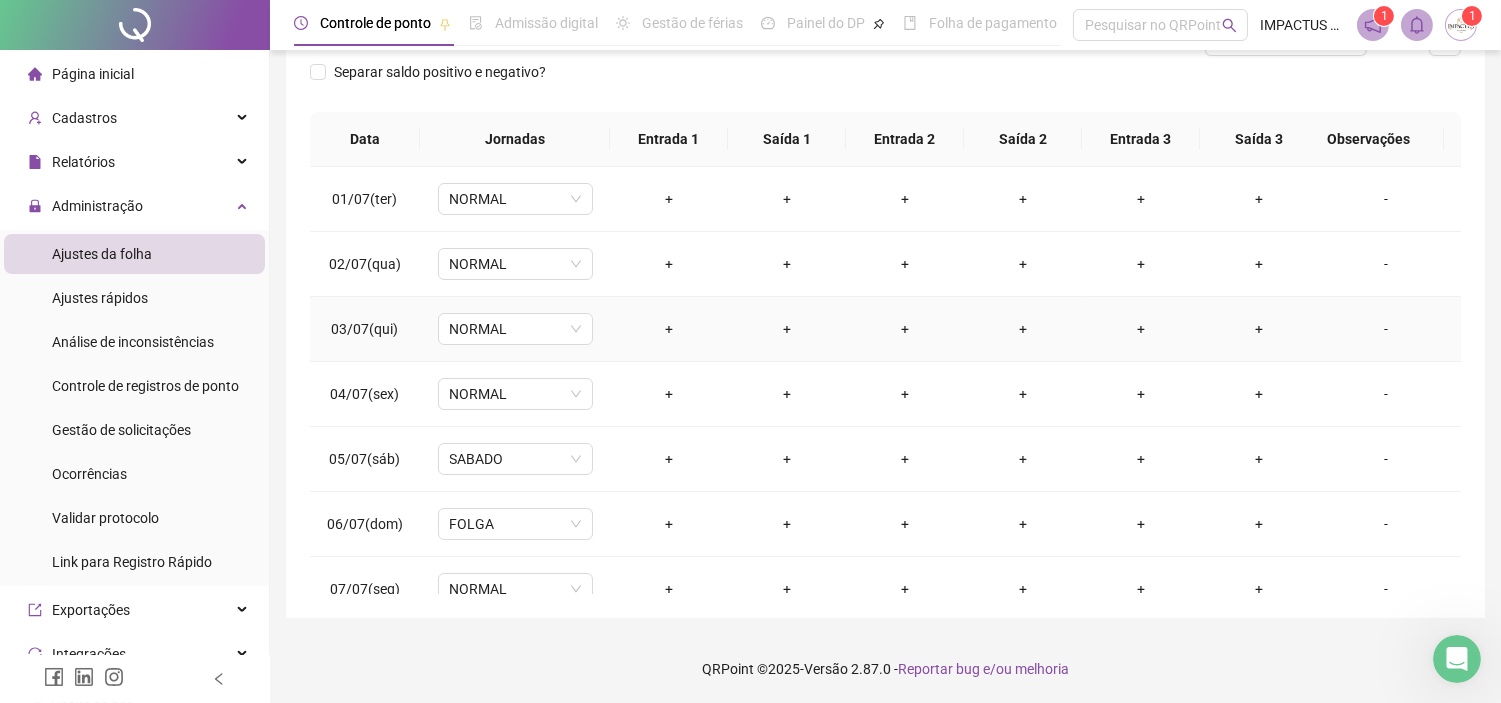 click on "-" at bounding box center [1386, 329] 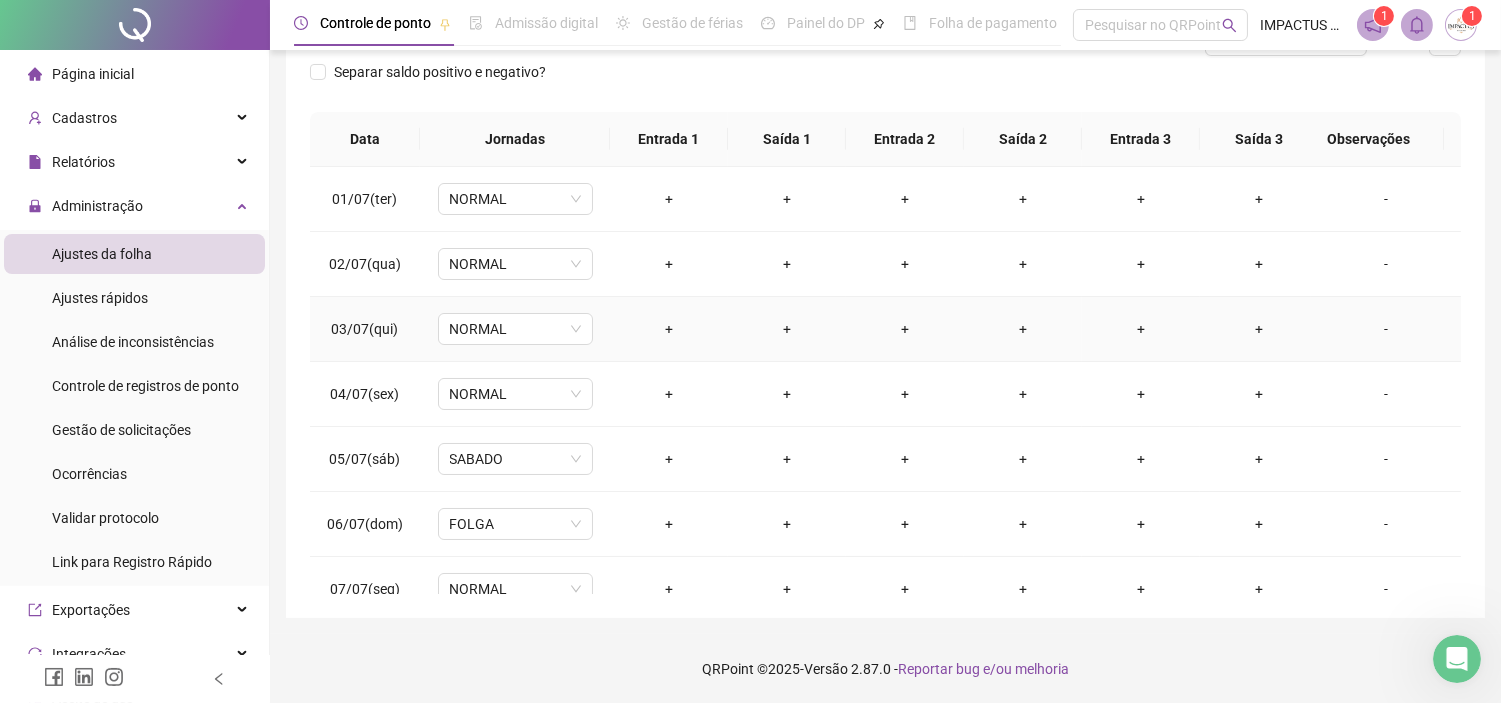click on "-" at bounding box center [1386, 329] 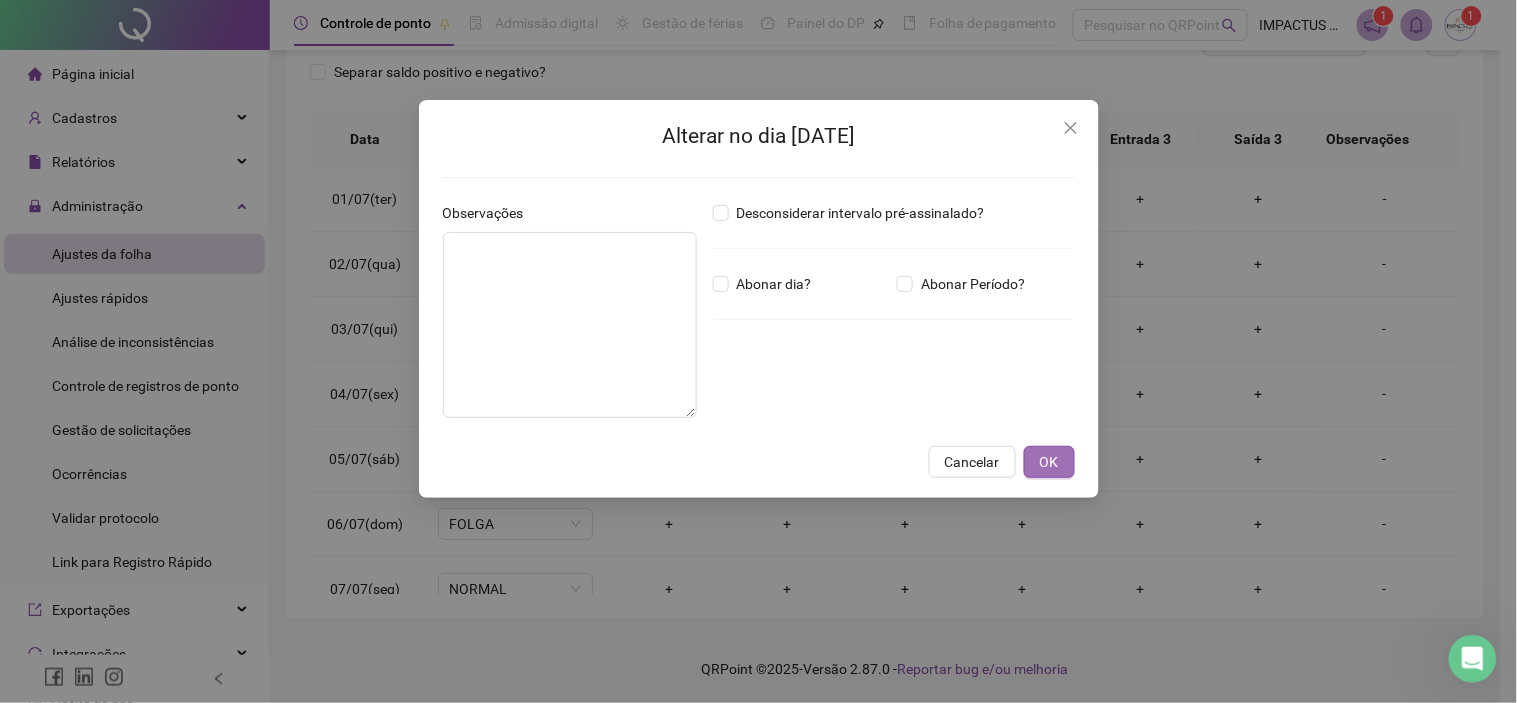 click on "OK" at bounding box center [1049, 462] 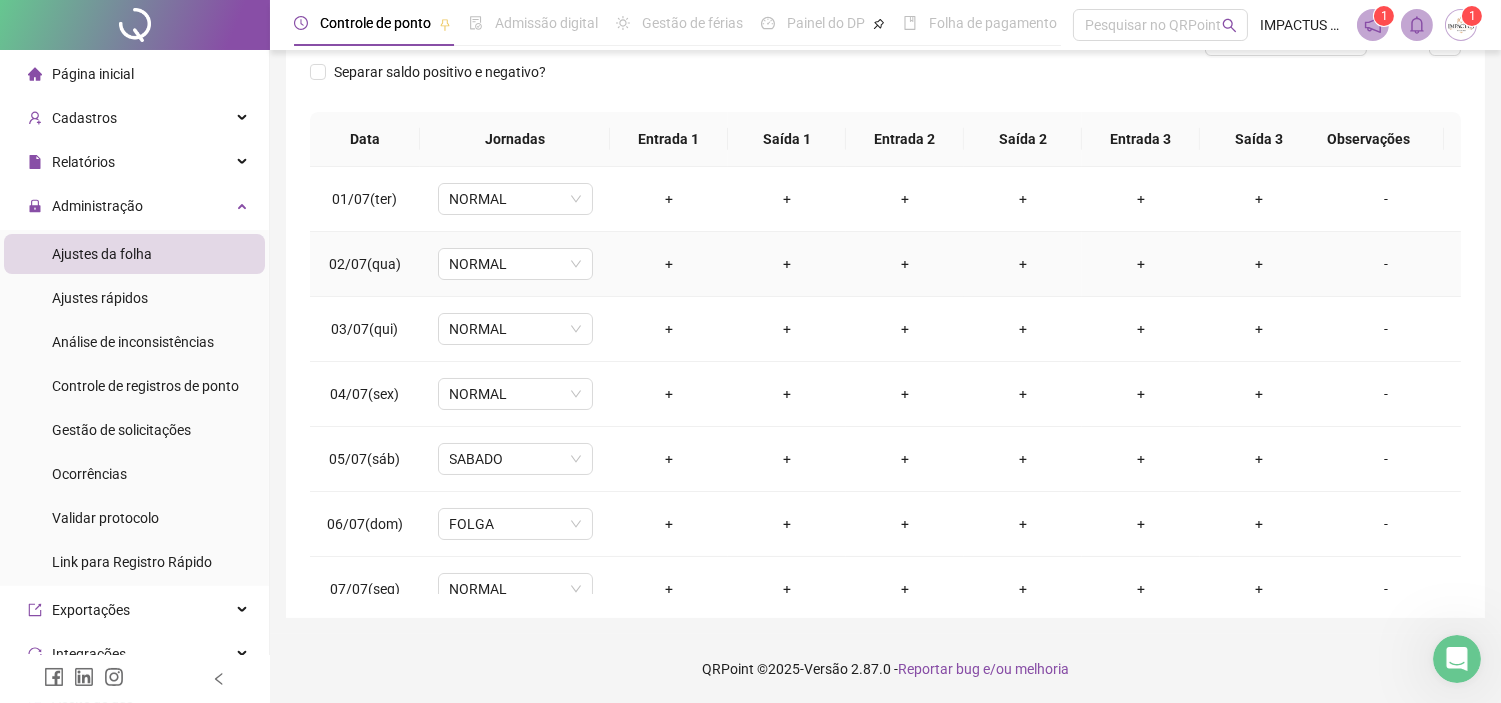 click on "-" at bounding box center (1386, 264) 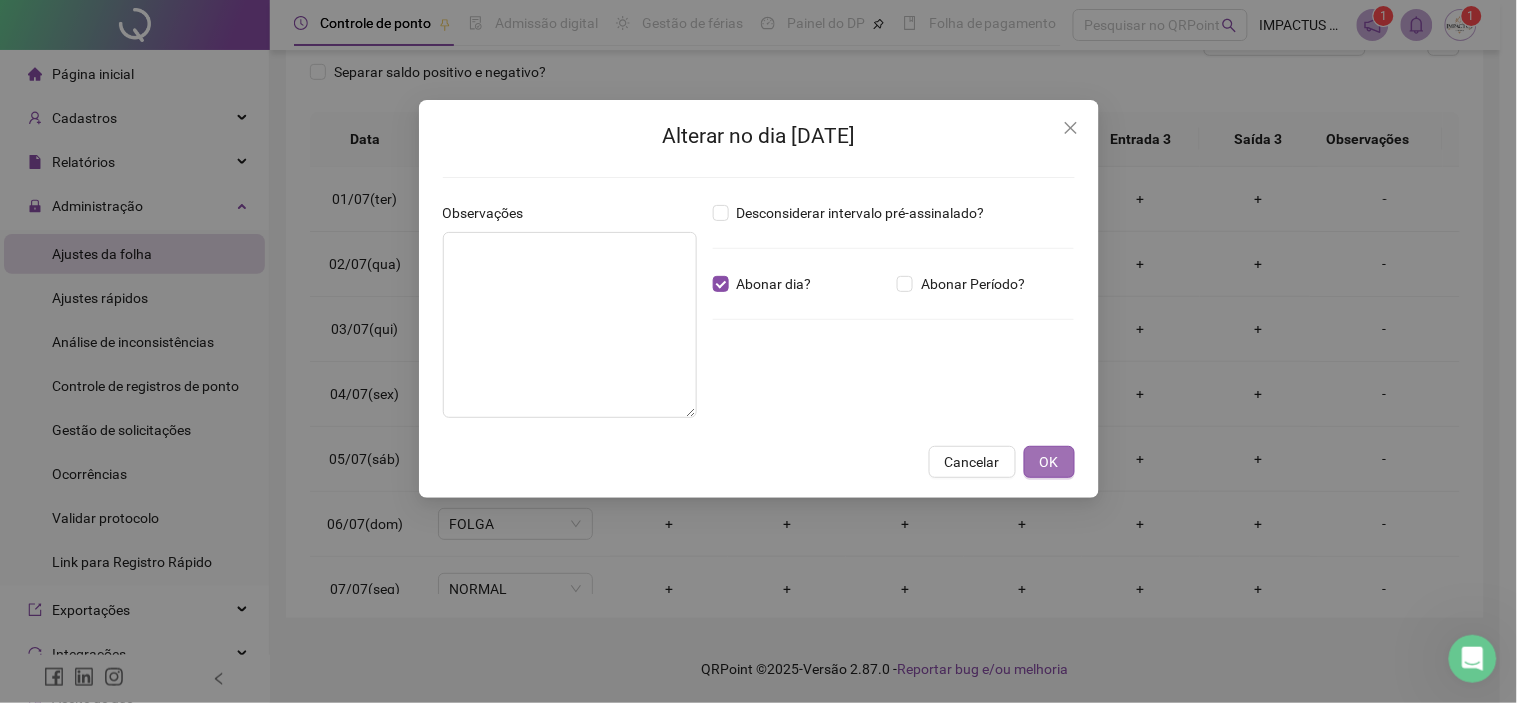click on "OK" at bounding box center [1049, 462] 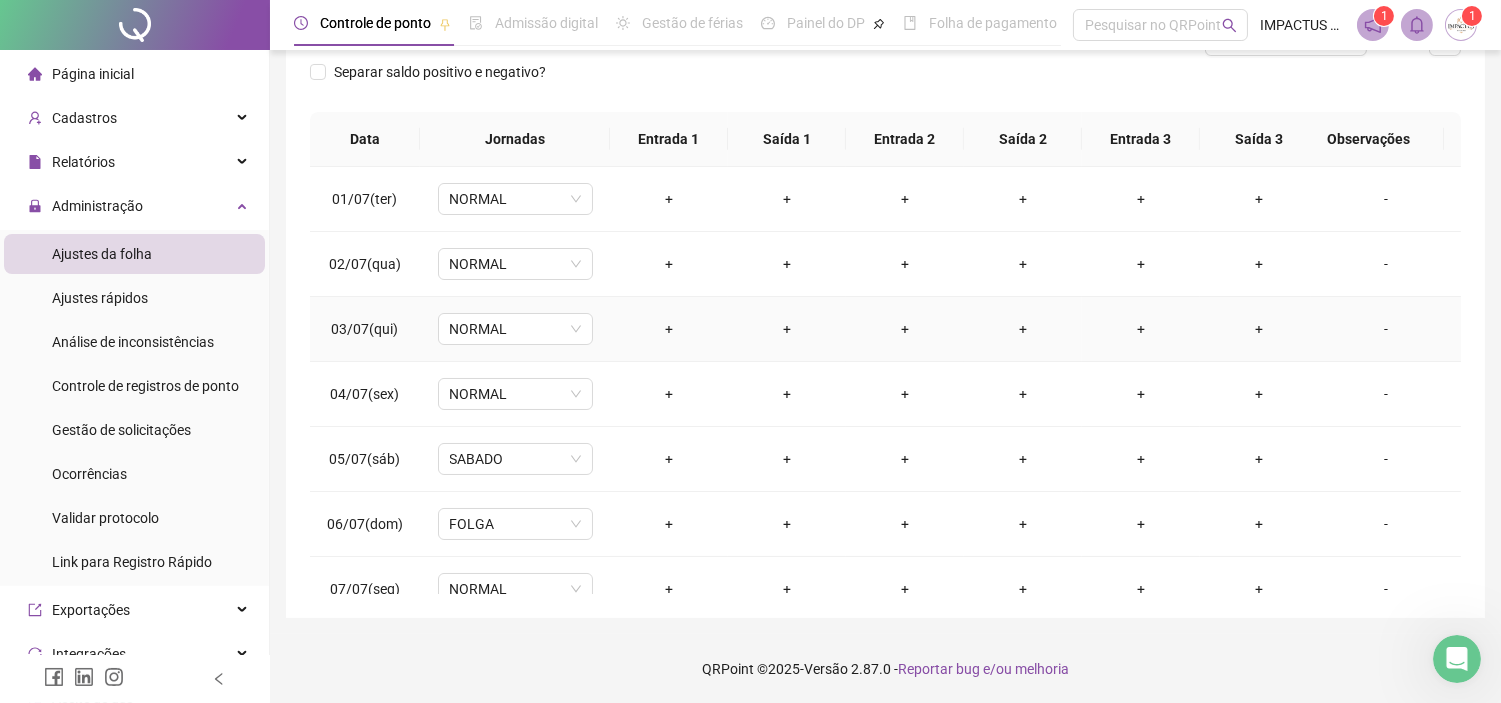 click on "-" at bounding box center [1386, 329] 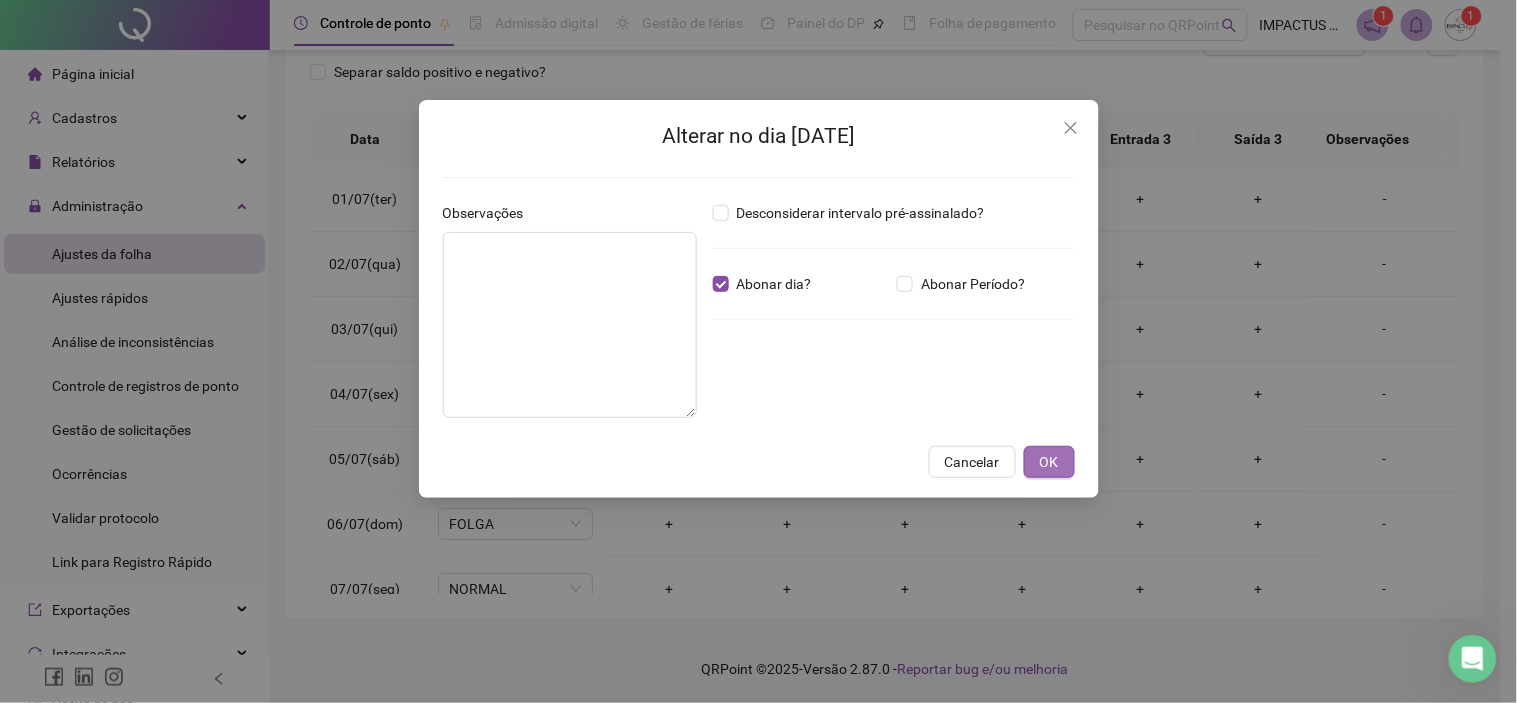 click on "OK" at bounding box center [1049, 462] 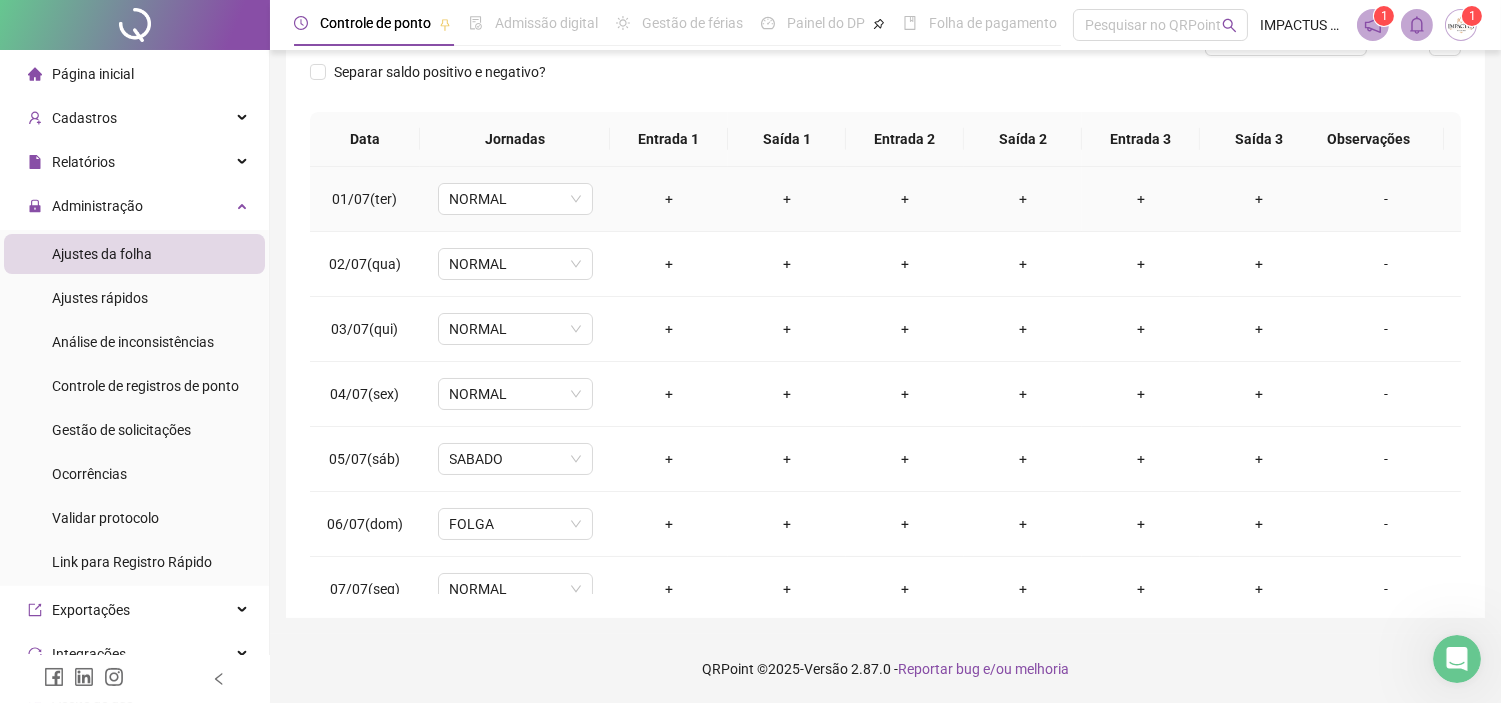 click on "-" at bounding box center (1386, 199) 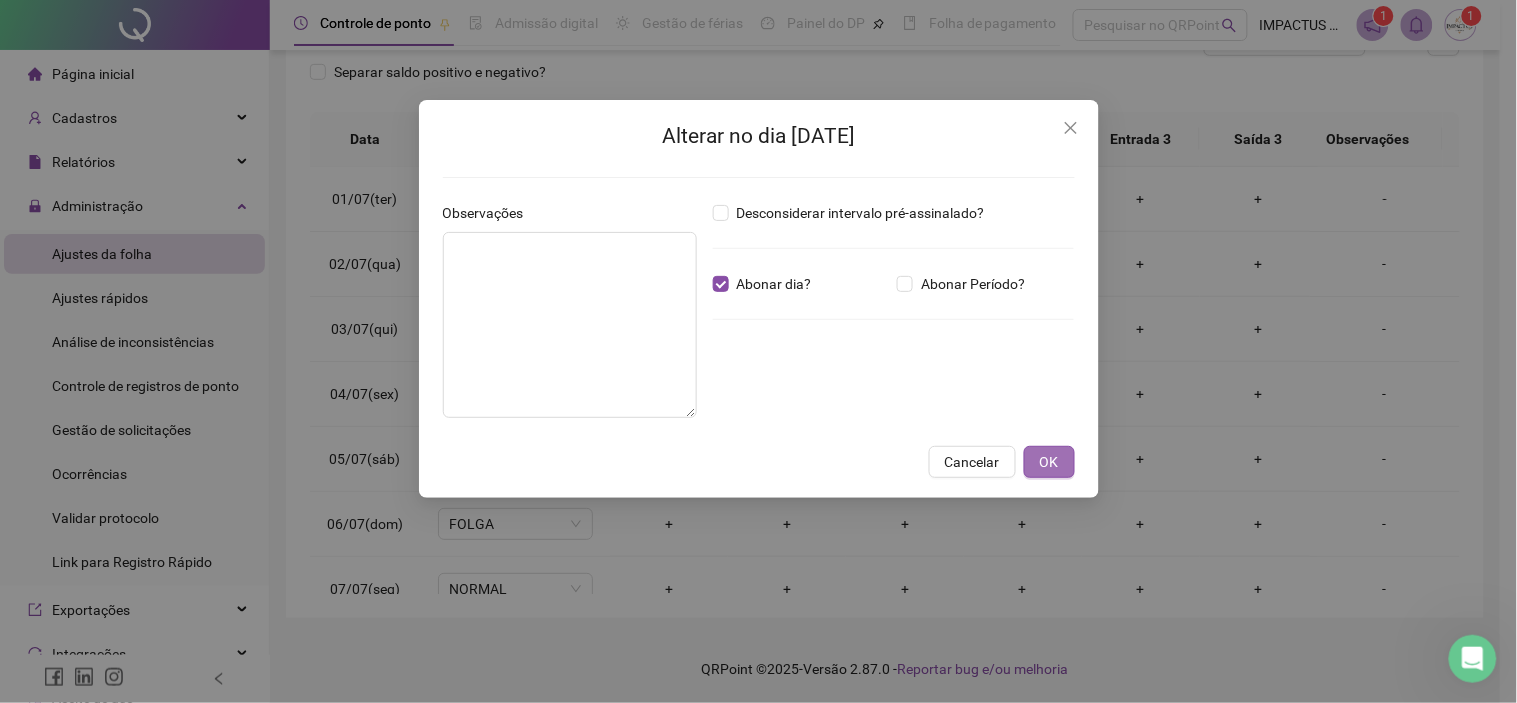 click on "OK" at bounding box center (1049, 462) 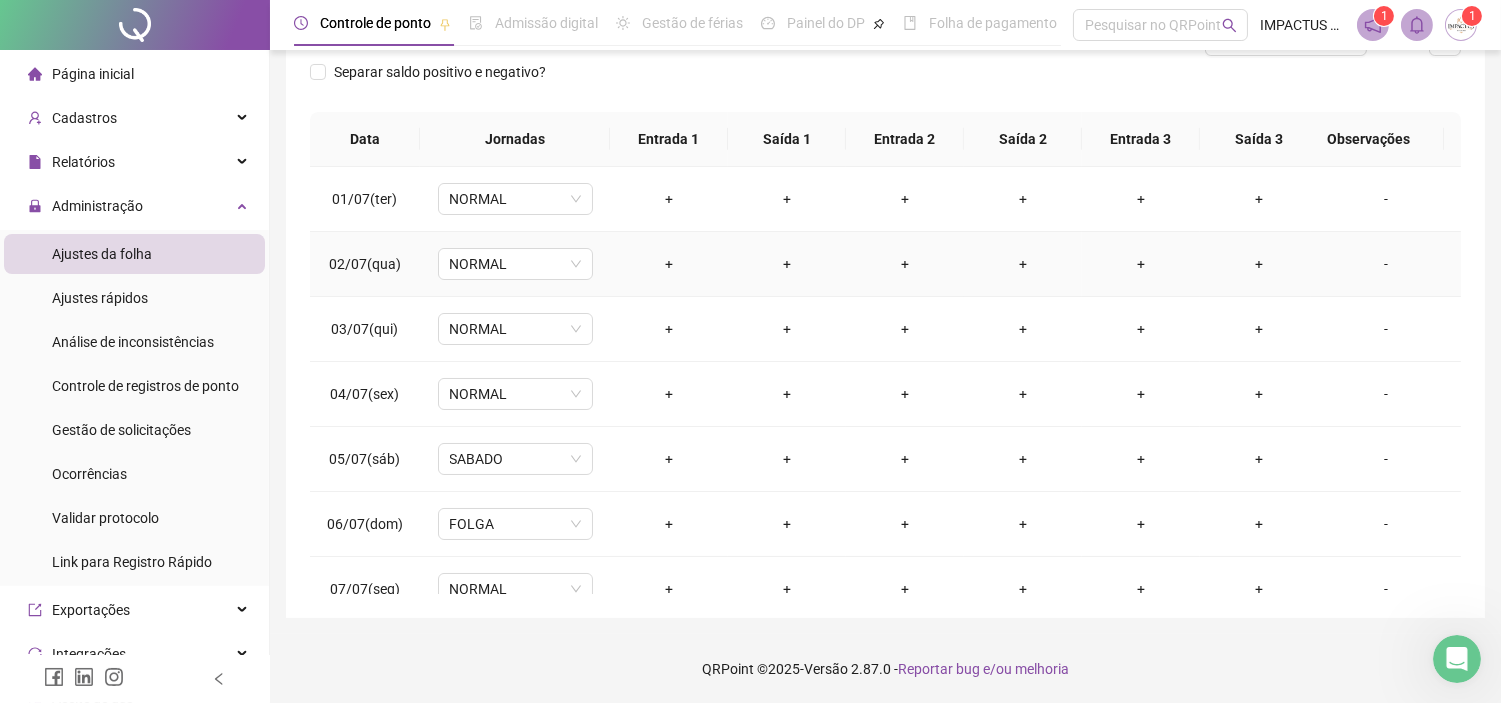 click on "-" at bounding box center (1386, 264) 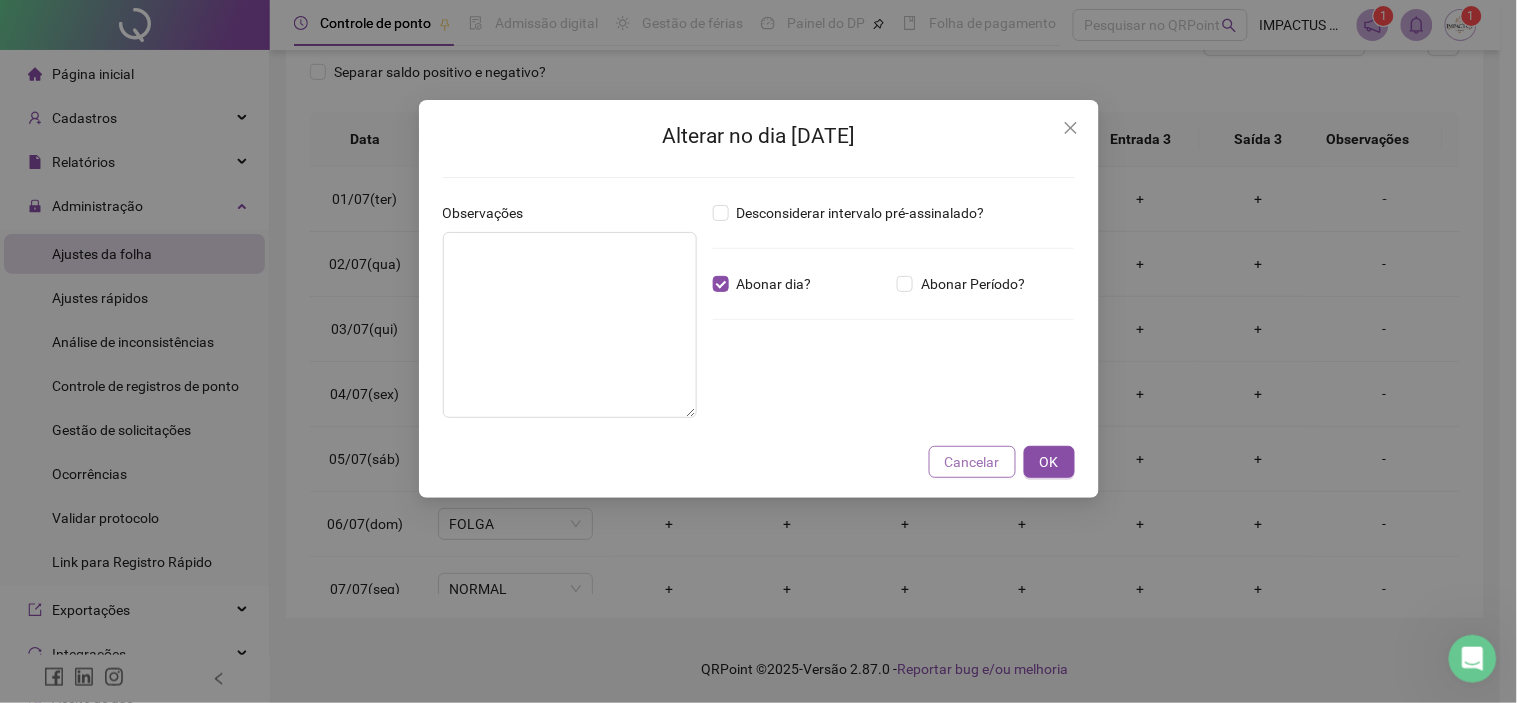 click on "Cancelar" at bounding box center [972, 462] 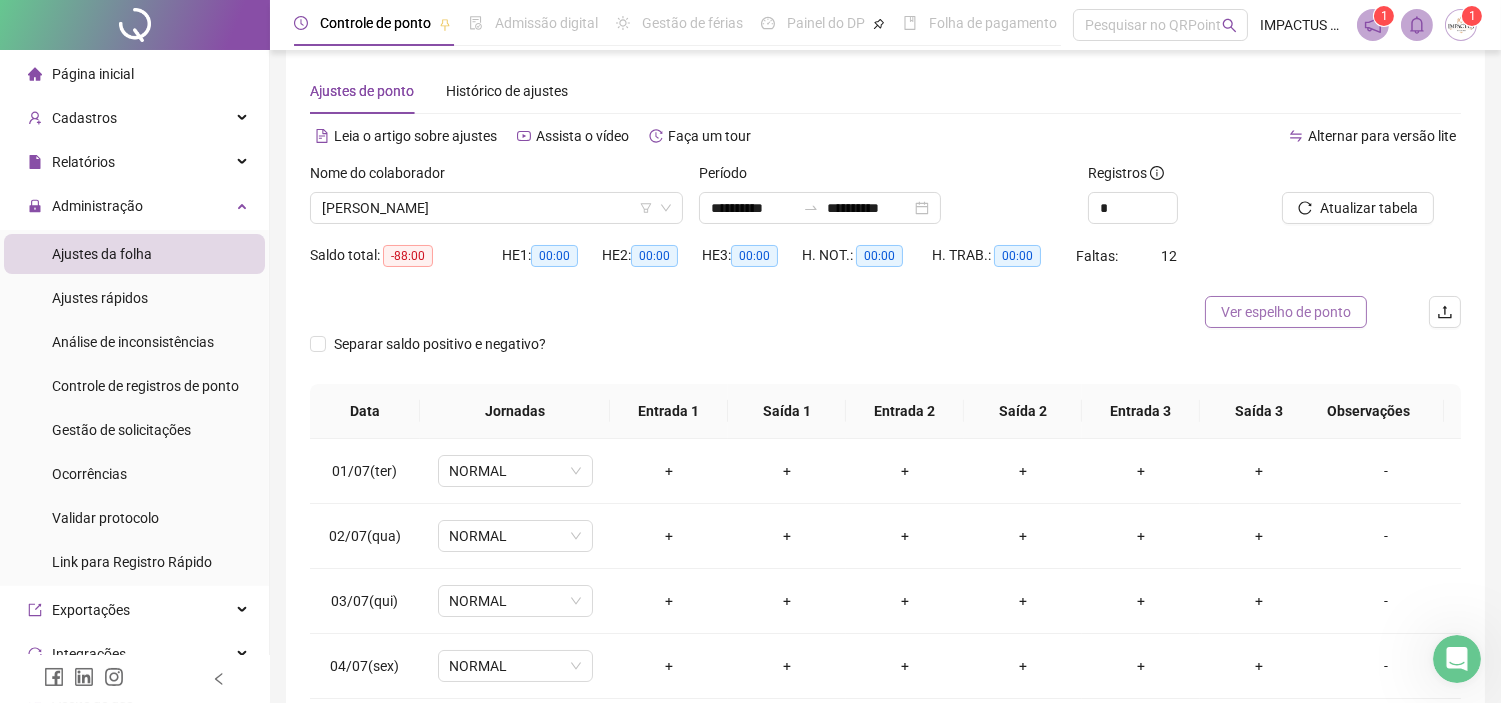 scroll, scrollTop: 10, scrollLeft: 0, axis: vertical 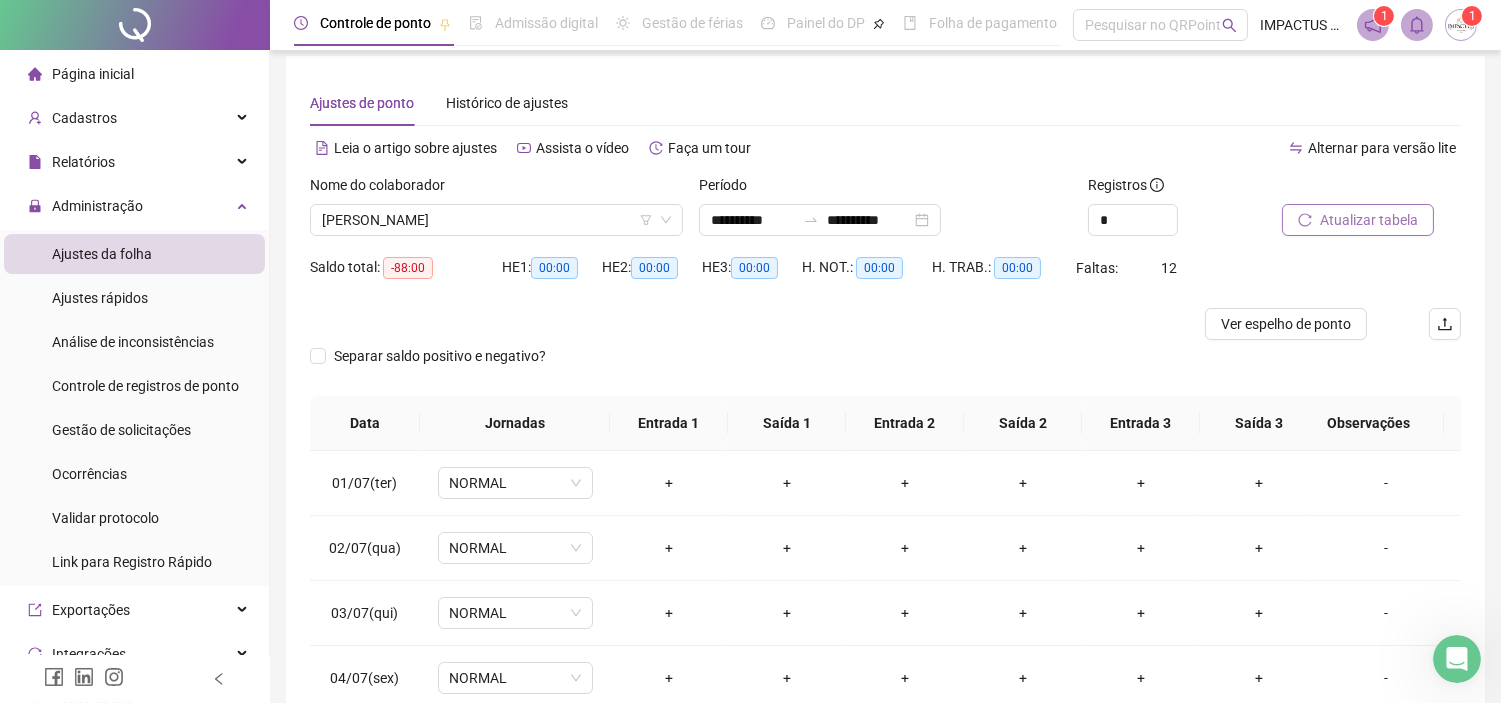 click on "Atualizar tabela" at bounding box center [1369, 220] 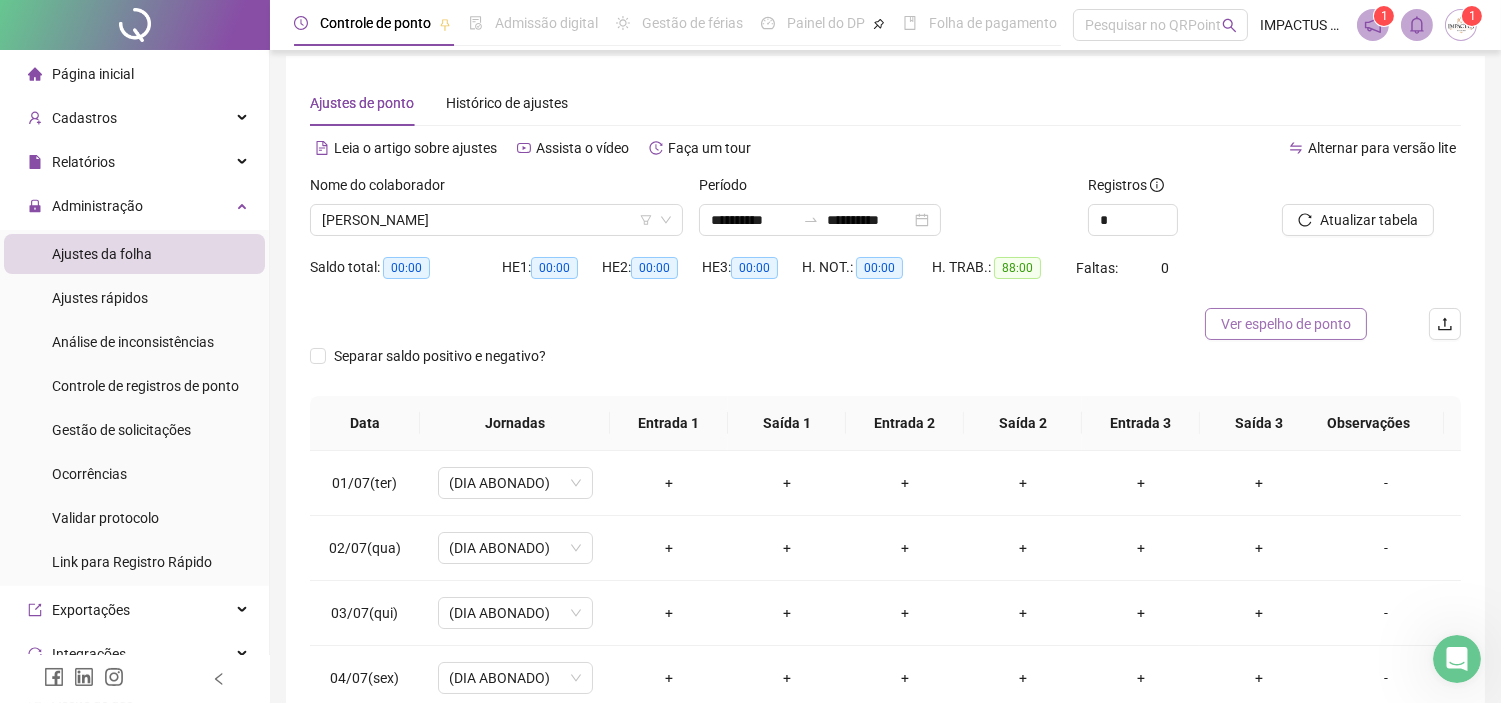 click on "Ver espelho de ponto" at bounding box center [1286, 324] 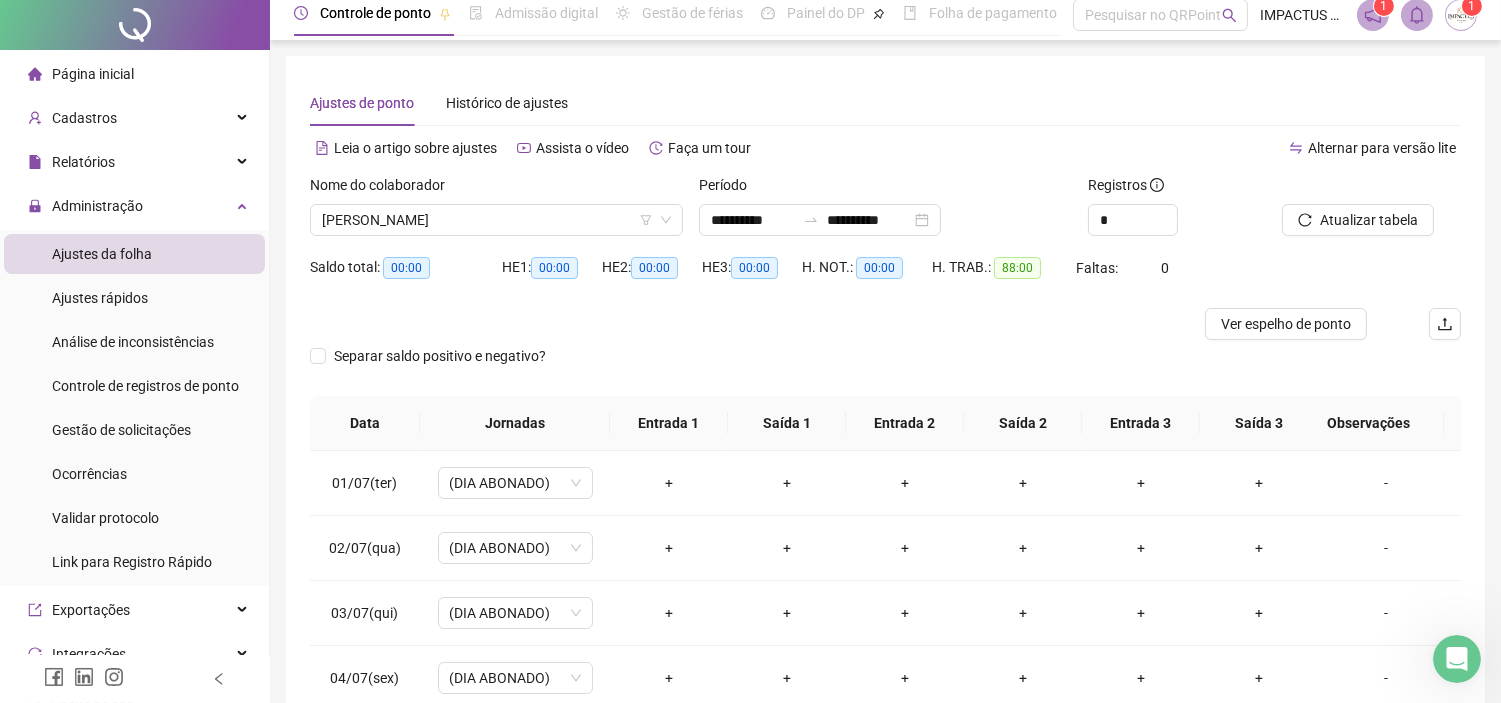 scroll, scrollTop: 0, scrollLeft: 0, axis: both 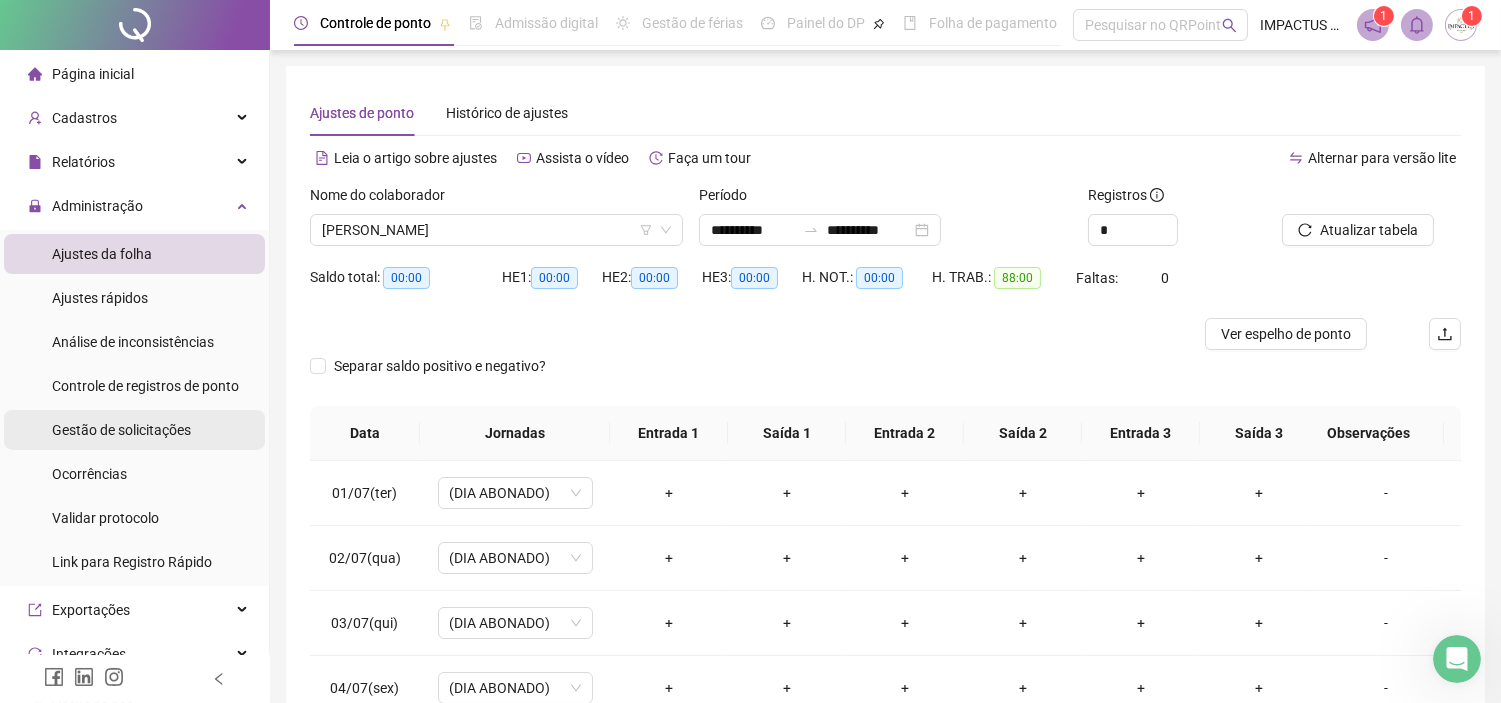 click on "Gestão de solicitações" at bounding box center [121, 430] 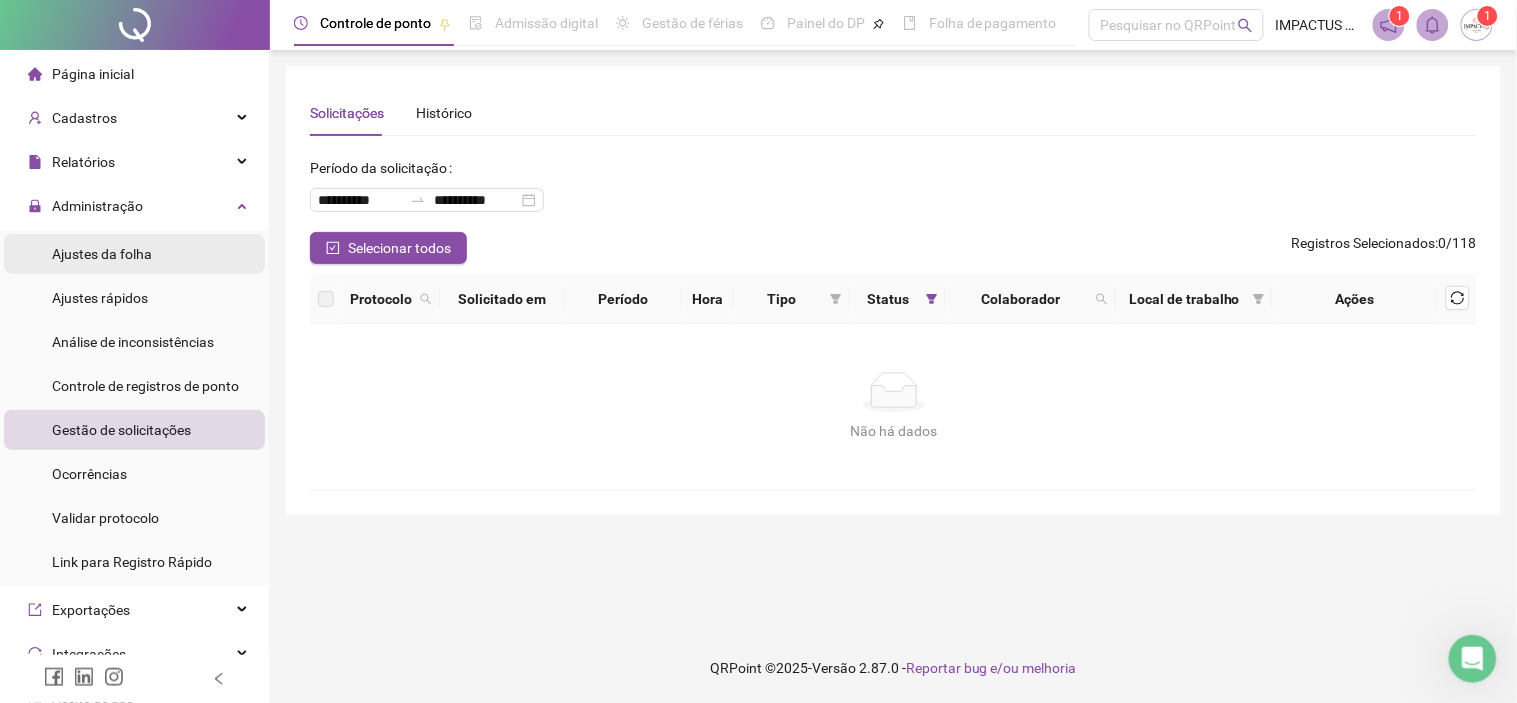 click on "Ajustes da folha" at bounding box center (102, 254) 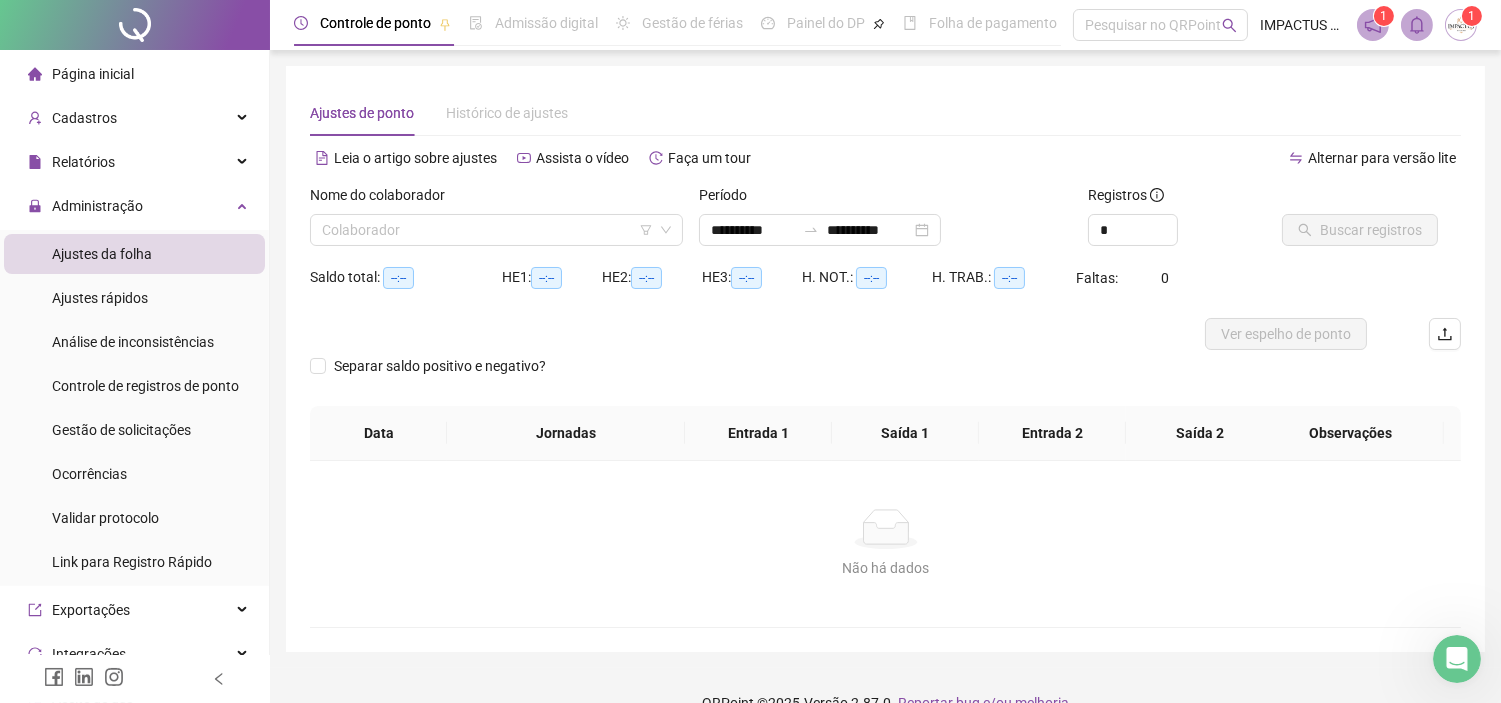 click on "Nome do colaborador" at bounding box center (496, 199) 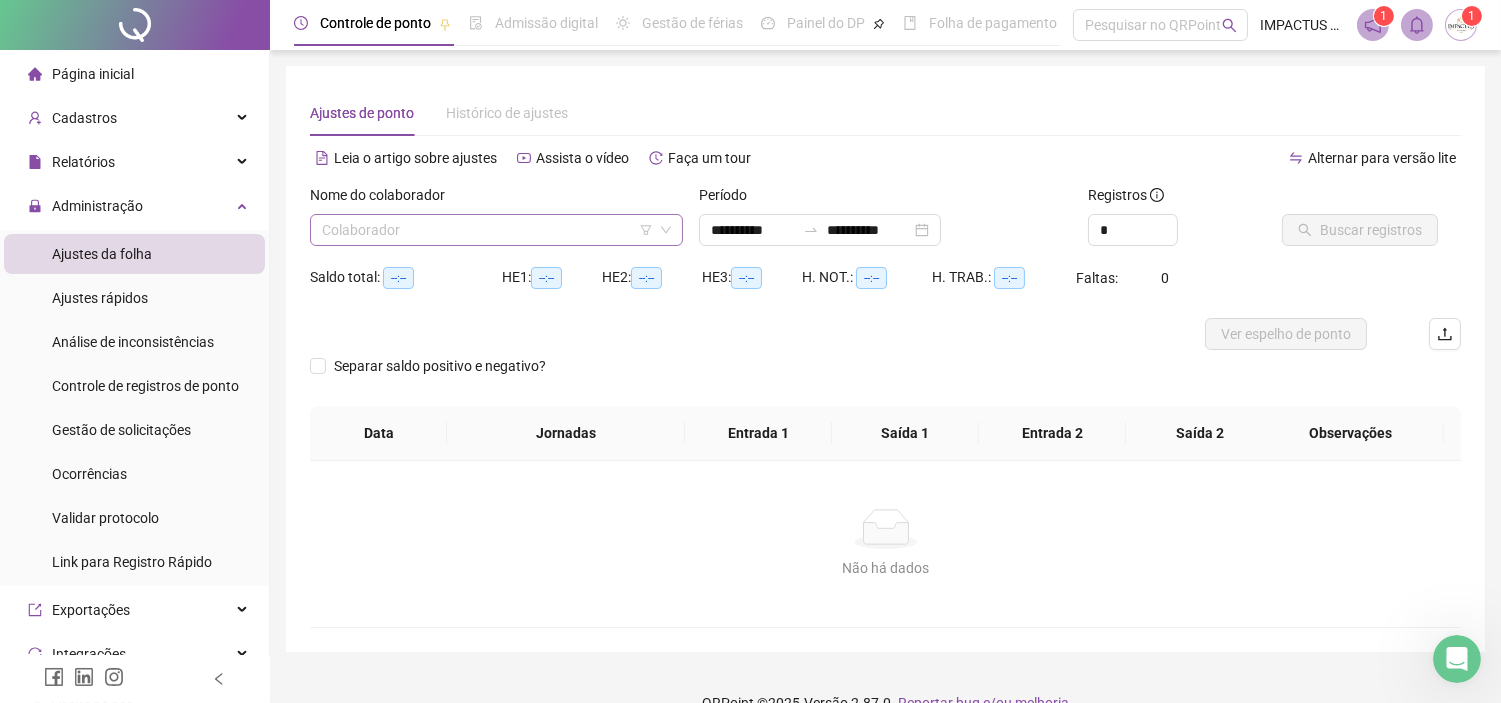 click at bounding box center (490, 230) 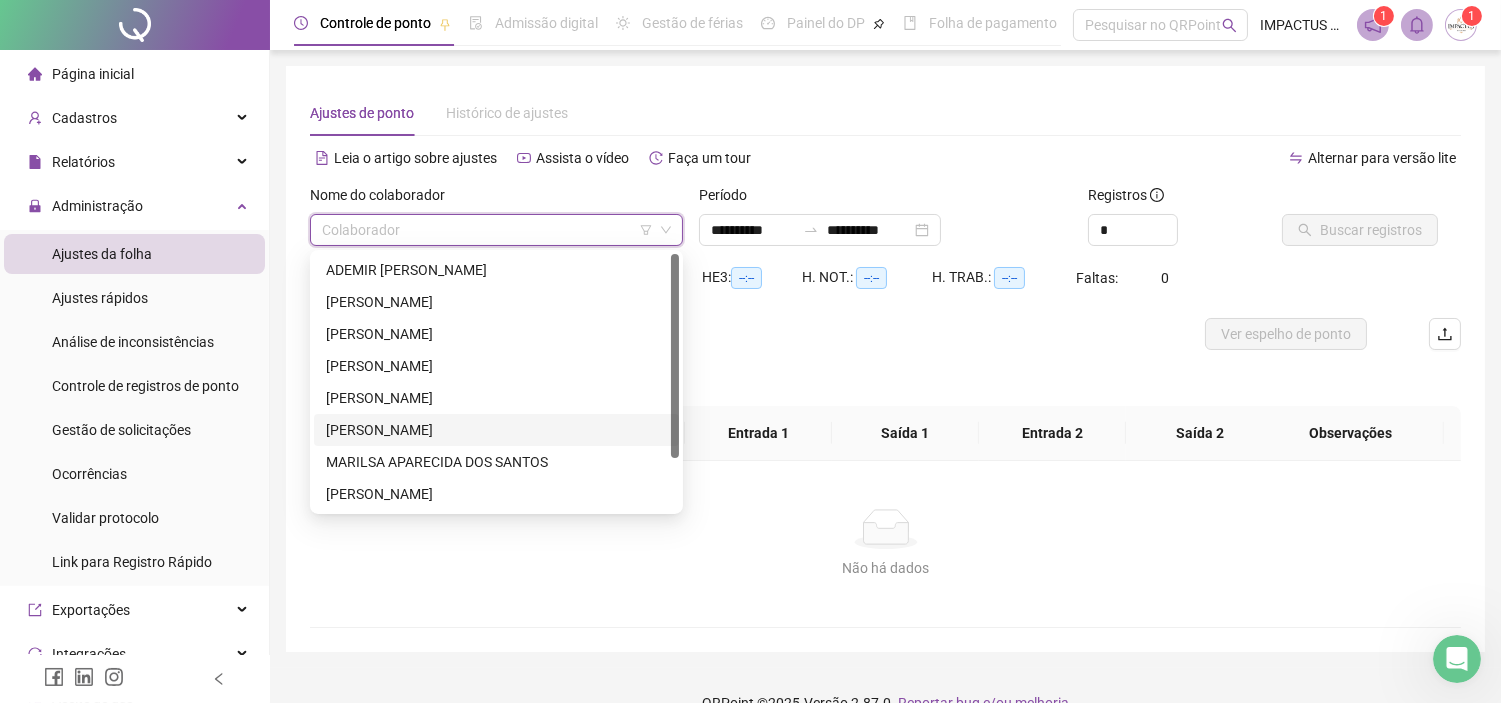 click on "[PERSON_NAME]" at bounding box center [496, 430] 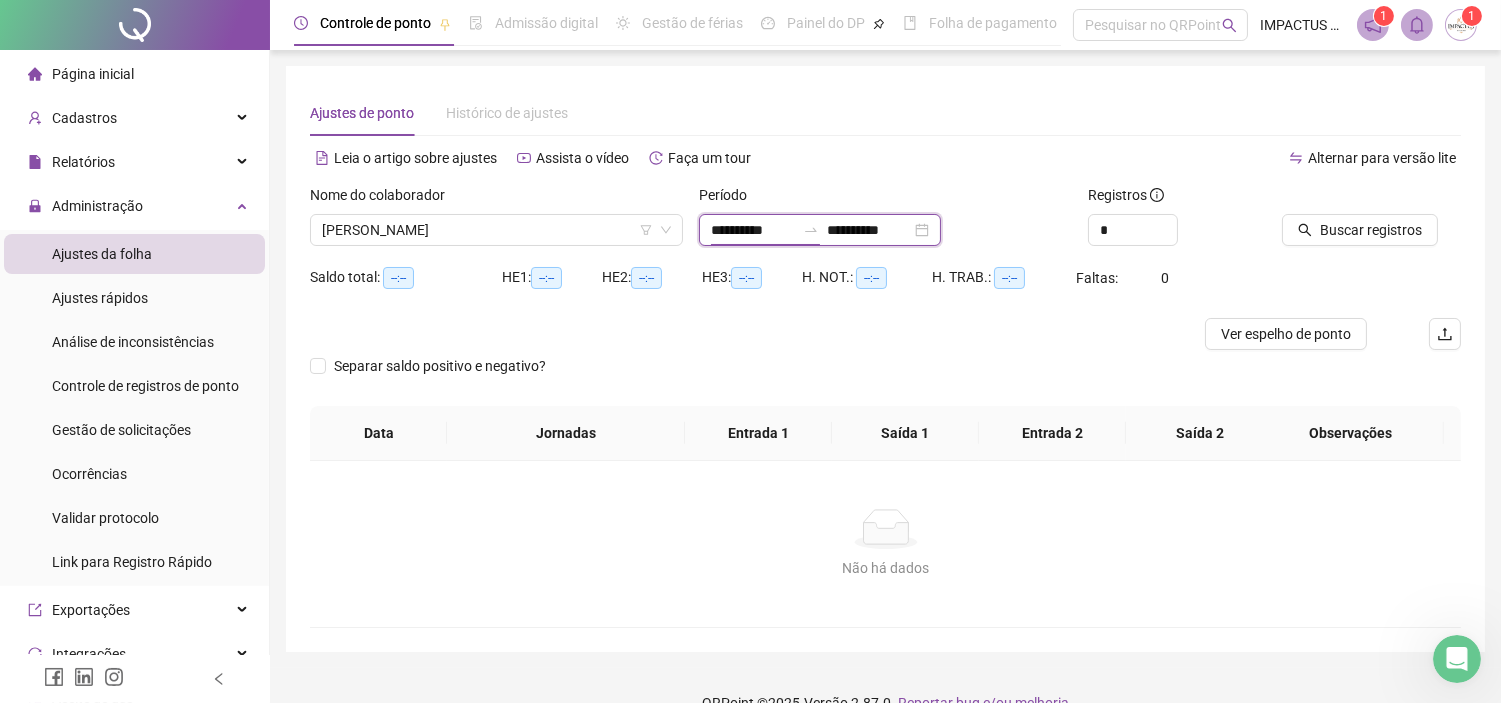 click on "**********" at bounding box center [753, 230] 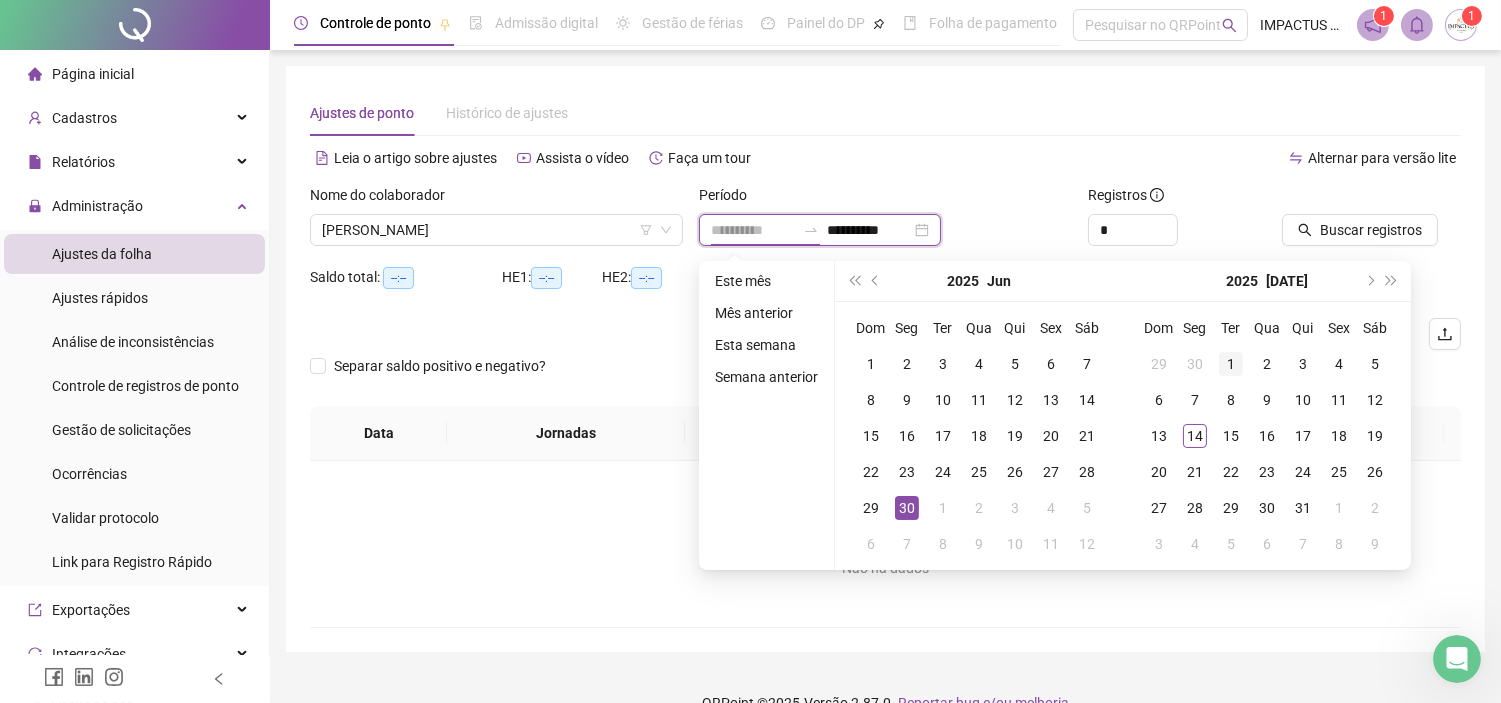 type on "**********" 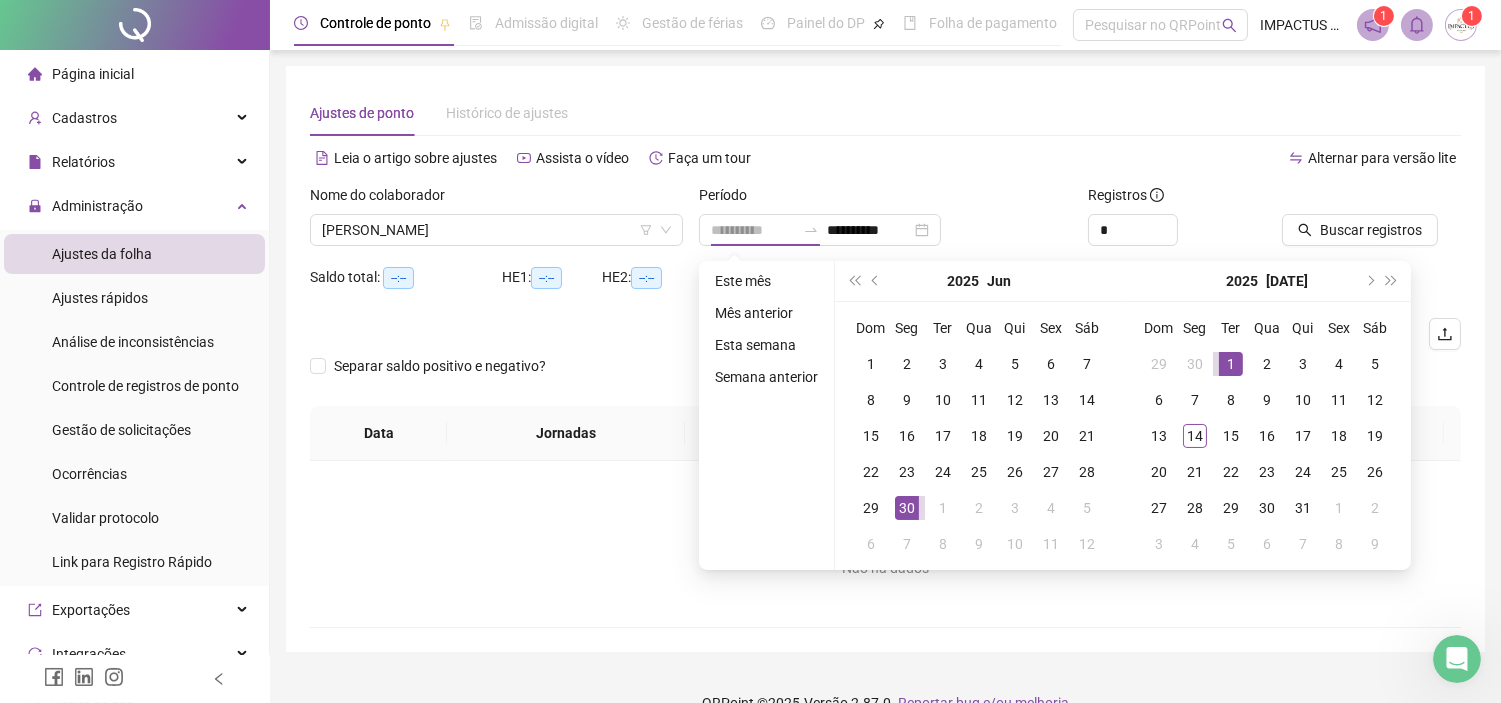 click on "1" at bounding box center [1231, 364] 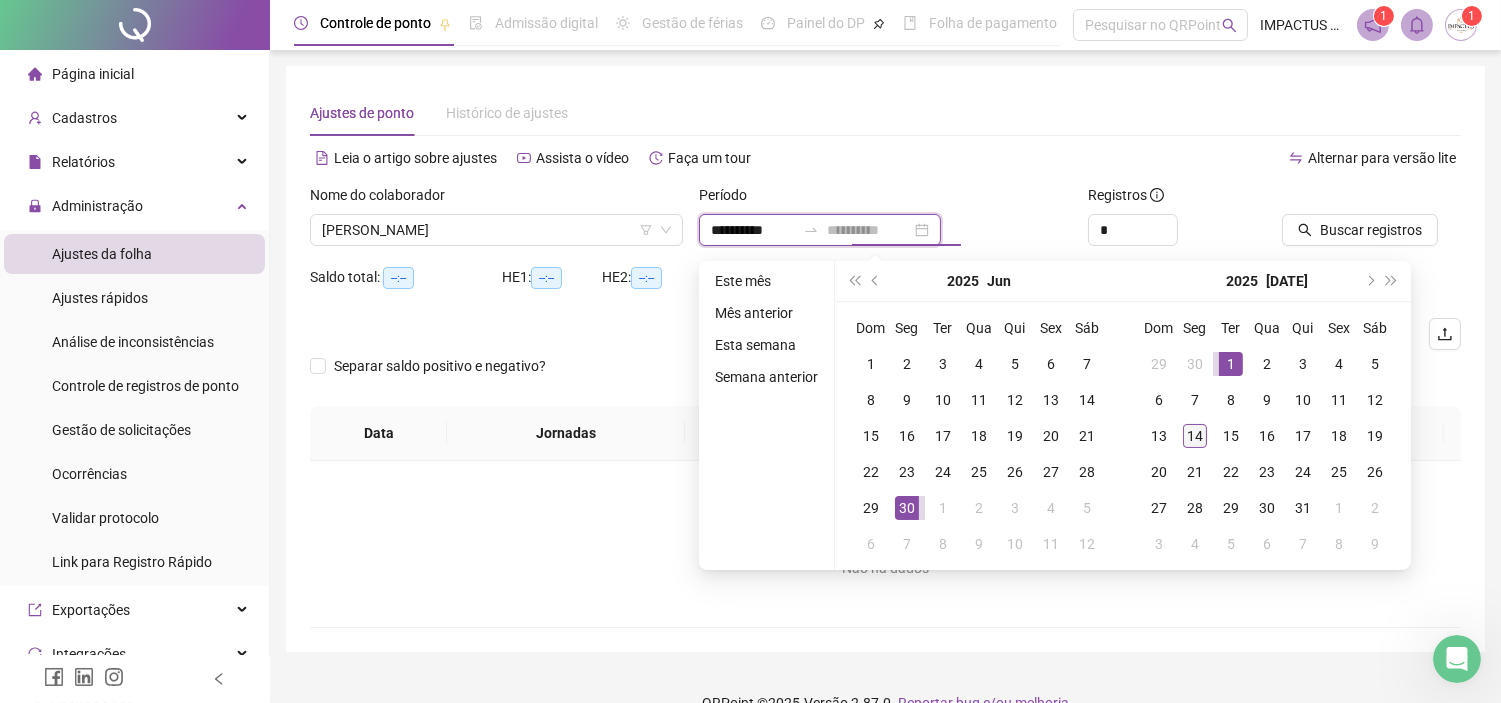 type on "**********" 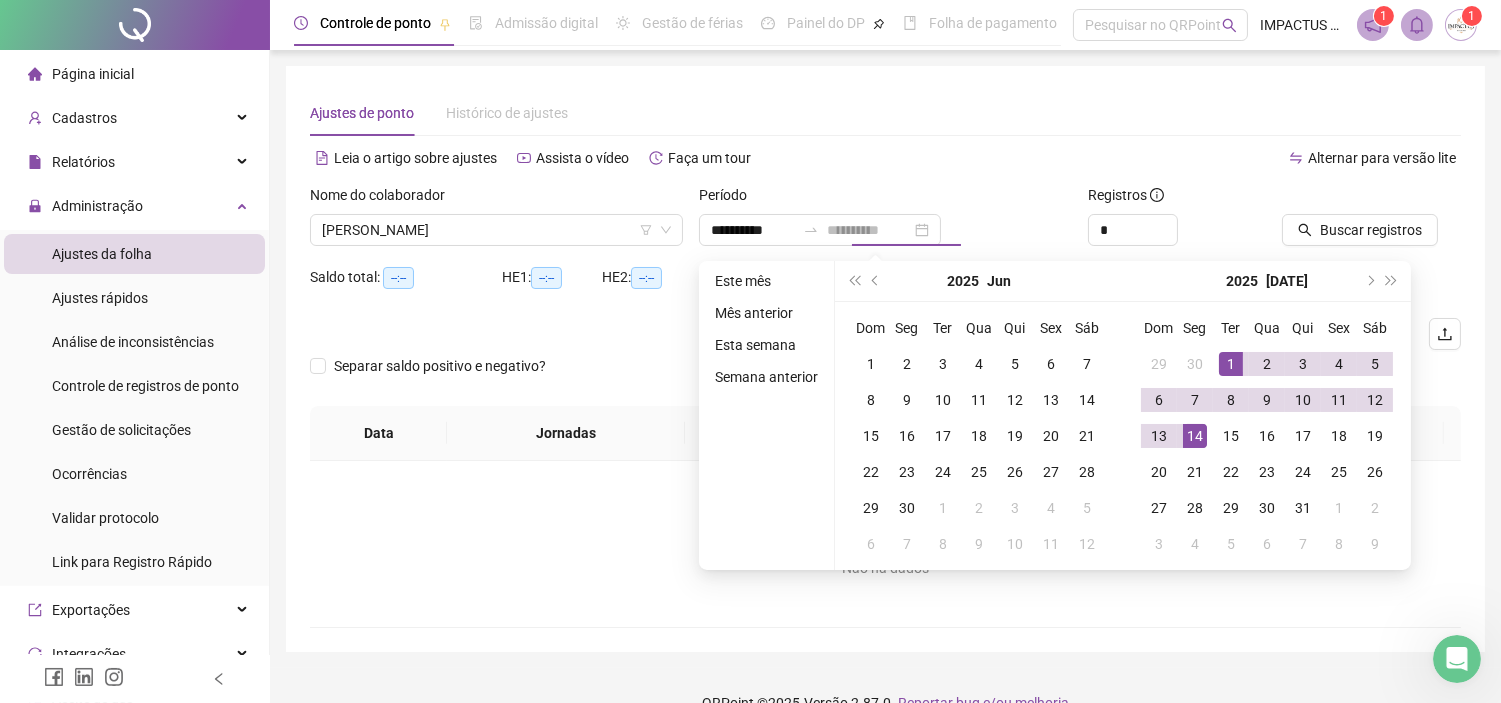 click on "14" at bounding box center (1195, 436) 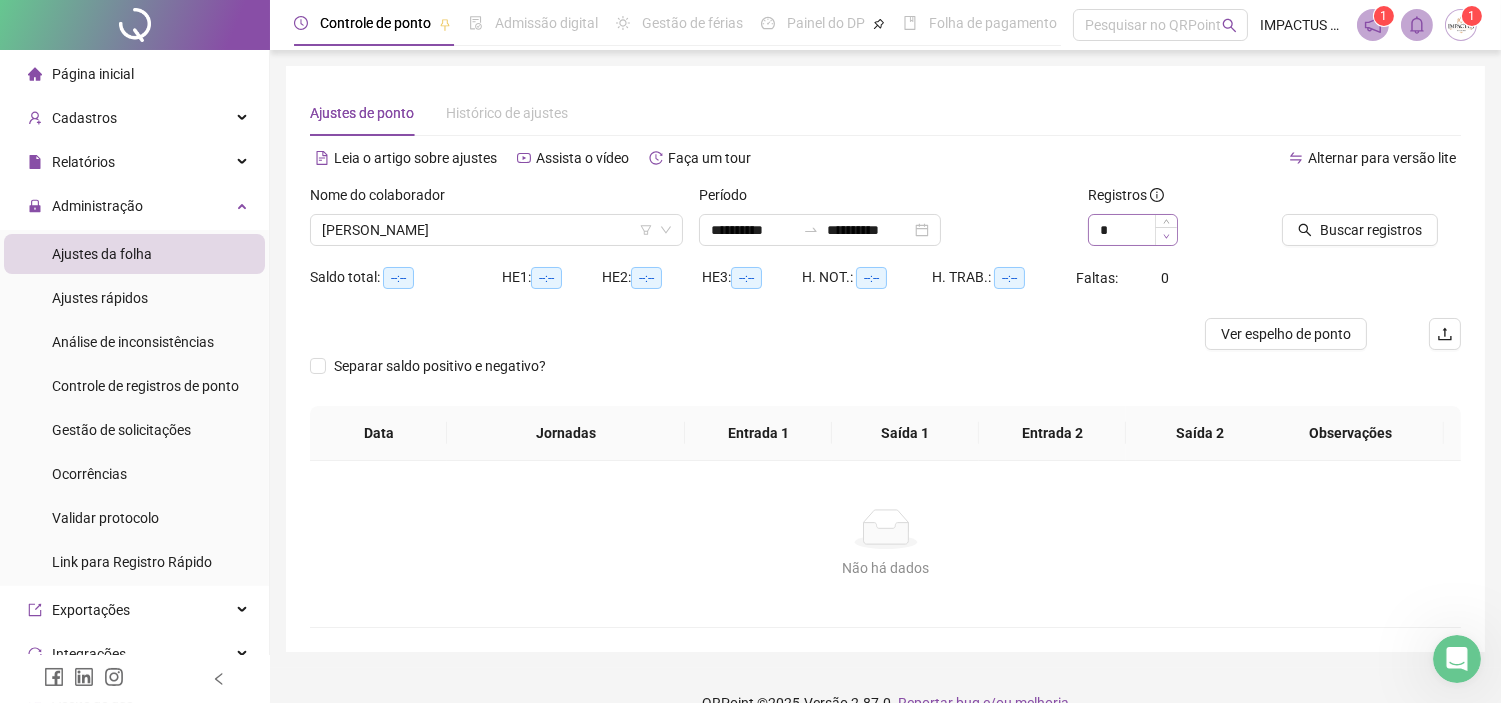click at bounding box center (1166, 236) 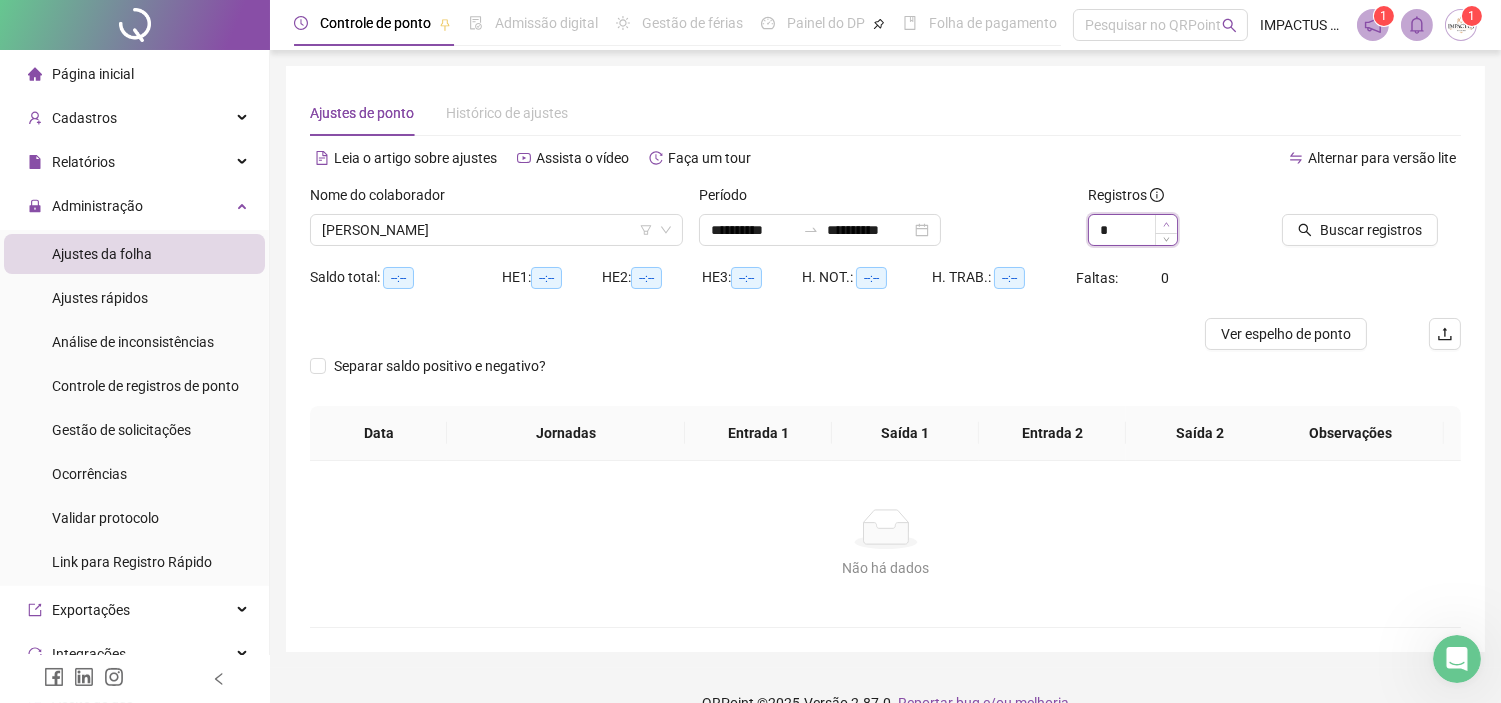 type on "*" 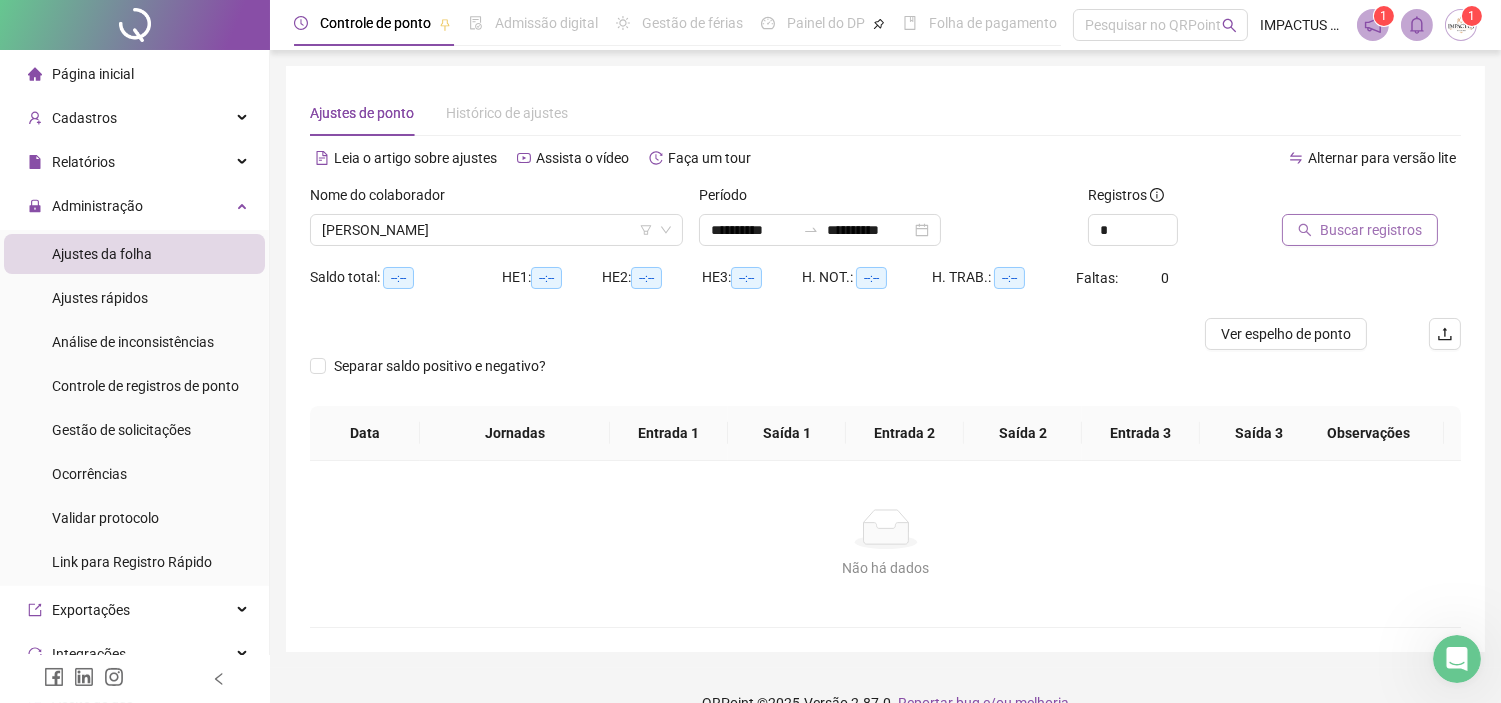 click on "Buscar registros" at bounding box center (1371, 230) 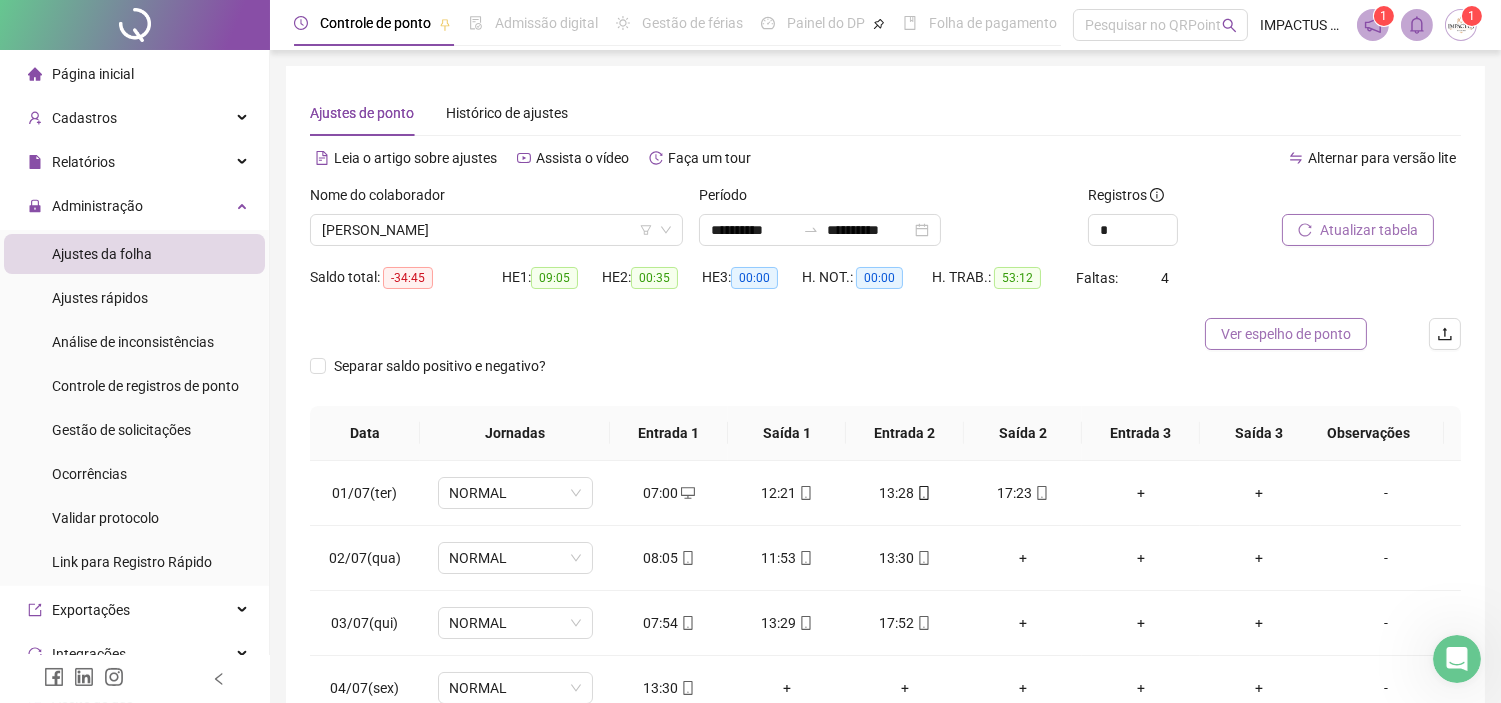 drag, startPoint x: 1287, startPoint y: 335, endPoint x: 1268, endPoint y: 335, distance: 19 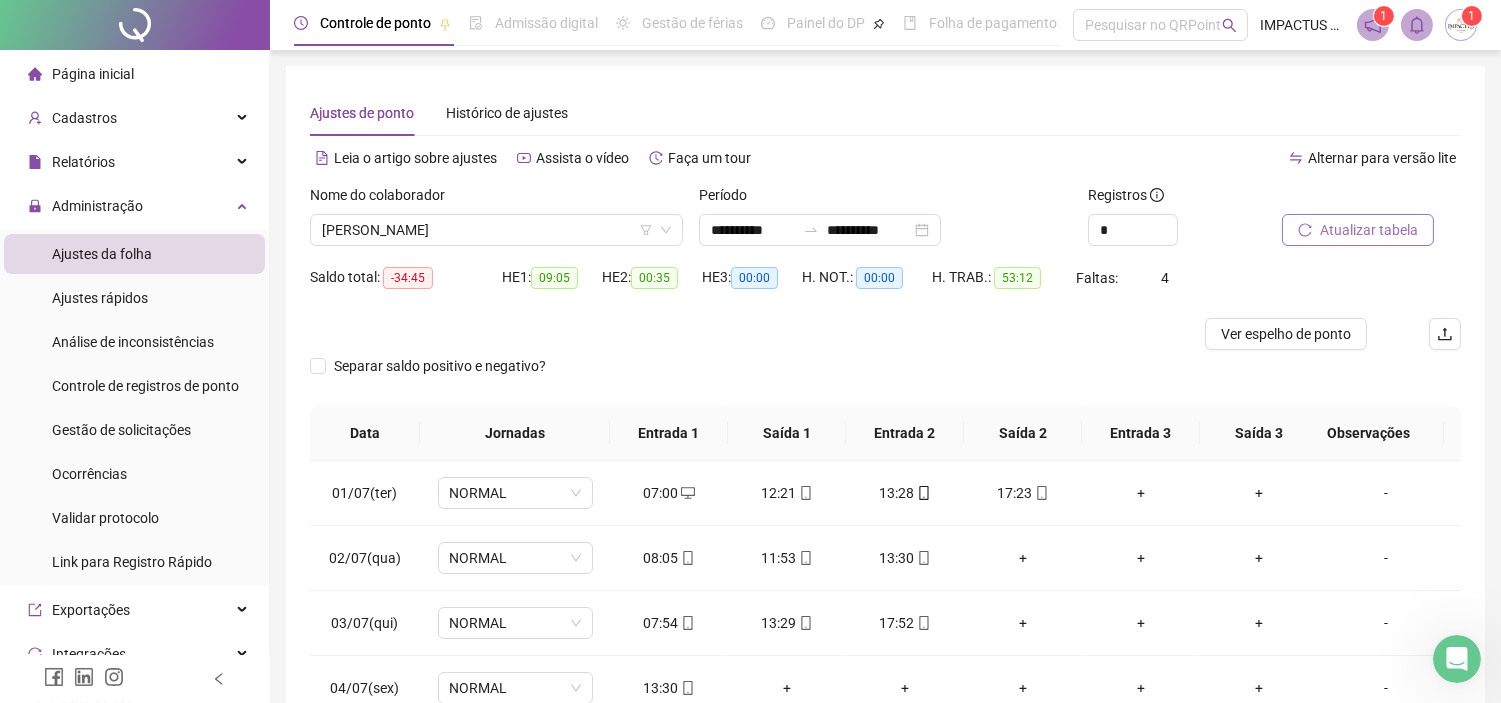 click on "**********" at bounding box center [750, 351] 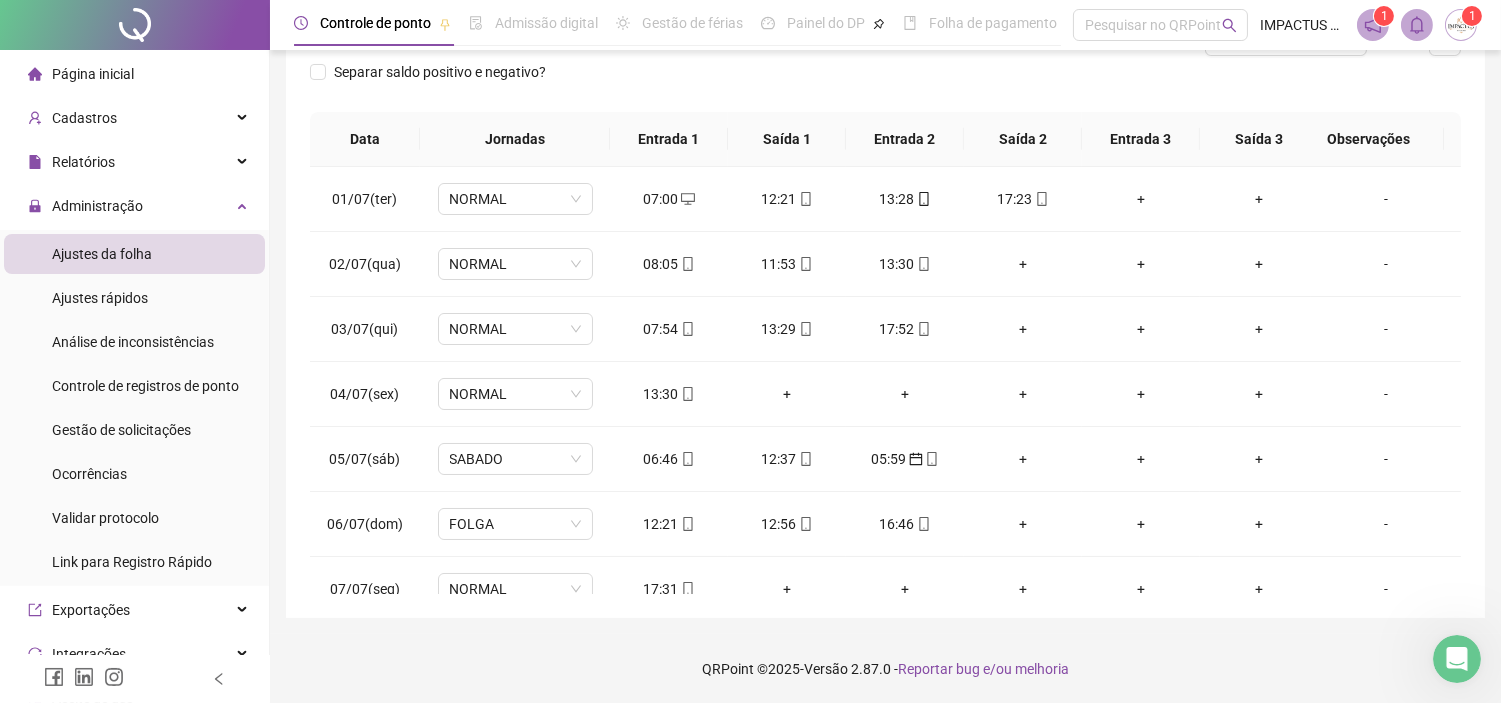 scroll, scrollTop: 0, scrollLeft: 0, axis: both 